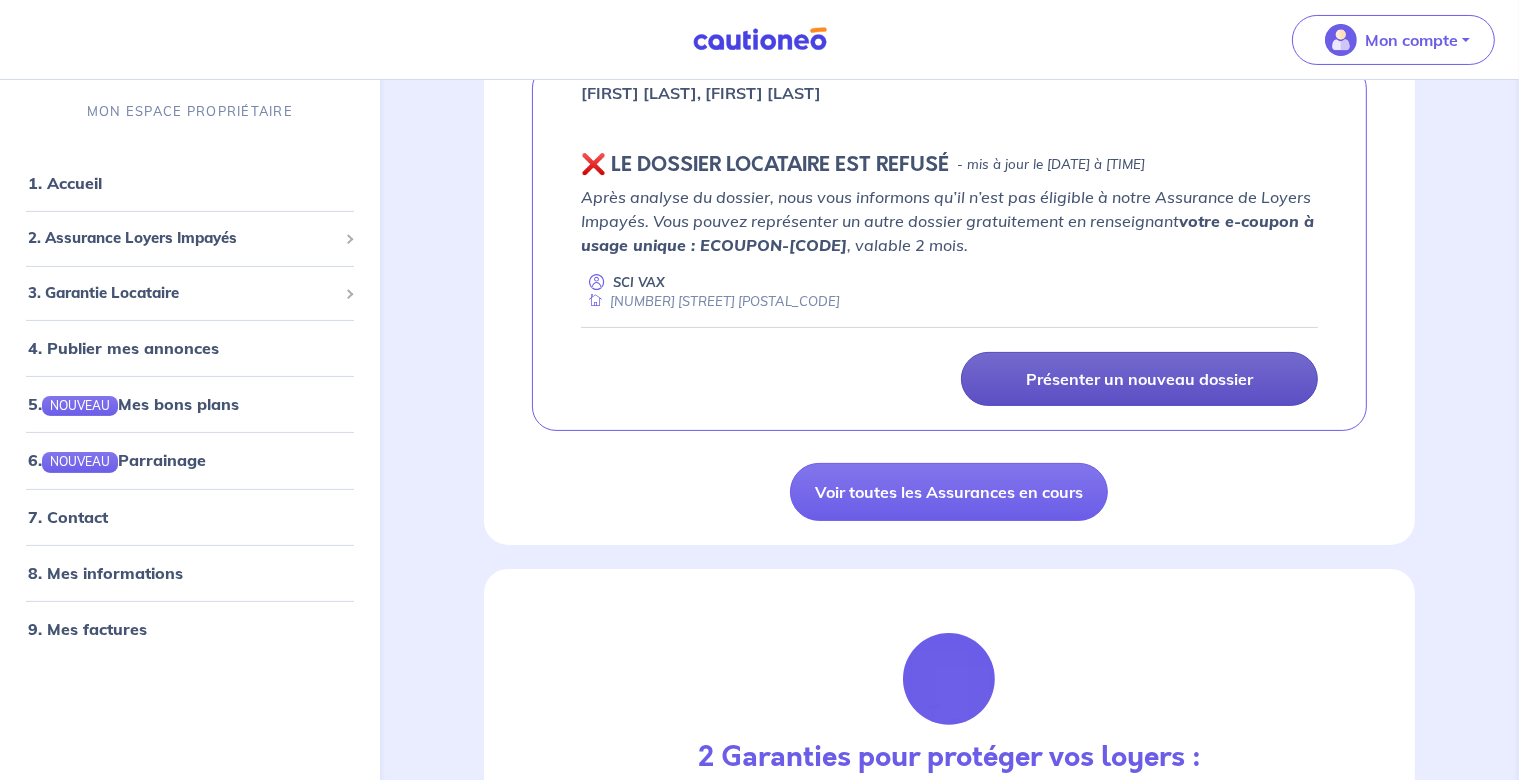 scroll, scrollTop: 422, scrollLeft: 0, axis: vertical 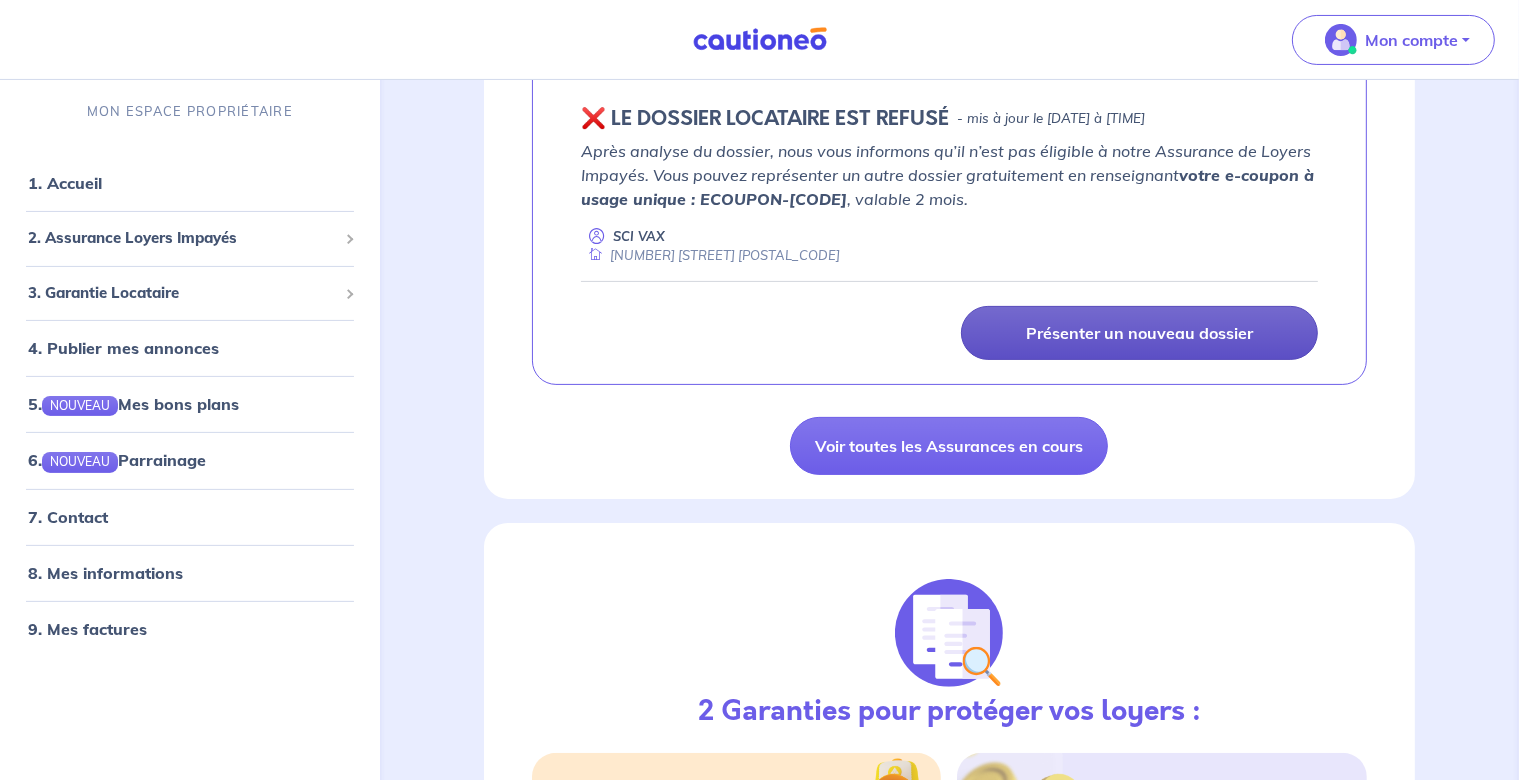 click on "Présenter un nouveau dossier" at bounding box center (1139, 333) 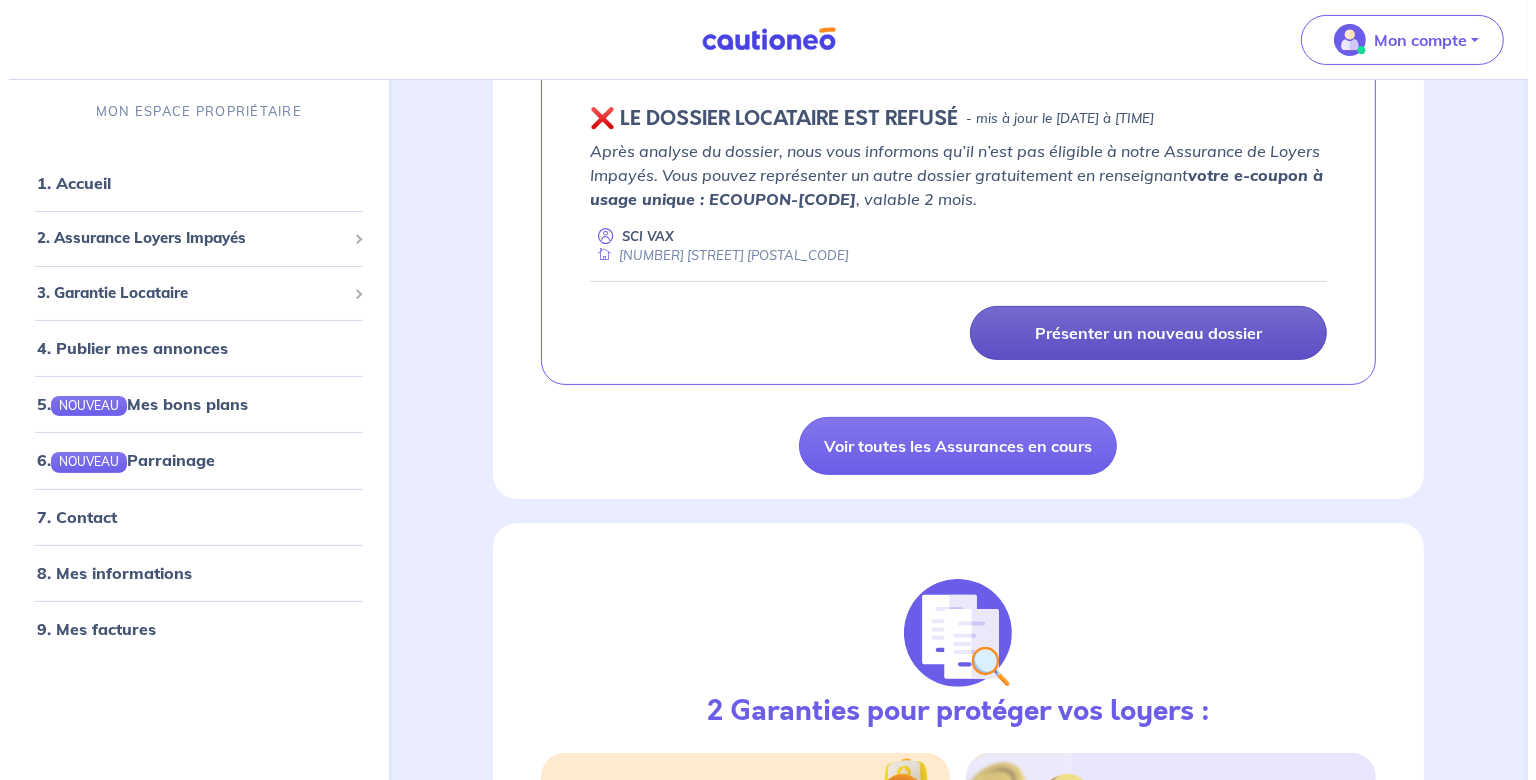 scroll, scrollTop: 0, scrollLeft: 0, axis: both 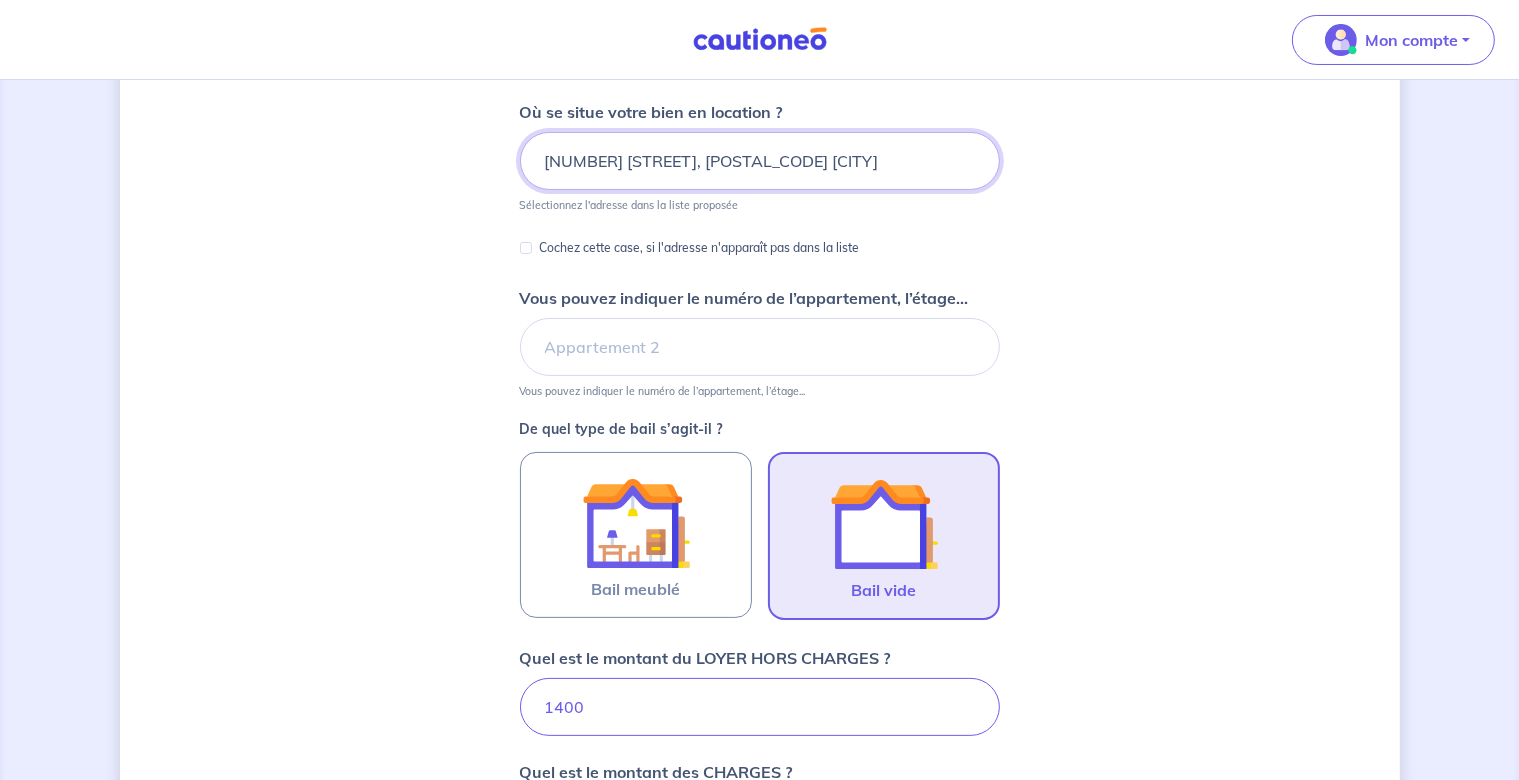 click on "[NUMBER] [STREET], [POSTAL_CODE] [CITY]" at bounding box center [760, 161] 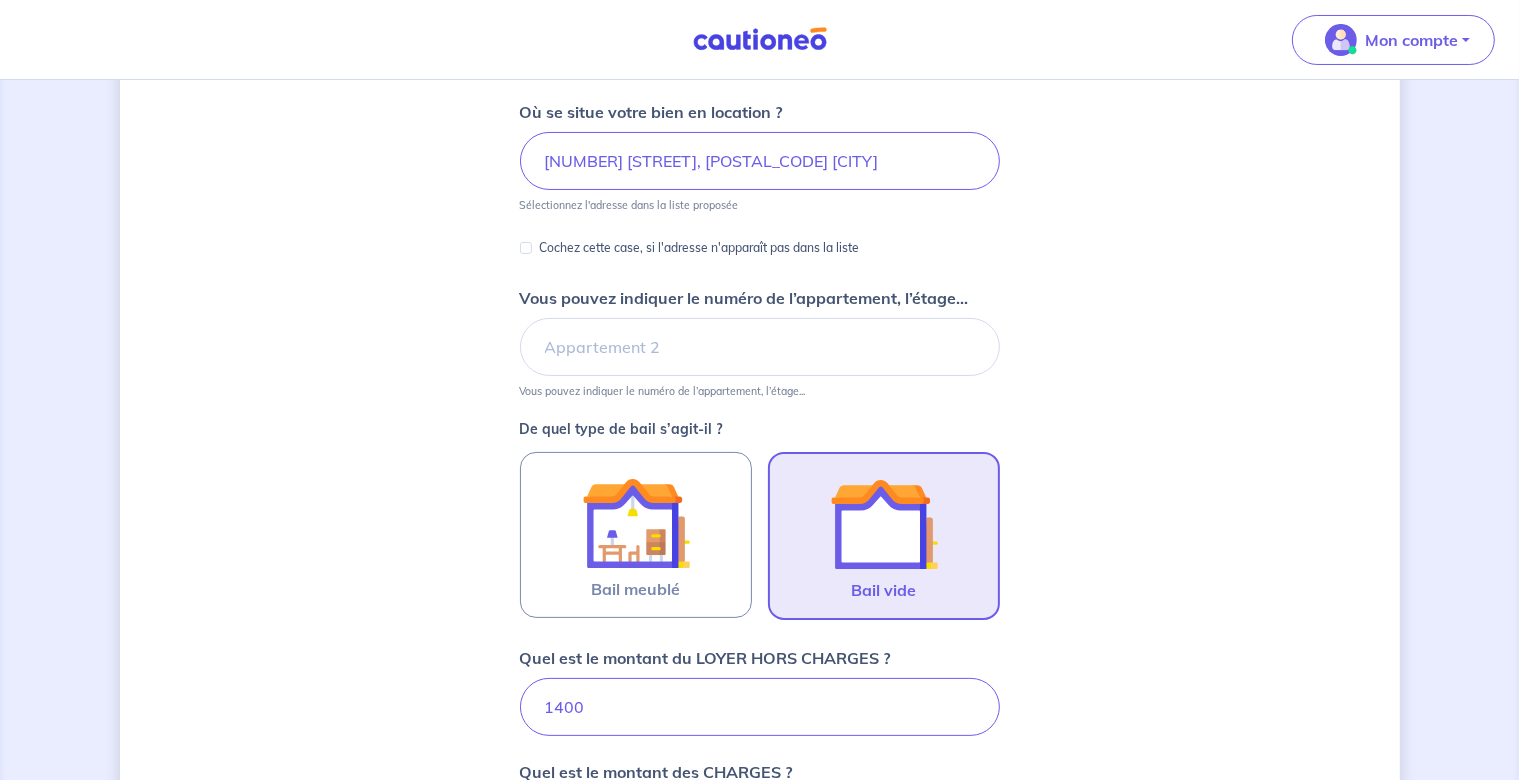 click on "Dites-nous en plus sur votre bien Où se situe votre bien en location ? [NUMBER] [STREET], [POSTAL_CODE] Sélectionnez l'adresse dans la liste proposée Cochez cette case, si l'adresse n'apparaît pas dans la liste Vous pouvez indiquer le numéro de l’appartement, l’étage... Vous pouvez indiquer le numéro de l’appartement, l’étage... De quel type de bail s’agit-il ? Bail meublé Bail vide Quel est le montant du LOYER HORS CHARGES ? [NUMBER] Quel est le montant des CHARGES ? [NUMBER] Soit un loyer charges comprises de : [NUMBER] Le loyer maximum garanti est de [NUMBER] Quel est le montant du dépôt de garantie ? [NUMBER] Pour un locataire entrant, il doit être équivalent à  1 mois  de loyer hors charges. Étape Précédente Précédent Je valide Je valide" at bounding box center (760, 623) 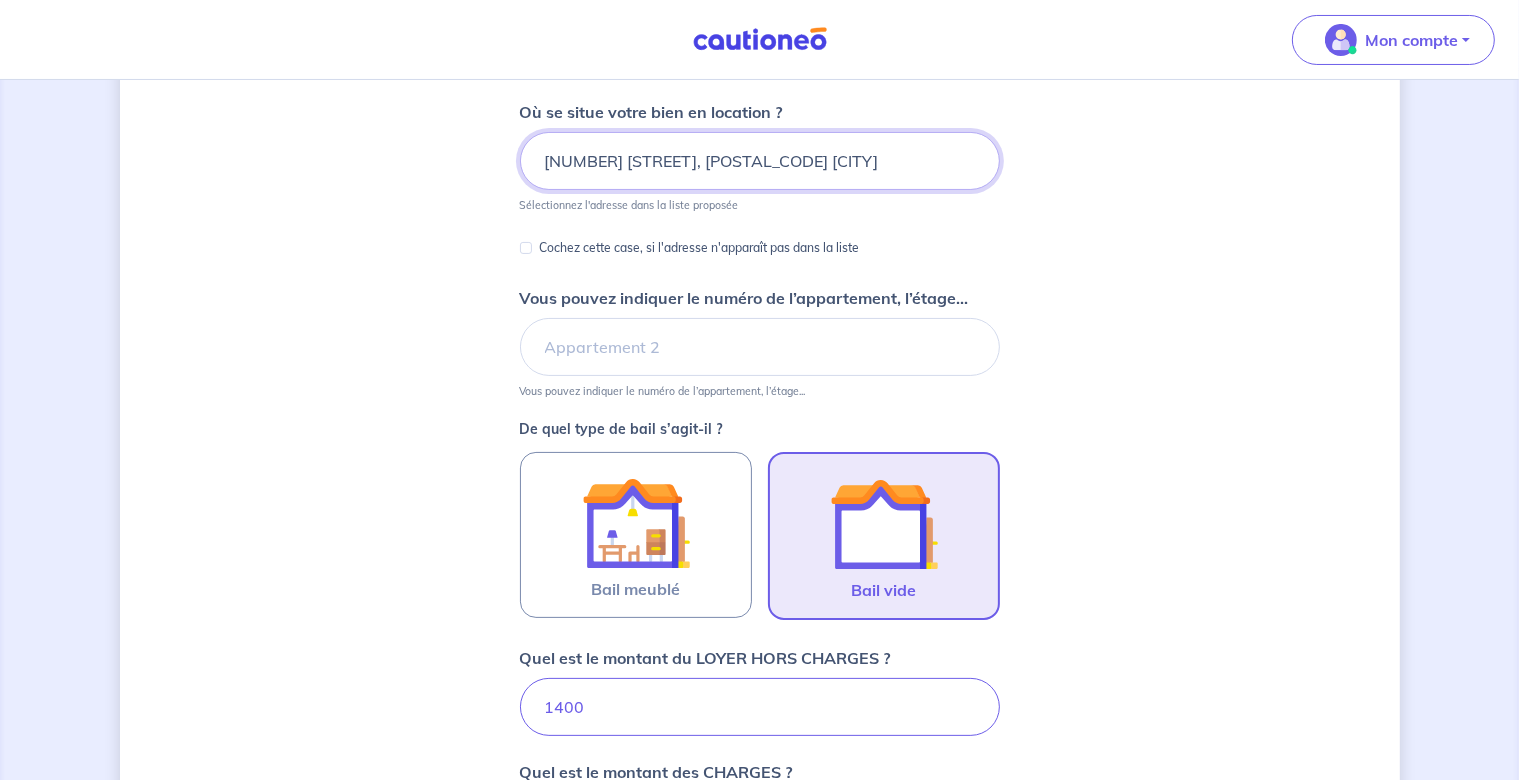click on "[NUMBER] [STREET], [POSTAL_CODE] [CITY]" at bounding box center [760, 161] 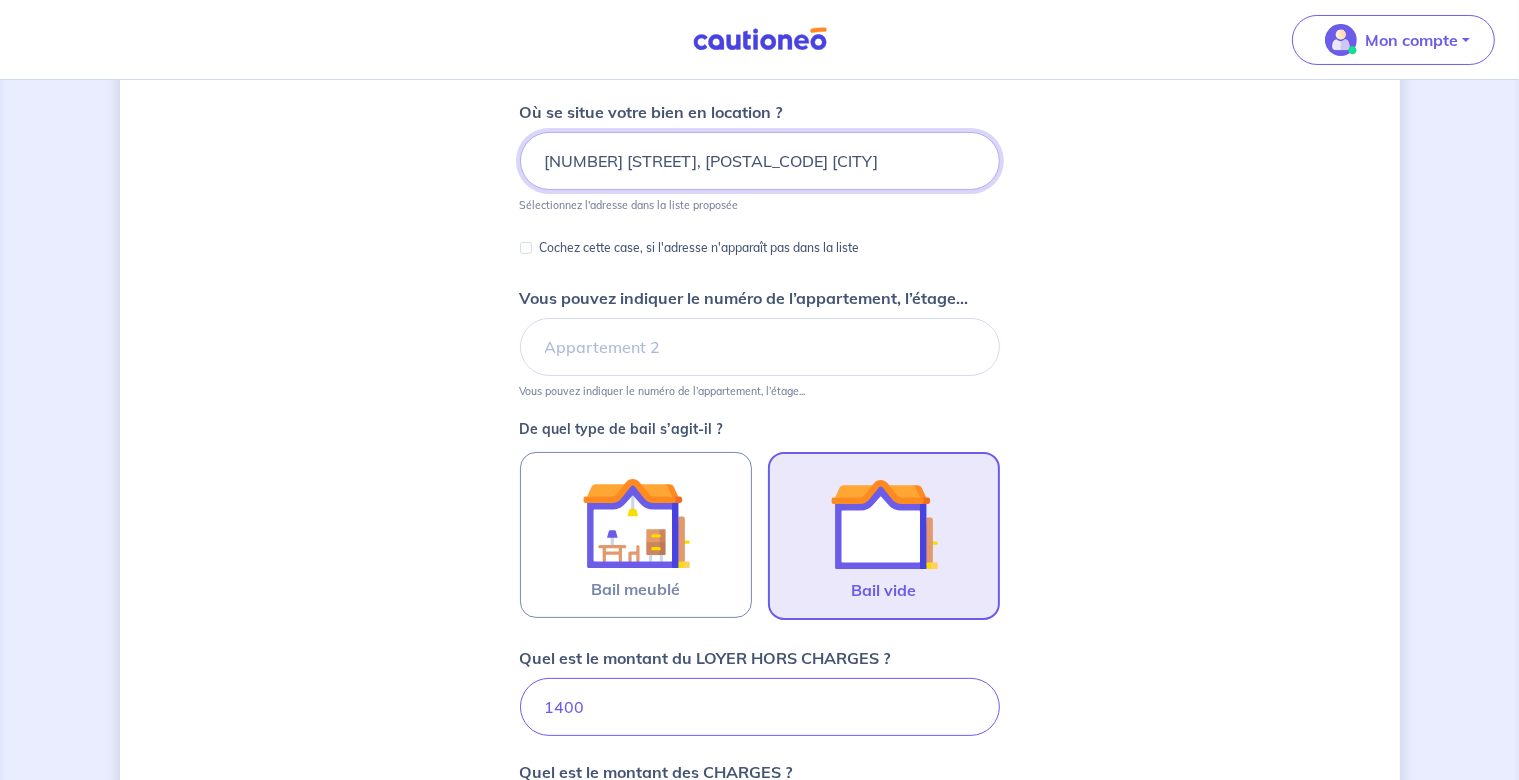 drag, startPoint x: 706, startPoint y: 166, endPoint x: 519, endPoint y: 162, distance: 187.04277 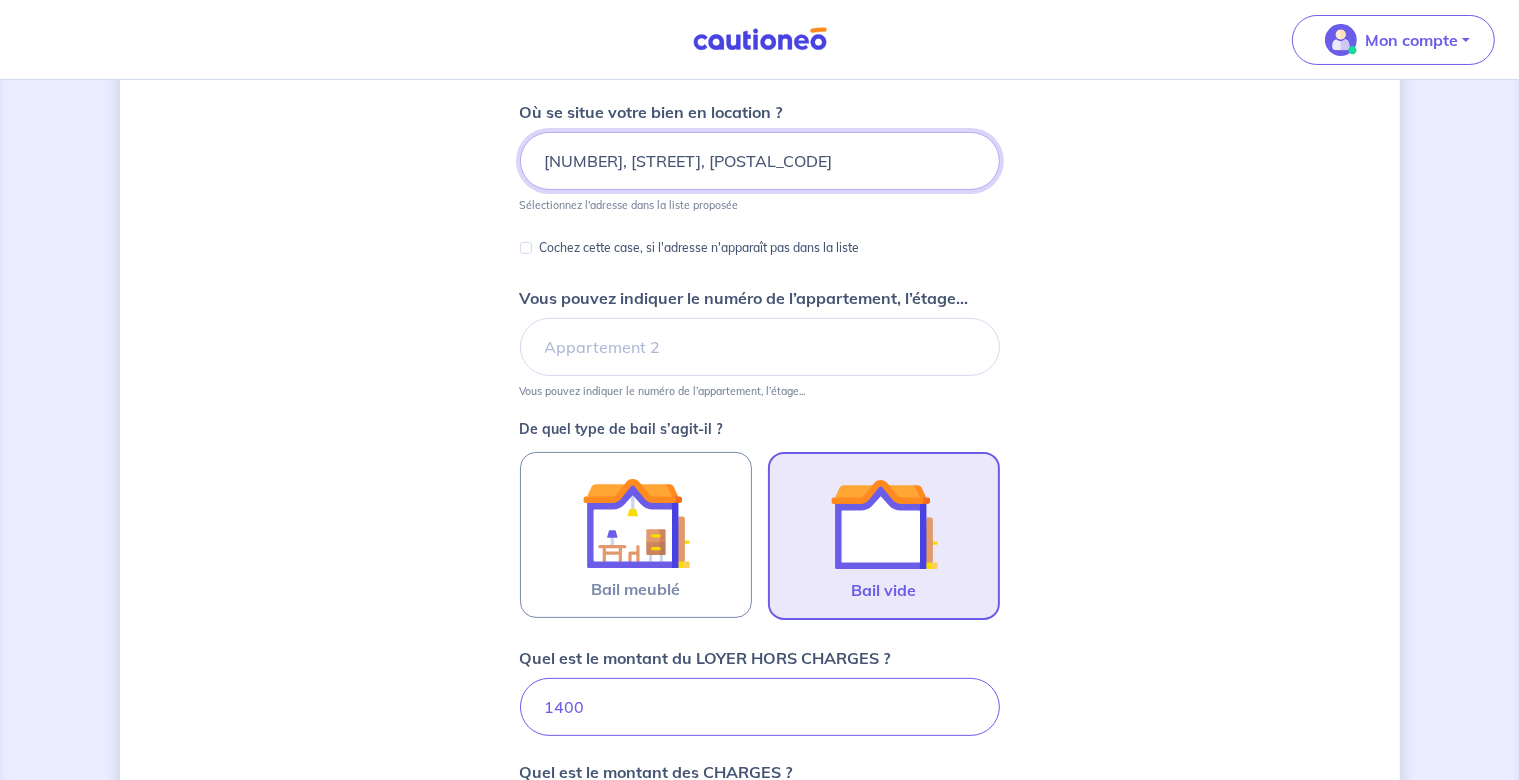 type on "[NUMBER], [STREET], [POSTAL_CODE]" 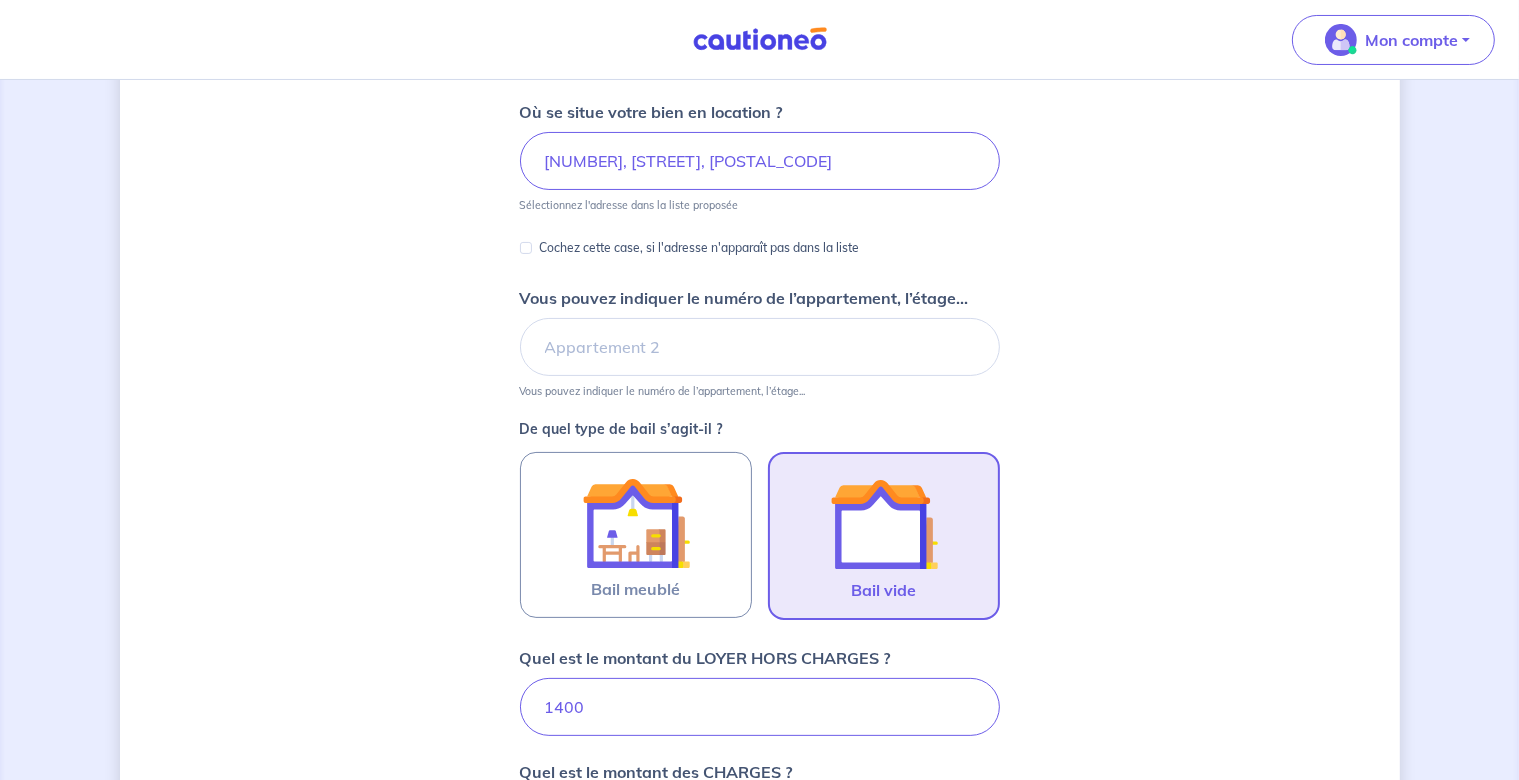 click on "Vous pouvez indiquer le numéro de l’appartement, l’étage..." at bounding box center (744, 298) 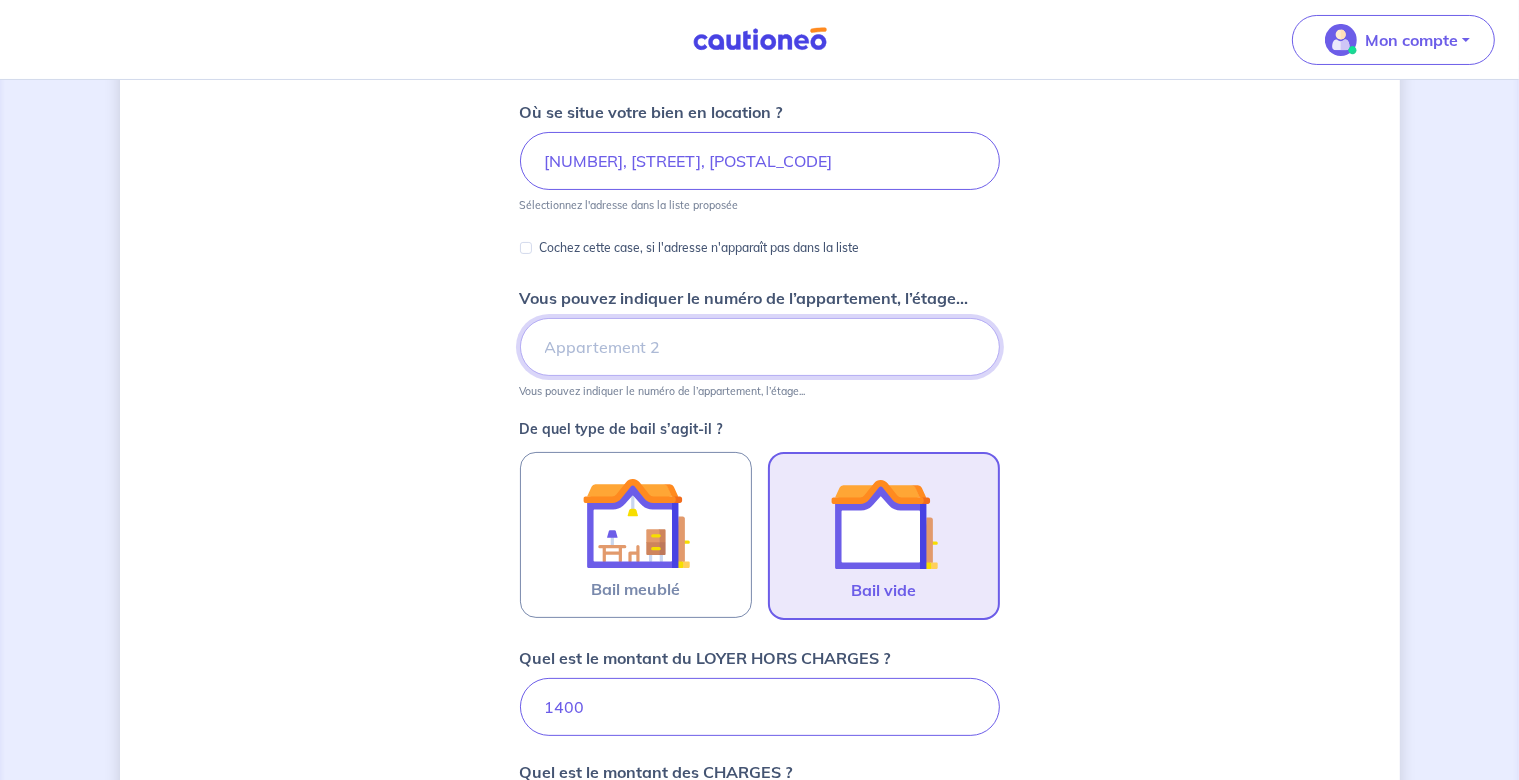 click on "Vous pouvez indiquer le numéro de l’appartement, l’étage..." at bounding box center [760, 347] 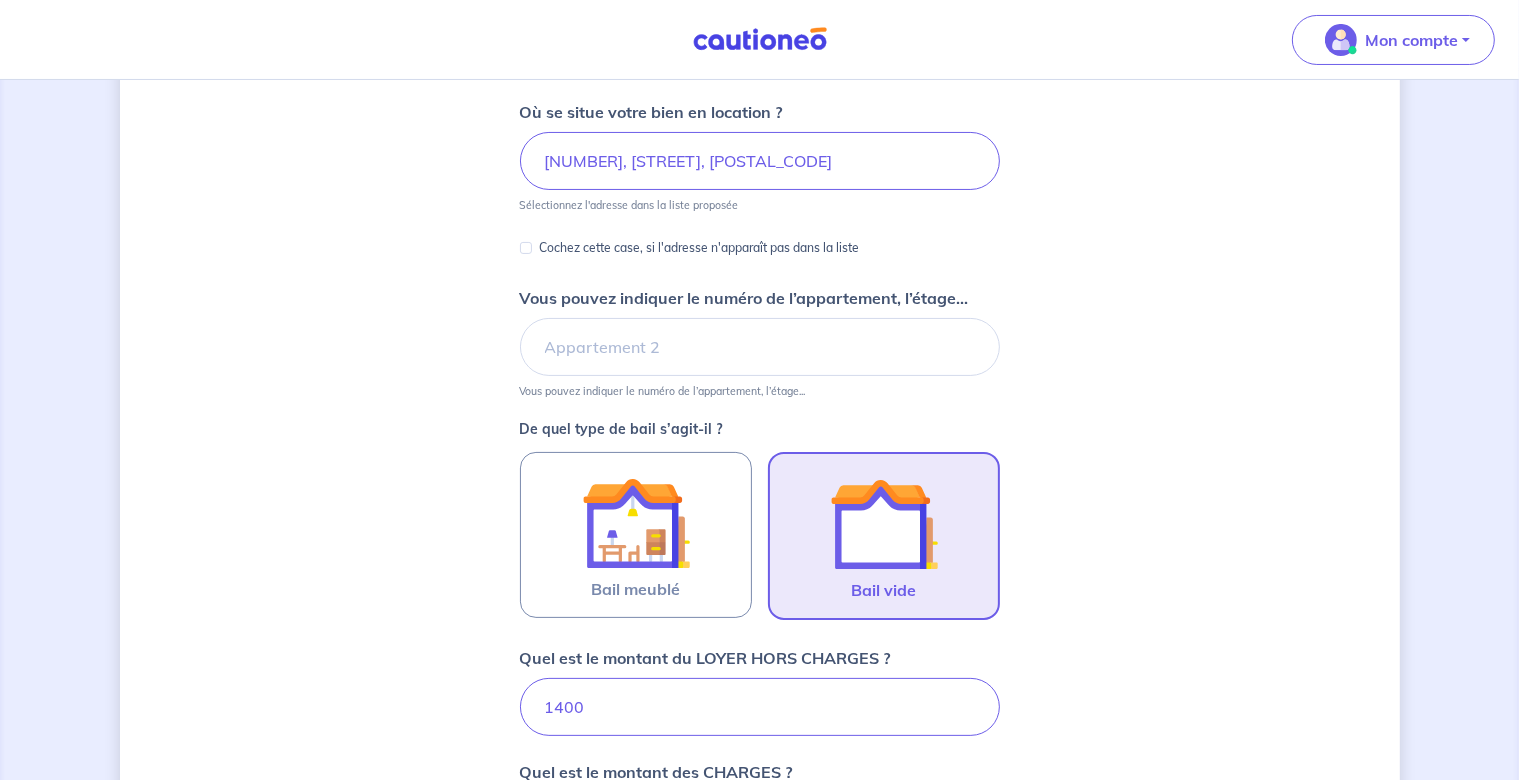 click on "Où se situe votre bien en location ? [NUMBER], [STREET], [POSTAL_CODE] [CITY] Sélectionnez l'adresse dans la liste proposée Cochez cette case, si l'adresse n'apparaît pas dans la liste Vous pouvez indiquer le numéro de l’appartement, l’étage... Vous pouvez indiquer le numéro de l’appartement, l’étage... De quel type de bail s’agit-il ? Bail meublé Bail vide Quel est le montant du LOYER HORS CHARGES ? 1400 Quel est le montant des CHARGES ? 0 Soit un loyer charges comprises de : 1400 Le loyer maximum garanti est de 4 500€ Quel est le montant du dépôt de garantie ? 1400 Pour un locataire entrant, il doit être équivalent à  1 mois  de loyer hors charges. Étape Précédente Précédent Je valide Je valide" at bounding box center [760, 623] 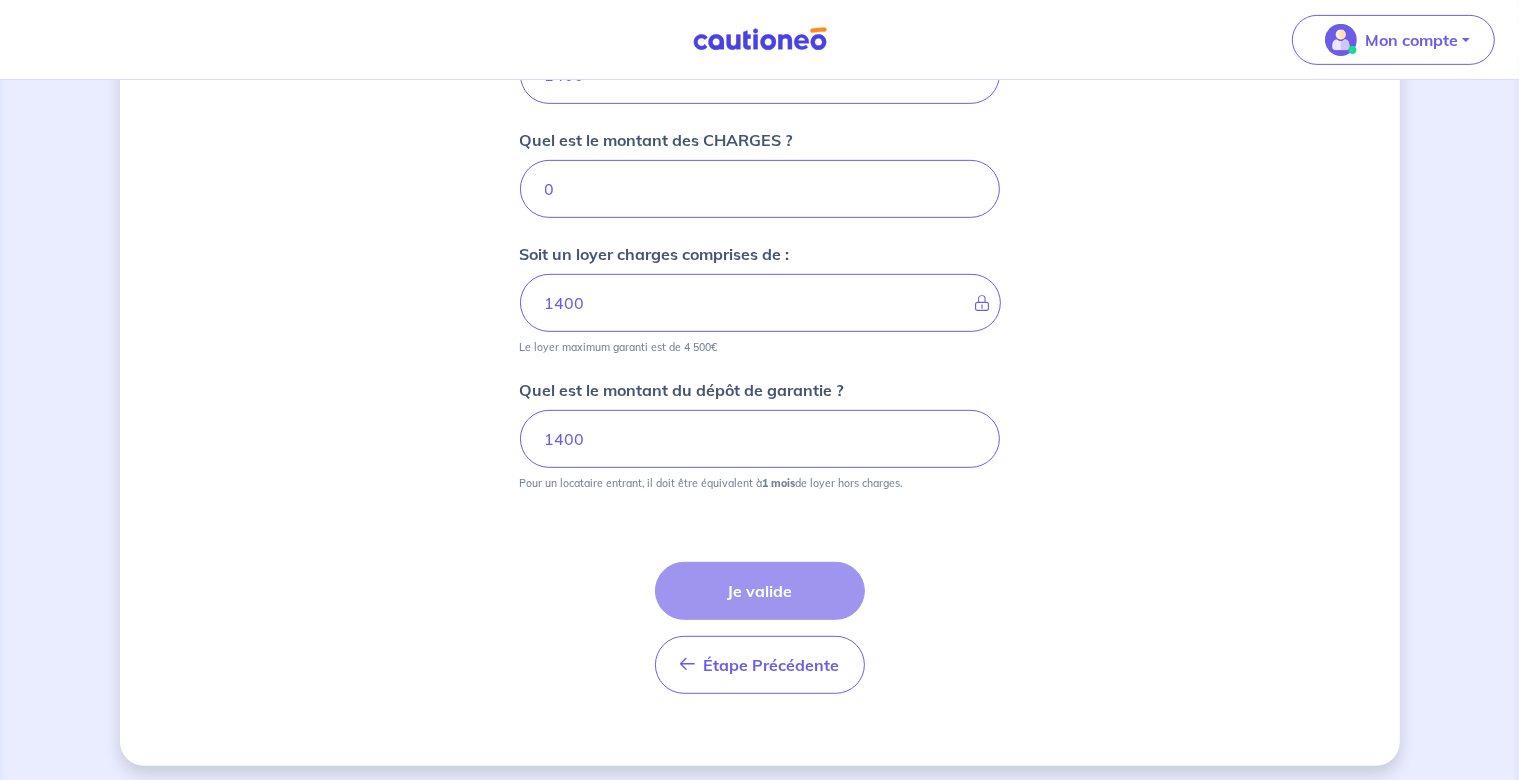 scroll, scrollTop: 894, scrollLeft: 0, axis: vertical 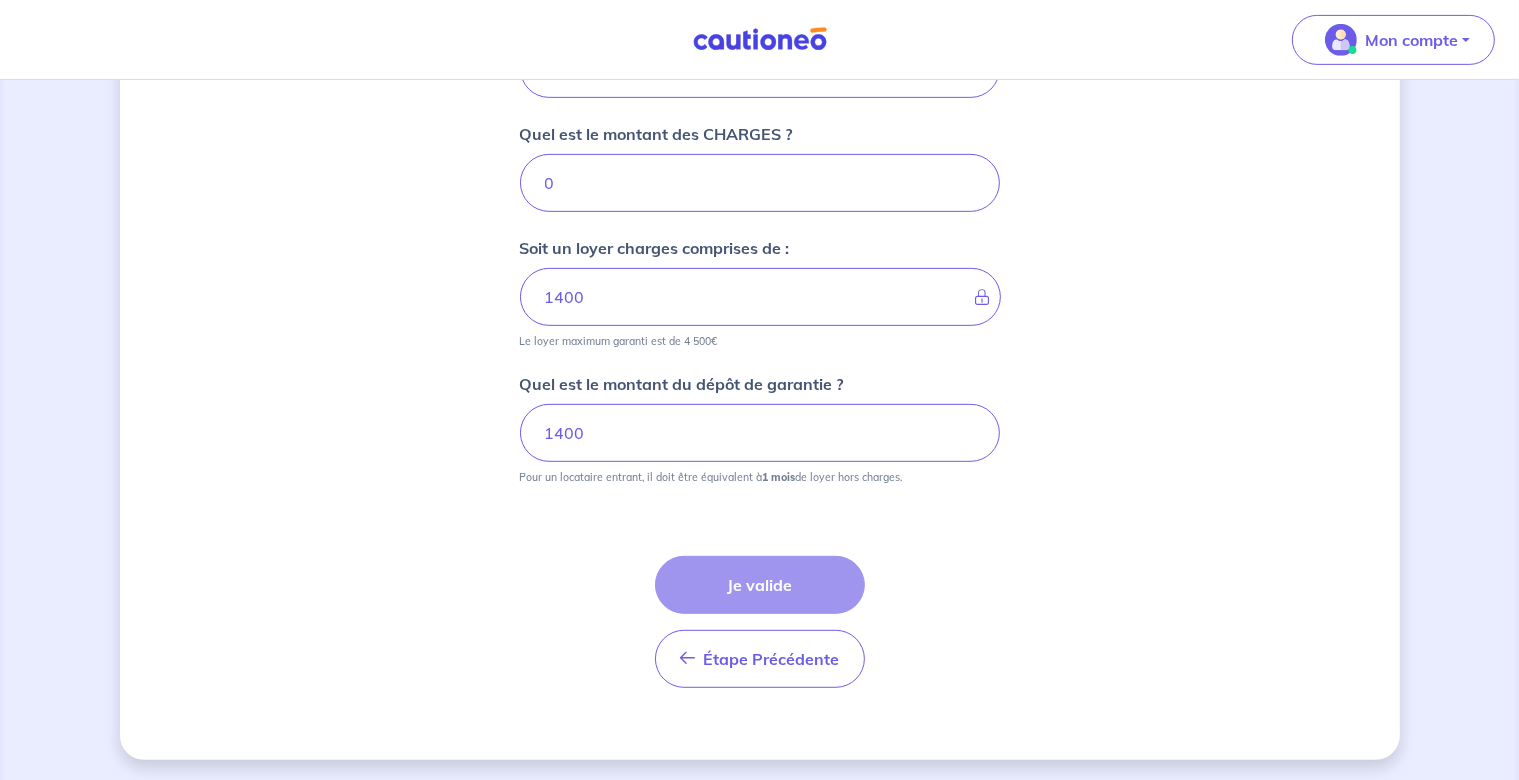 click on "Étape Précédente Précédent Je valide Je valide" at bounding box center [760, 622] 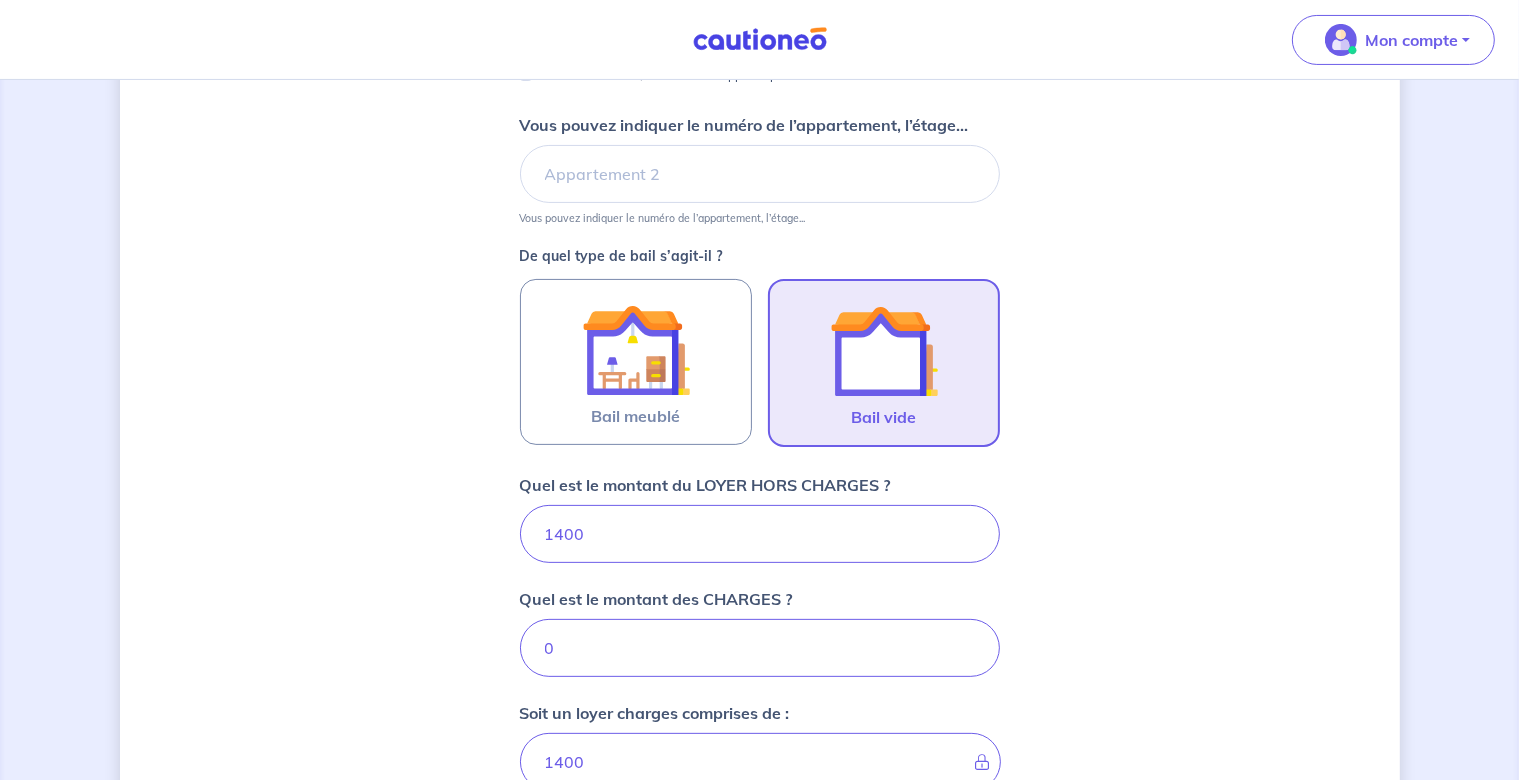 scroll, scrollTop: 190, scrollLeft: 0, axis: vertical 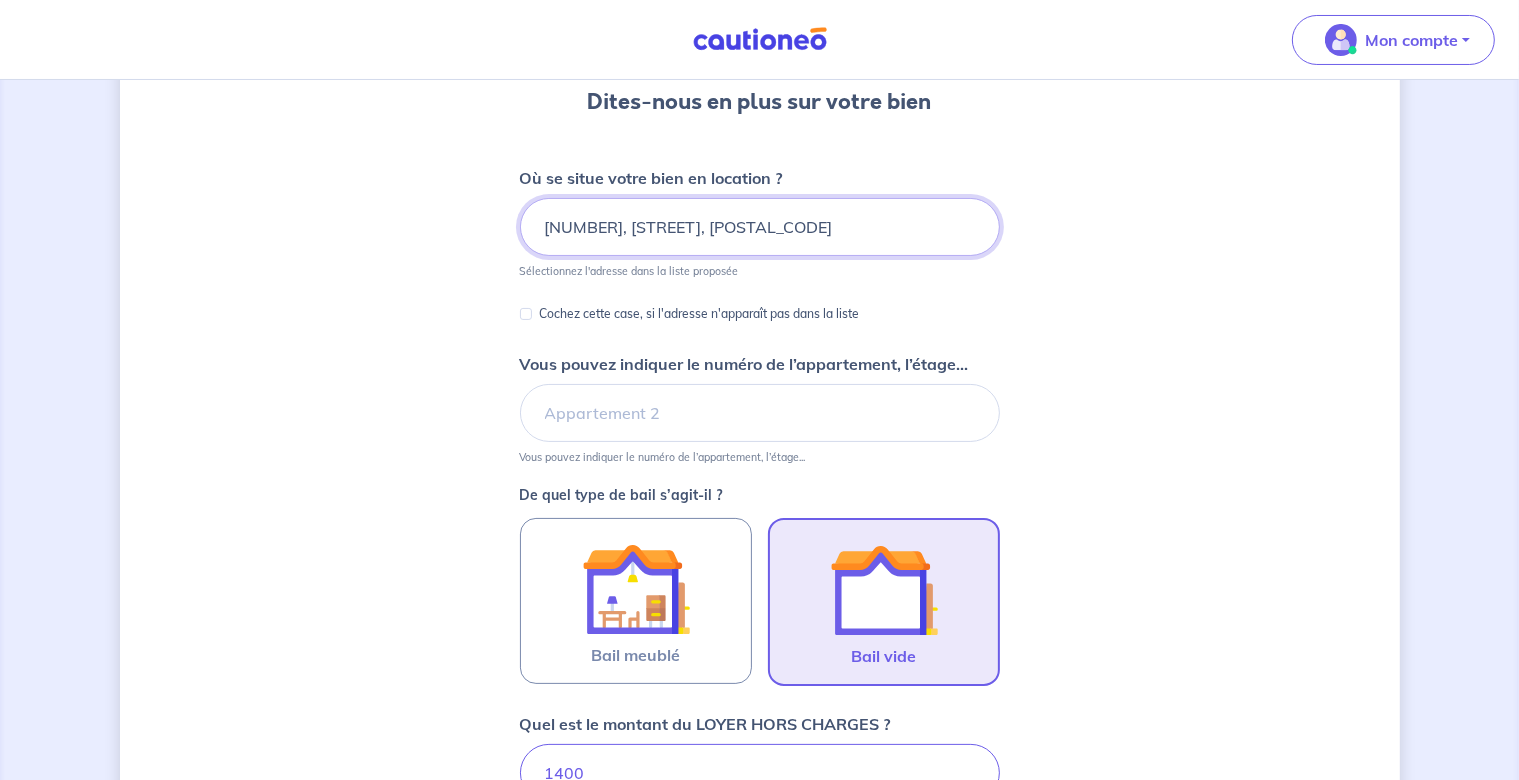 click on "[NUMBER], [STREET], [POSTAL_CODE]" at bounding box center [760, 227] 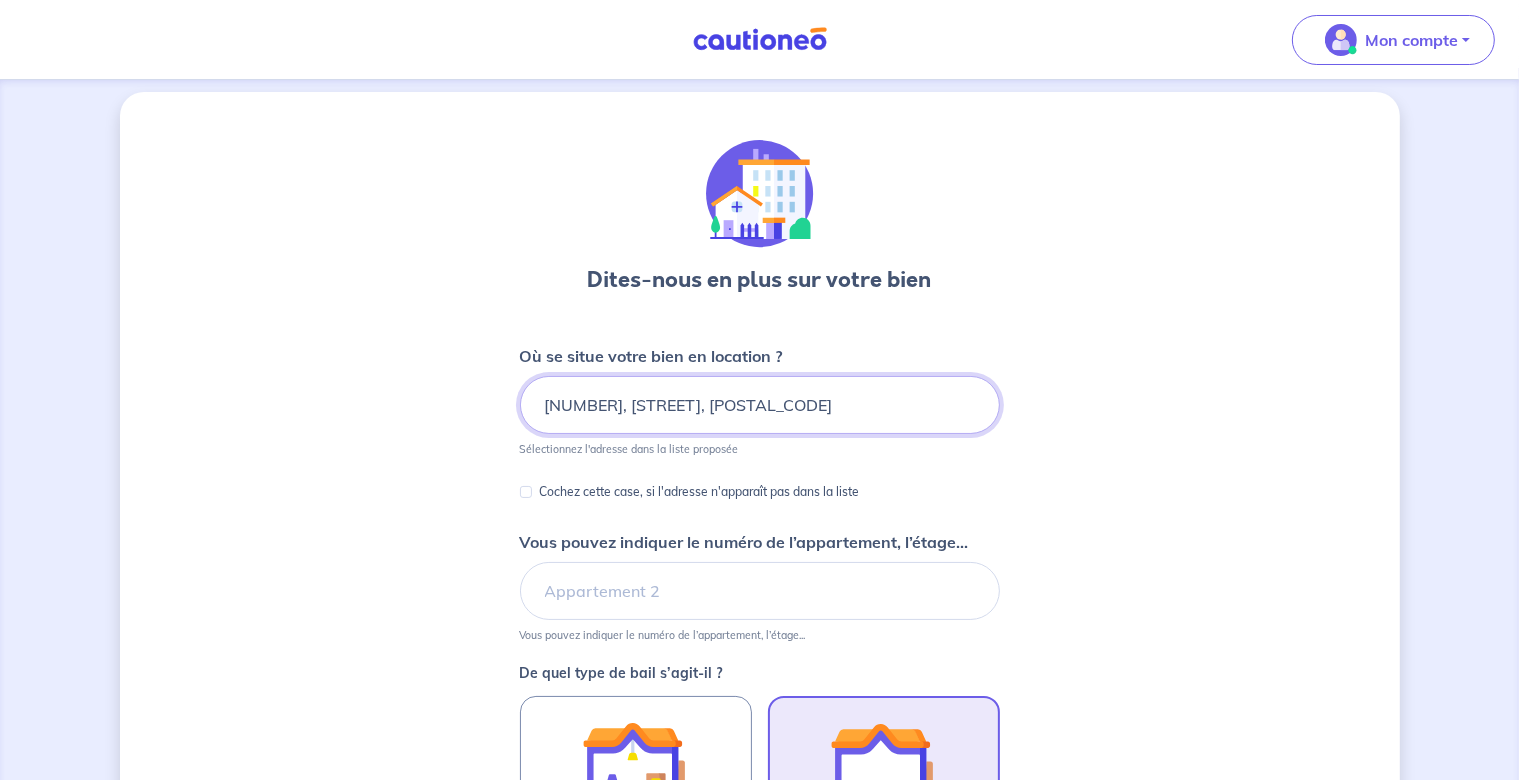 scroll, scrollTop: 0, scrollLeft: 0, axis: both 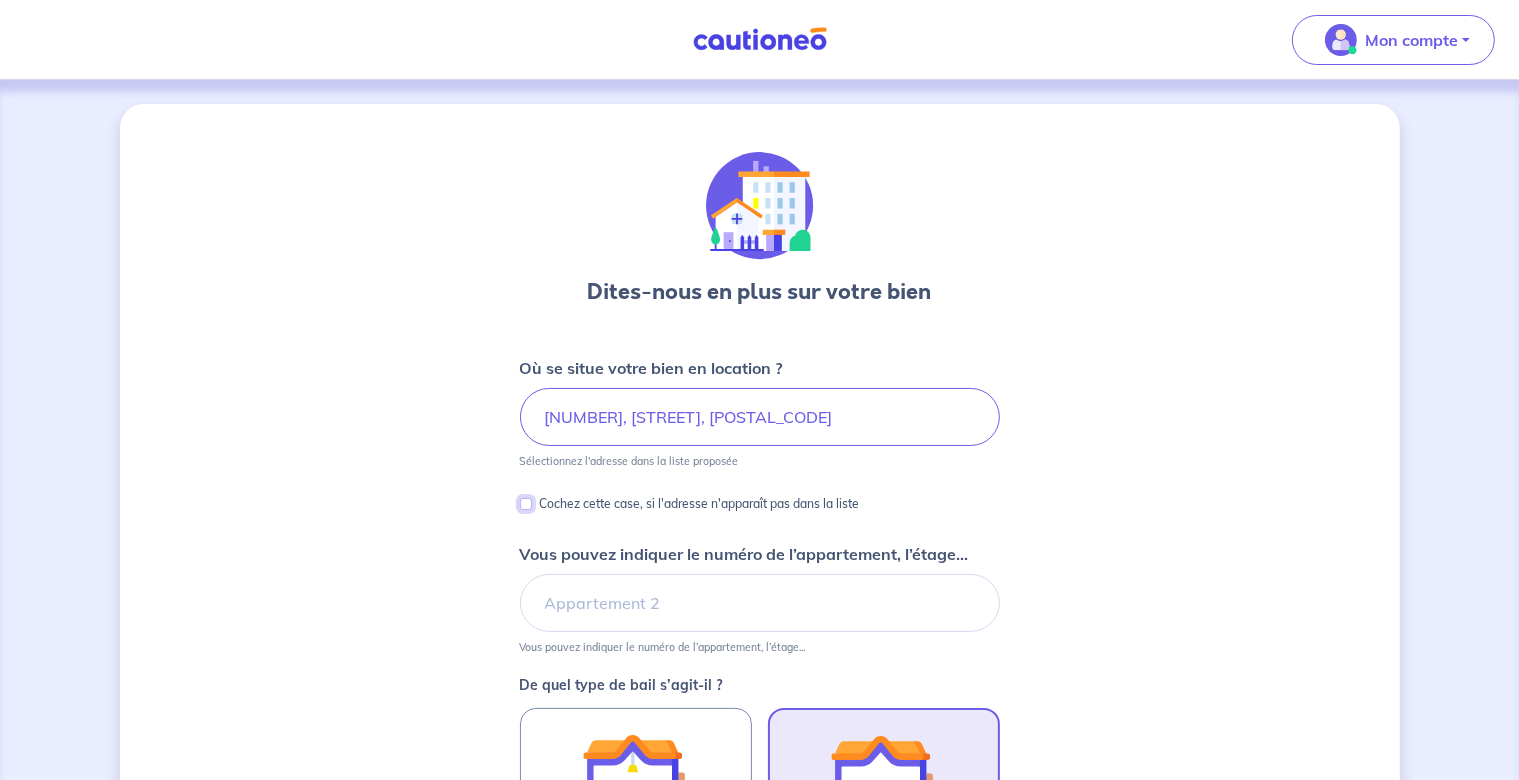 click on "Cochez cette case, si l'adresse n'apparaît pas dans la liste" at bounding box center [526, 504] 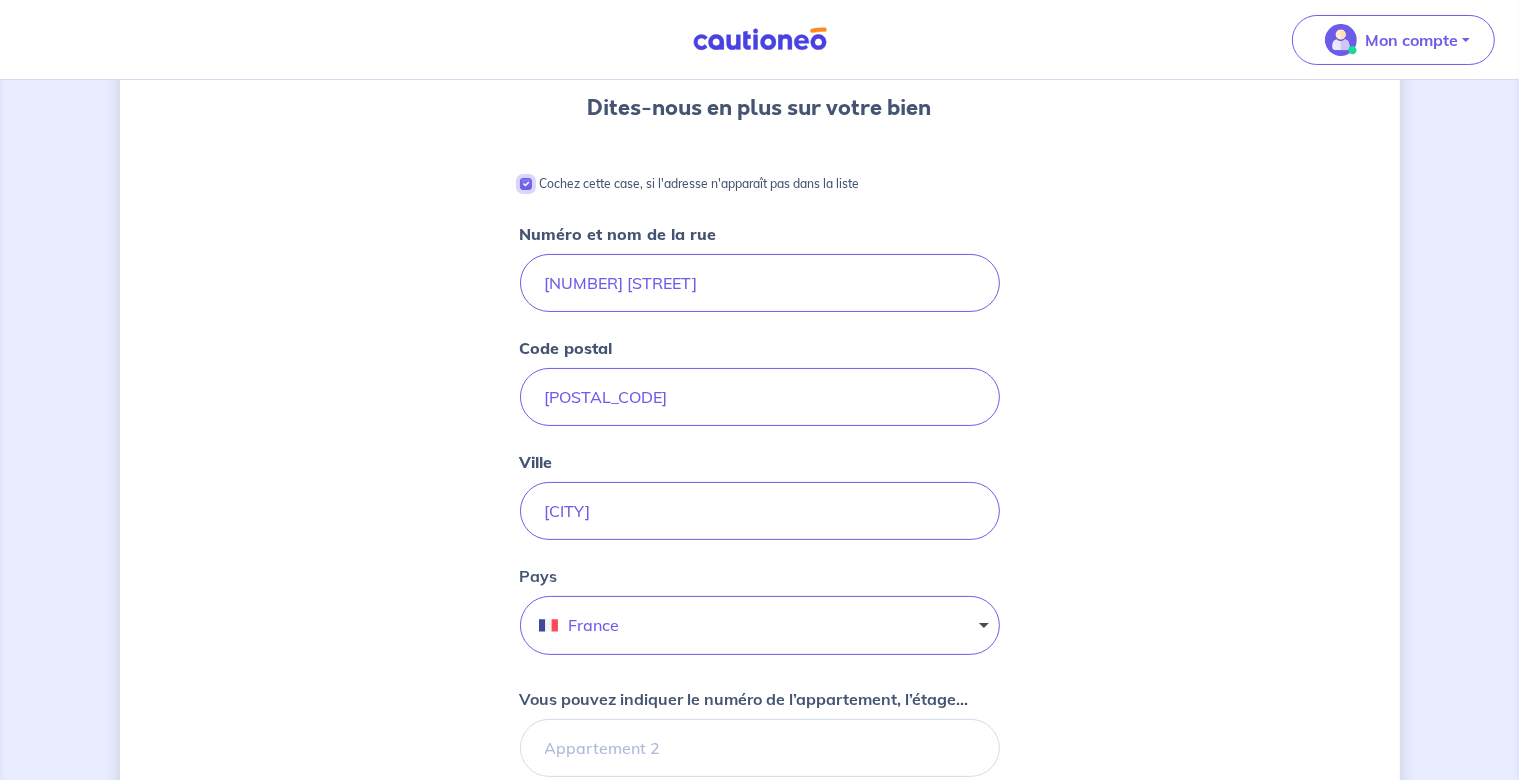 scroll, scrollTop: 140, scrollLeft: 0, axis: vertical 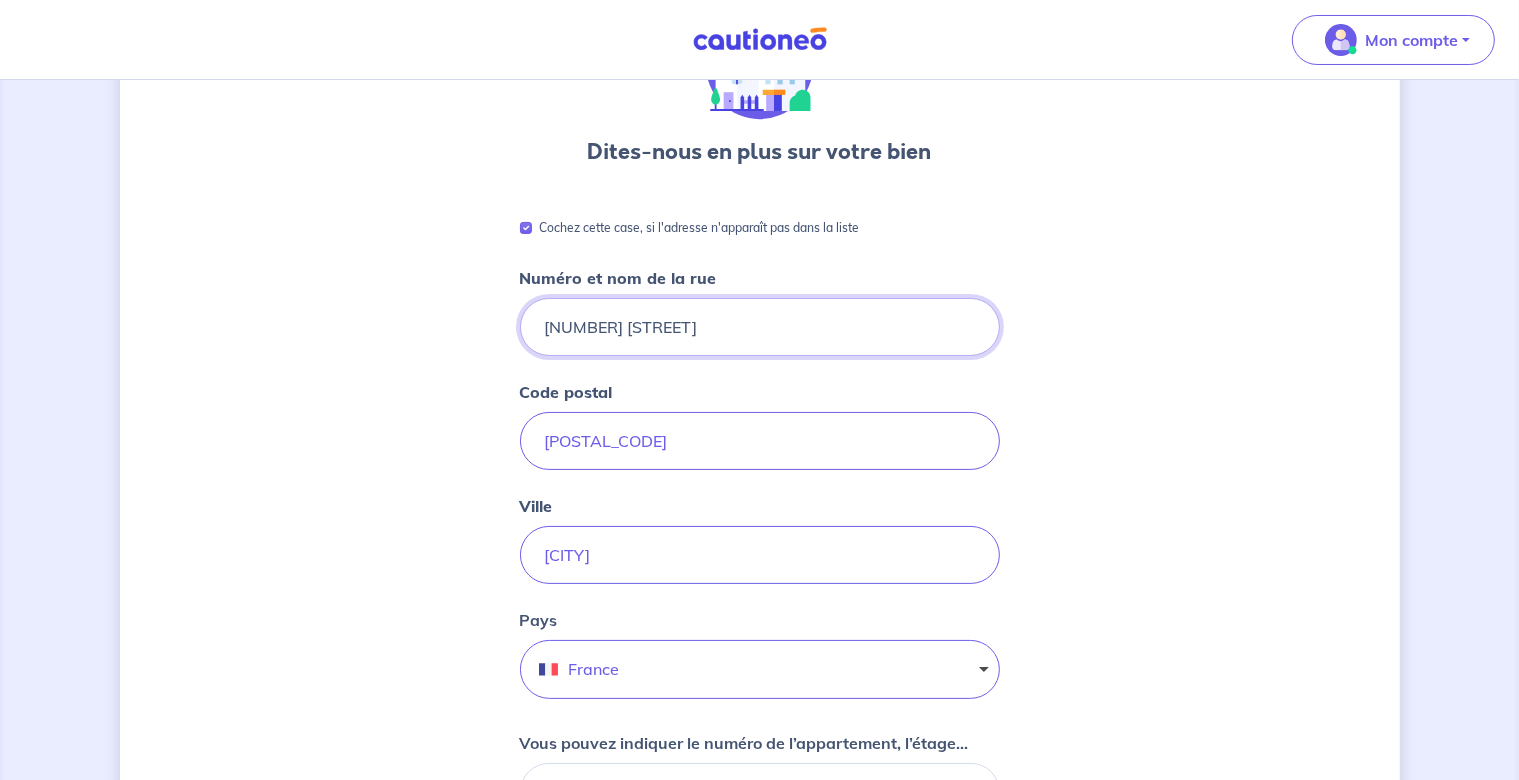 drag, startPoint x: 723, startPoint y: 322, endPoint x: 520, endPoint y: 320, distance: 203.00986 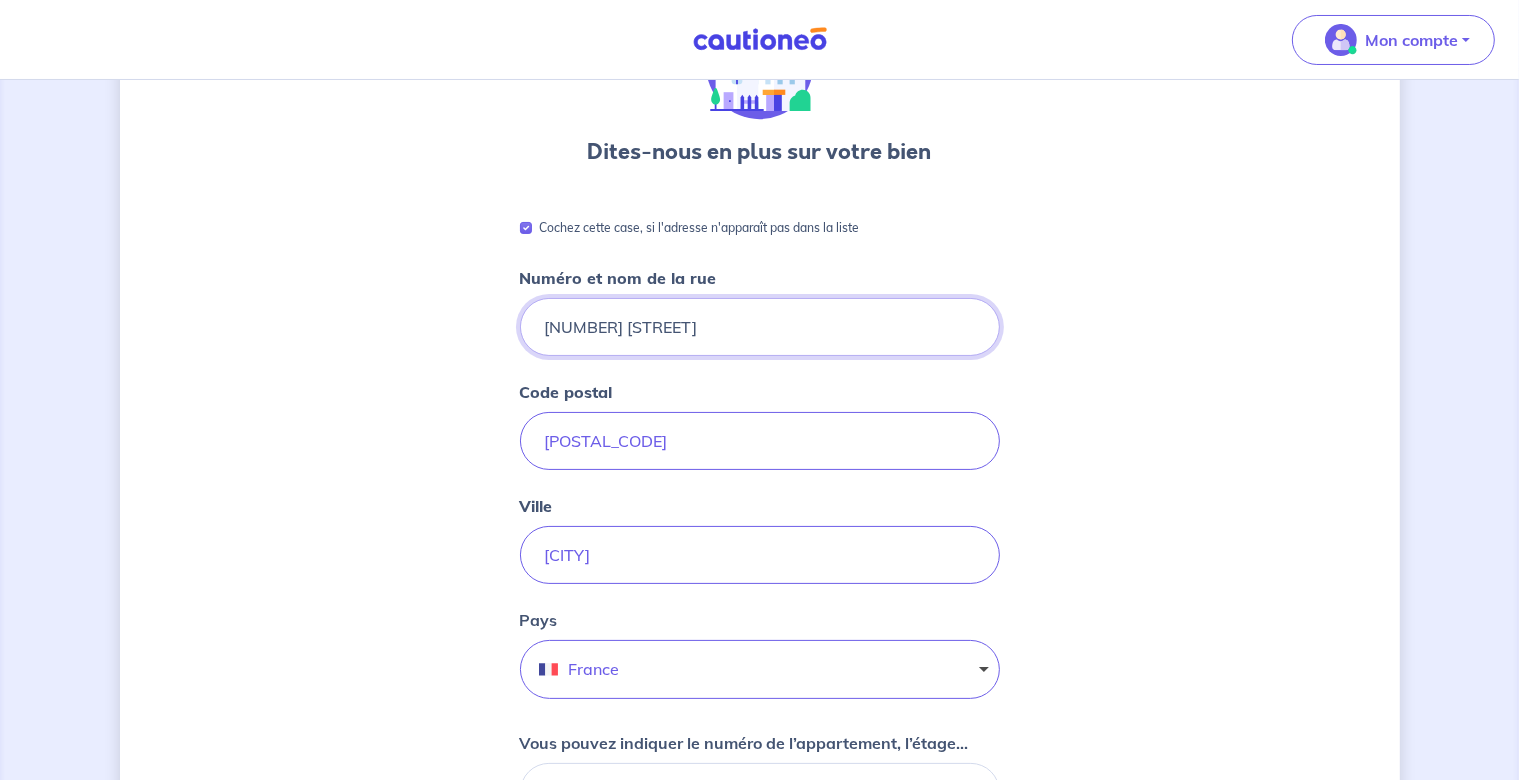 click on "[NUMBER] [STREET]" at bounding box center (760, 327) 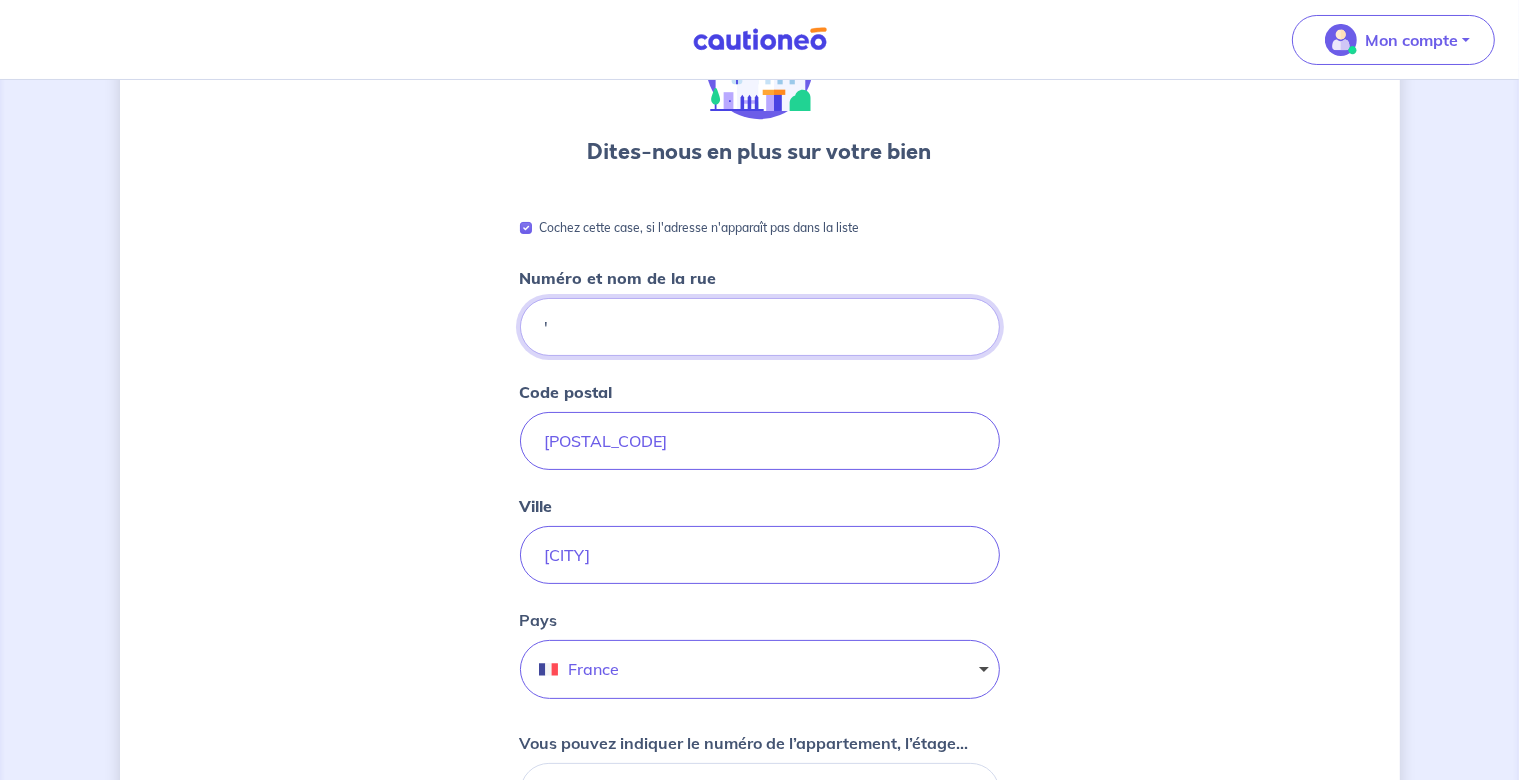 type on "'" 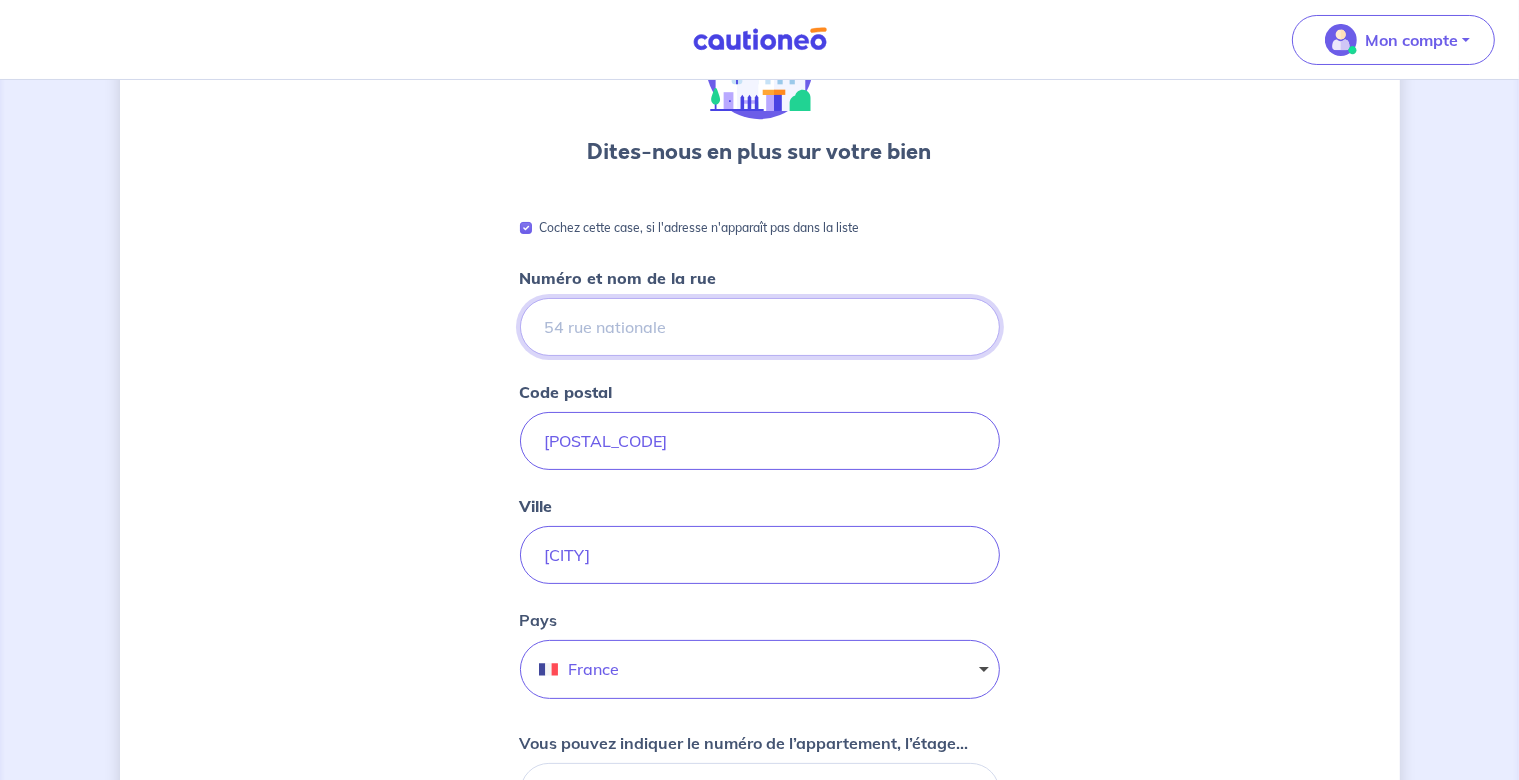 type on "'" 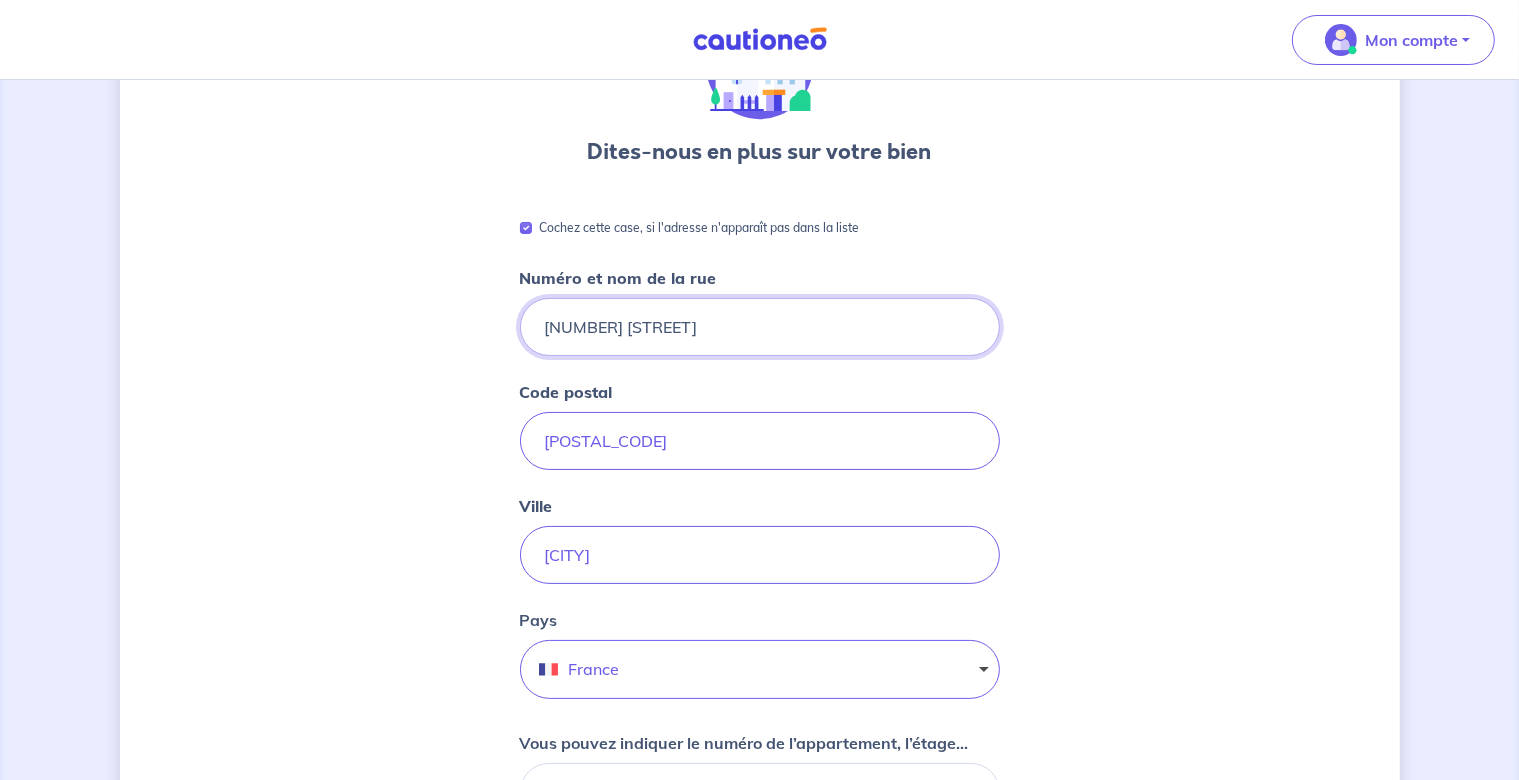 type on "[NUMBER] [STREET]" 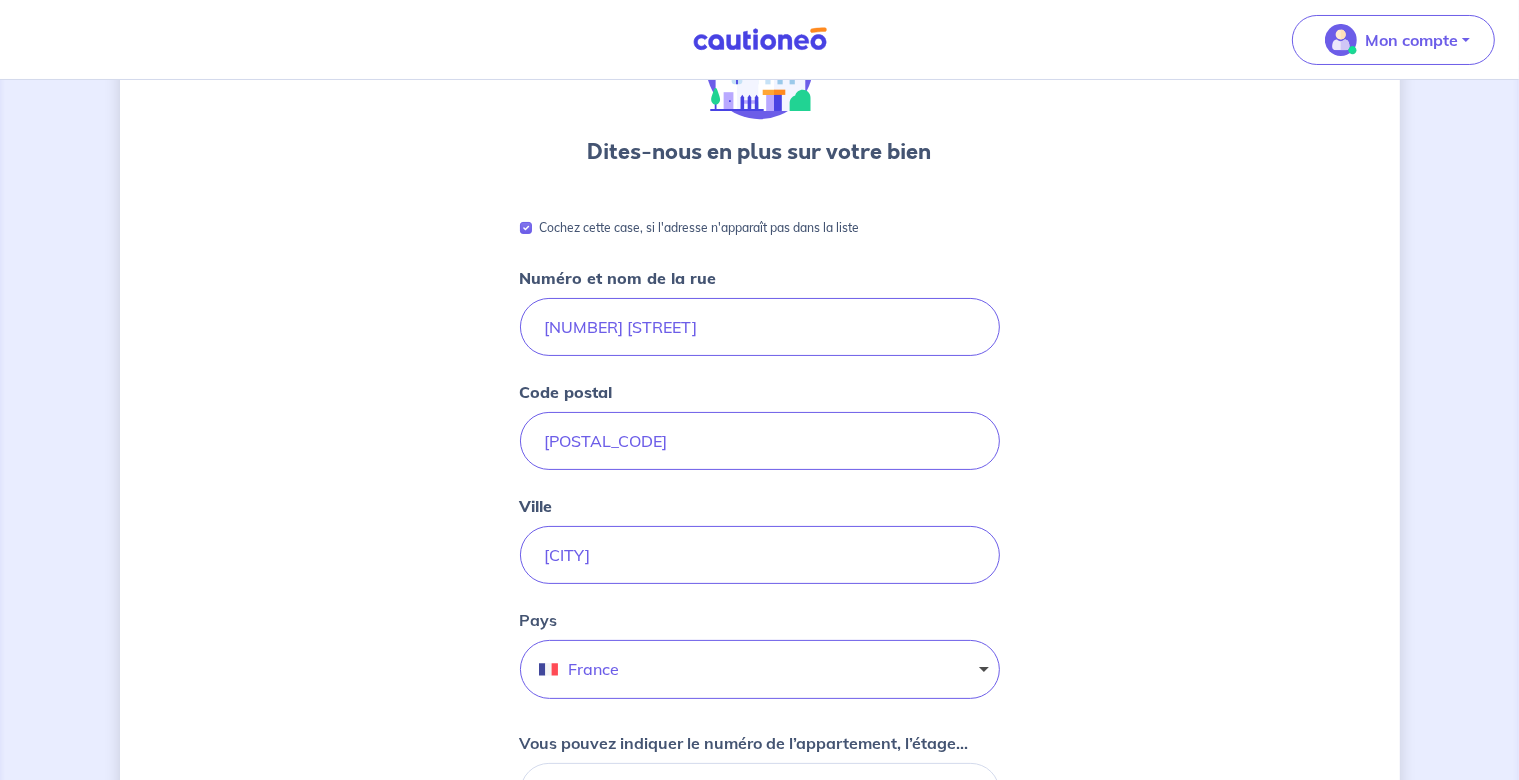 click on "Numéro et nom de la rue [NUMBER] [STREET] Code postal [POSTAL_CODE] Ville [CITY] Pays France Vous pouvez indiquer le numéro de l’appartement, l’étage... Vous pouvez indiquer le numéro de l’appartement, l’étage... De quel type de bail s’agit-il ? Bail meublé Bail vide Quel est le montant du LOYER HORS CHARGES ? 1400 Quel est le montant des CHARGES ? 0 Soit un loyer charges comprises de : 1400 Le loyer maximum garanti est de 4 500€ Quel est le montant du dépôt de garantie ? 1400 Pour un locataire entrant, il doit être équivalent à  1 mois  de loyer hors charges. Étape Précédente Précédent Je valide Je valide" at bounding box center (760, 903) 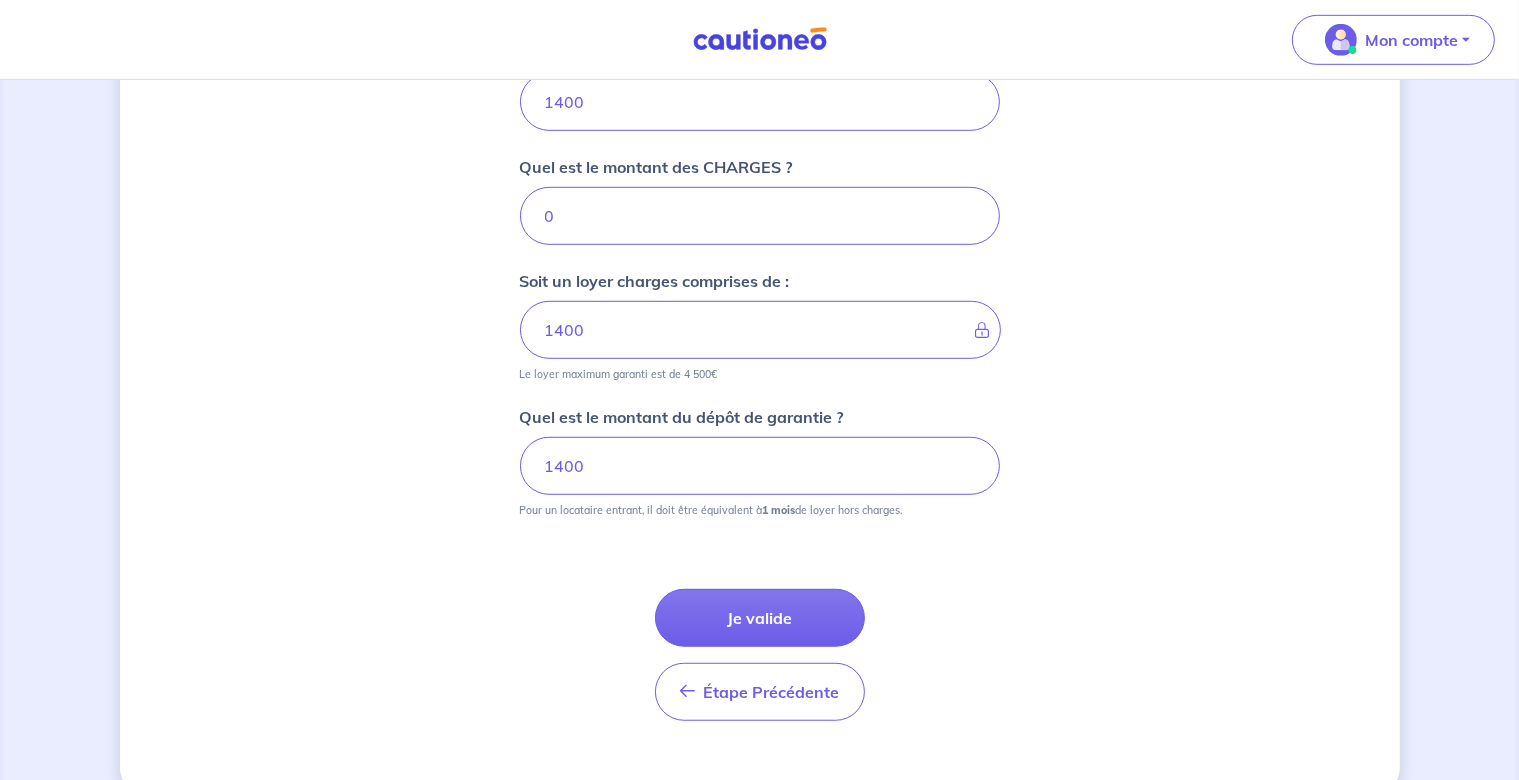 scroll, scrollTop: 1221, scrollLeft: 0, axis: vertical 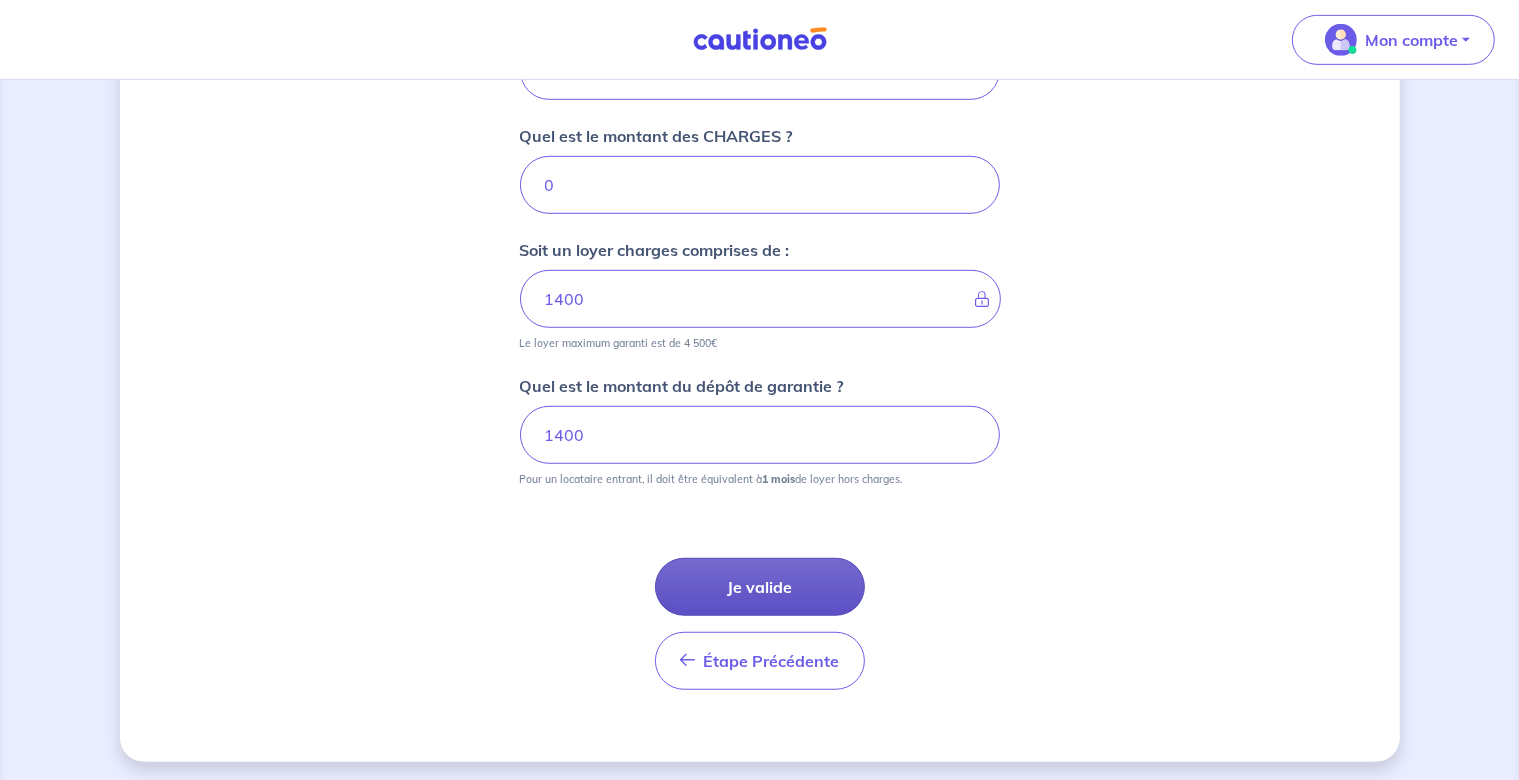 click on "Je valide" at bounding box center [760, 587] 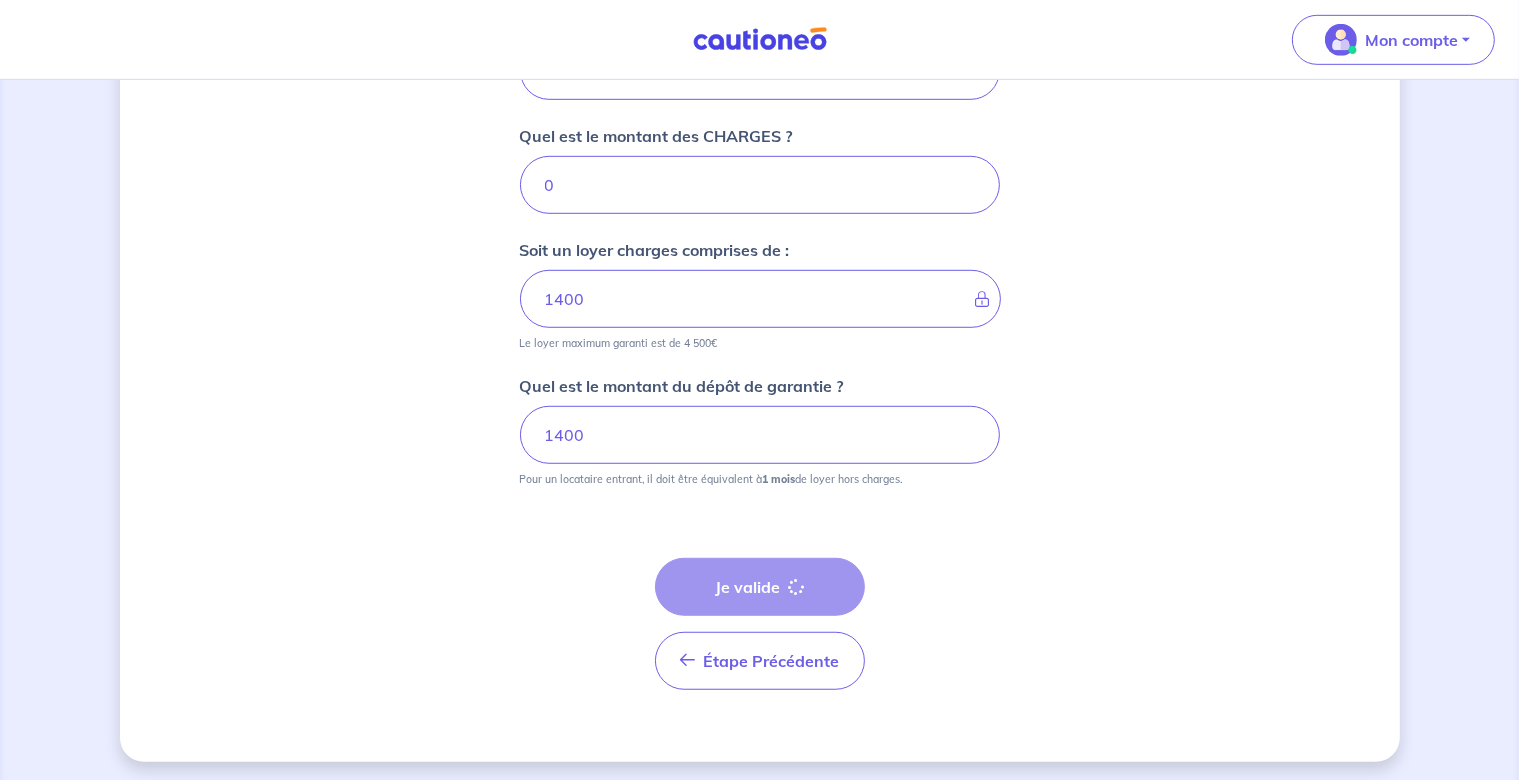 scroll, scrollTop: 0, scrollLeft: 0, axis: both 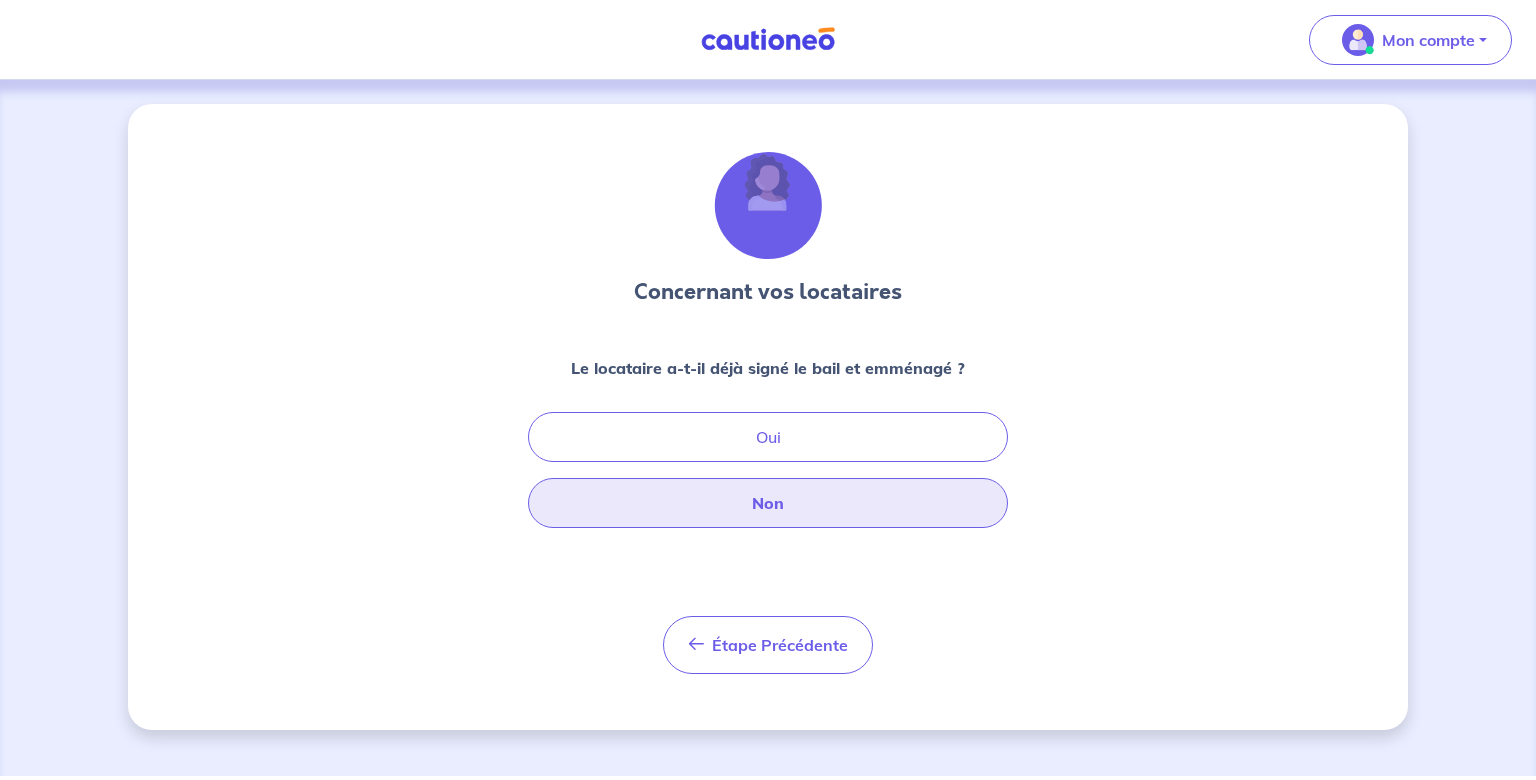 click on "Non" at bounding box center [768, 503] 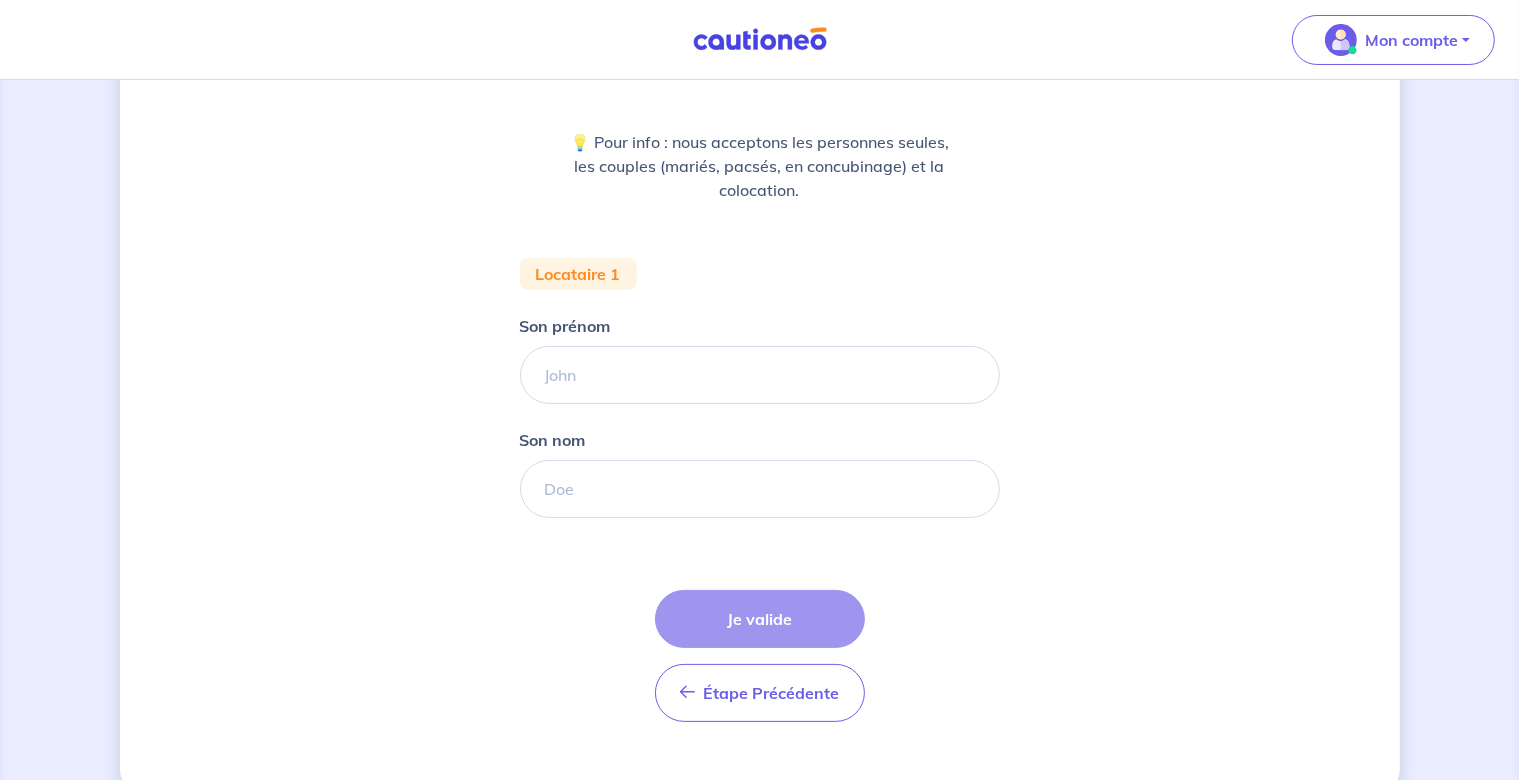 scroll, scrollTop: 262, scrollLeft: 0, axis: vertical 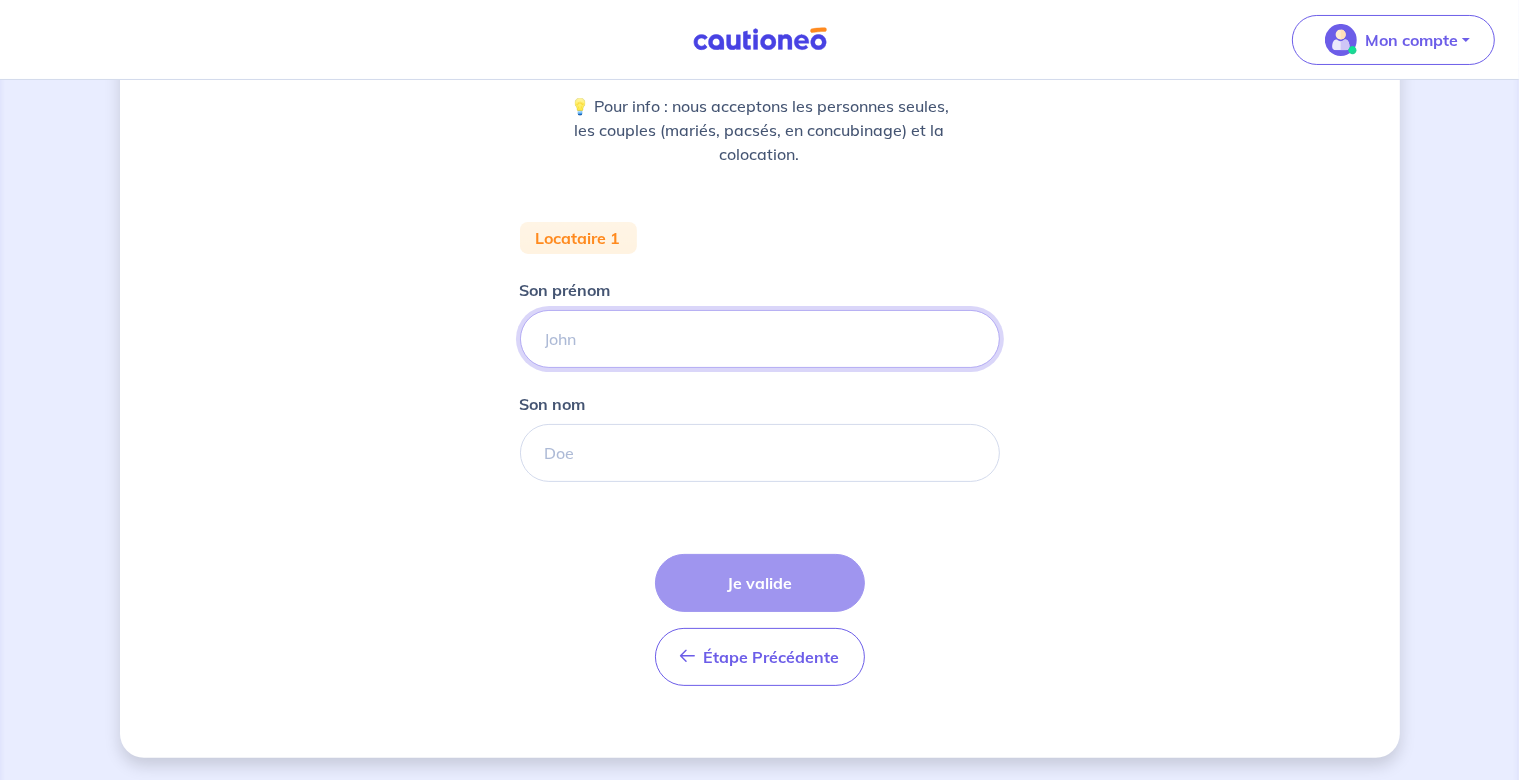click on "Son prénom" at bounding box center (760, 339) 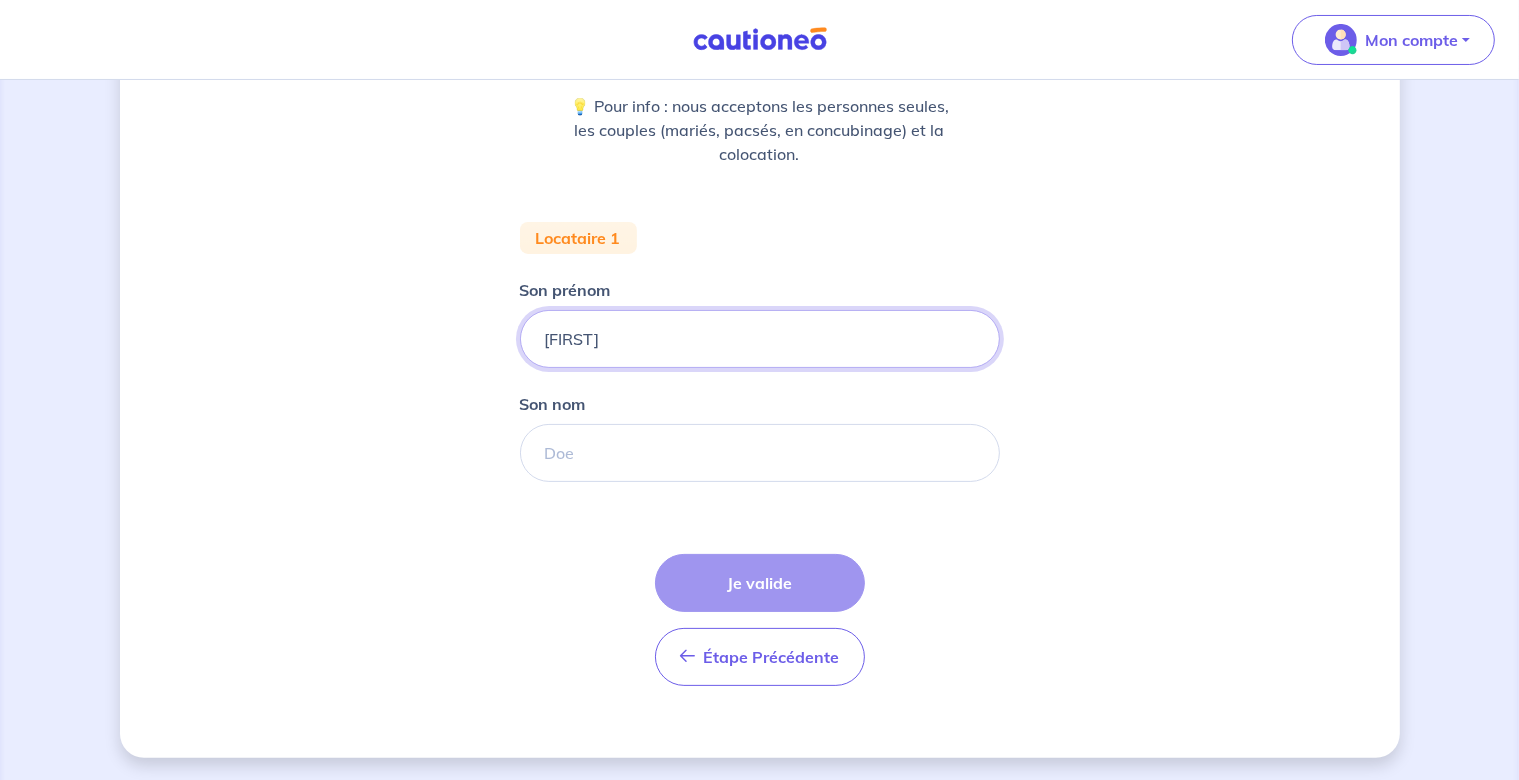 type on "[FIRST]" 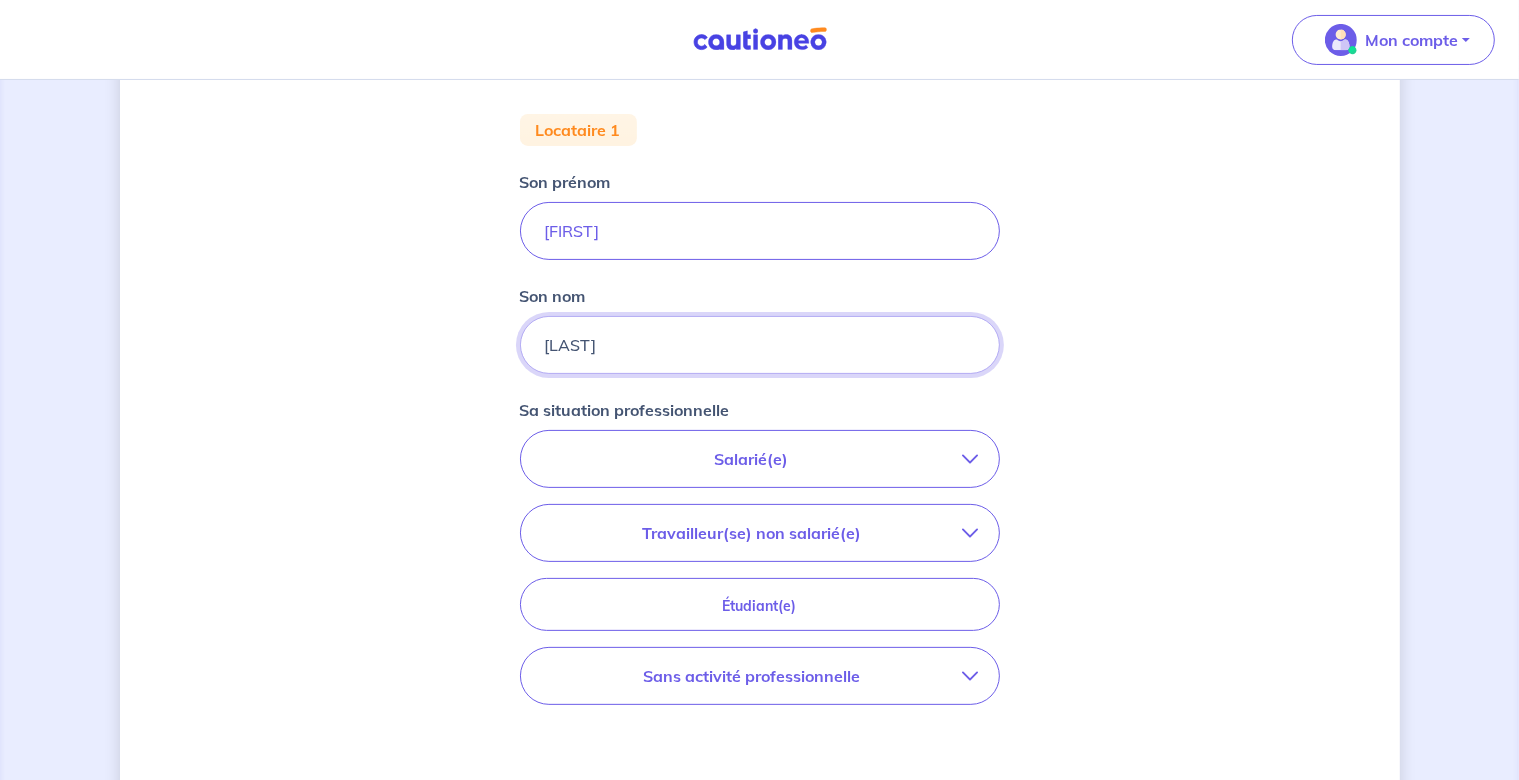 scroll, scrollTop: 403, scrollLeft: 0, axis: vertical 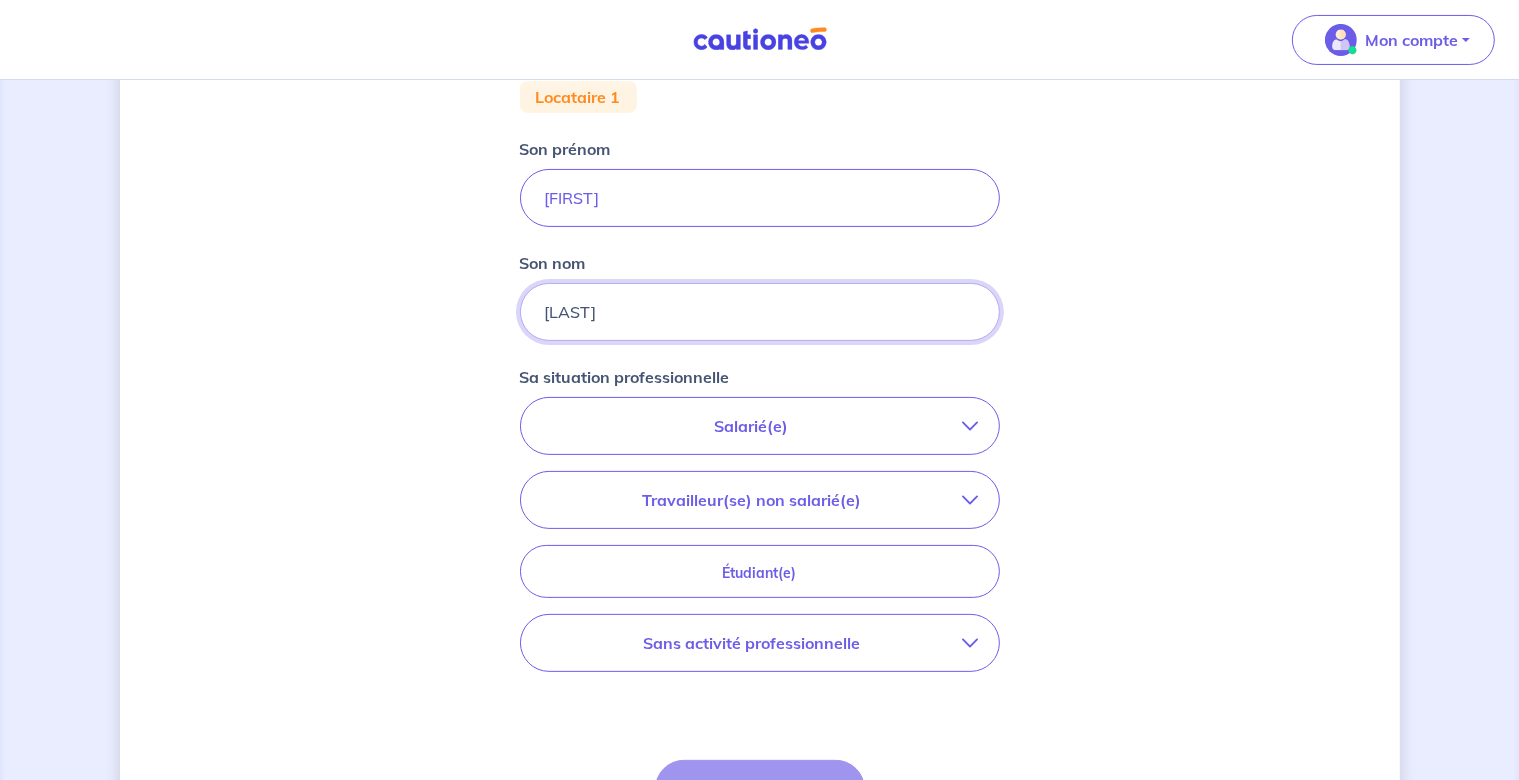 type on "[LAST]" 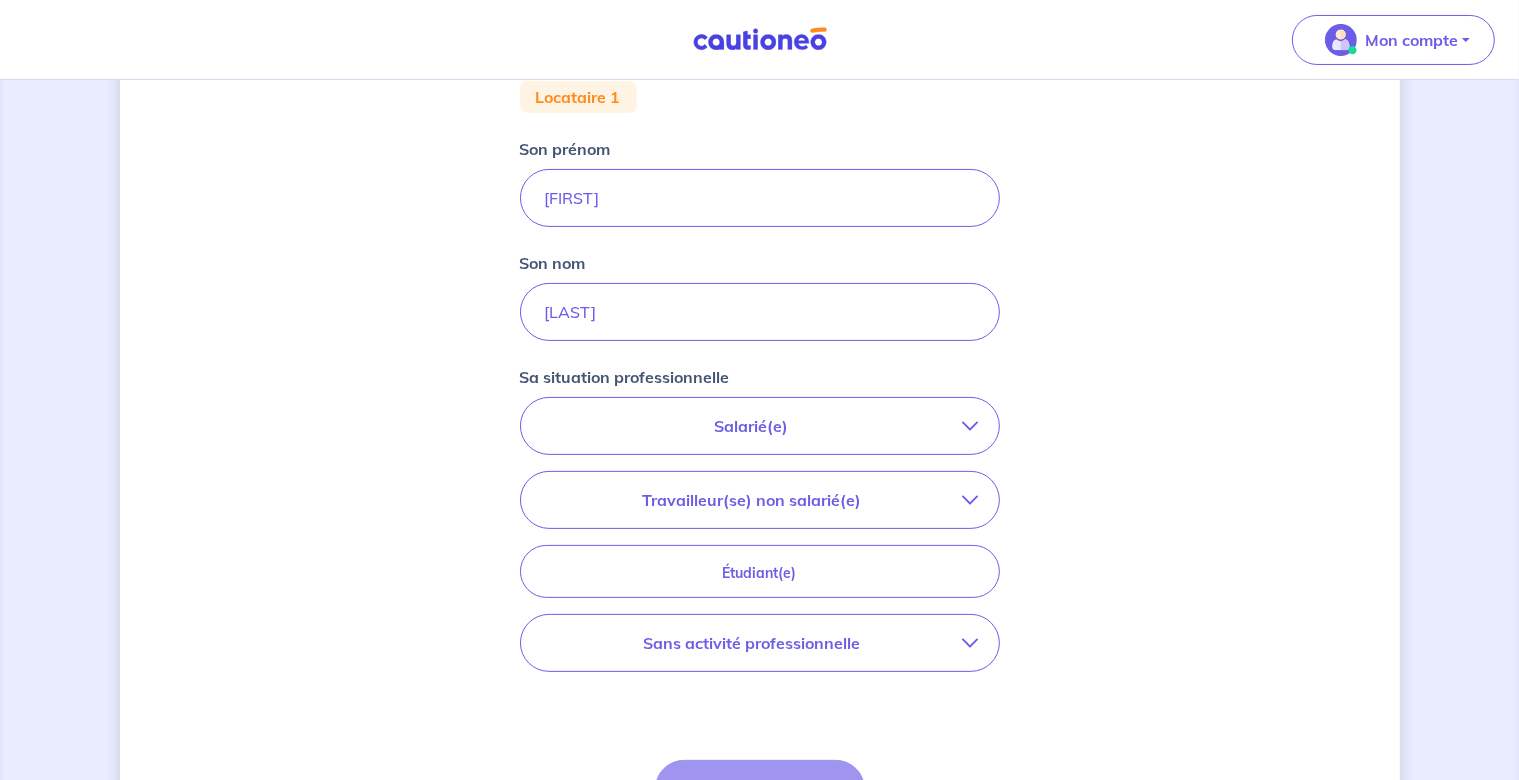 click on "Salarié(e)" at bounding box center (752, 426) 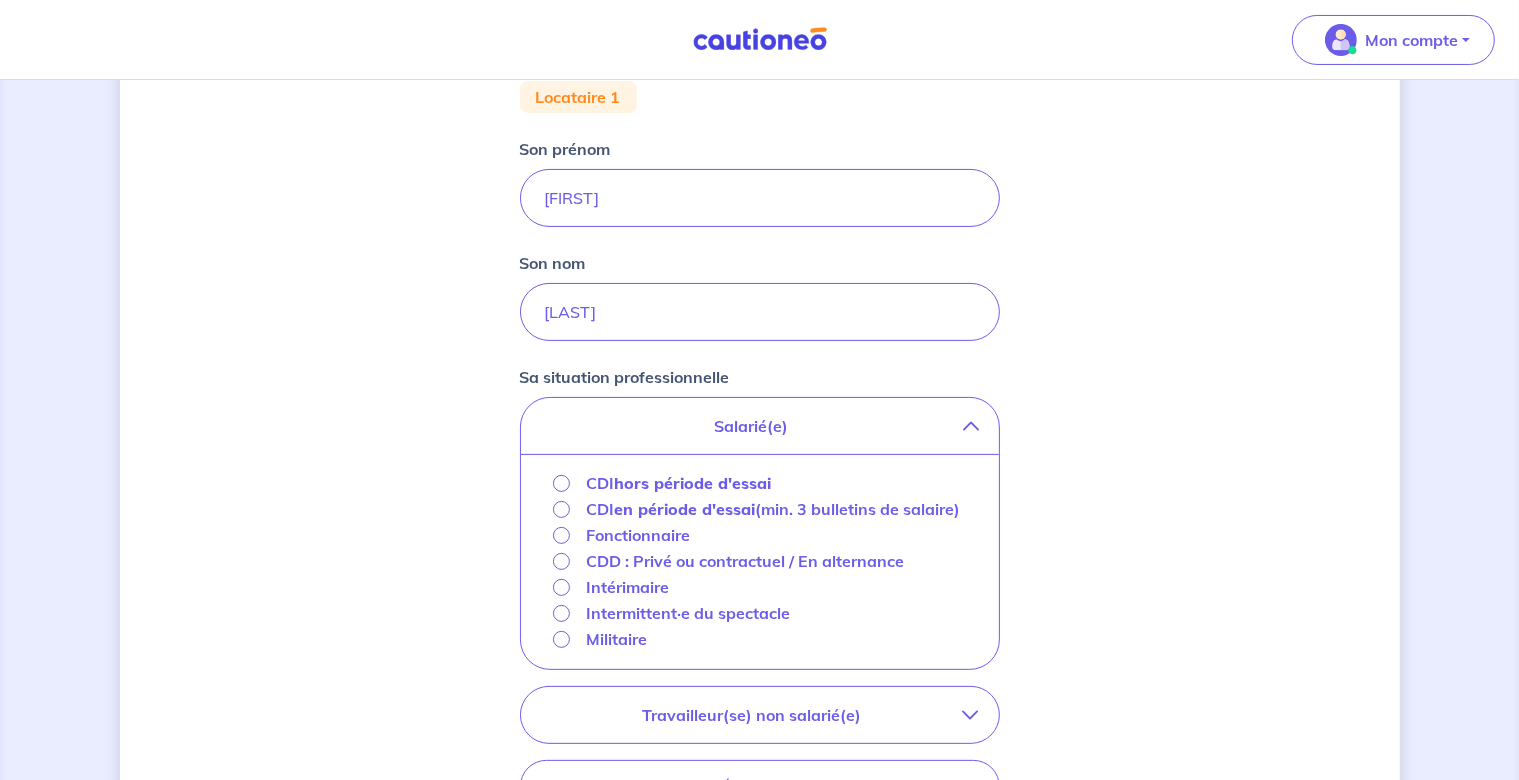 scroll, scrollTop: 544, scrollLeft: 0, axis: vertical 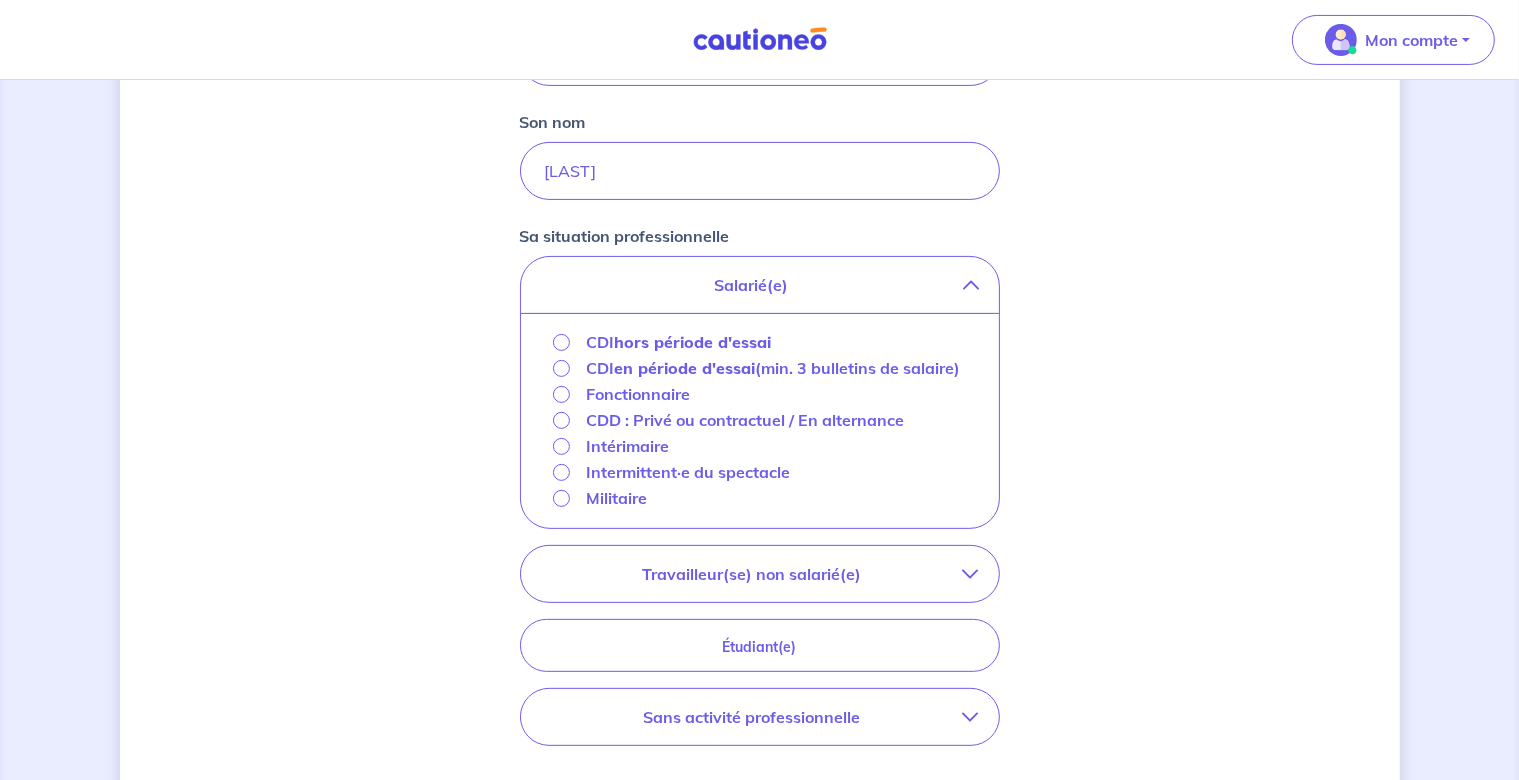 type 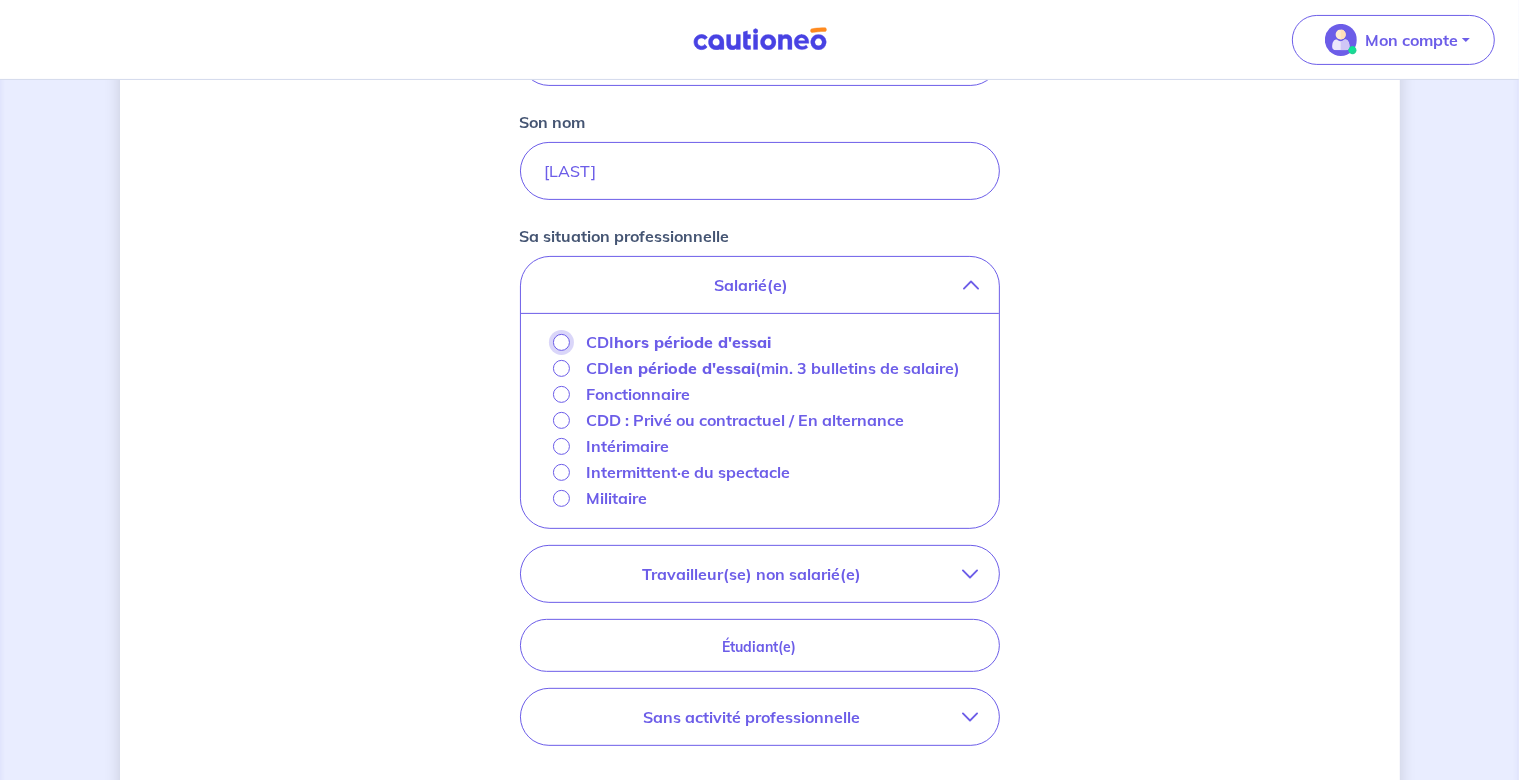 click on "CDI  hors période d'essai" at bounding box center [561, 342] 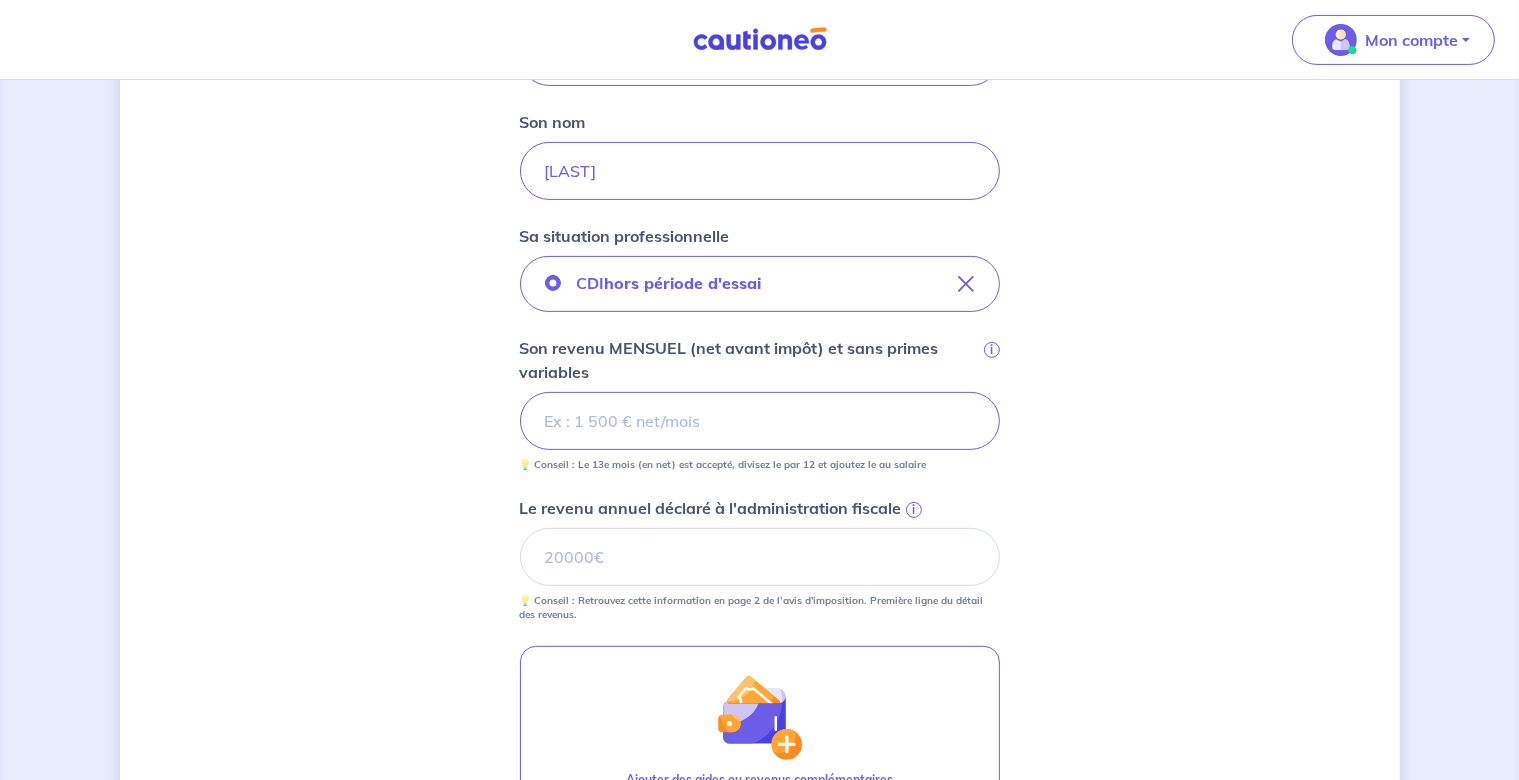click on "Son revenu MENSUEL (net avant impôt) et sans primes variables i" at bounding box center (760, 421) 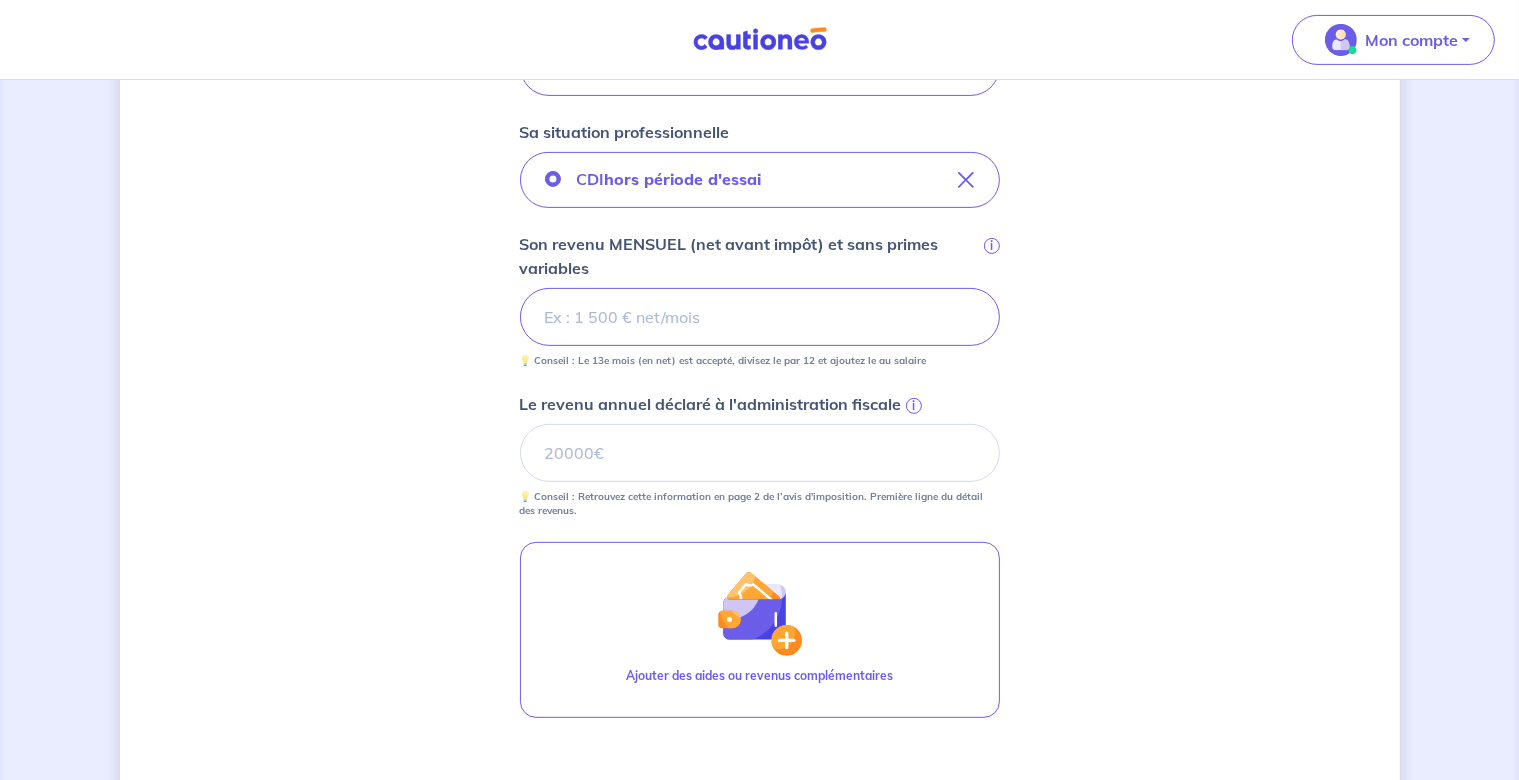 scroll, scrollTop: 684, scrollLeft: 0, axis: vertical 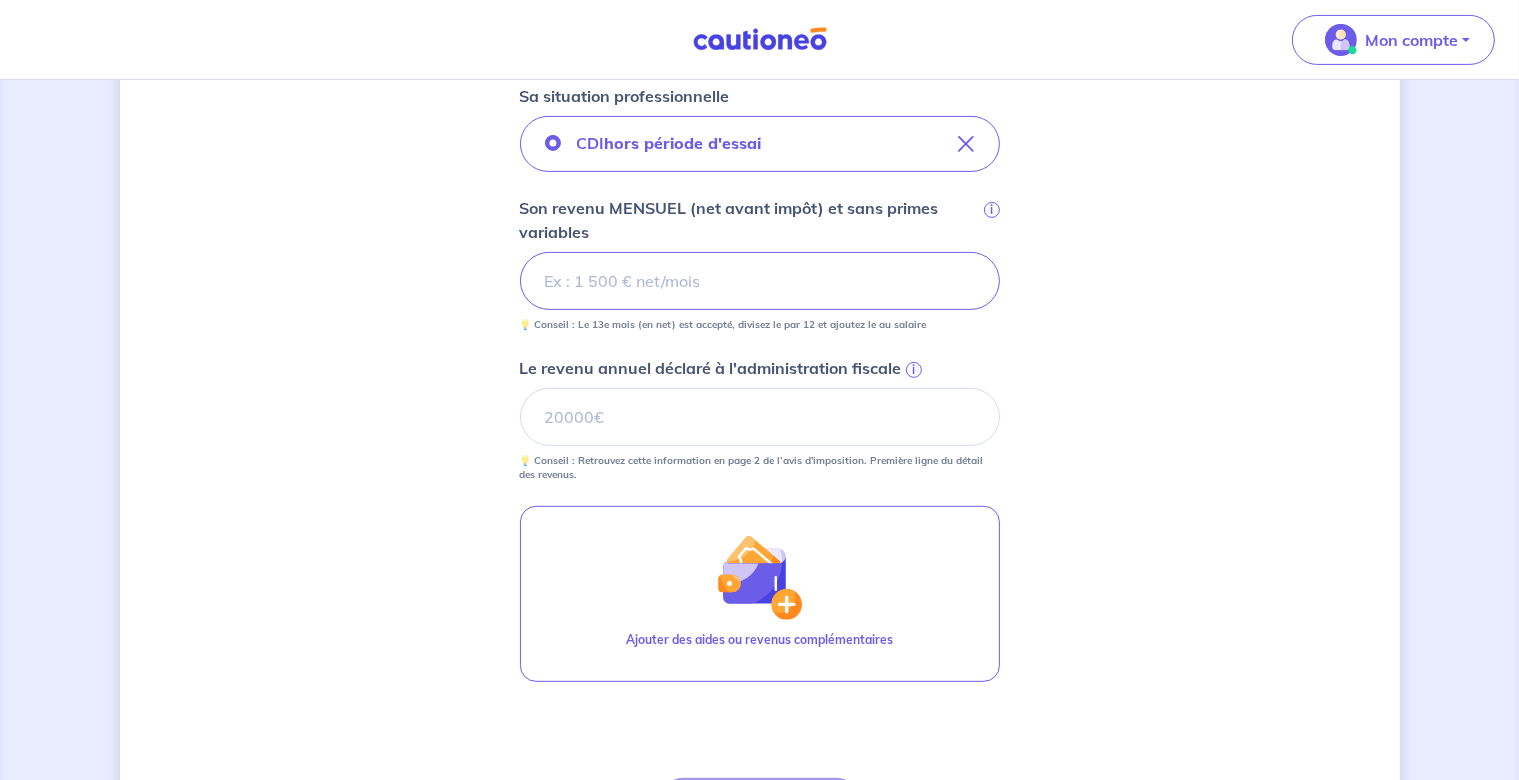 click on "i" at bounding box center (914, 370) 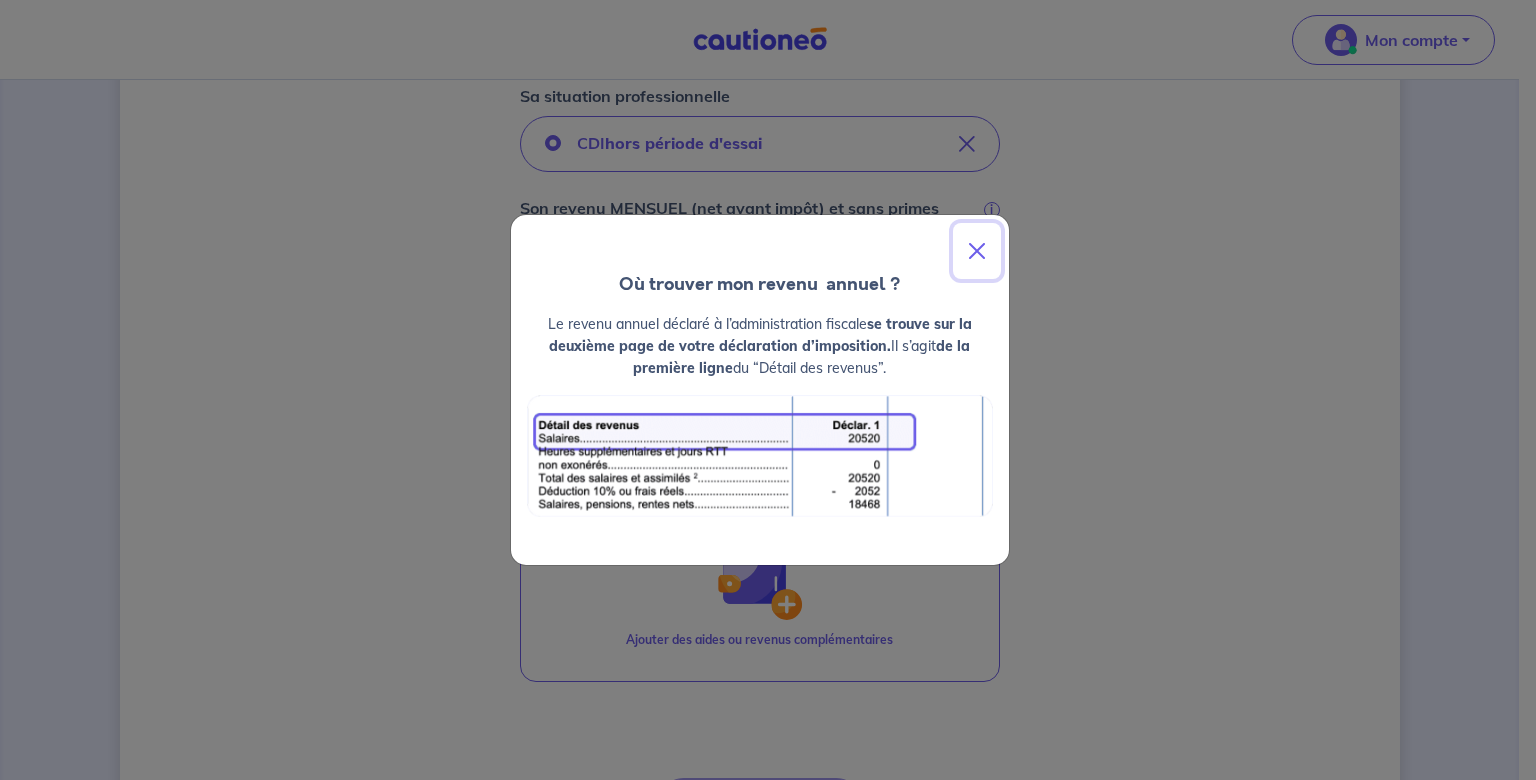 click at bounding box center (977, 251) 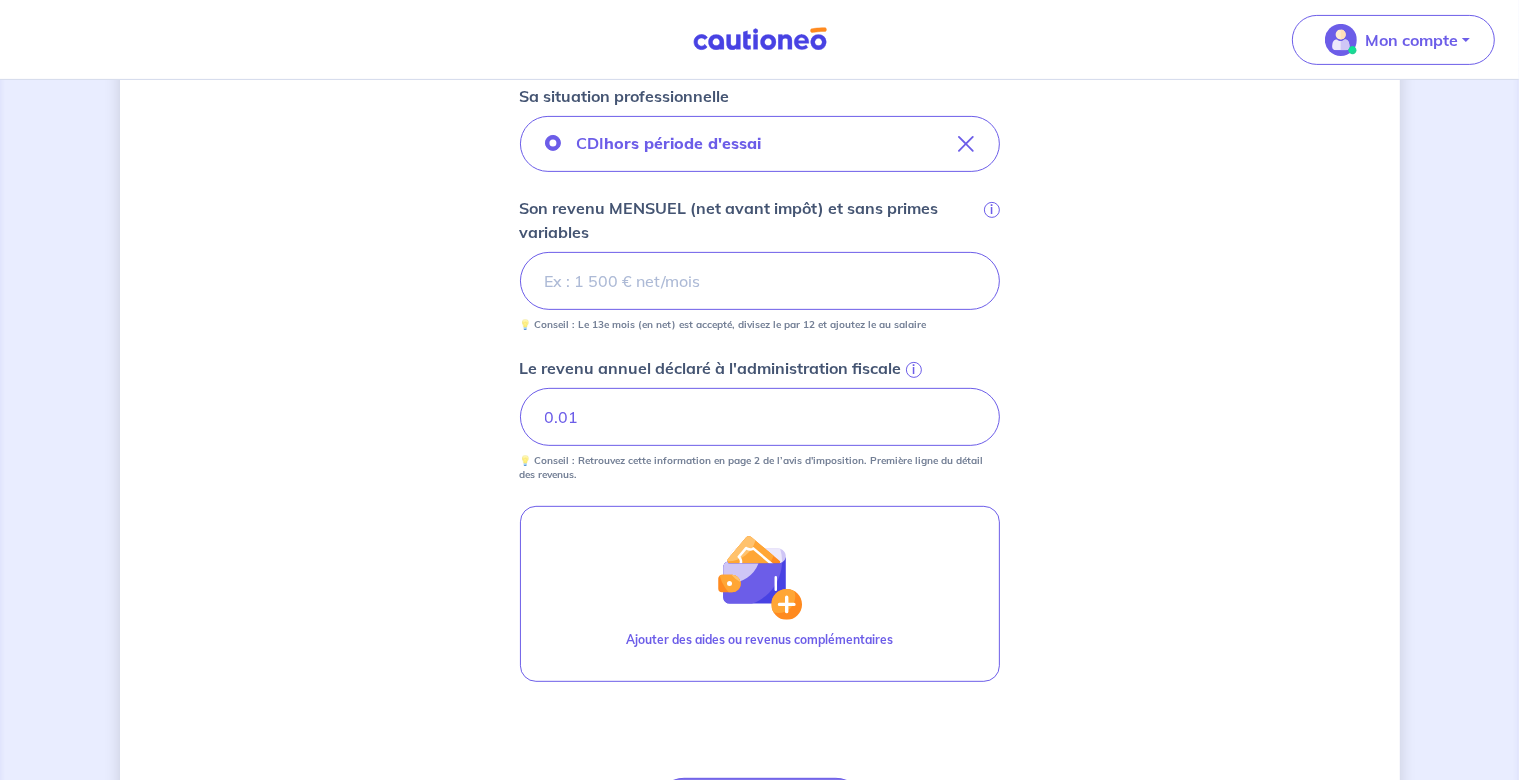click on "0.01" at bounding box center [760, 417] 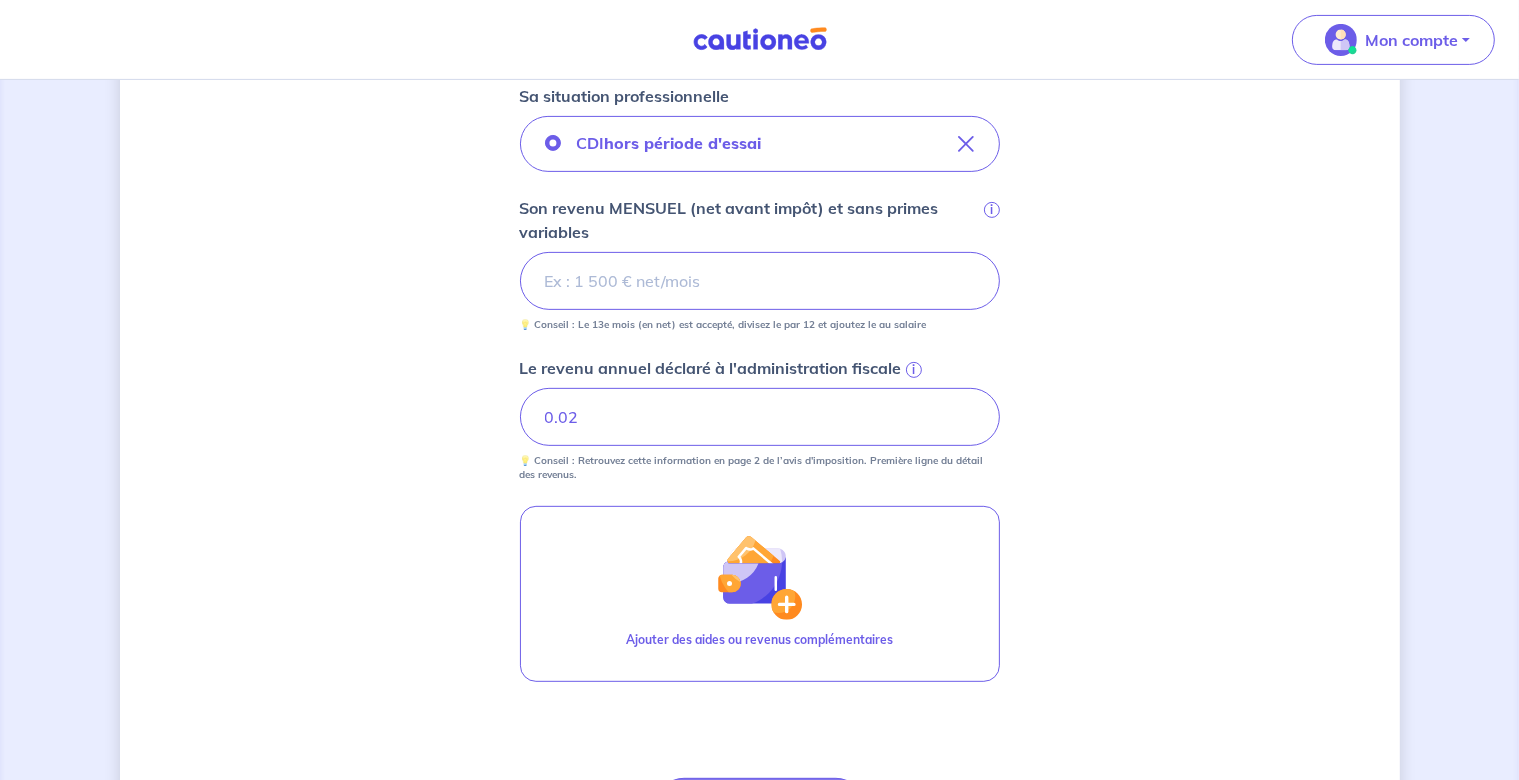 click on "0.02" at bounding box center (760, 417) 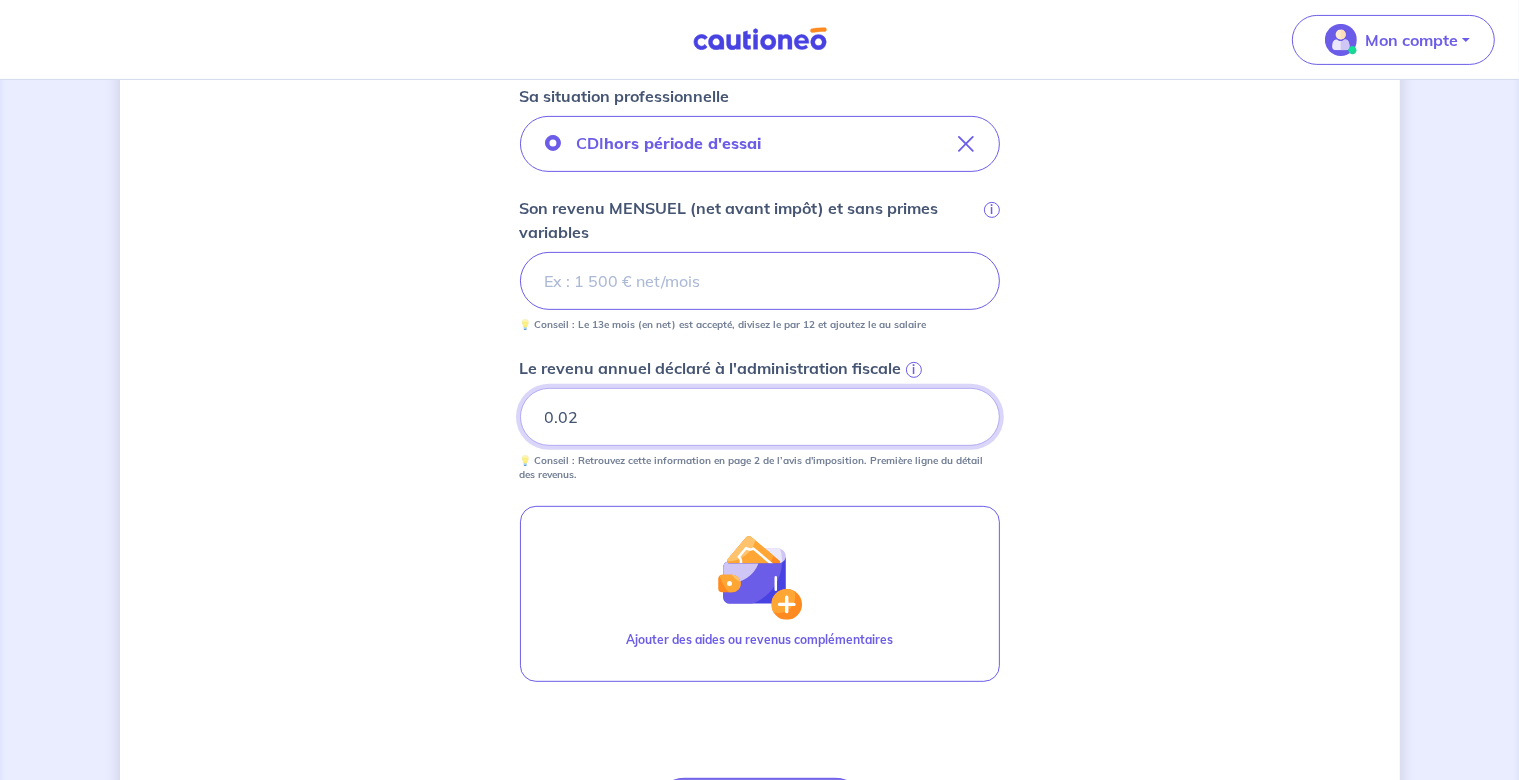 click on "0.02" at bounding box center (760, 417) 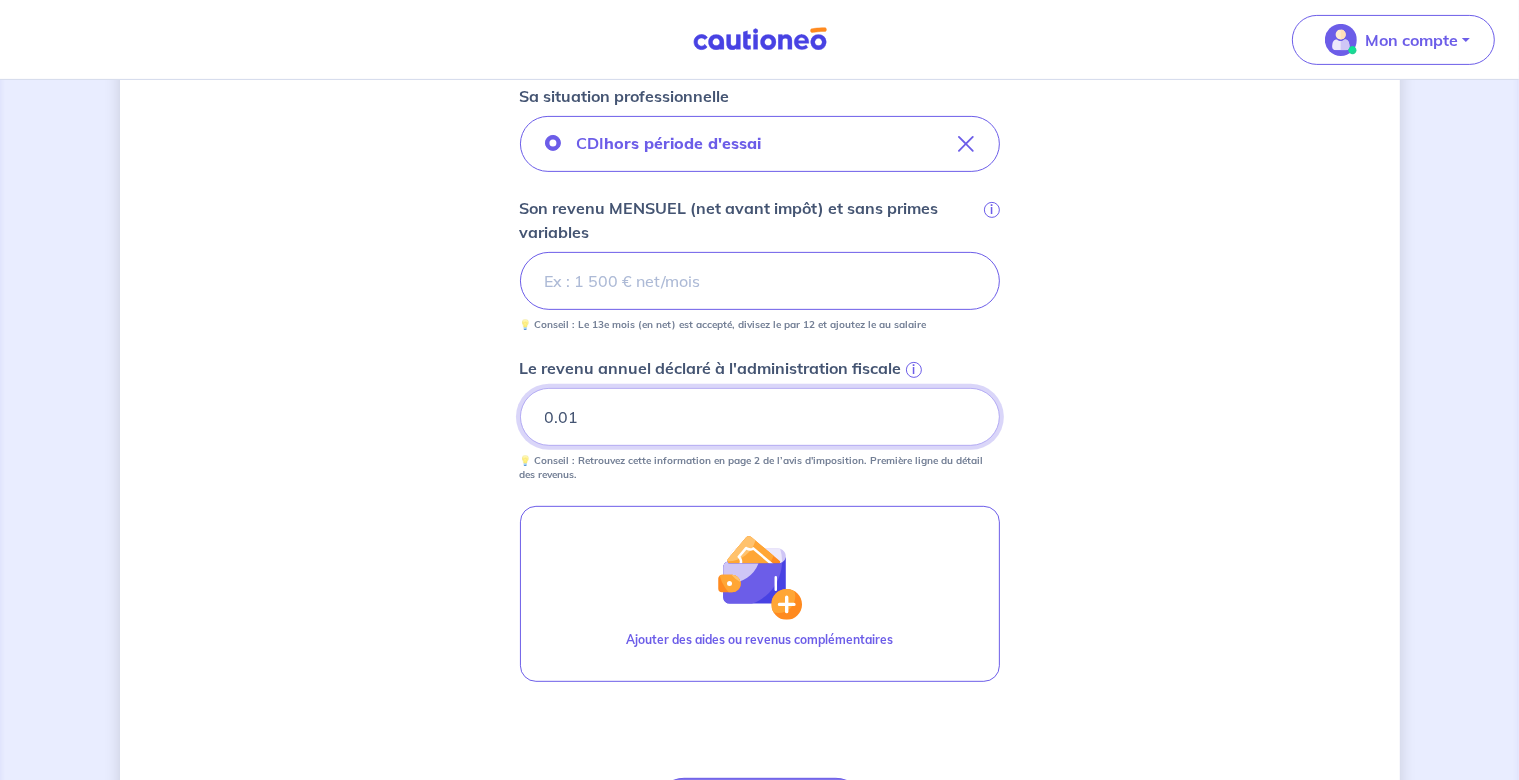 click on "0.01" at bounding box center [760, 417] 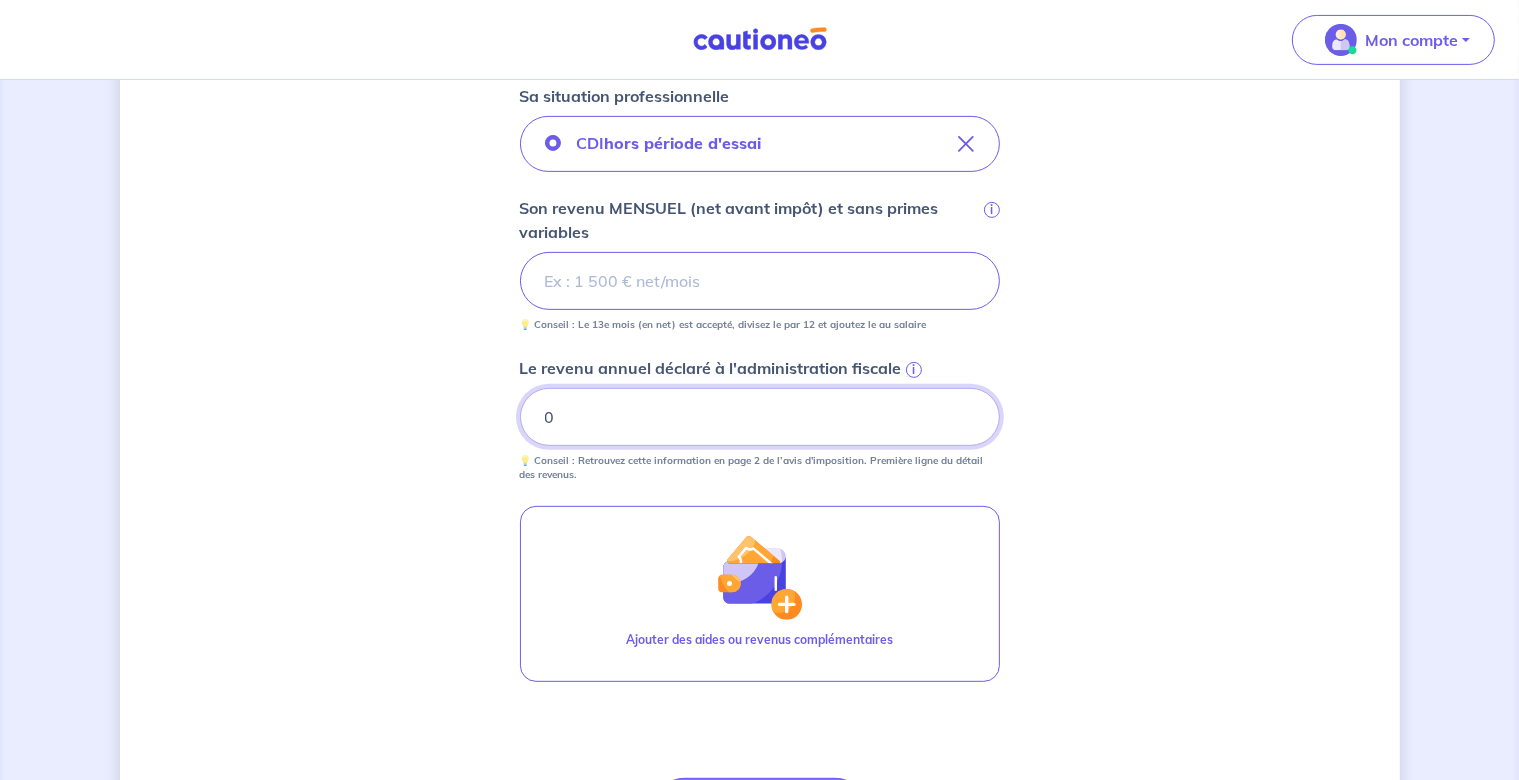 click on "0" at bounding box center (760, 417) 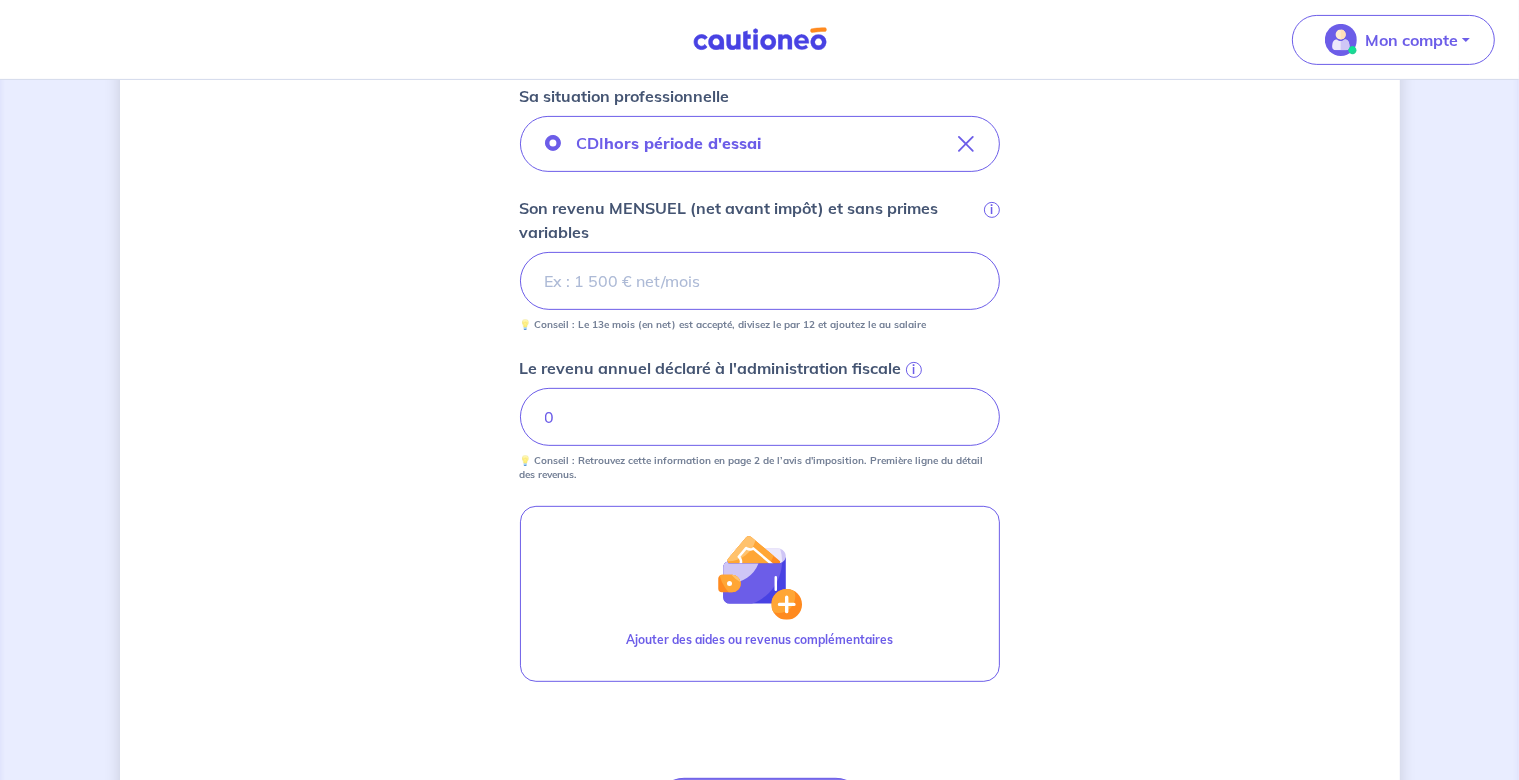 click on "i" at bounding box center [914, 370] 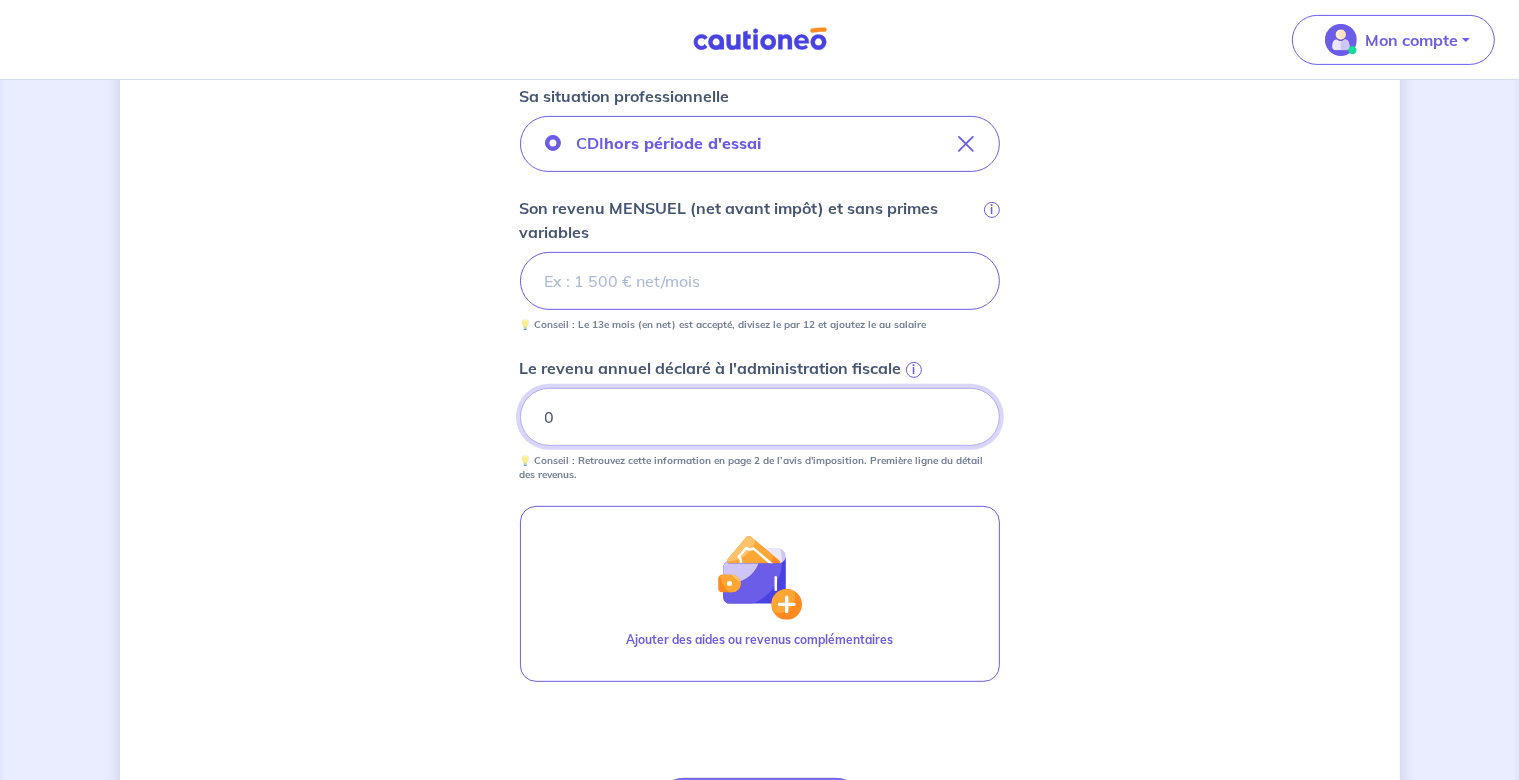 click on "0" at bounding box center (760, 417) 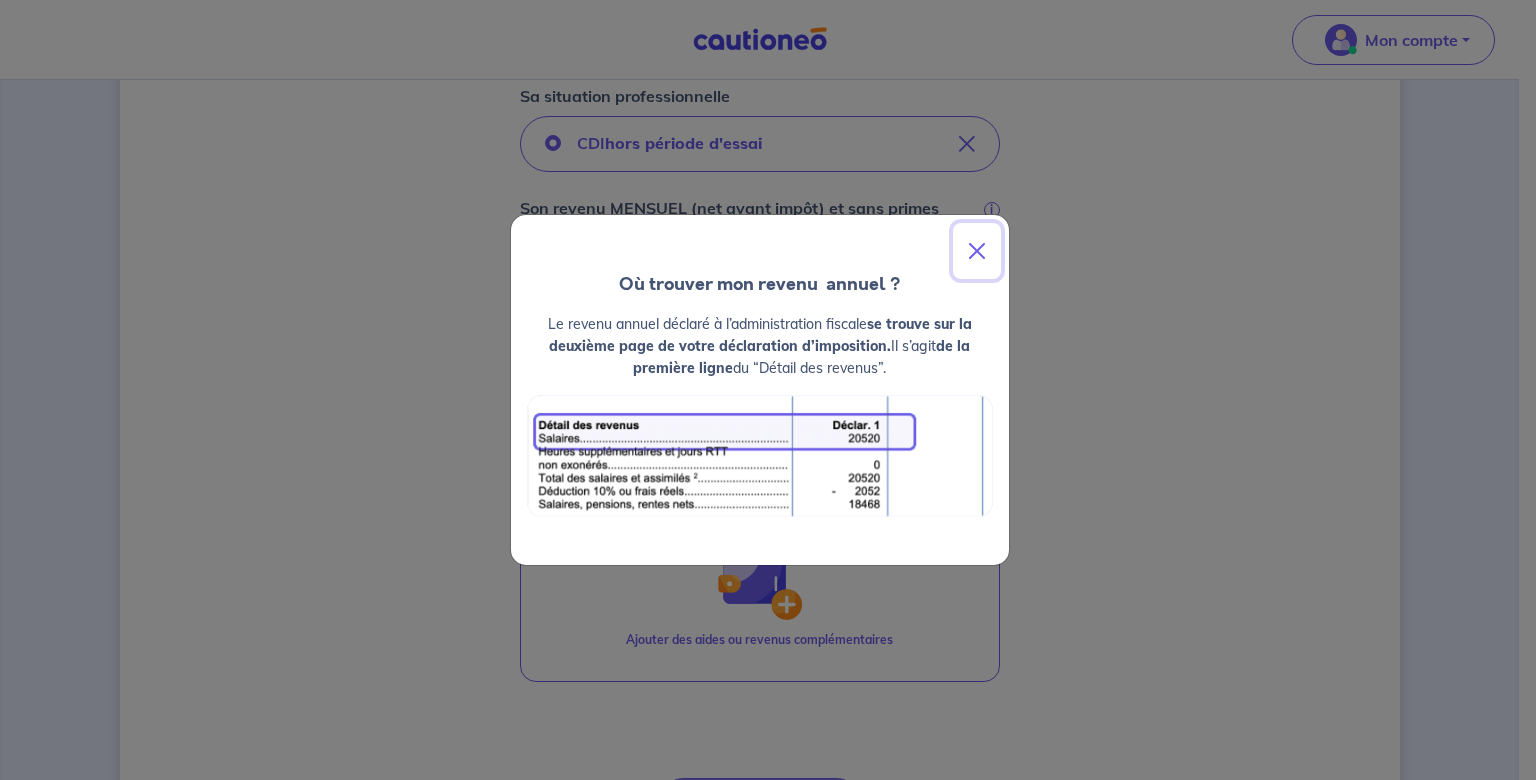 click at bounding box center [977, 251] 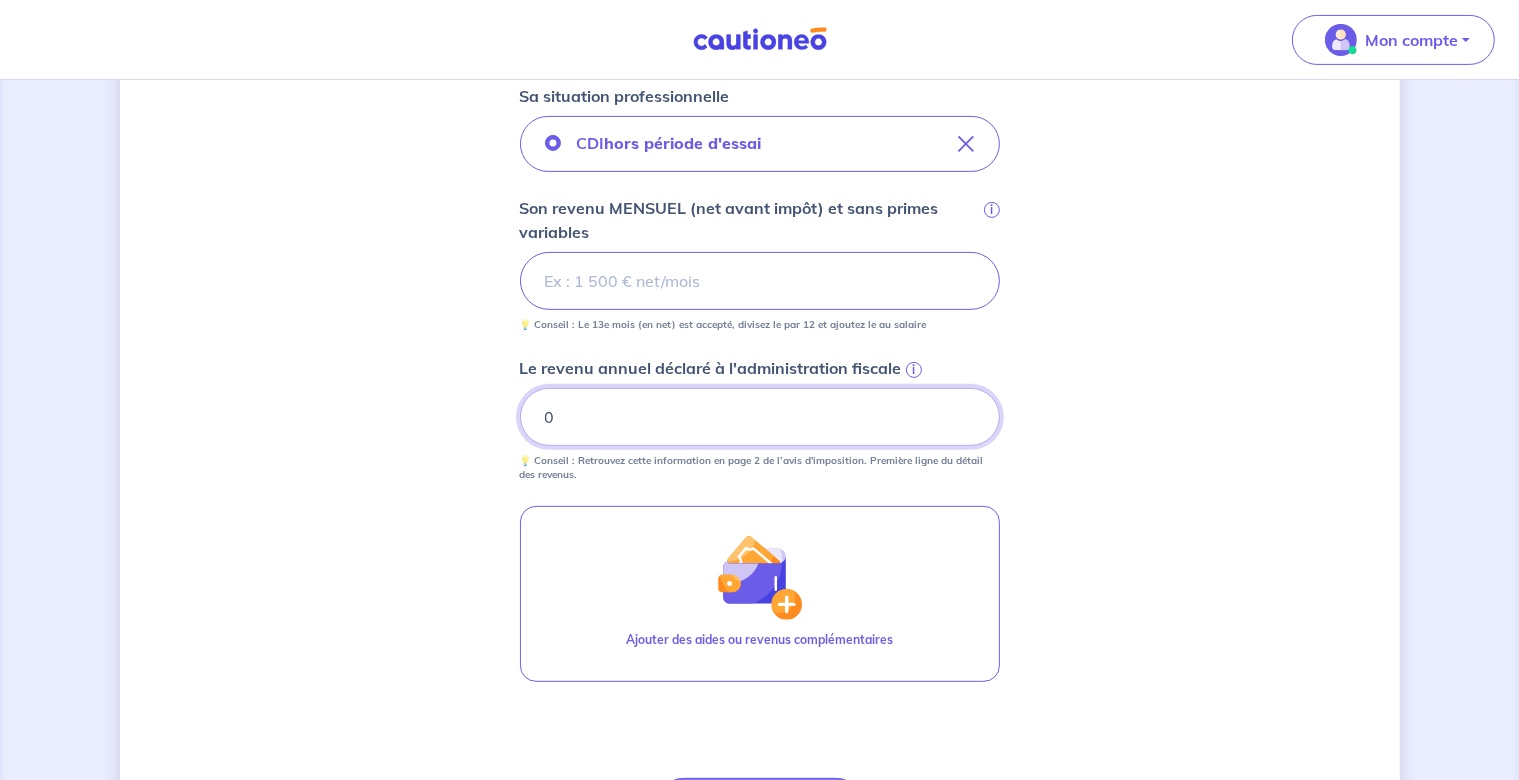 drag, startPoint x: 736, startPoint y: 416, endPoint x: 403, endPoint y: 376, distance: 335.3938 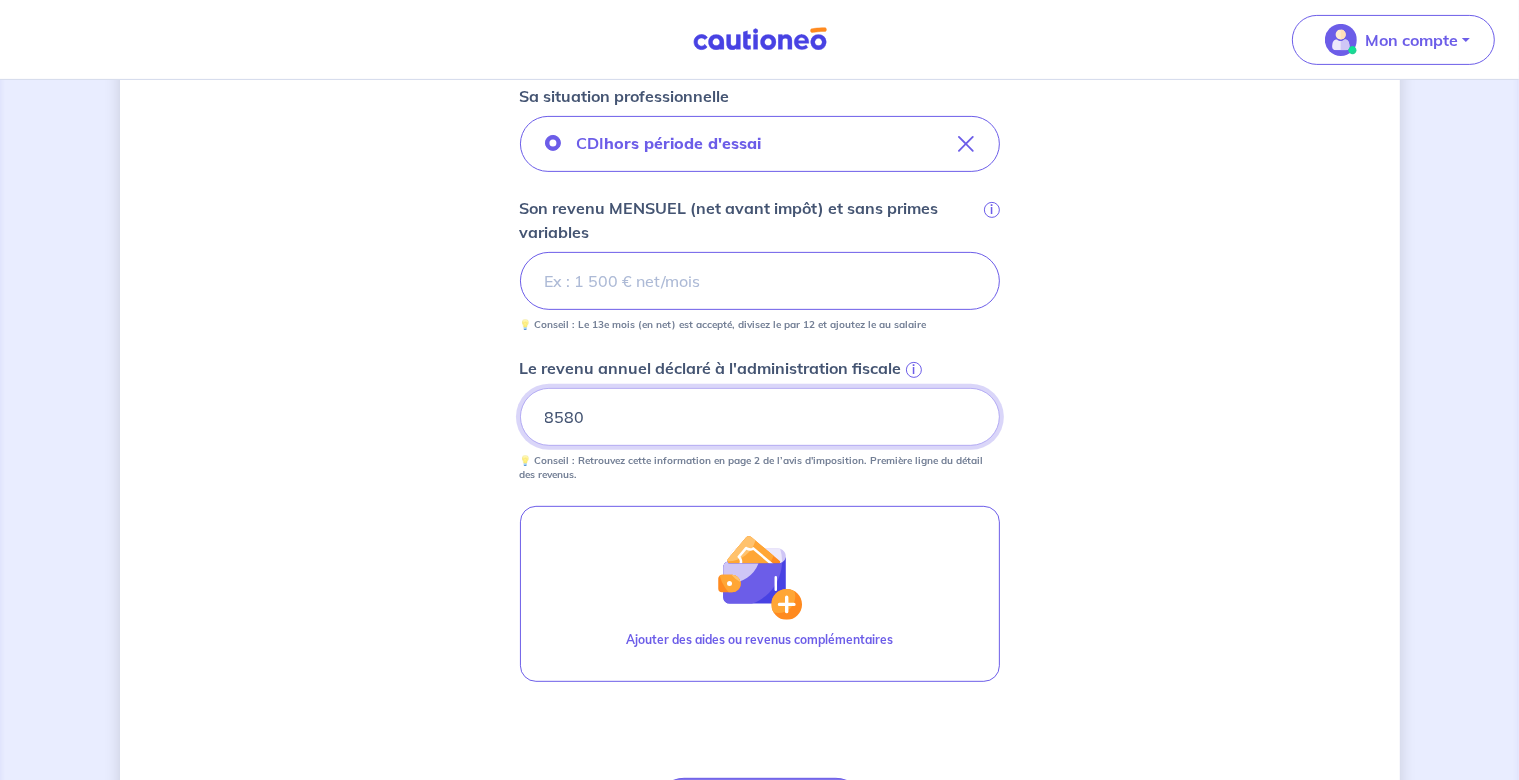 type on "8580" 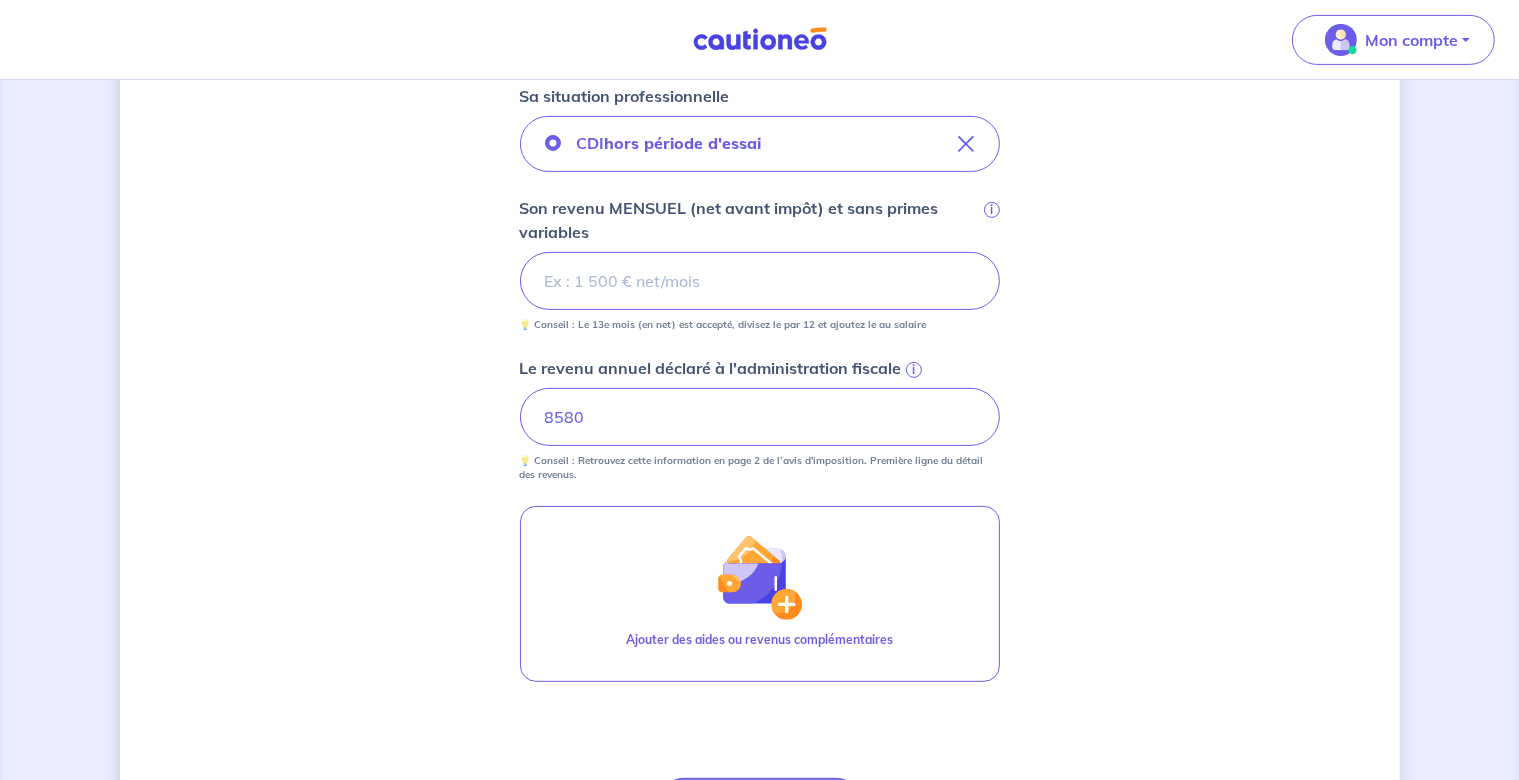 click on "Mon compte Me déconnecter Concernant vos locataires 💡 Pour info : nous acceptons les personnes seules, les couples (mariés, pacsés, en concubinage) et la colocation. Locataire 1 Son prénom [FIRST] Son nom [LAST] Sa situation professionnelle CDI  hors période d'essai Son revenu MENSUEL (net avant impôt) et sans primes variables i [NUMBER] 💡 Conseil : Le 13e mois (en net) est accepté, divisez le par 12 et ajoutez le au salaire Le revenu annuel déclaré à l'administration fiscale i [NUMBER] 💡 Conseil : Retrouvez cette information en page 2 de l’avis d'imposition. Première ligne du détail des revenus. Ajouter des aides ou revenus complémentaires Étape Précédente Précédent Je valide Je valide" at bounding box center (760, 201) 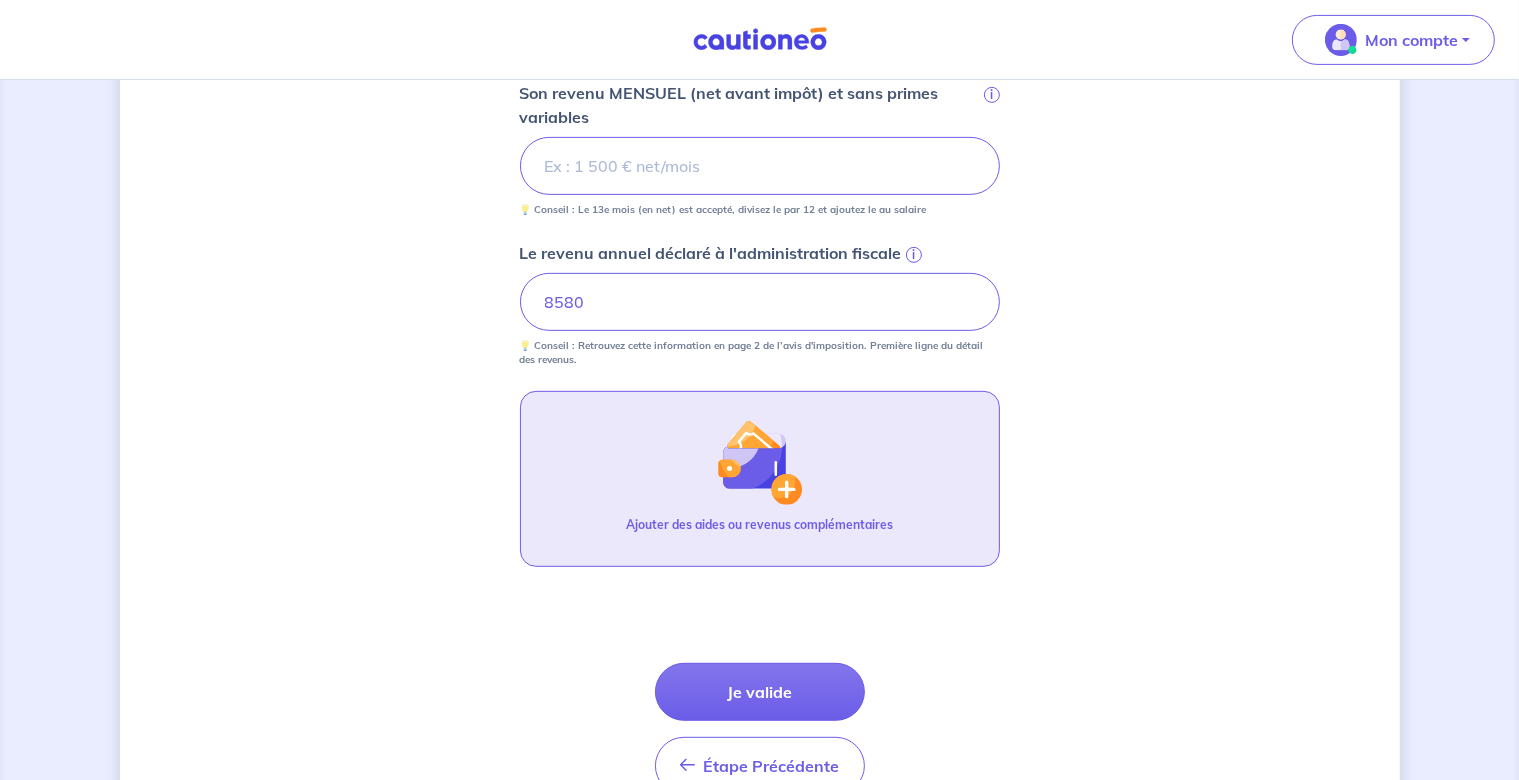 scroll, scrollTop: 907, scrollLeft: 0, axis: vertical 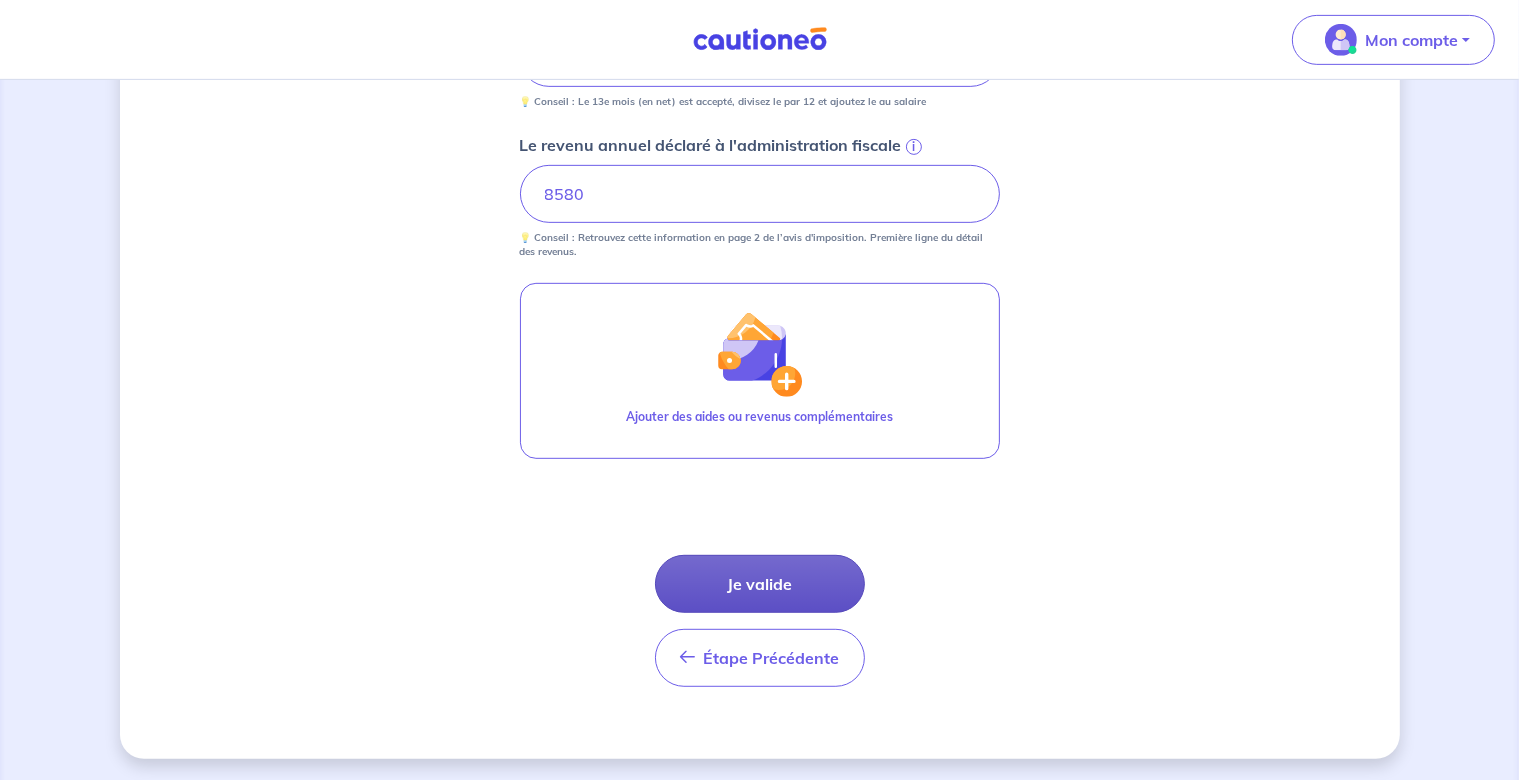 click on "Je valide" at bounding box center (760, 584) 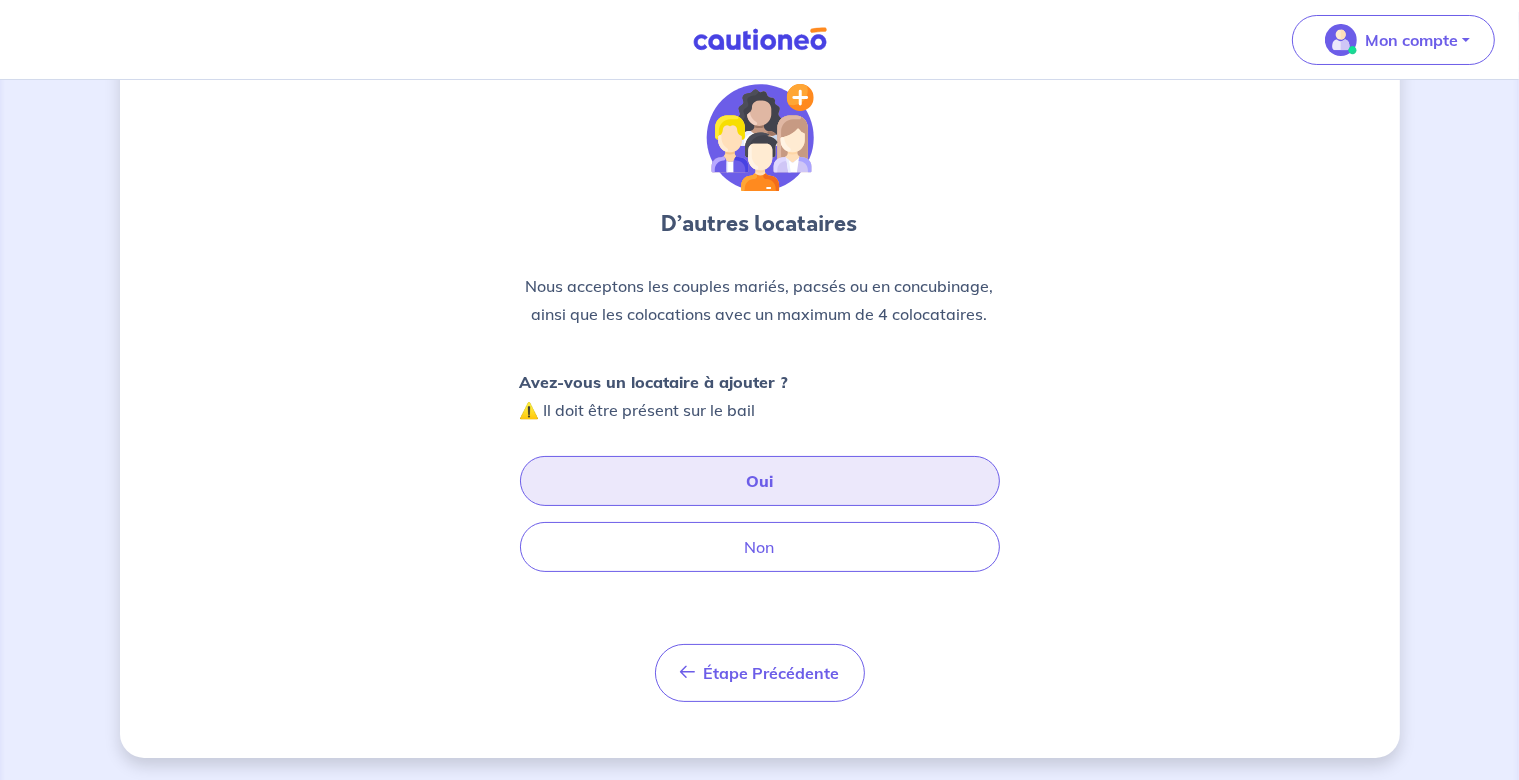 scroll, scrollTop: 68, scrollLeft: 0, axis: vertical 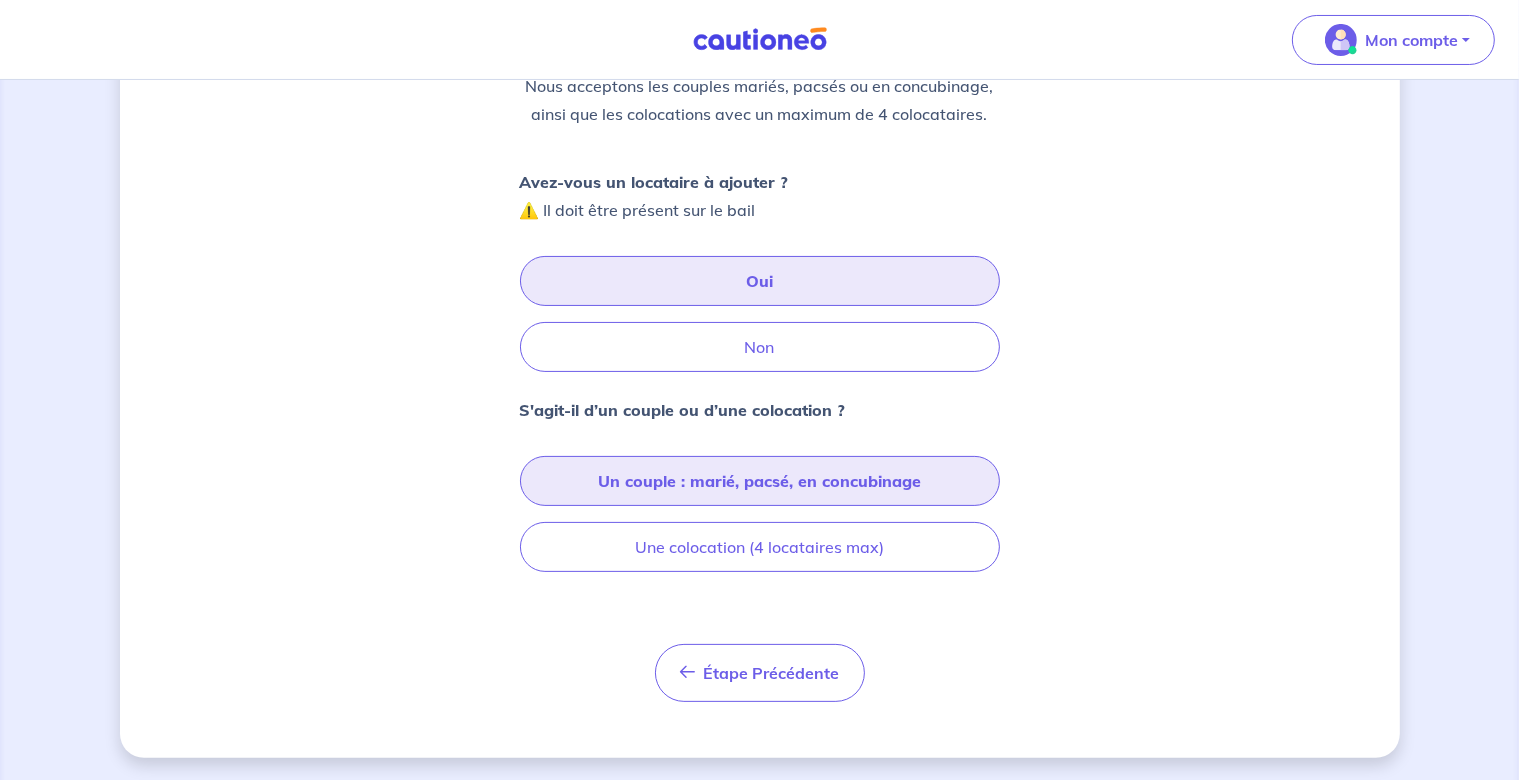 click on "Un couple : marié, pacsé, en concubinage" at bounding box center [760, 481] 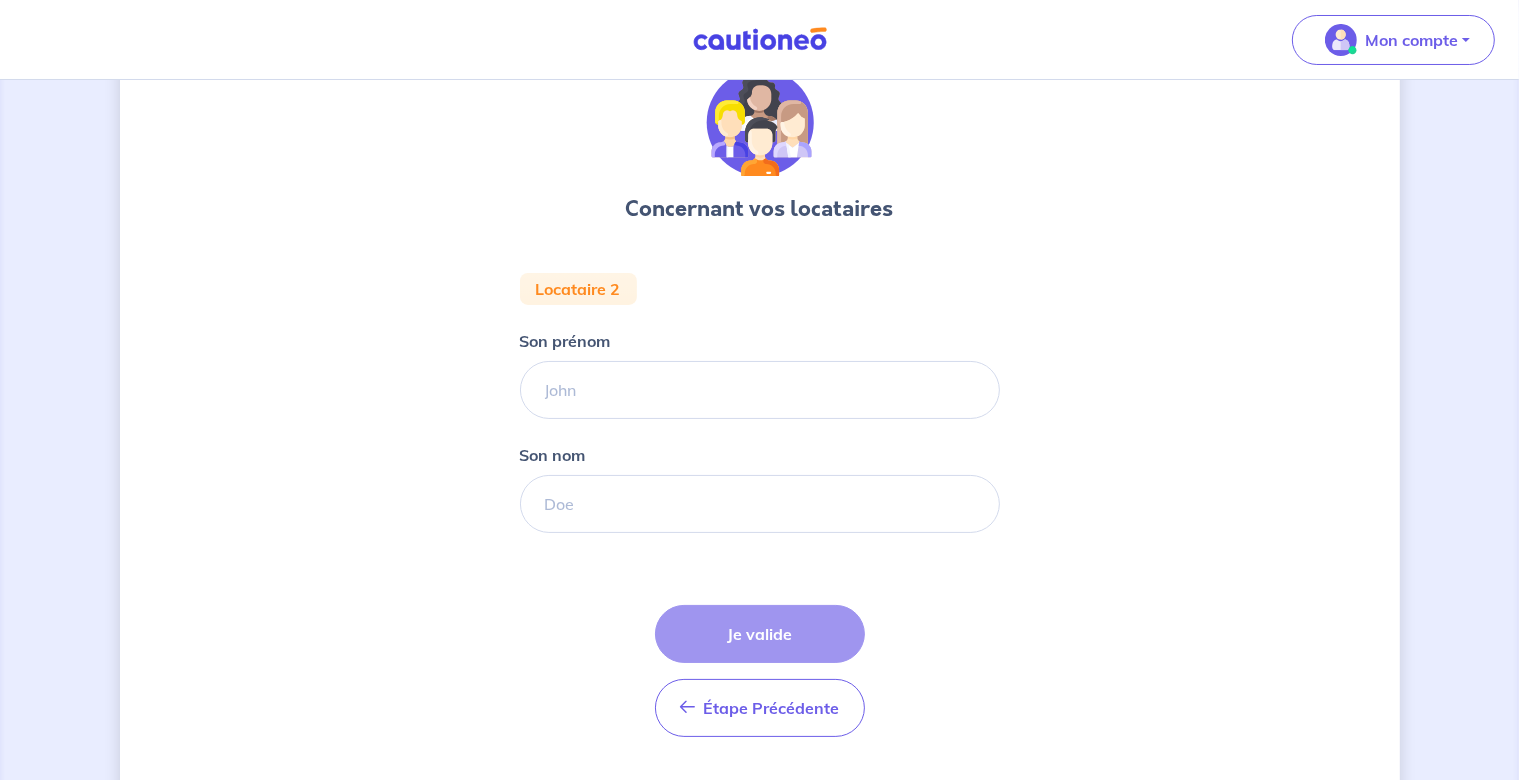 scroll, scrollTop: 134, scrollLeft: 0, axis: vertical 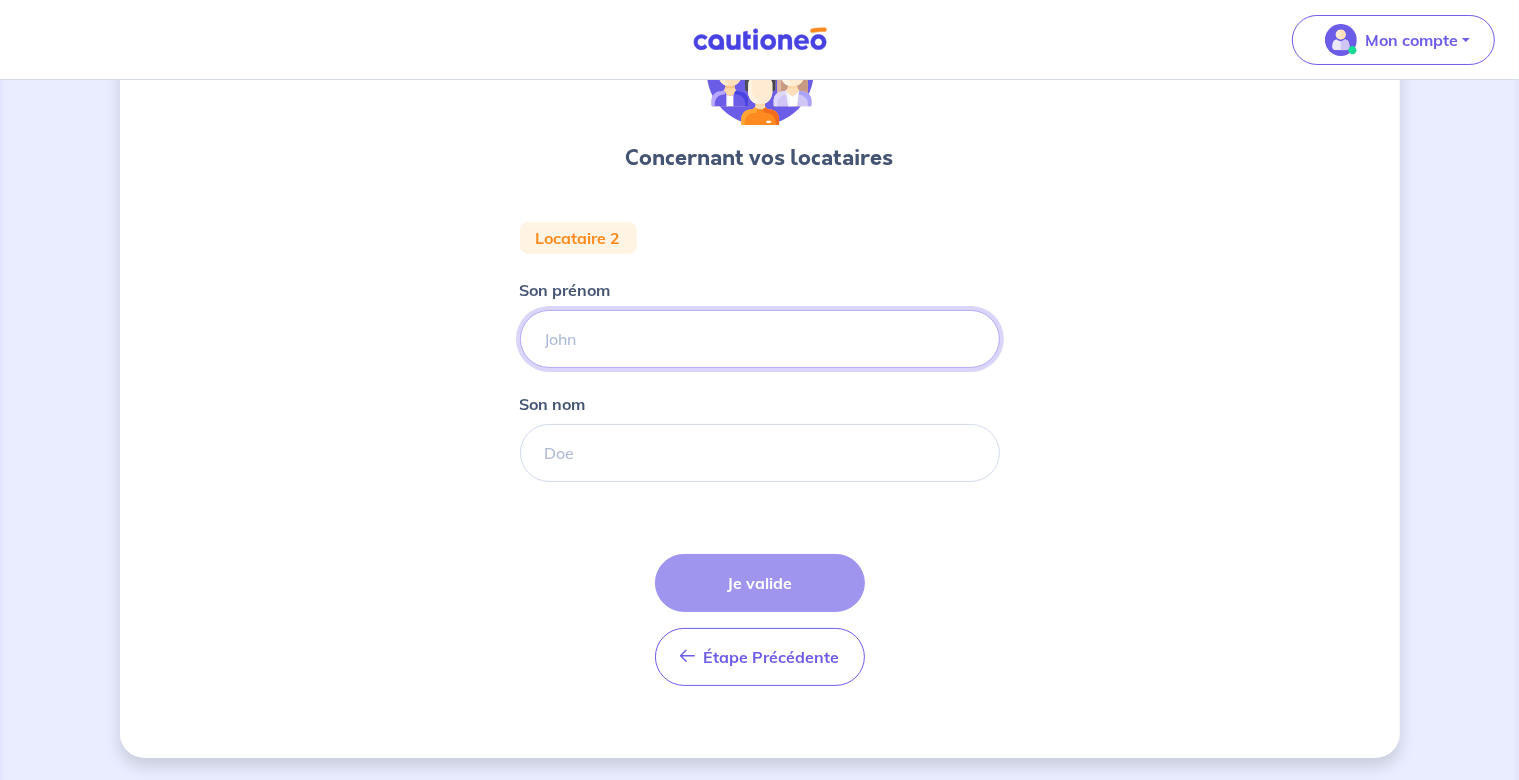 click on "Son prénom" at bounding box center (760, 339) 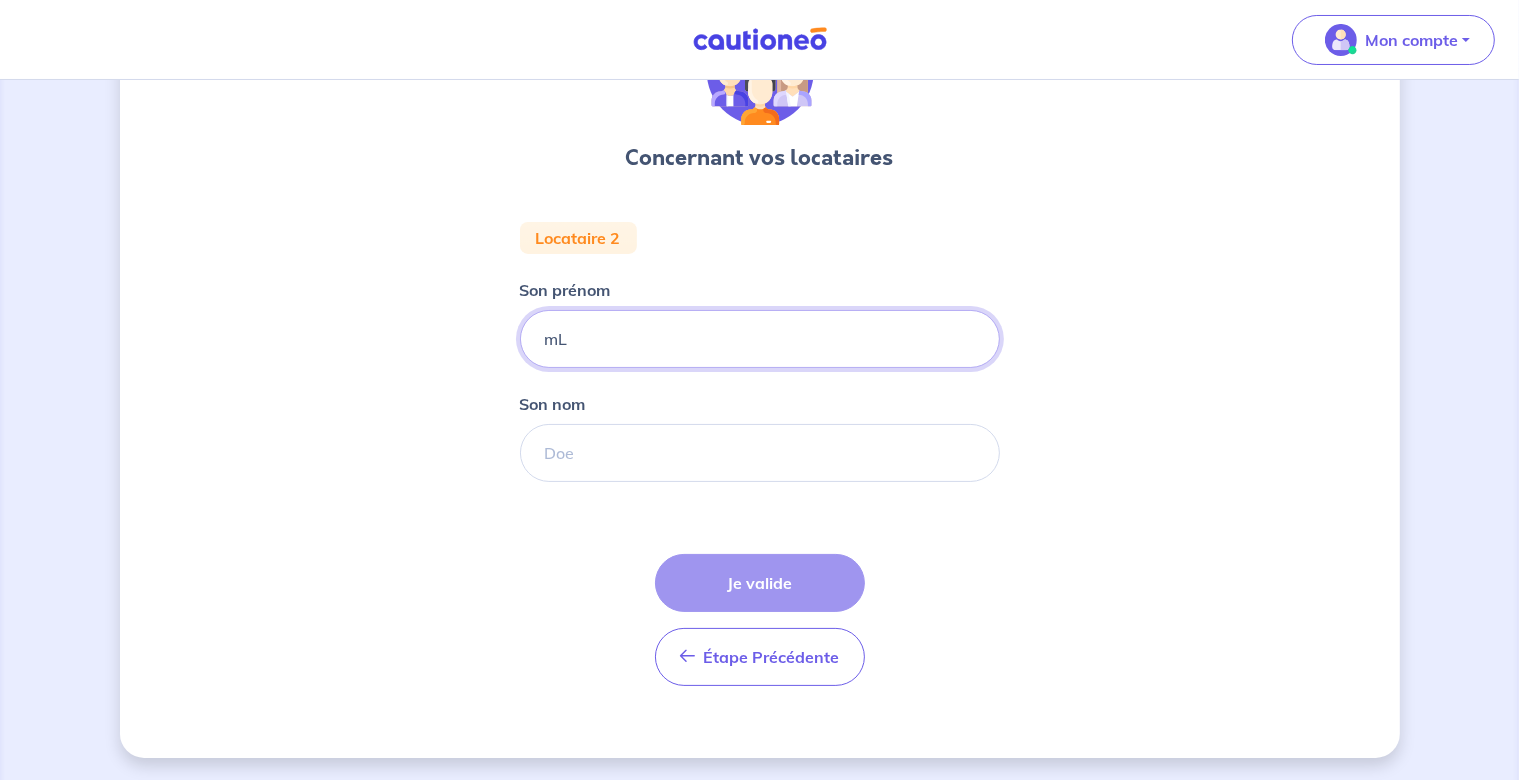 type on "m" 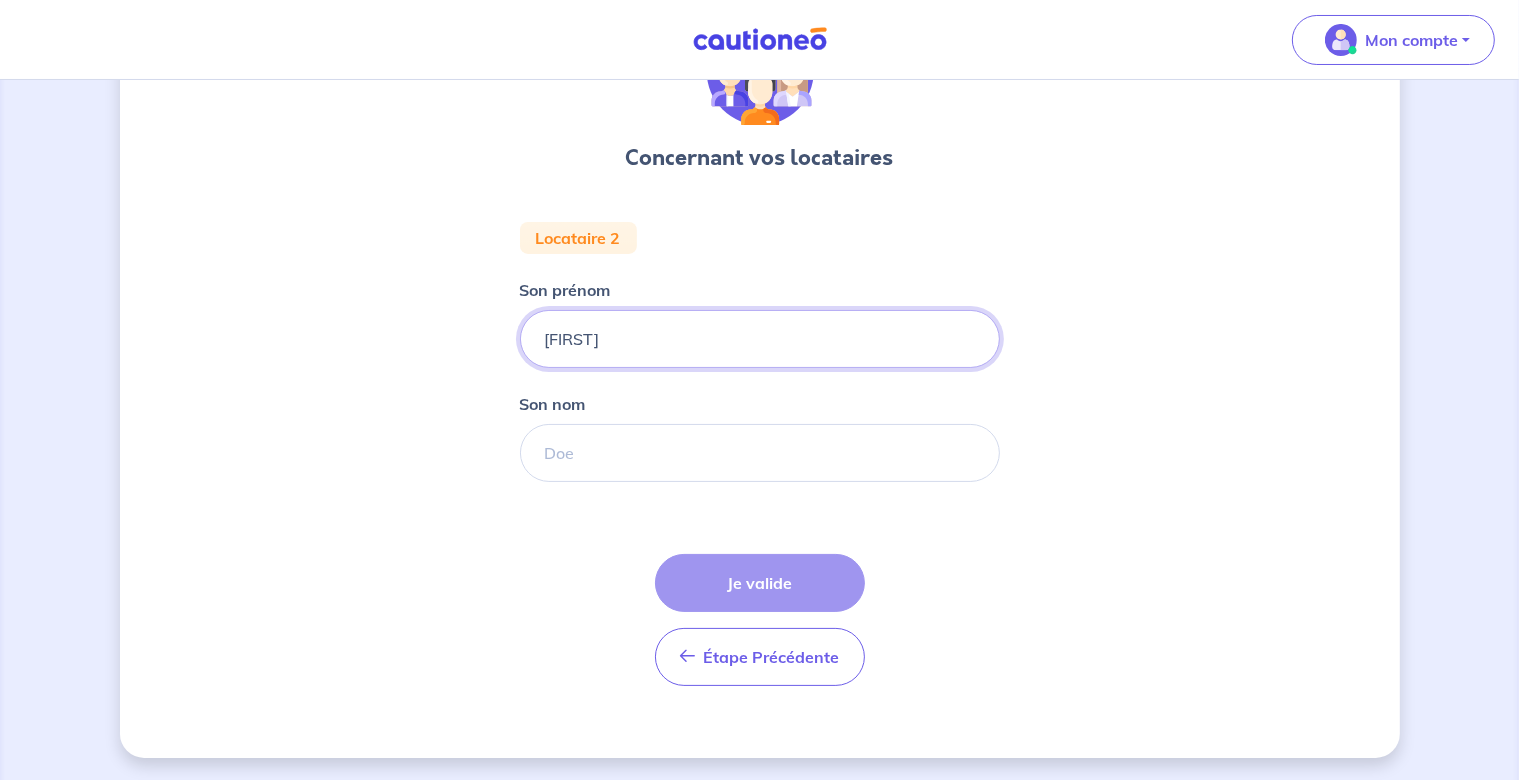 type on "[FIRST]" 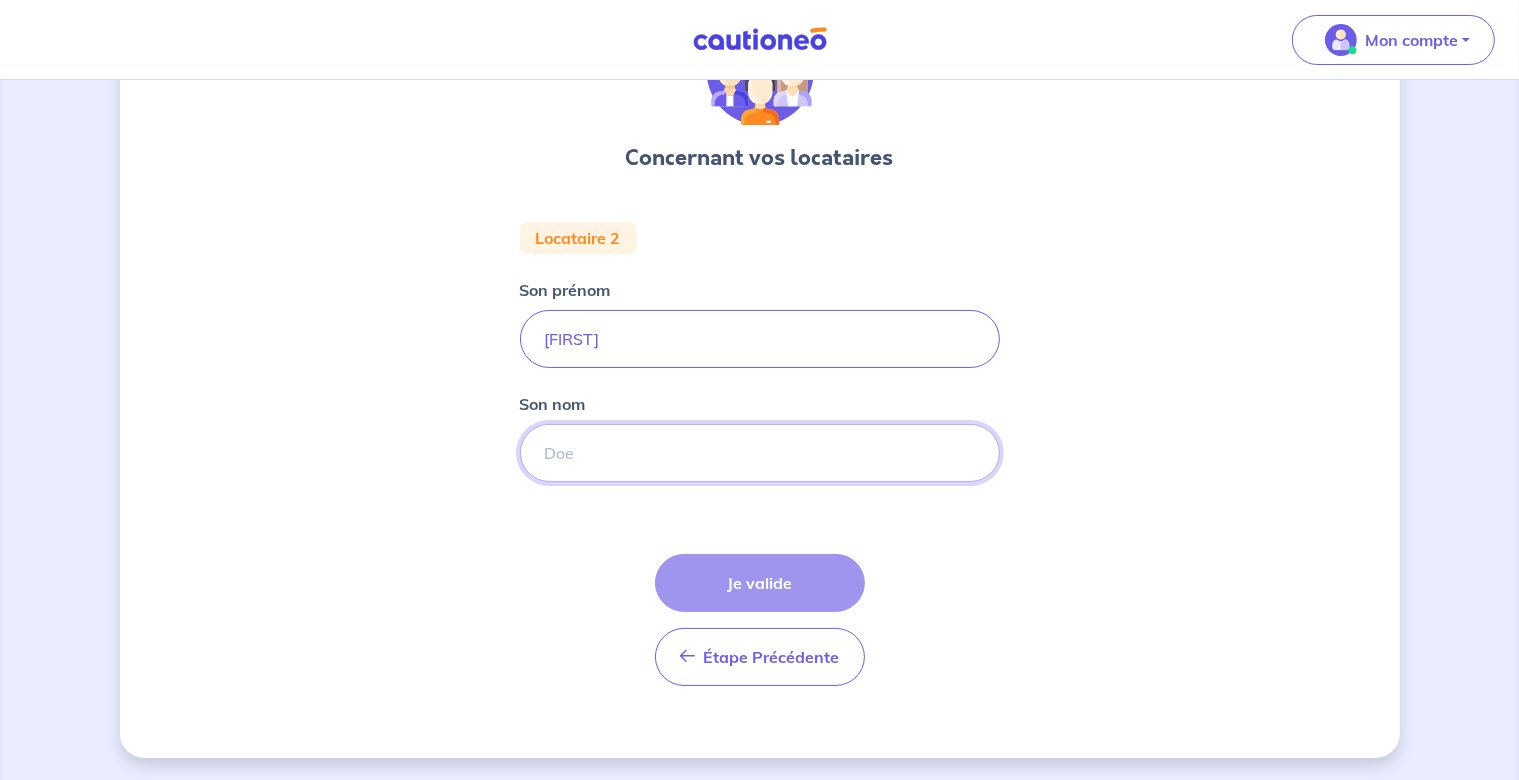 click on "Son nom" at bounding box center (760, 453) 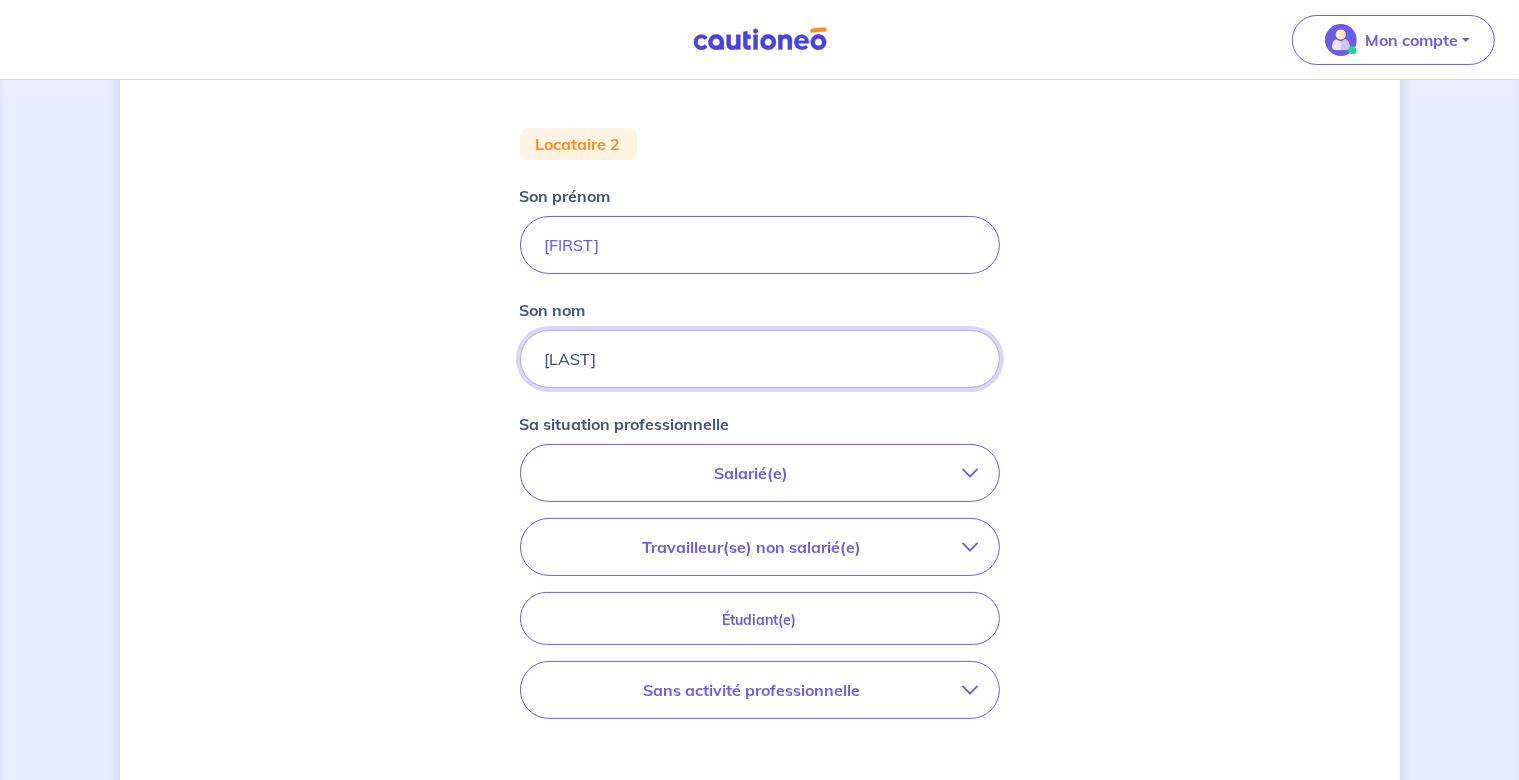 scroll, scrollTop: 275, scrollLeft: 0, axis: vertical 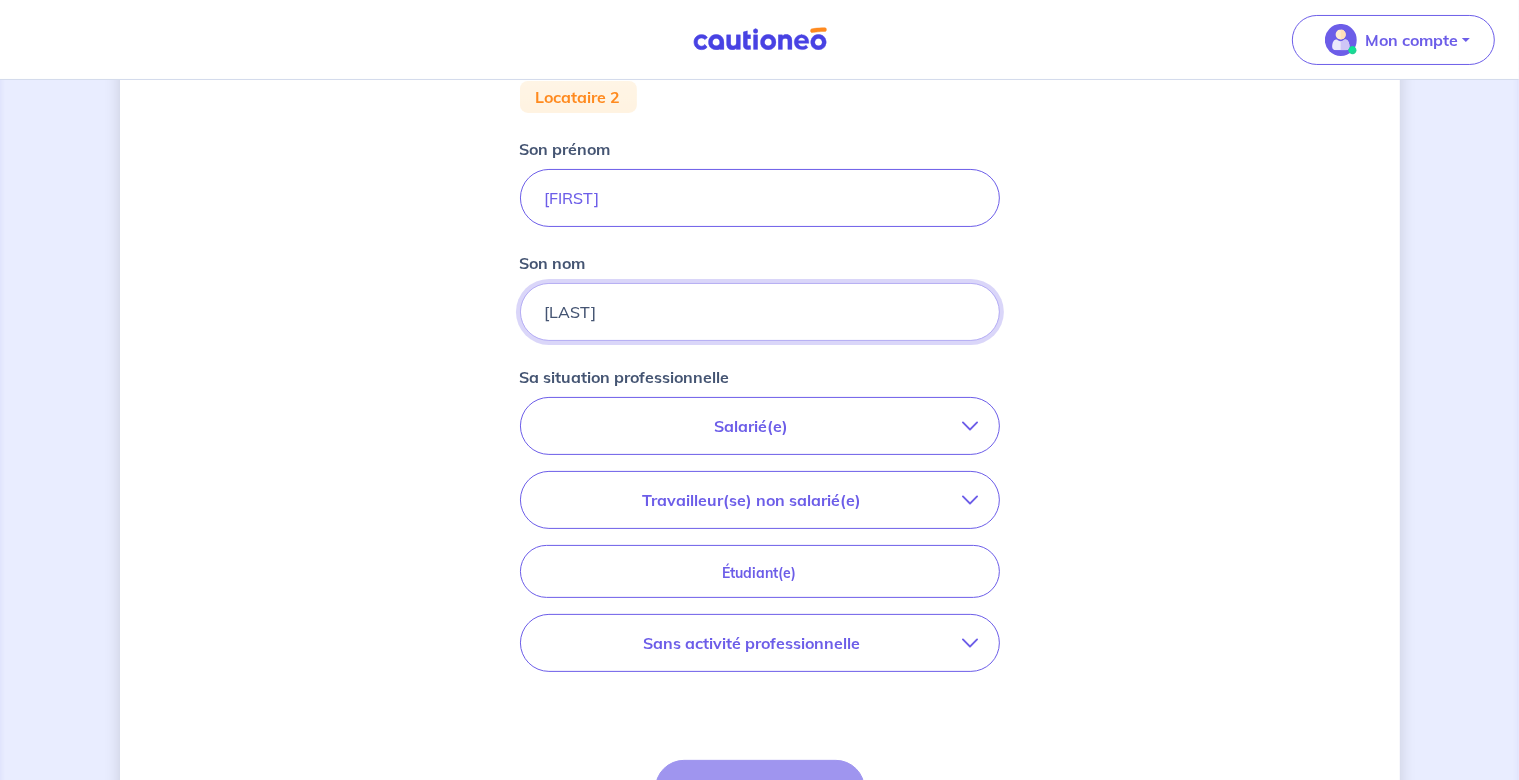 type on "[LAST]" 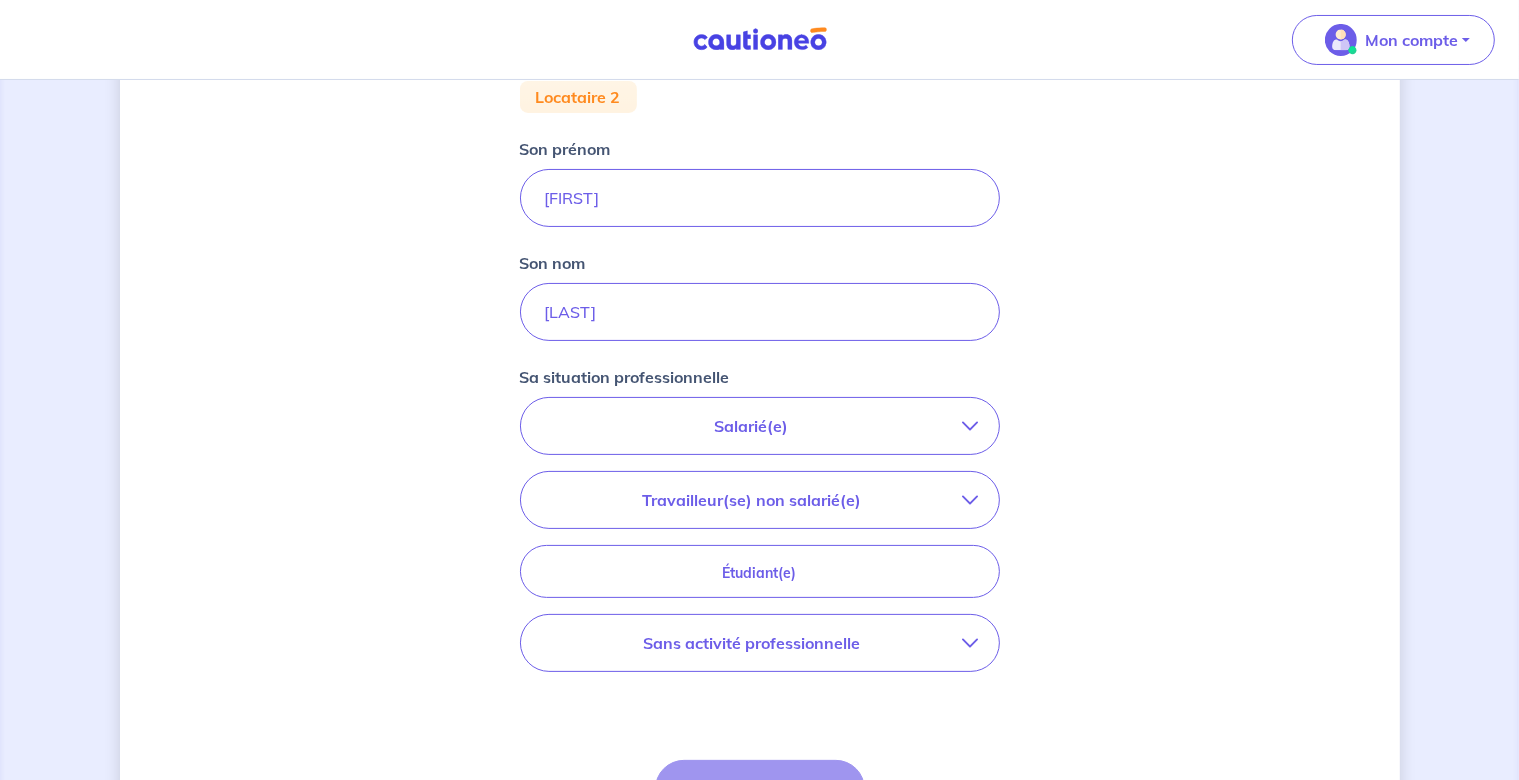 scroll, scrollTop: 0, scrollLeft: 0, axis: both 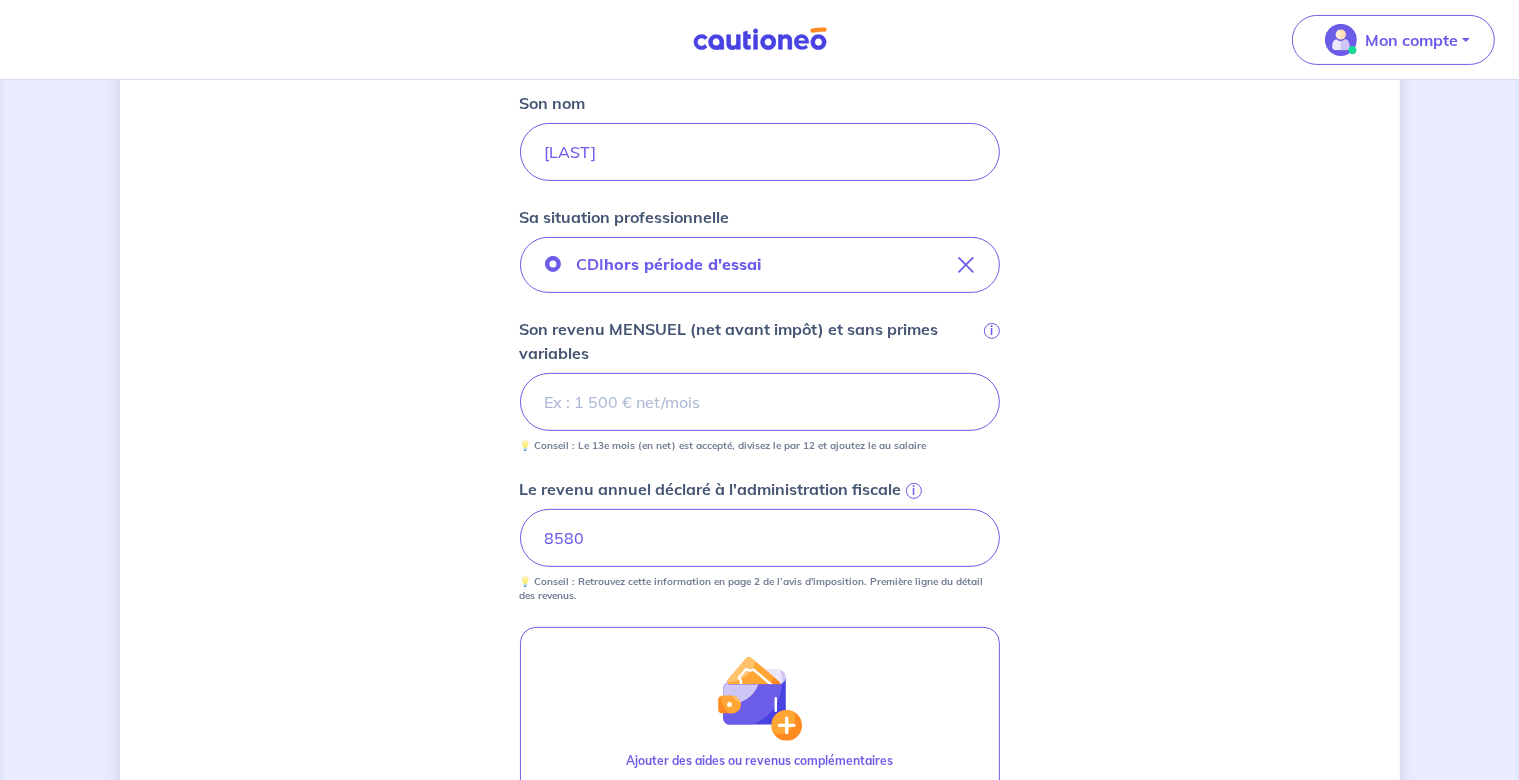 drag, startPoint x: 633, startPoint y: 407, endPoint x: 490, endPoint y: 400, distance: 143.17122 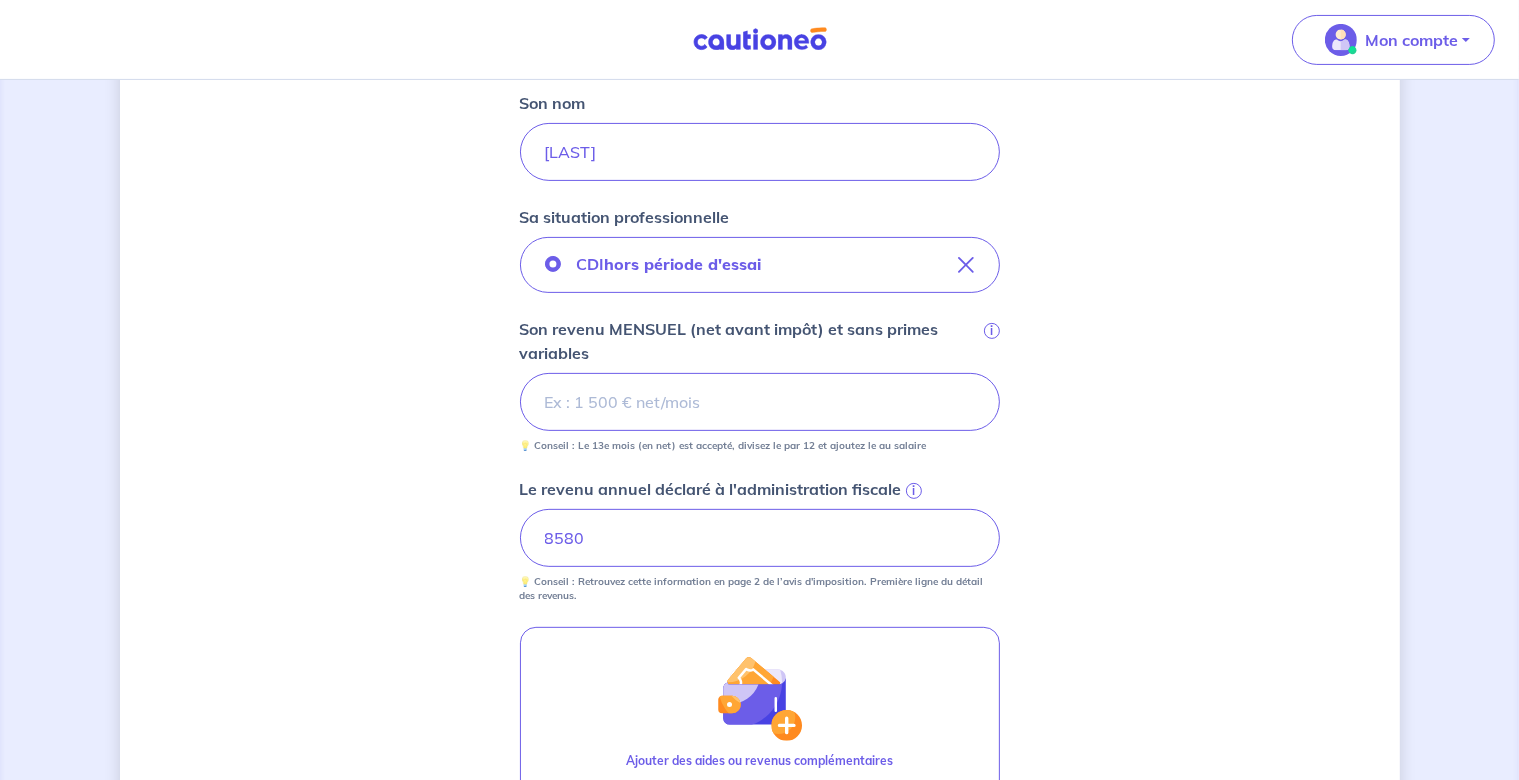 type 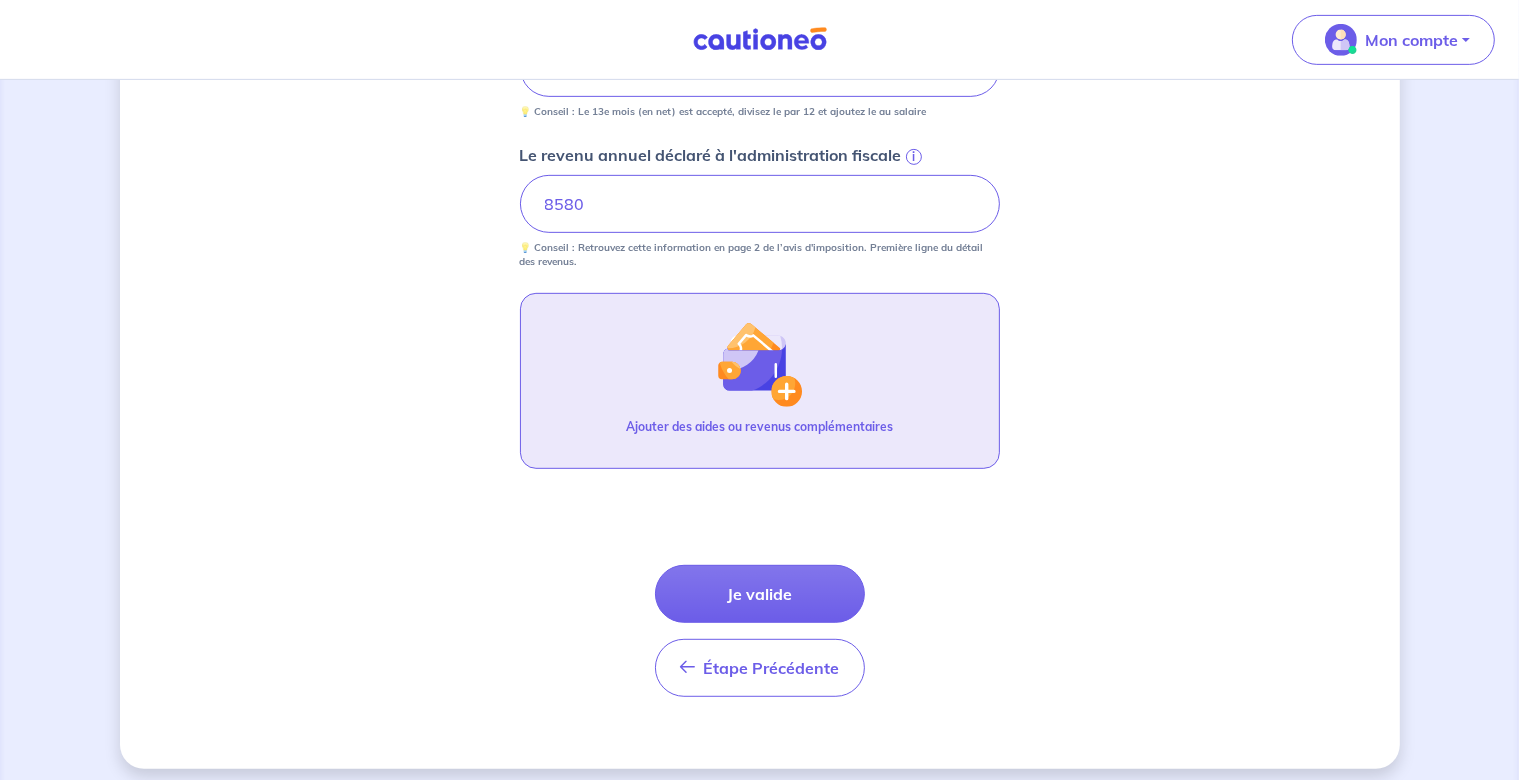 scroll, scrollTop: 907, scrollLeft: 0, axis: vertical 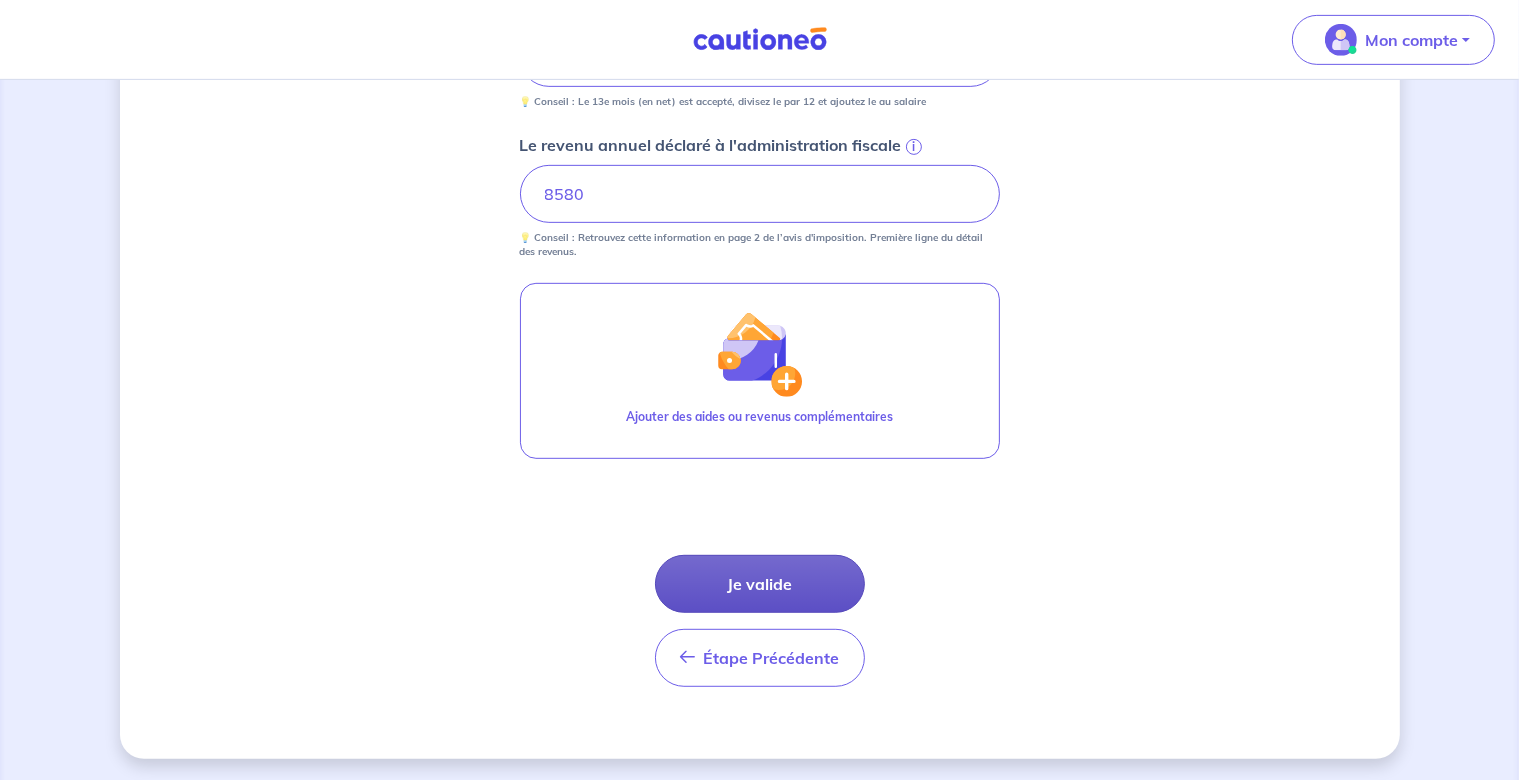 click on "Je valide" at bounding box center (760, 584) 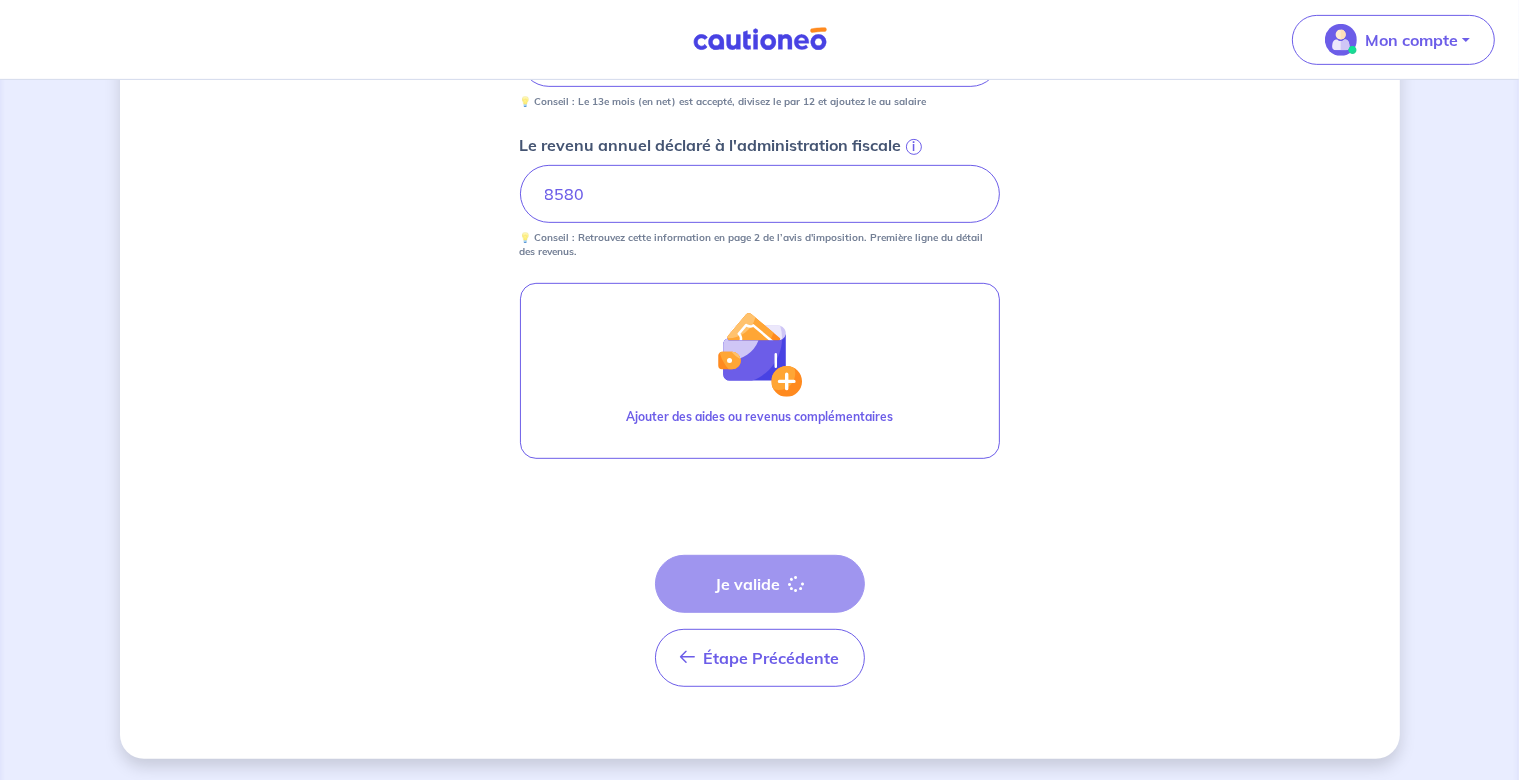 scroll, scrollTop: 0, scrollLeft: 0, axis: both 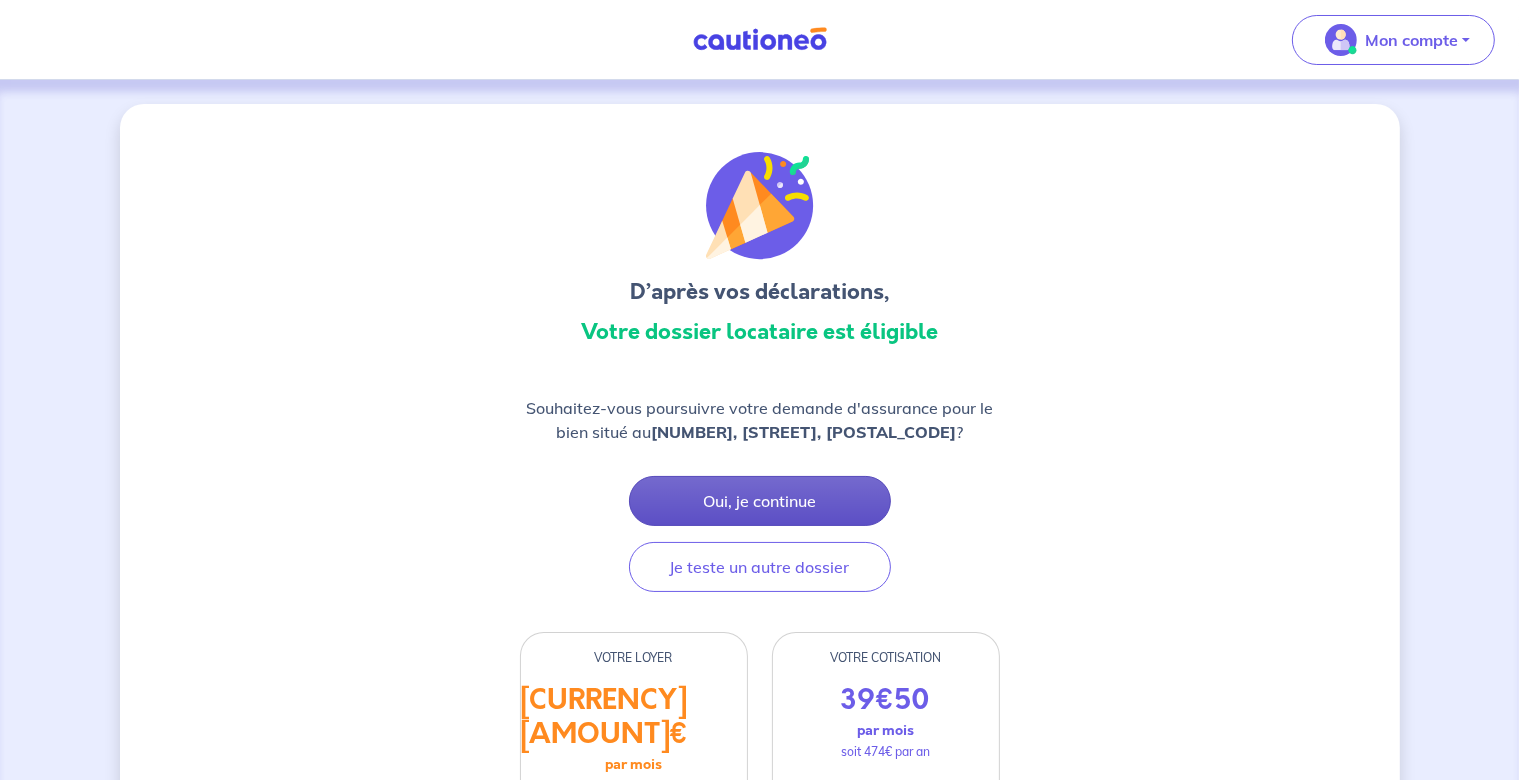 click on "Oui, je continue" at bounding box center (760, 501) 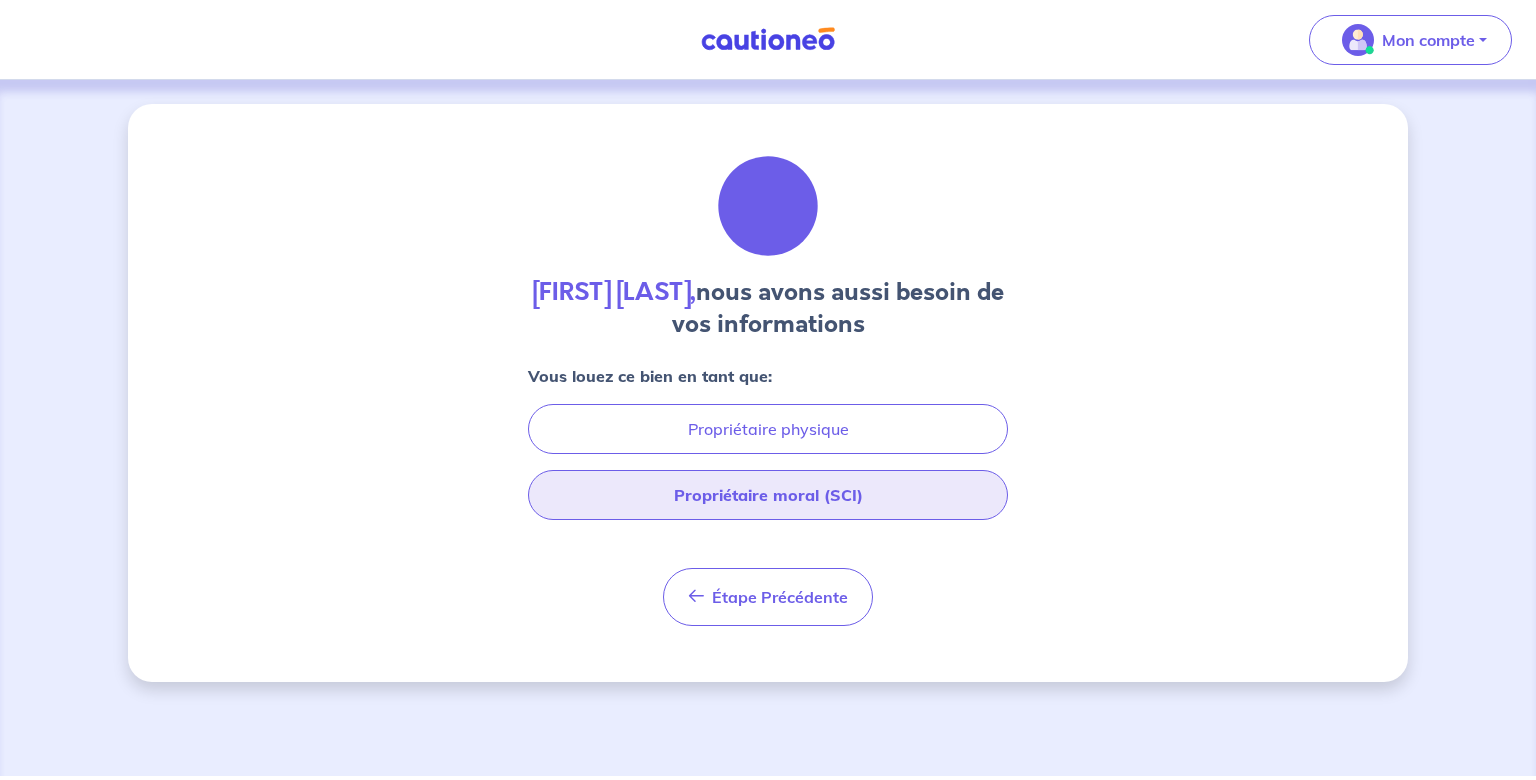click on "Propriétaire moral (SCI)" at bounding box center (768, 495) 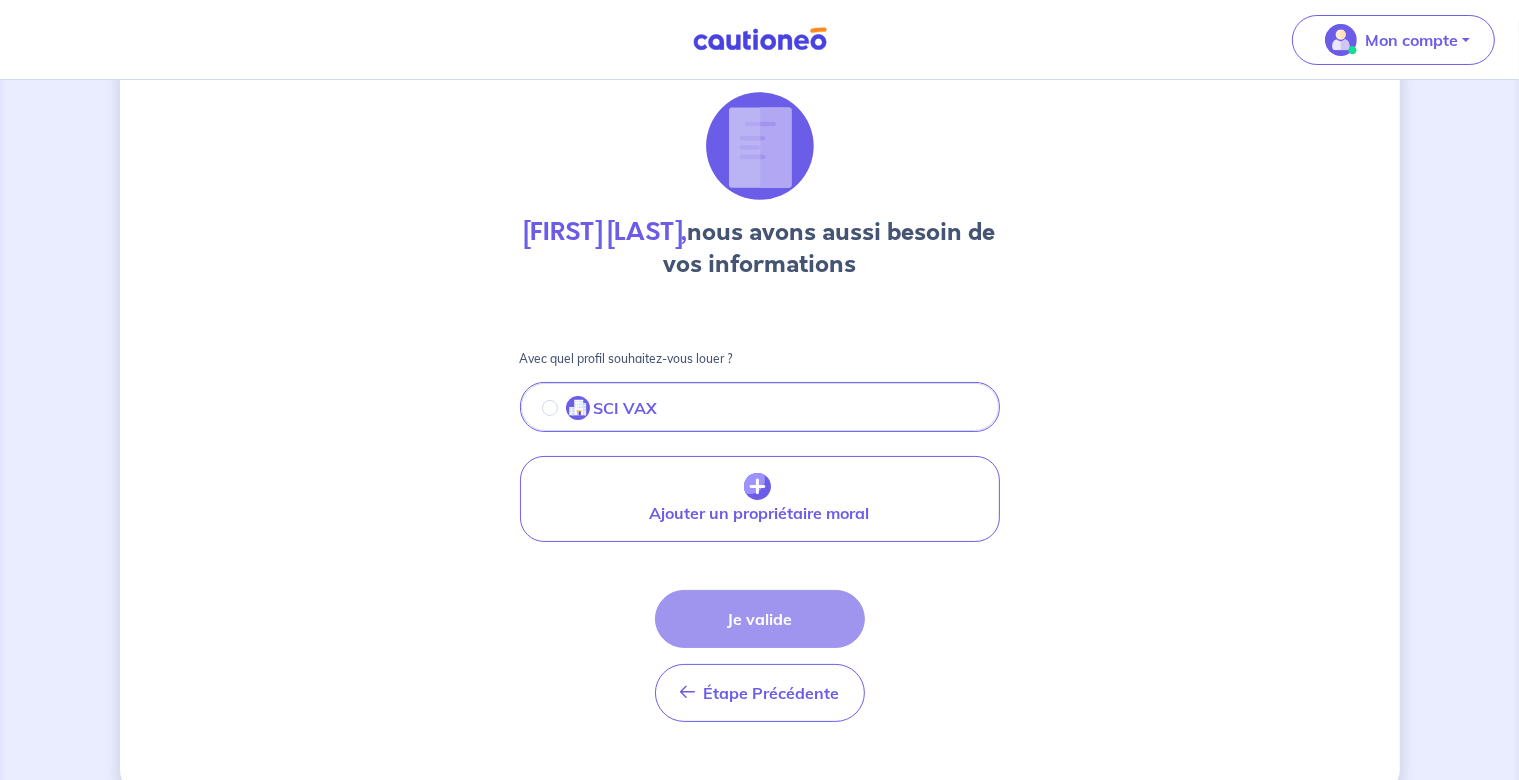 scroll, scrollTop: 96, scrollLeft: 0, axis: vertical 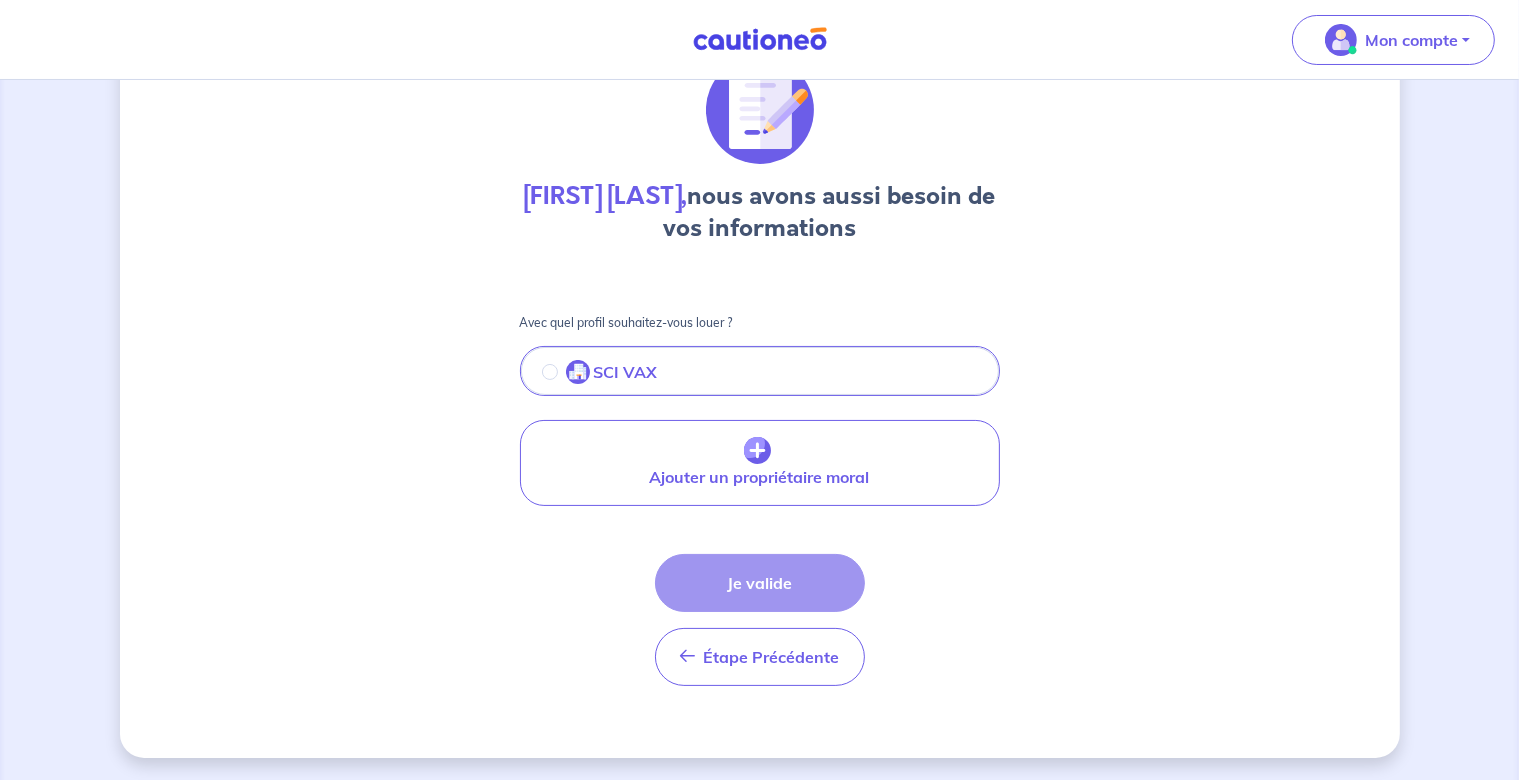 click on "Étape Précédente Précédent Je valide Je valide" at bounding box center [760, 620] 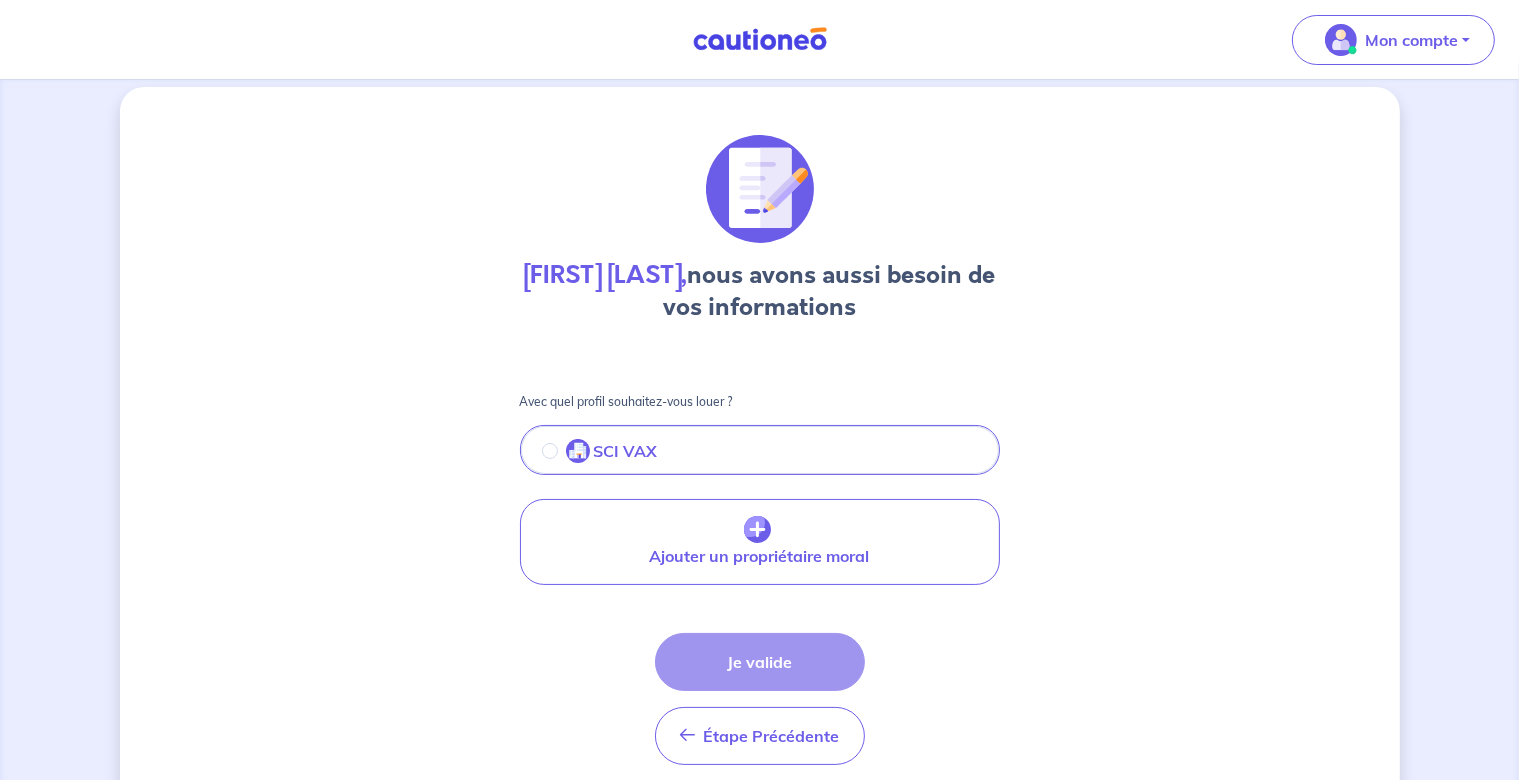 scroll, scrollTop: 96, scrollLeft: 0, axis: vertical 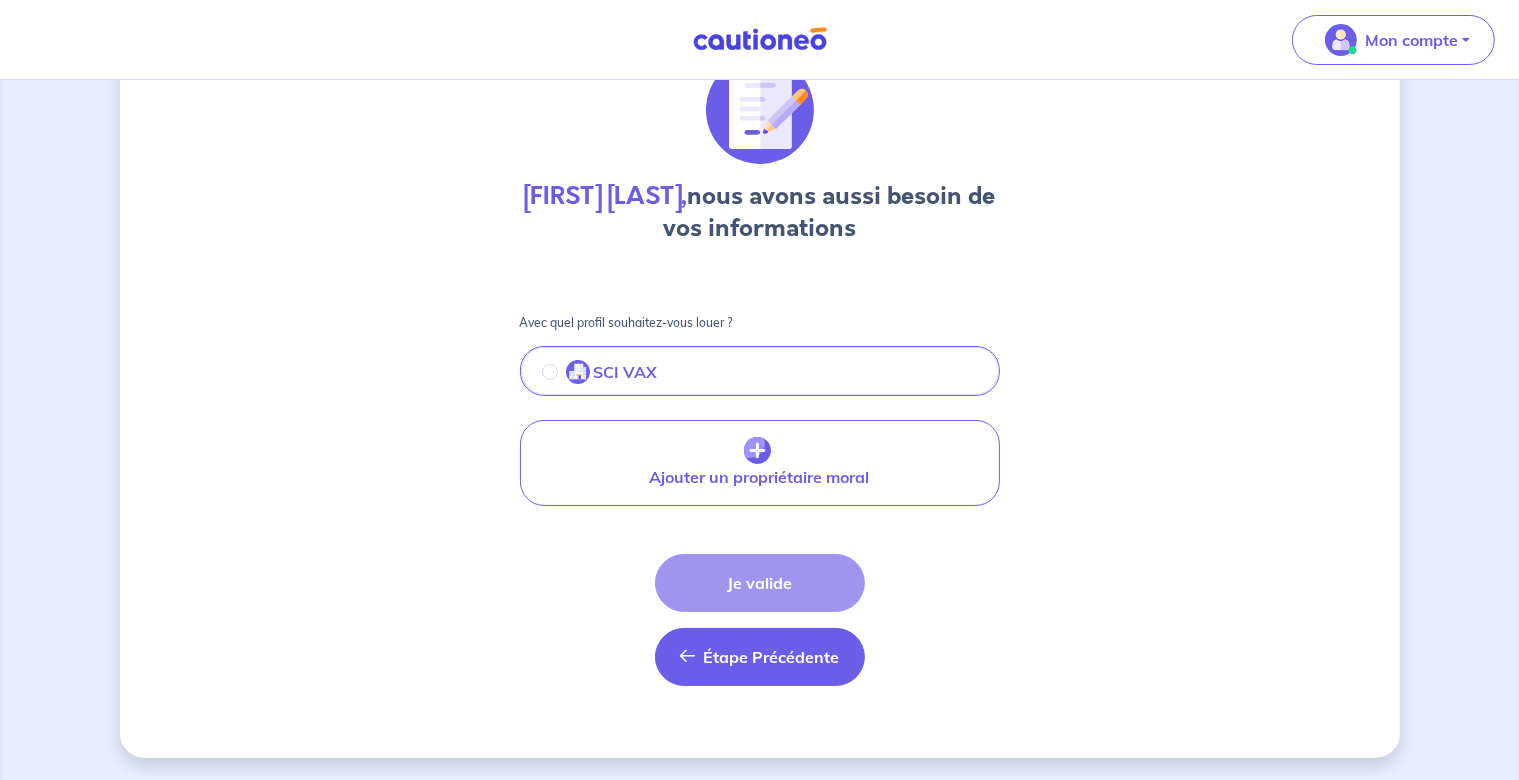 click on "Étape Précédente Précédent" at bounding box center (760, 657) 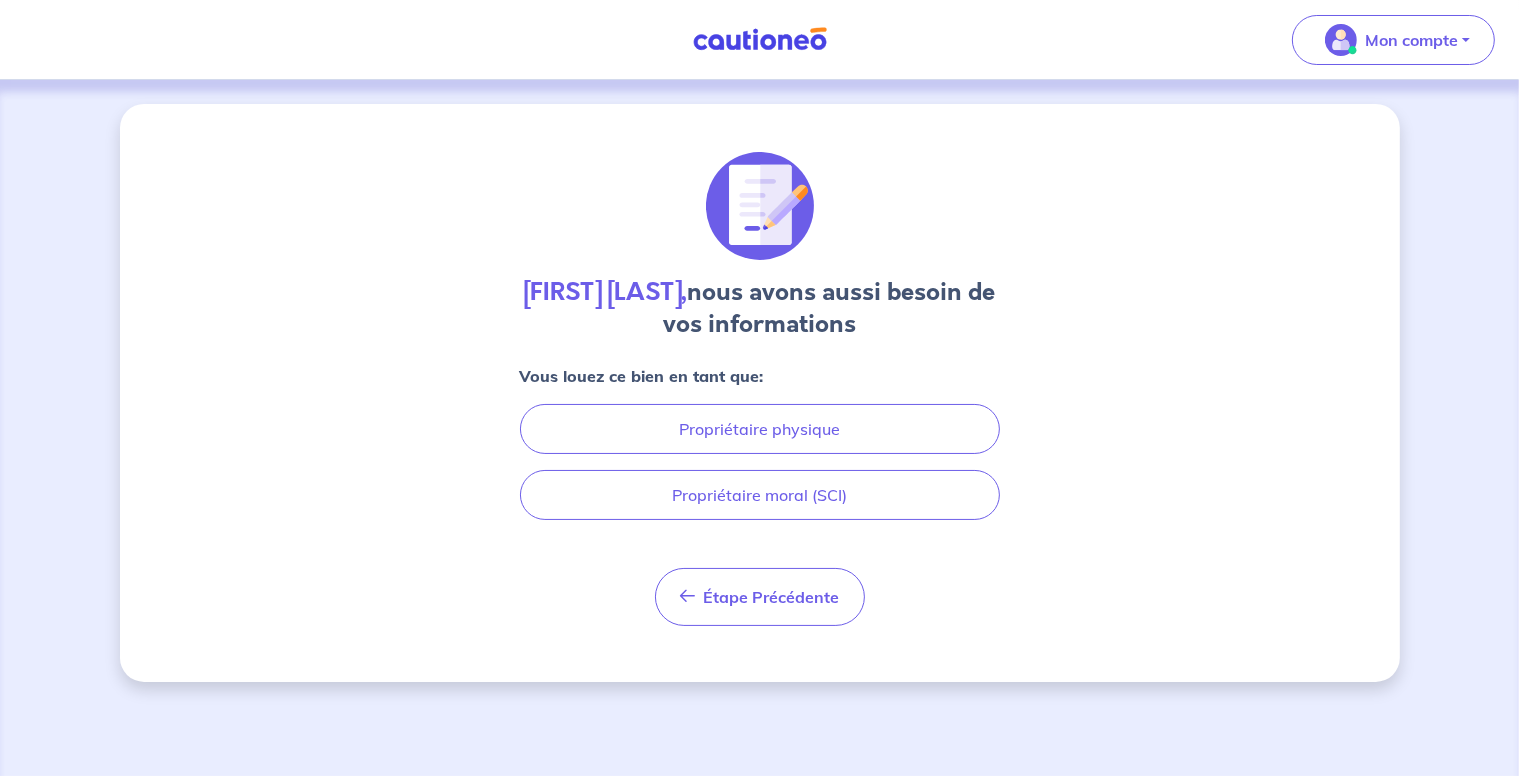 scroll, scrollTop: 0, scrollLeft: 0, axis: both 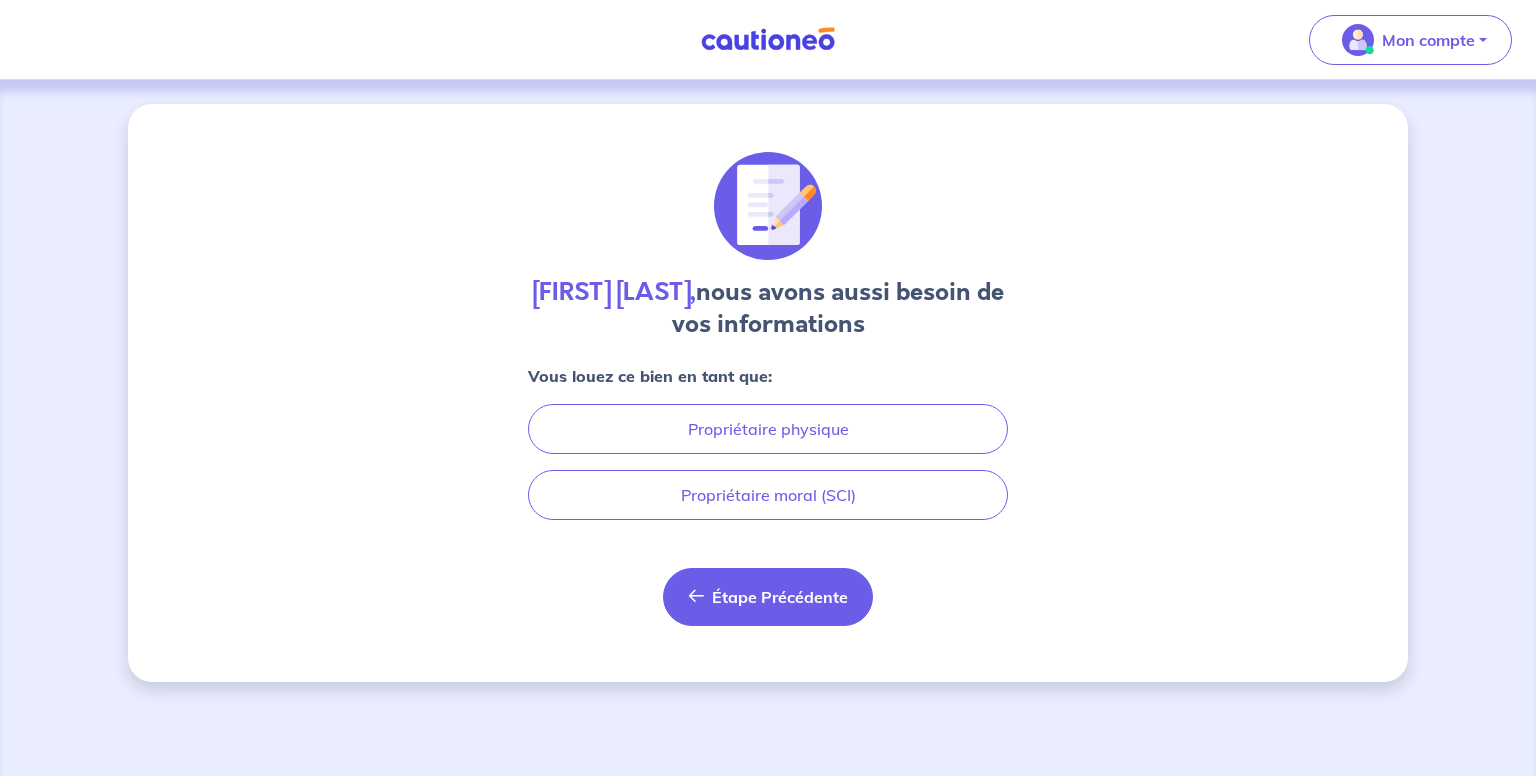 click on "Étape Précédente Précédent" at bounding box center (768, 597) 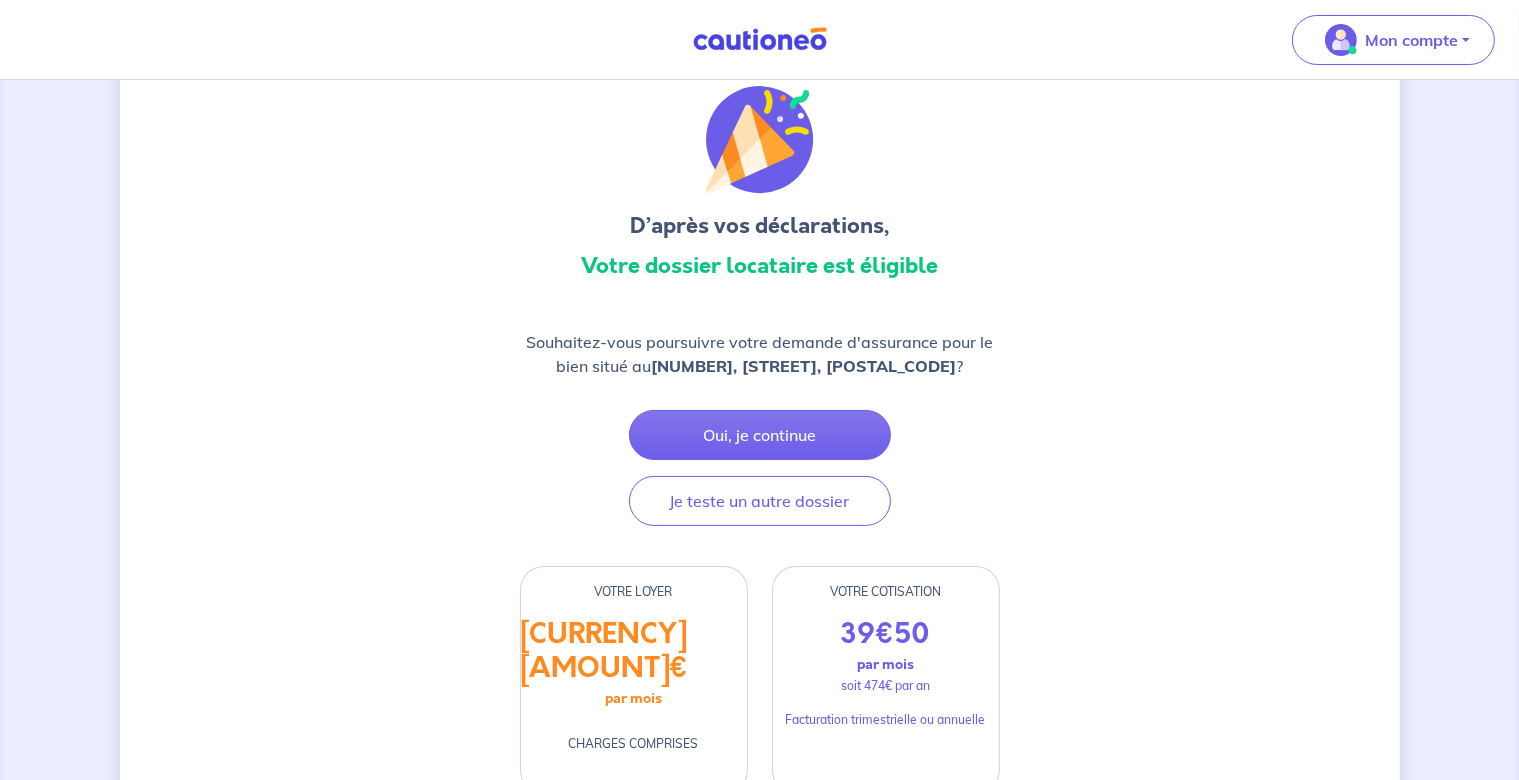 scroll, scrollTop: 0, scrollLeft: 0, axis: both 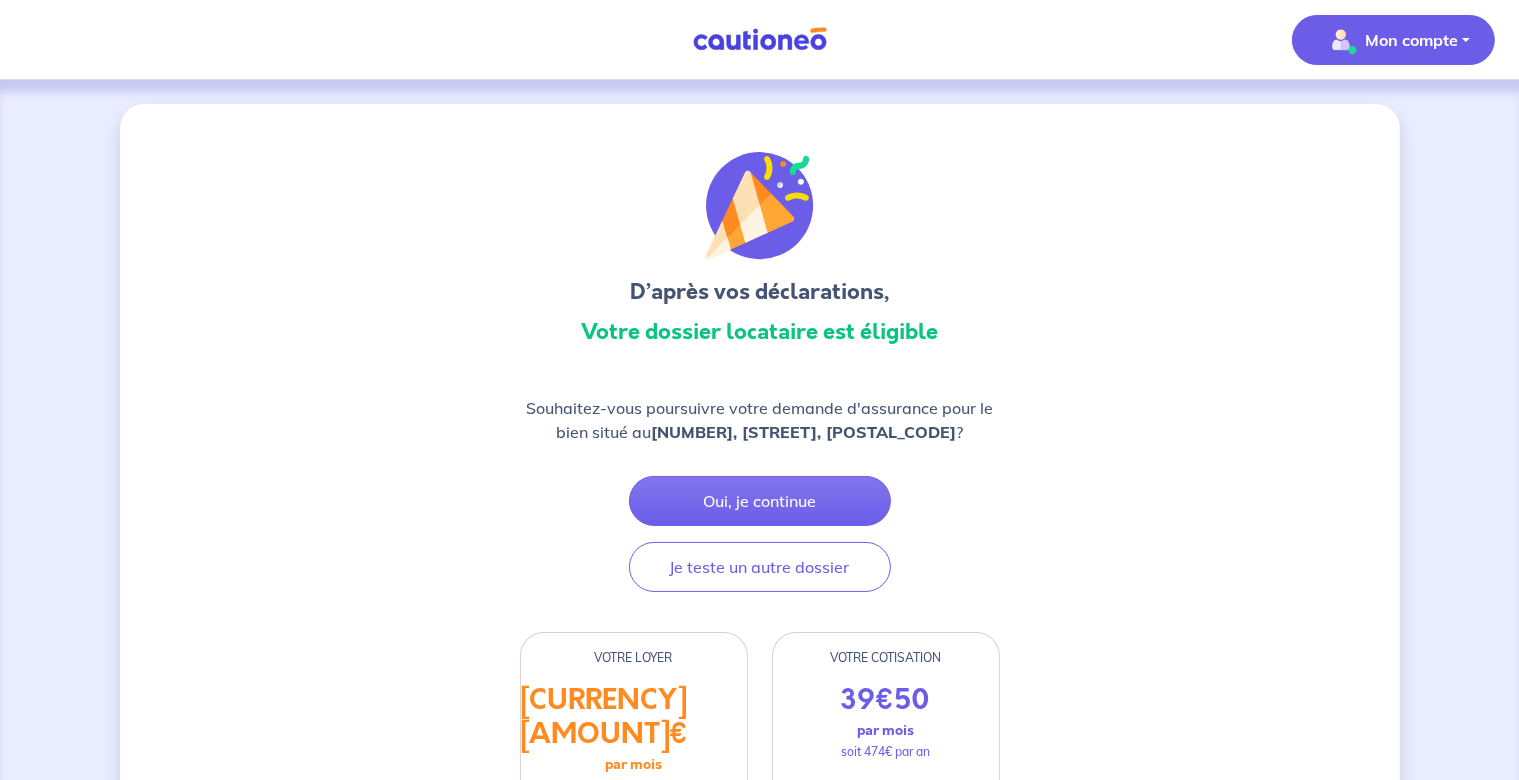 click at bounding box center (1341, 40) 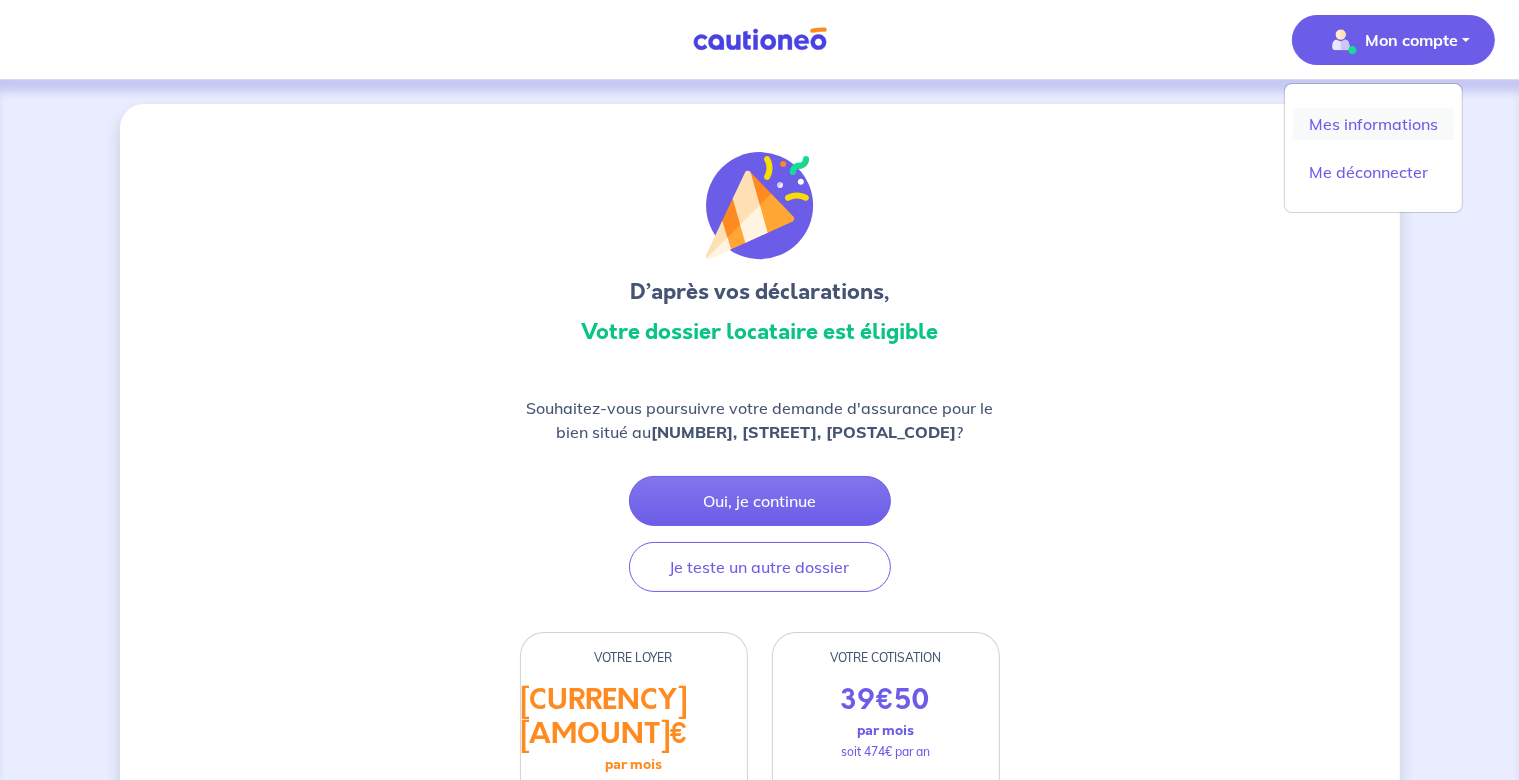 click on "Mes informations" at bounding box center [1373, 124] 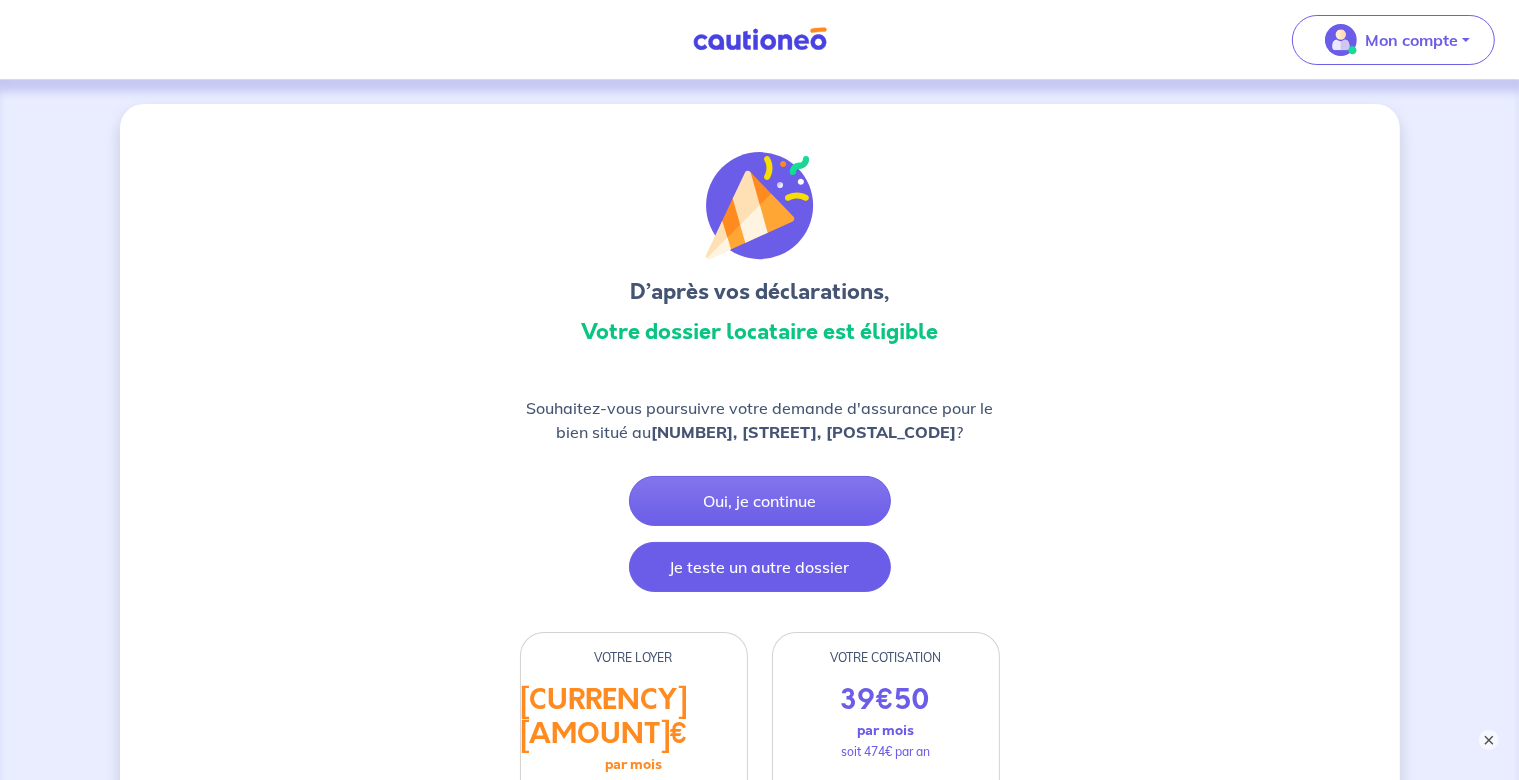 click on "Je teste un autre dossier" at bounding box center (760, 567) 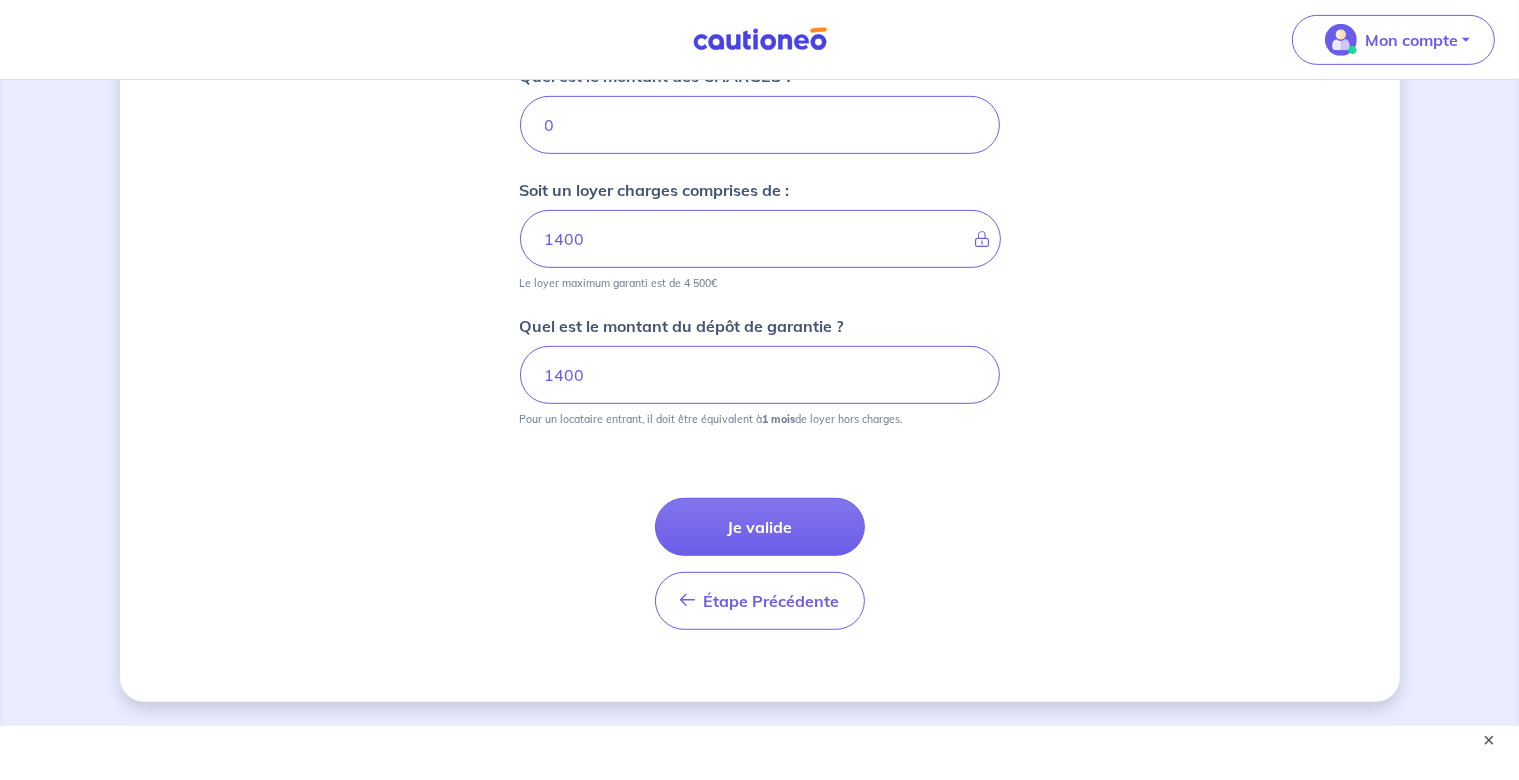 scroll, scrollTop: 974, scrollLeft: 0, axis: vertical 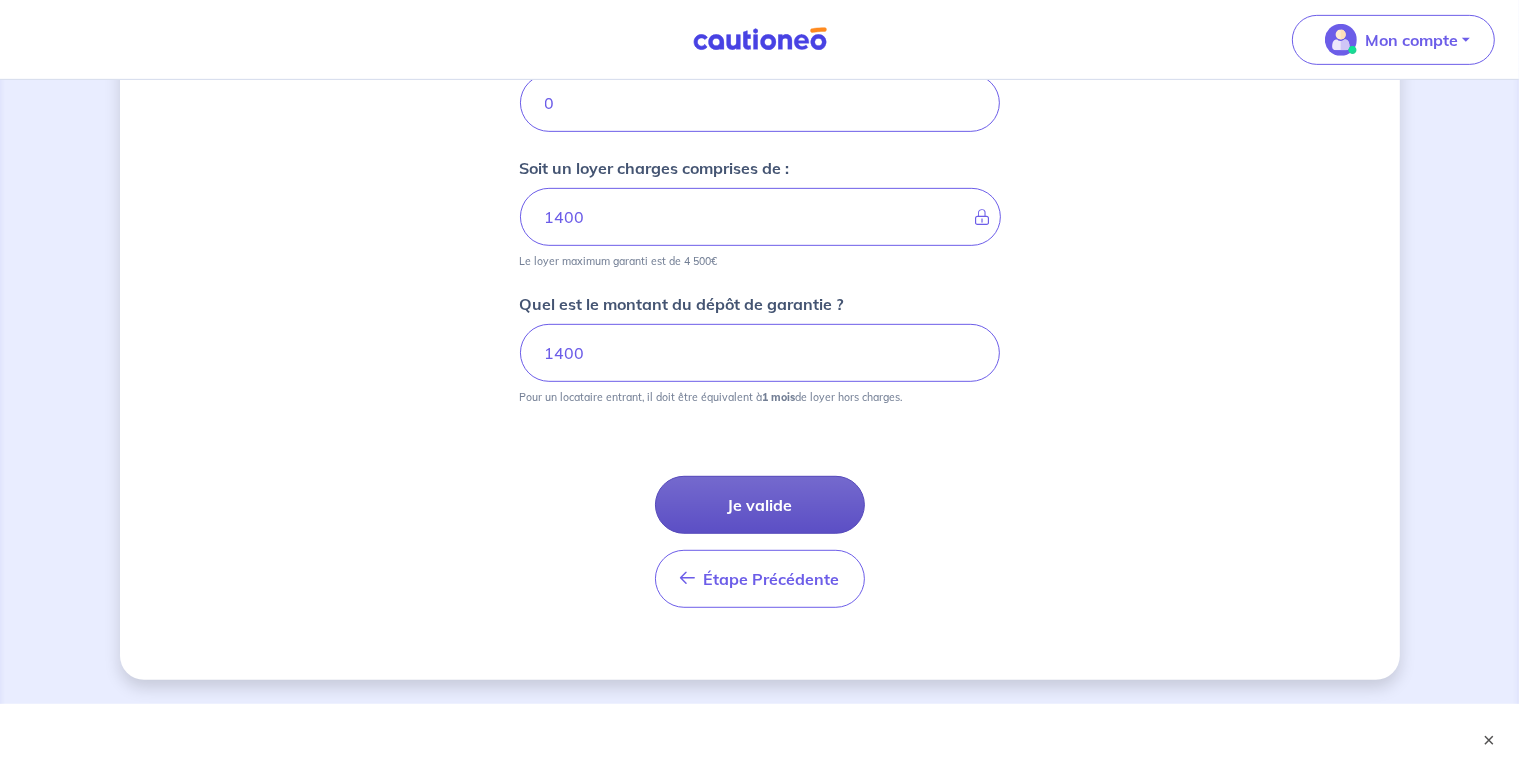 click on "Je valide" at bounding box center [760, 505] 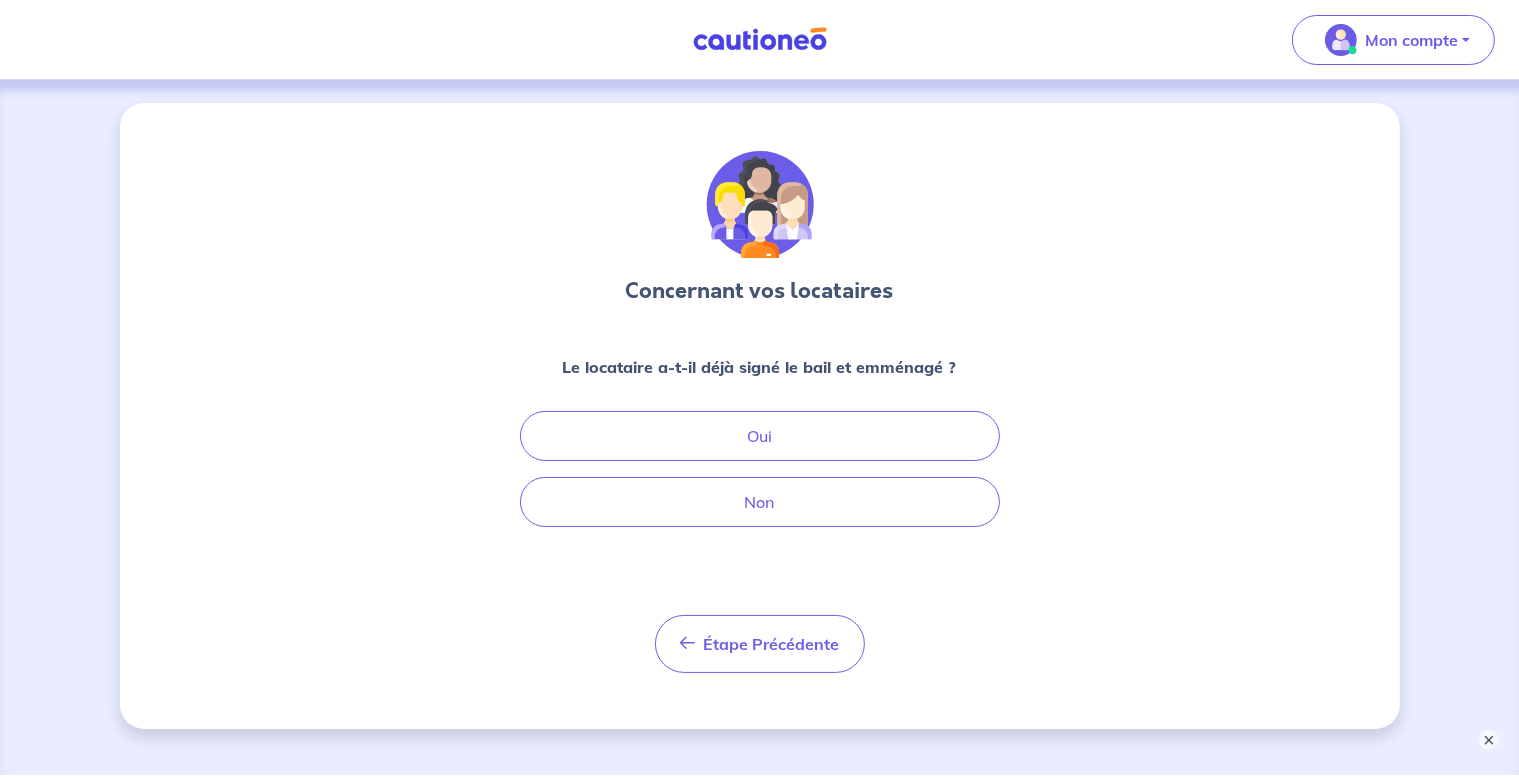 scroll, scrollTop: 0, scrollLeft: 0, axis: both 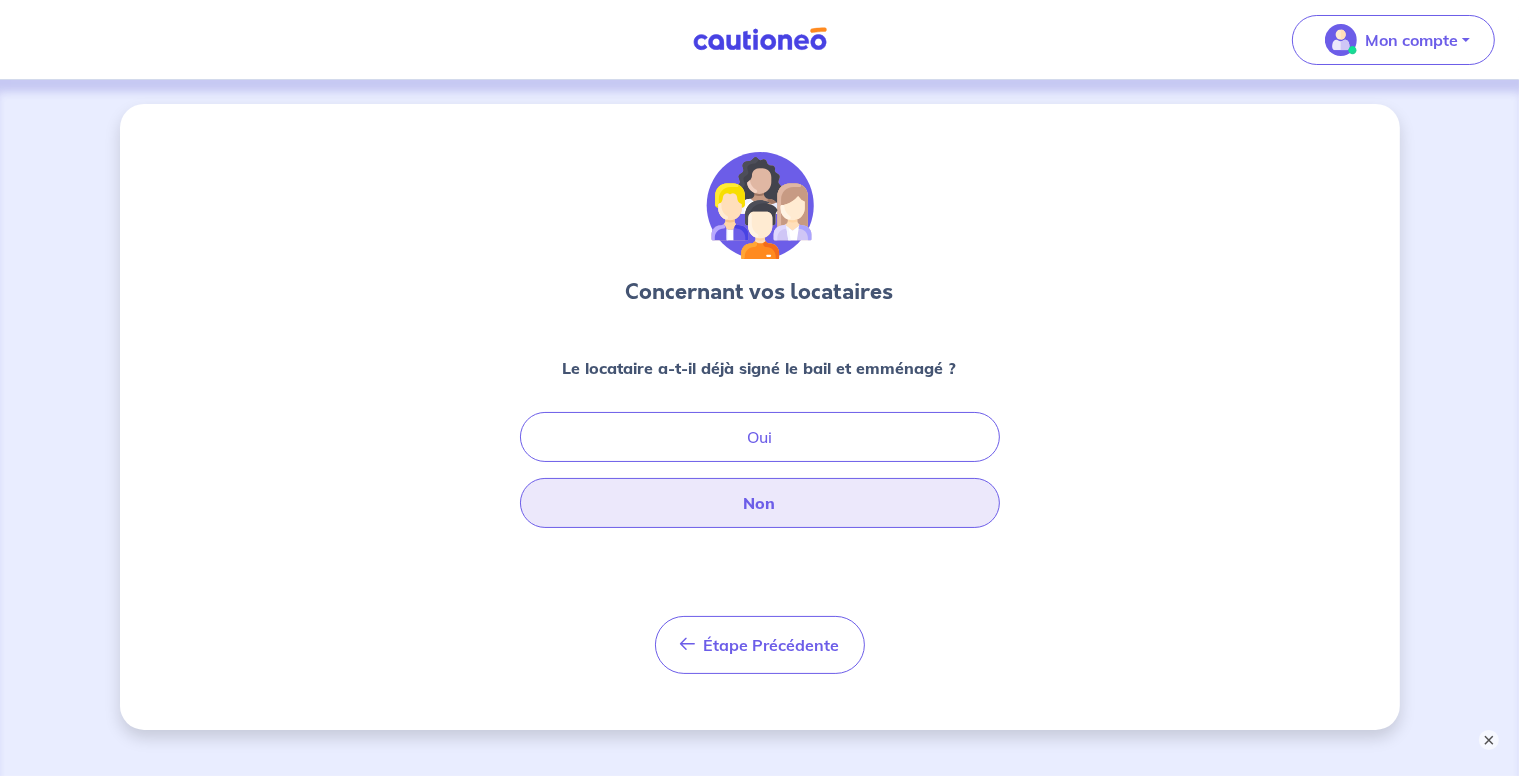 click on "Non" at bounding box center (760, 503) 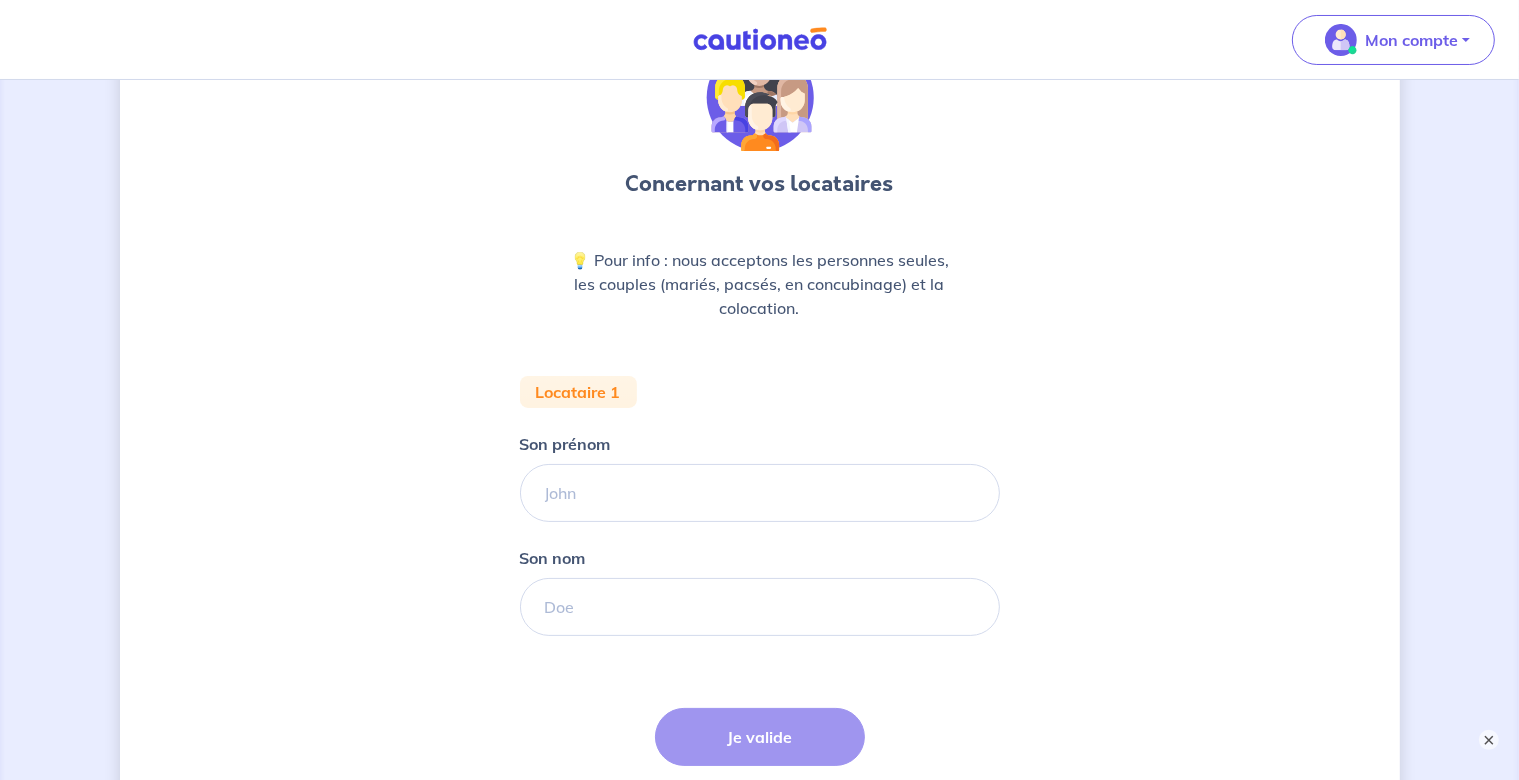 scroll, scrollTop: 281, scrollLeft: 0, axis: vertical 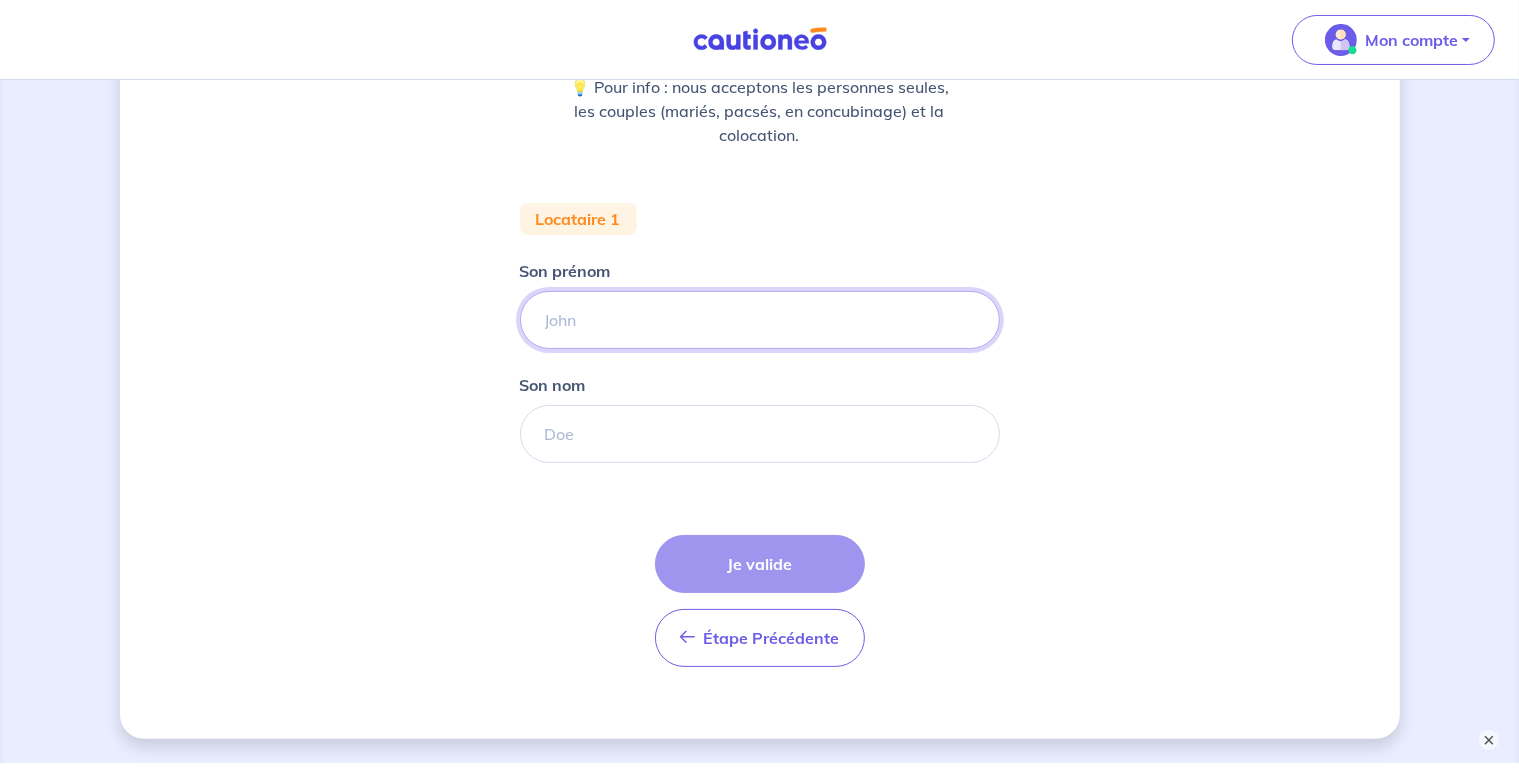 click on "Son prénom" at bounding box center [760, 320] 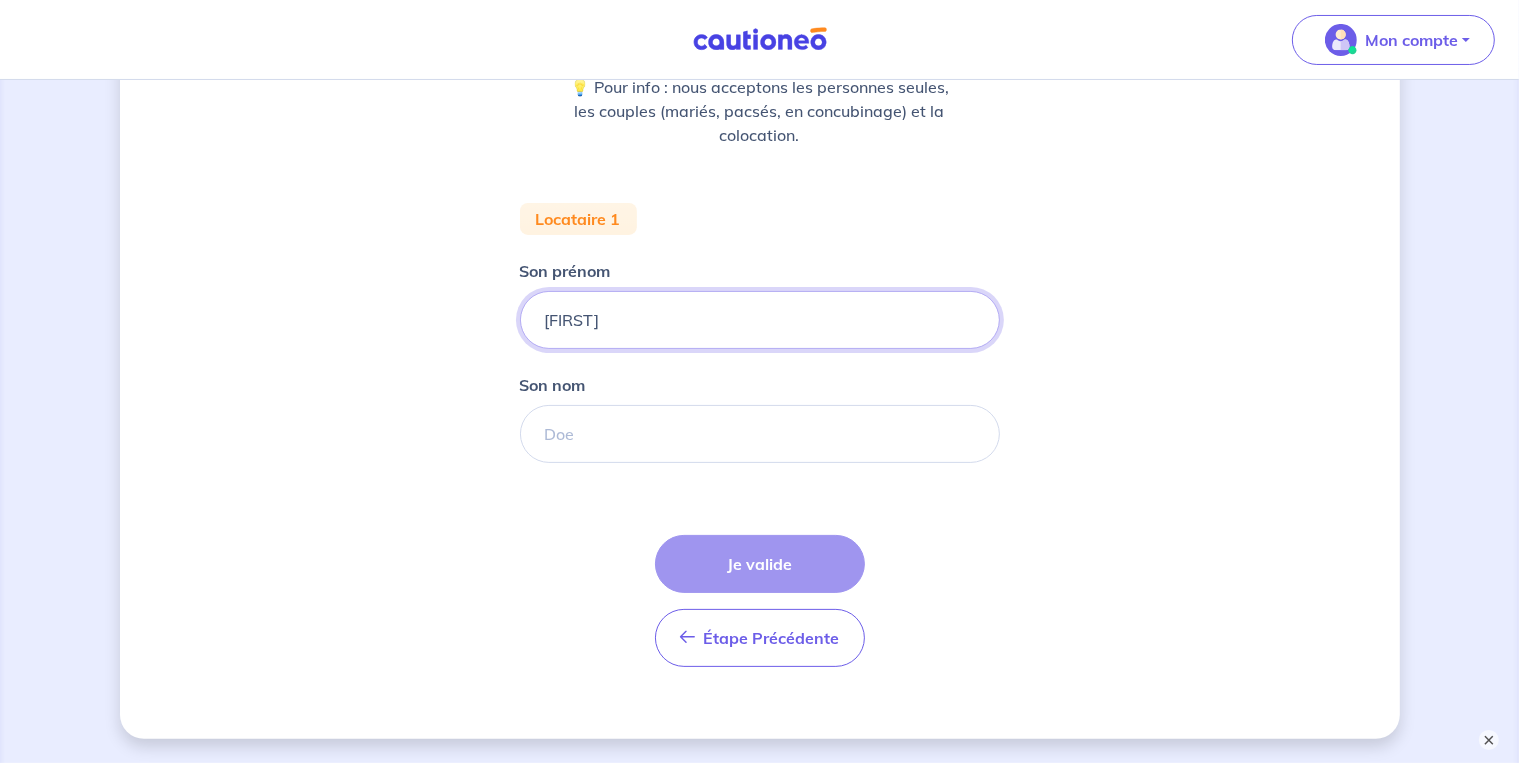 type on "[FIRST]" 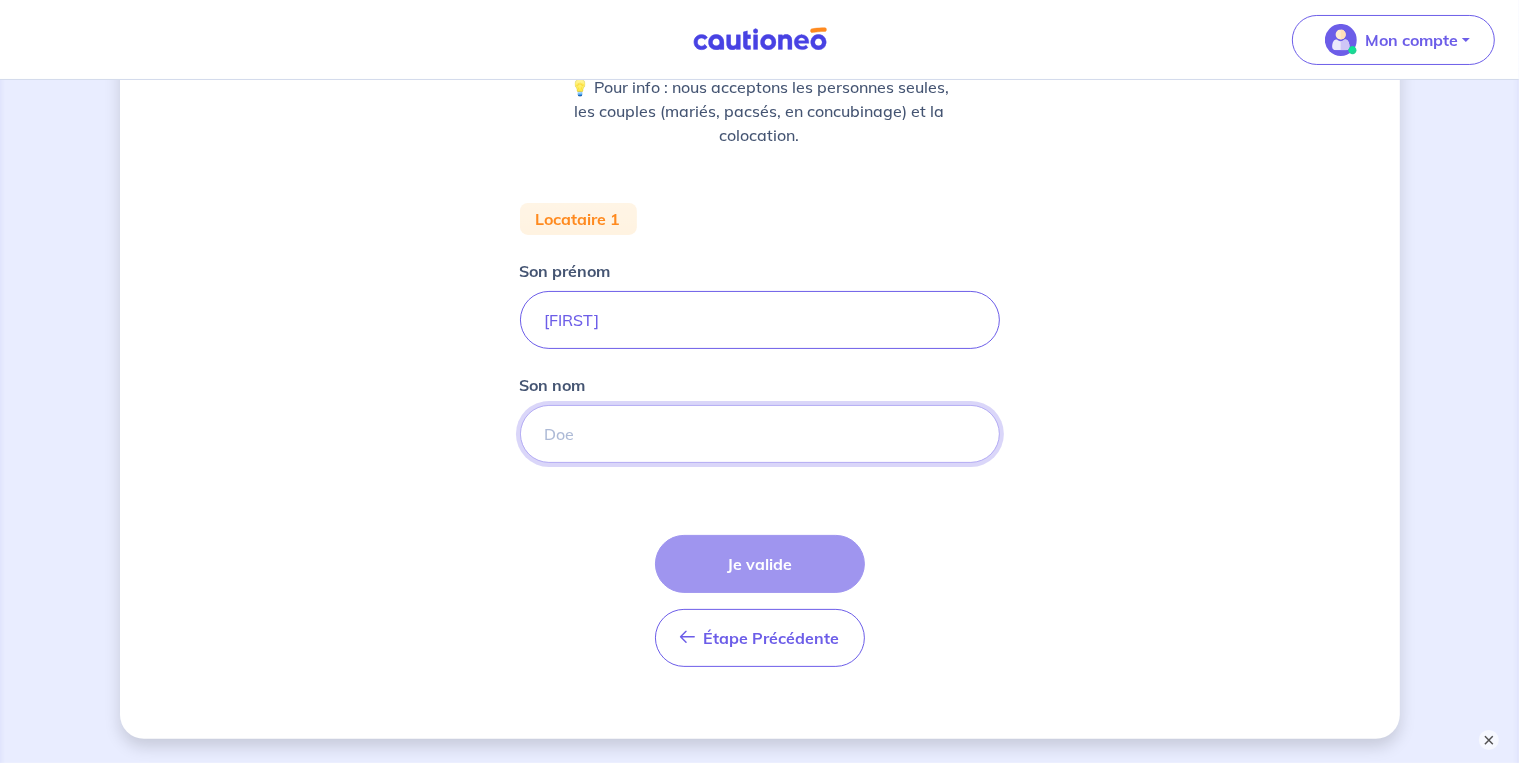 click on "Son nom" at bounding box center [760, 434] 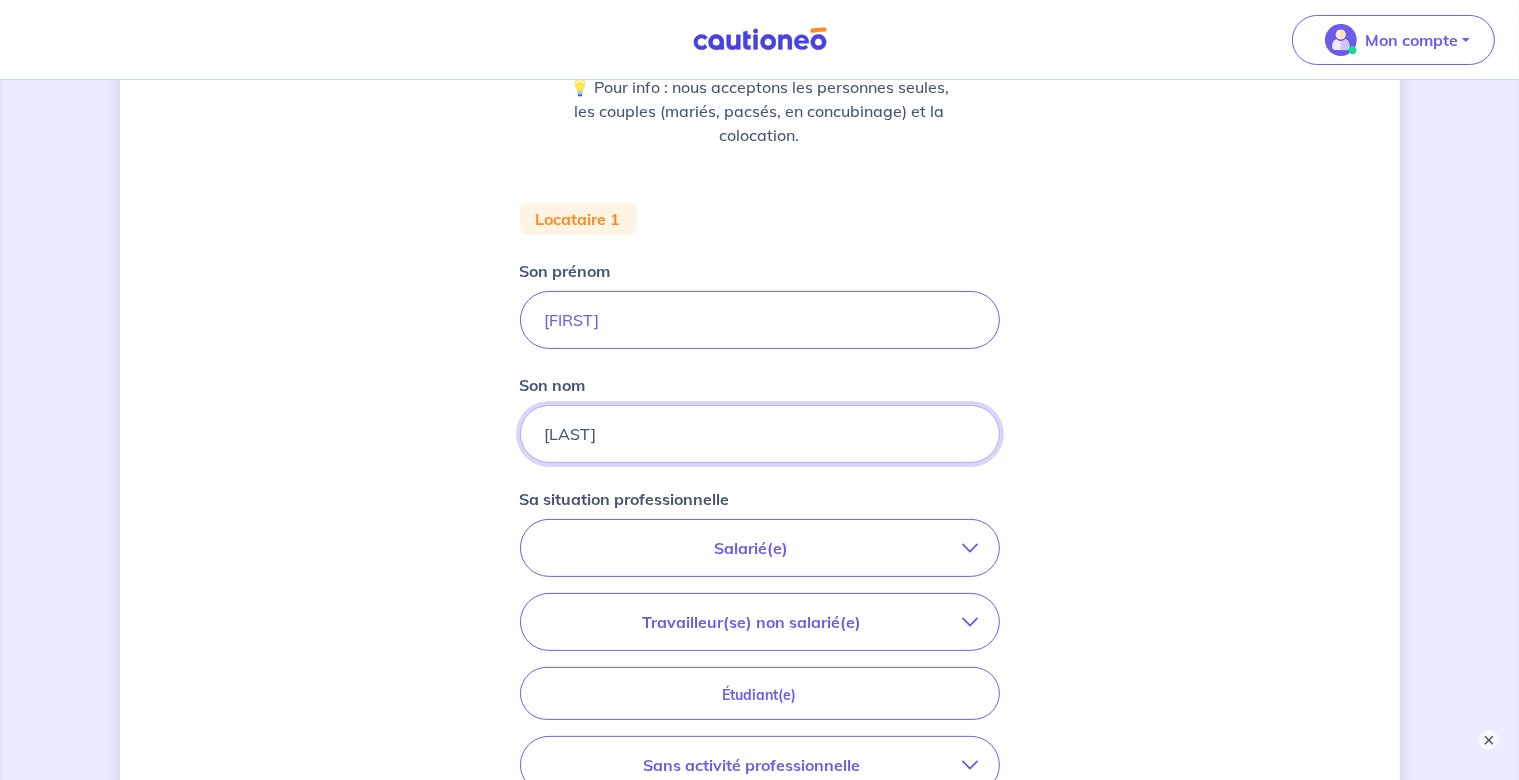 type on "[LAST]" 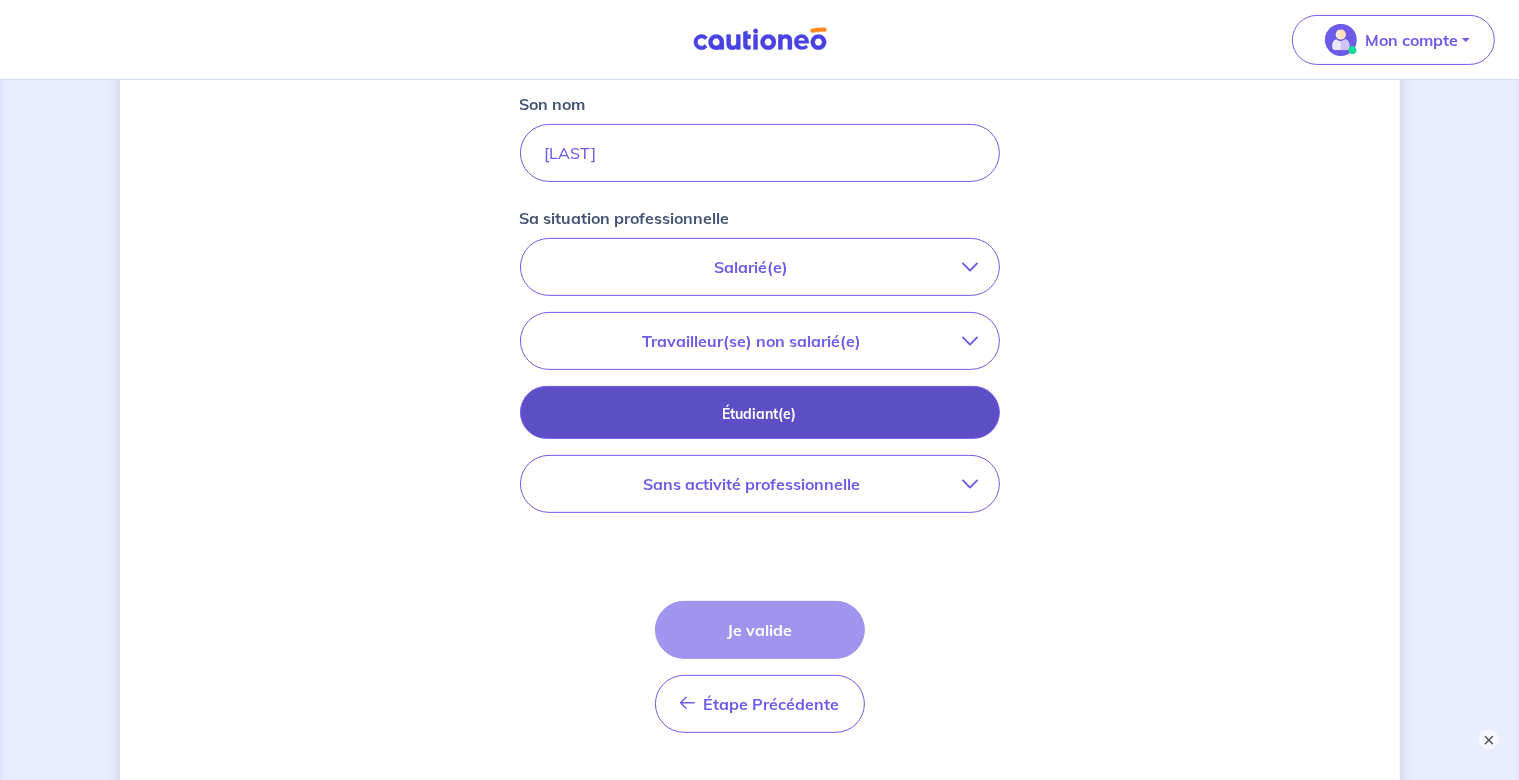 scroll, scrollTop: 563, scrollLeft: 0, axis: vertical 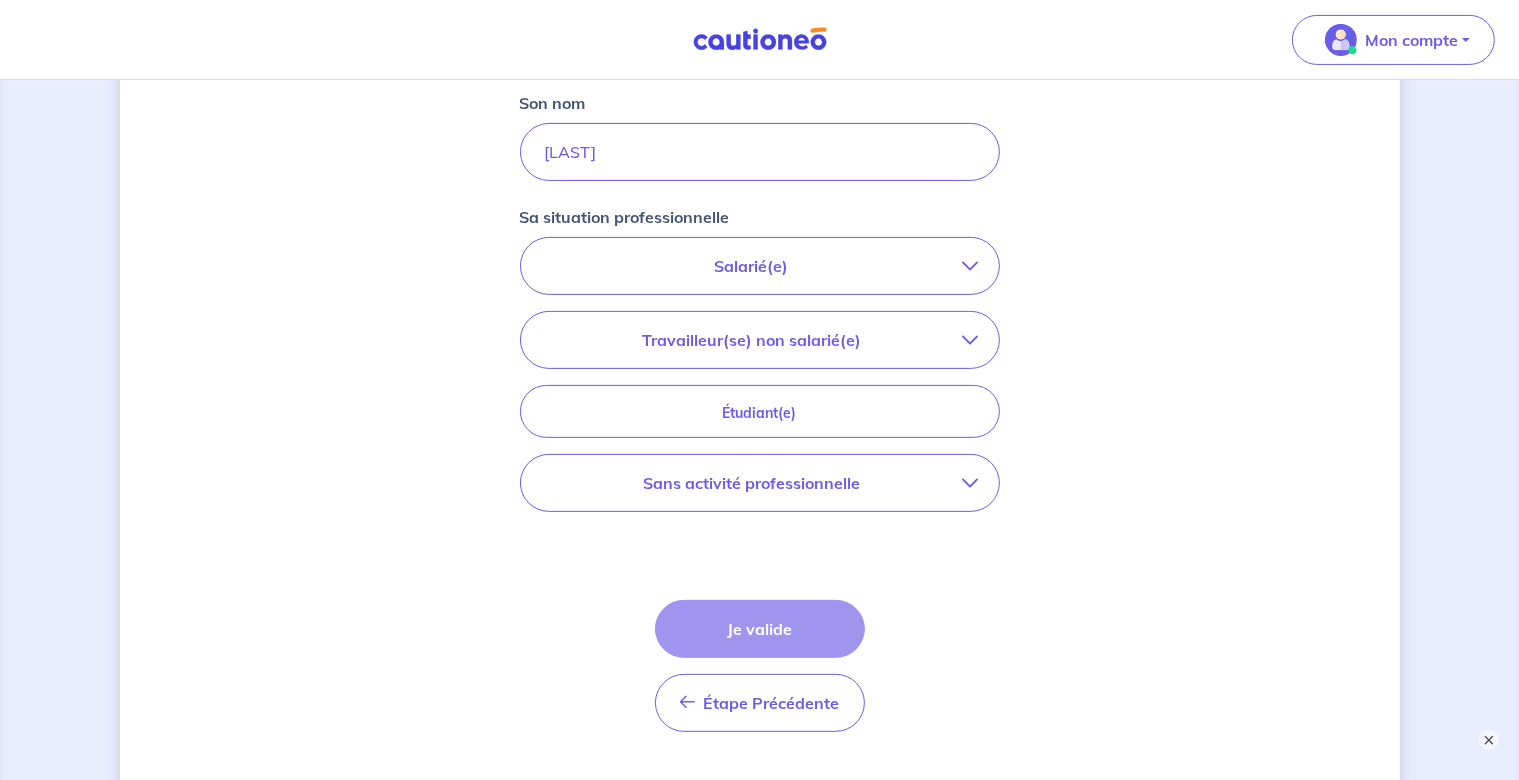 click on "Salarié(e)" at bounding box center (752, 266) 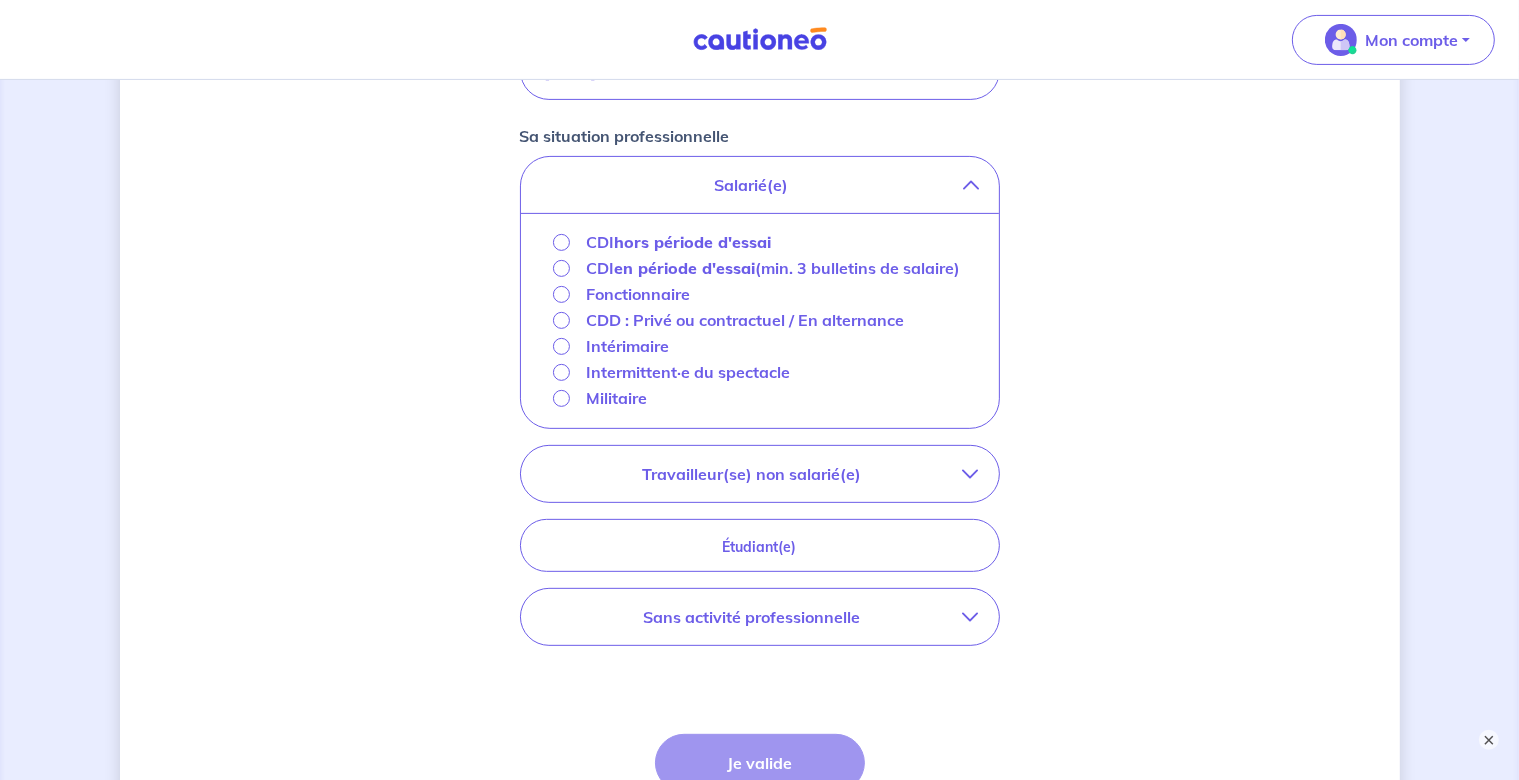 scroll, scrollTop: 704, scrollLeft: 0, axis: vertical 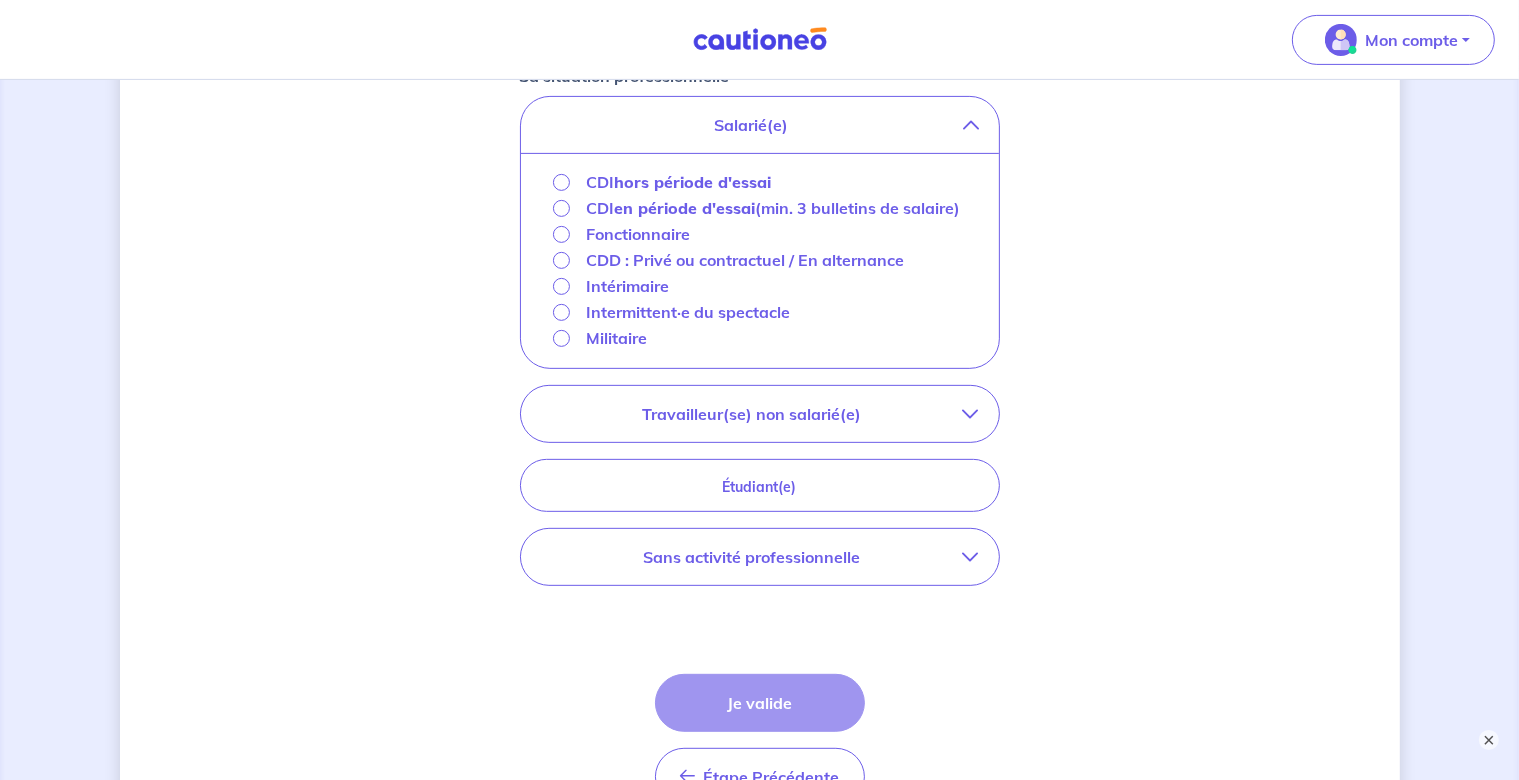 click on "hors période d'essai" at bounding box center [692, 182] 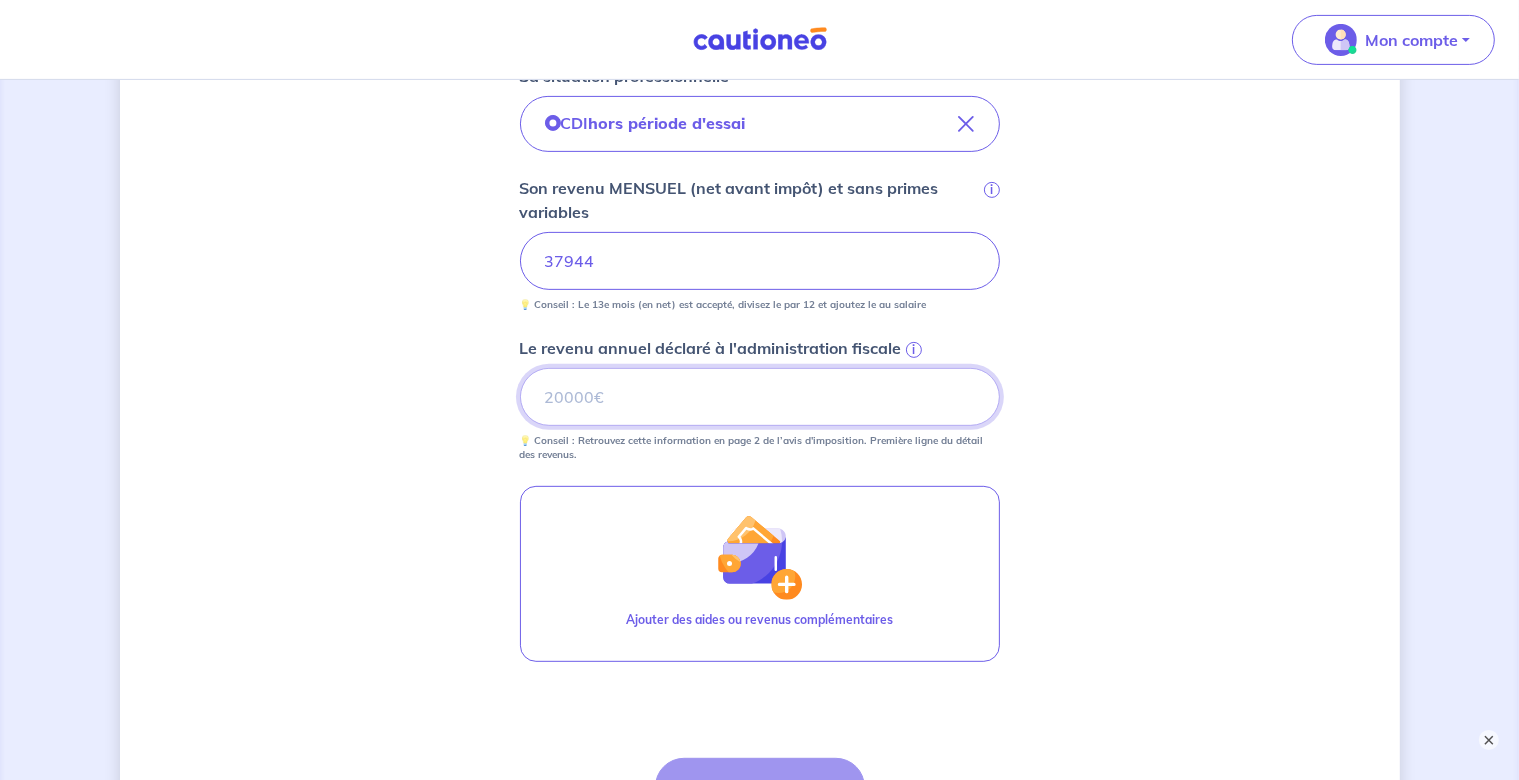 click on "Le revenu annuel déclaré à l'administration fiscale i" at bounding box center (760, 397) 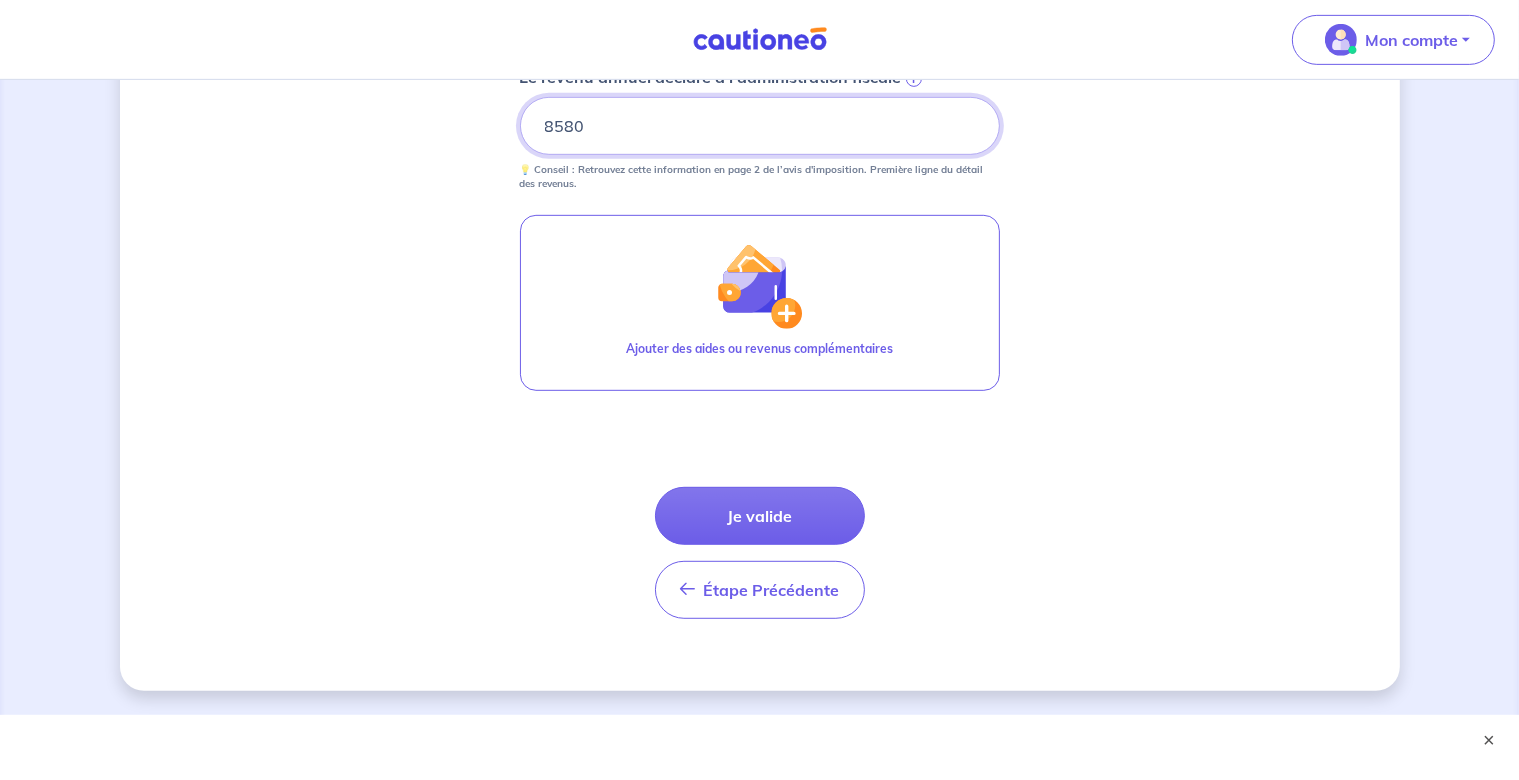 scroll, scrollTop: 987, scrollLeft: 0, axis: vertical 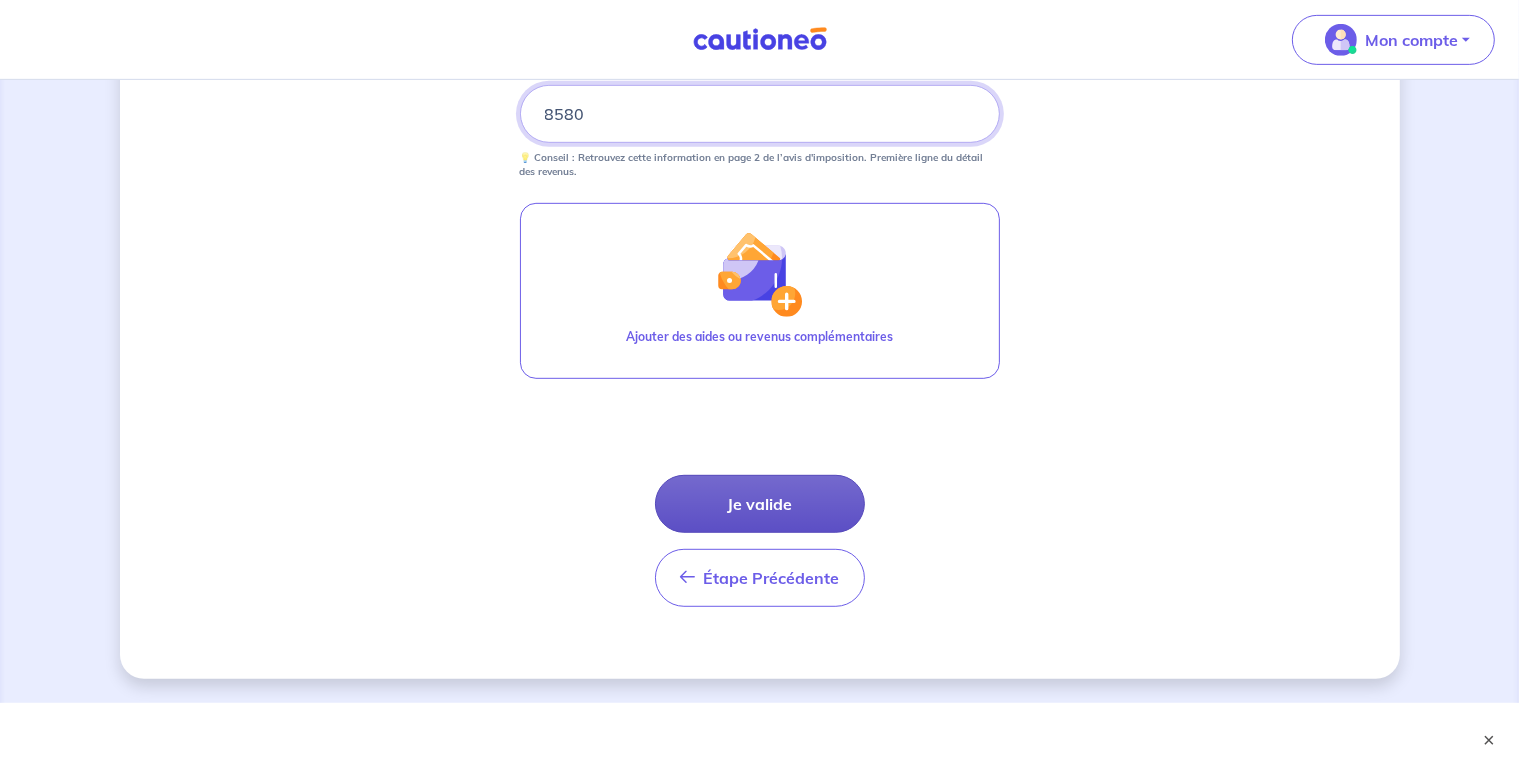 type on "8580" 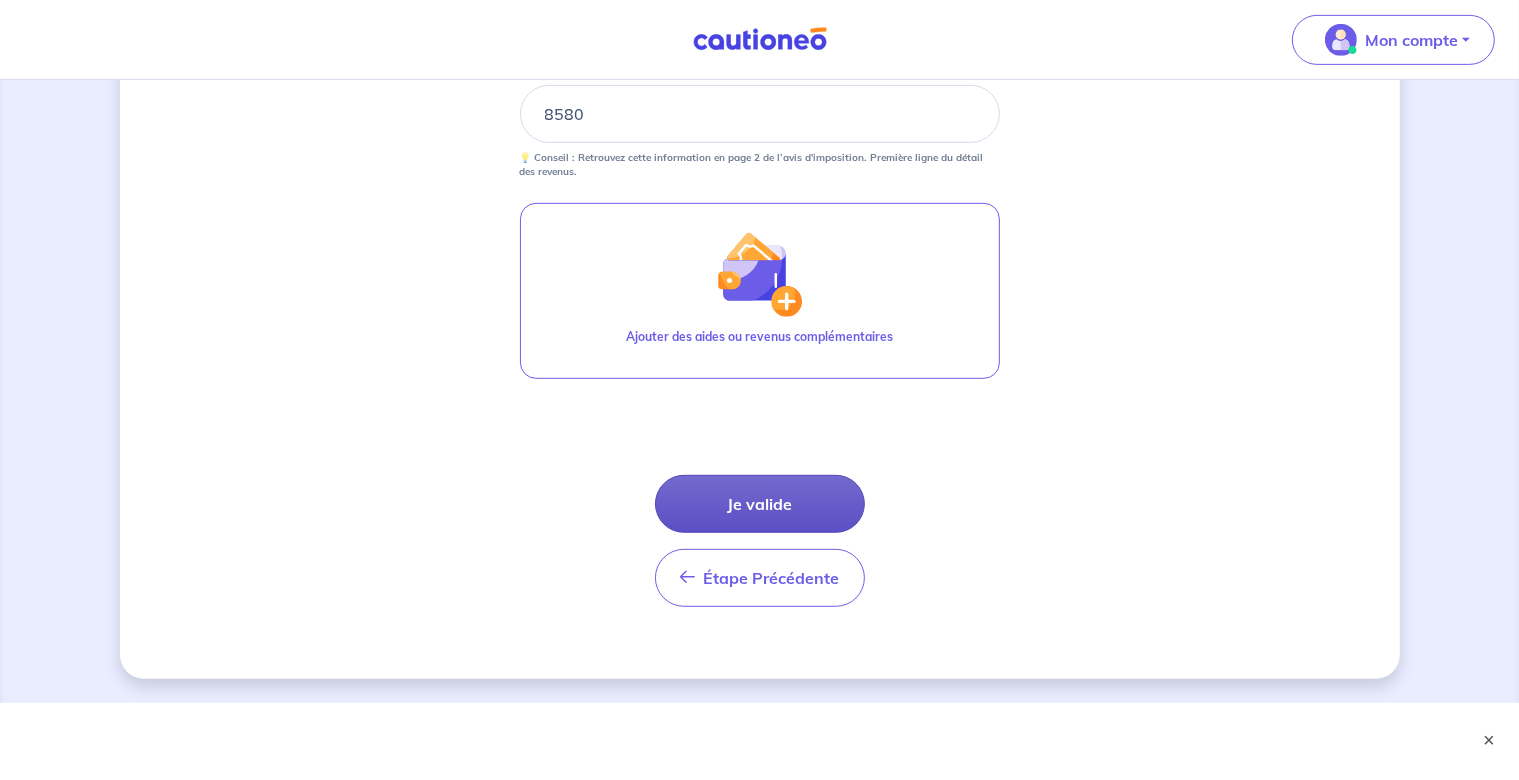 click on "Je valide" at bounding box center [760, 504] 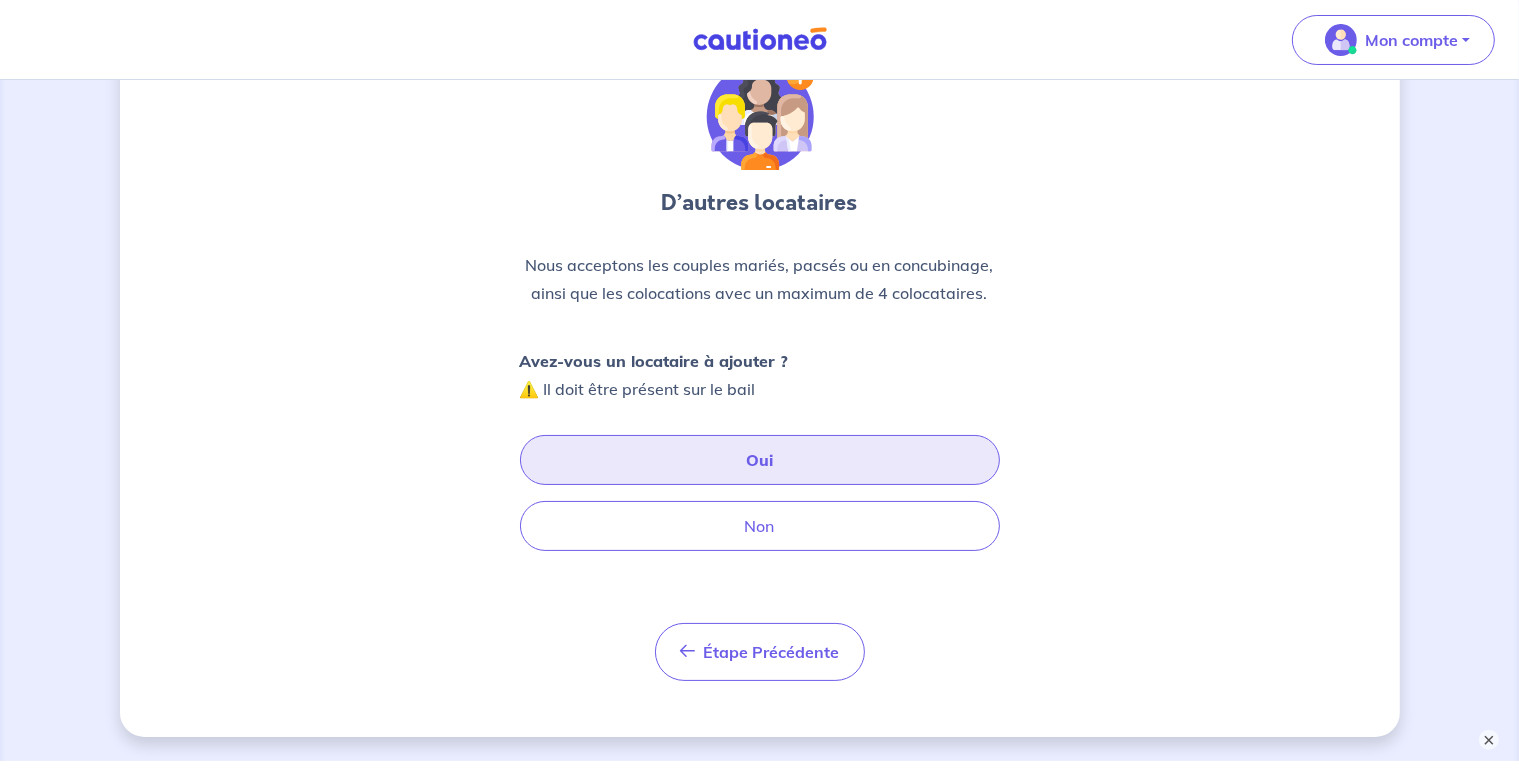scroll, scrollTop: 140, scrollLeft: 0, axis: vertical 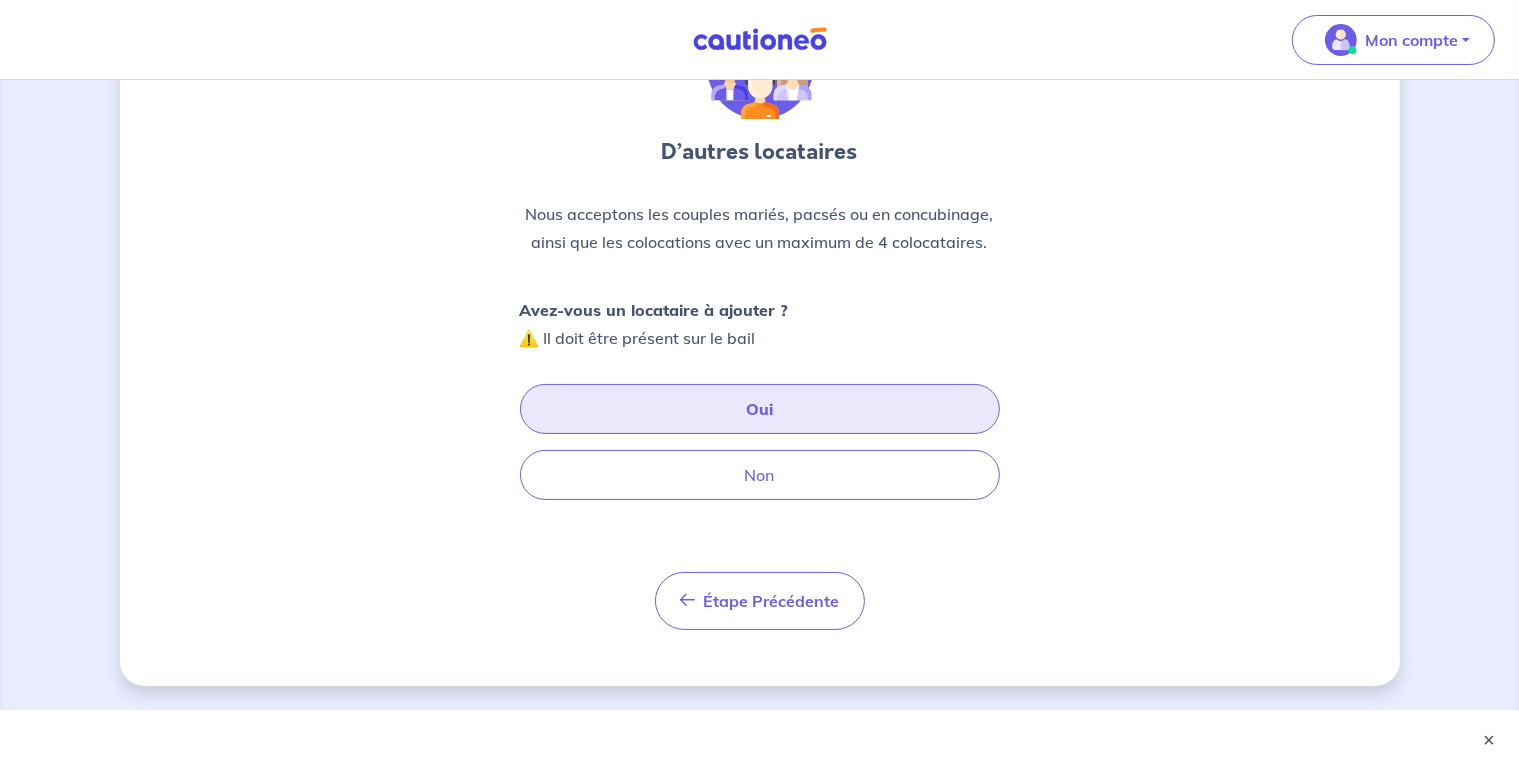 click on "Oui" at bounding box center (760, 409) 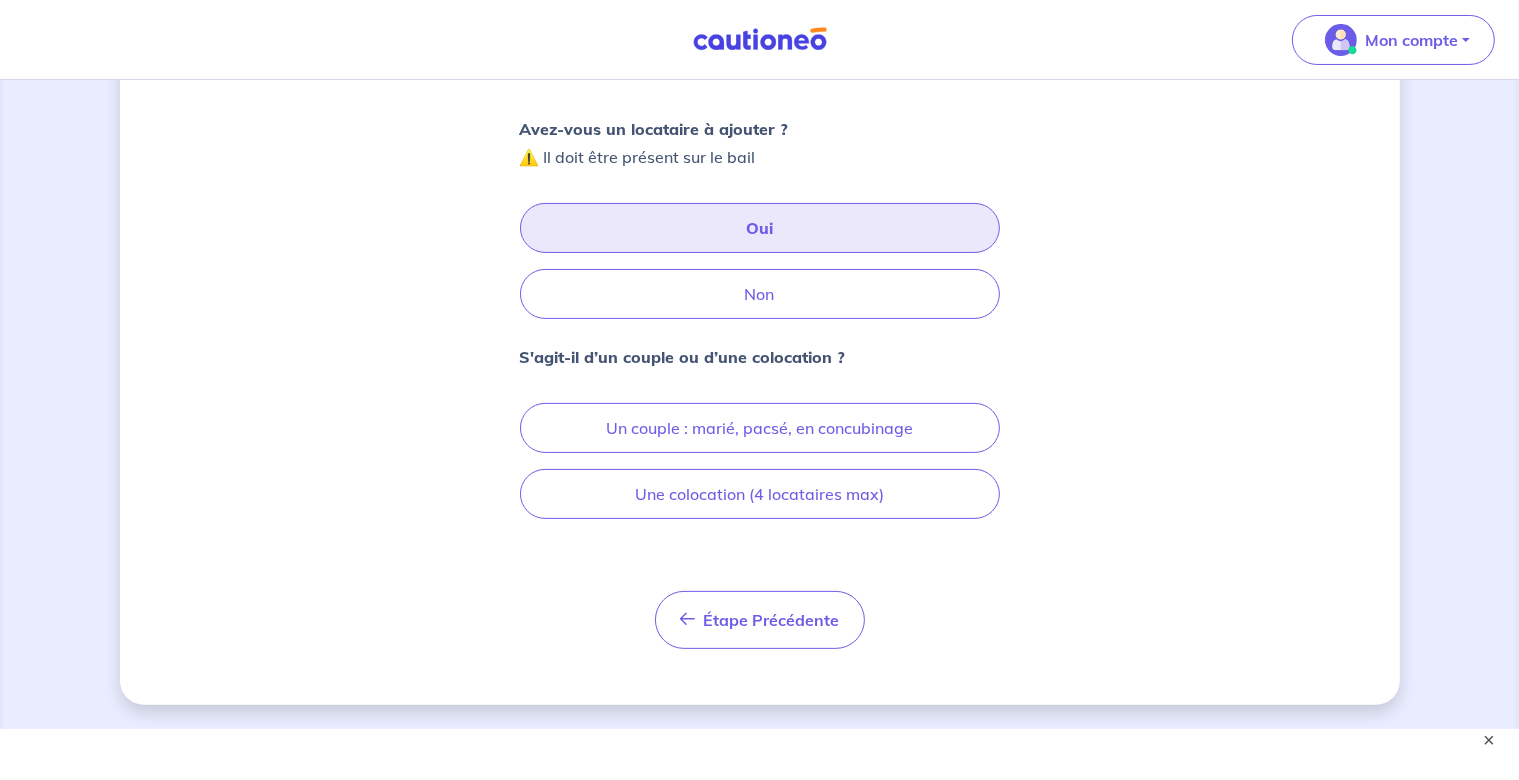 scroll, scrollTop: 348, scrollLeft: 0, axis: vertical 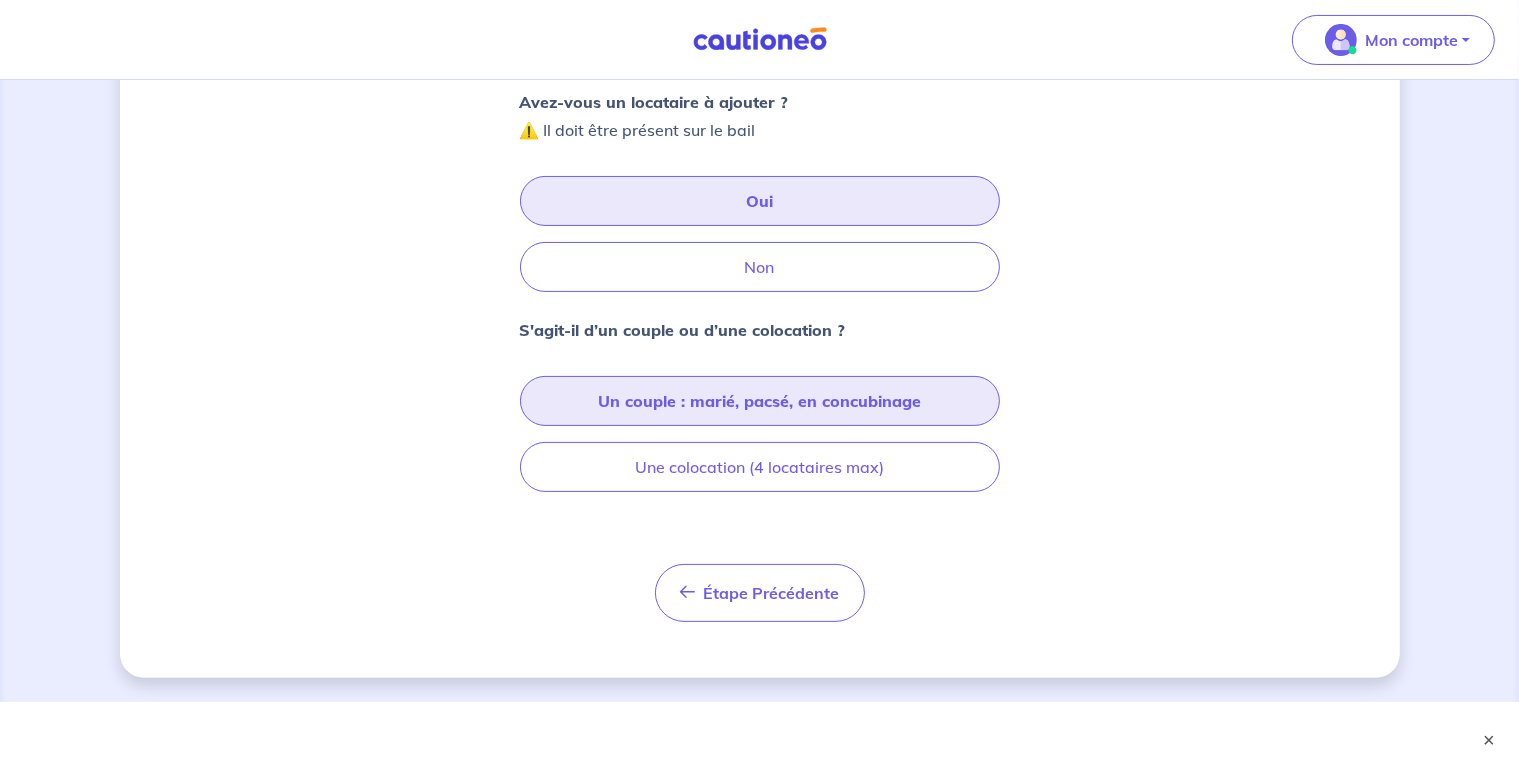 click on "Un couple : marié, pacsé, en concubinage" at bounding box center [760, 401] 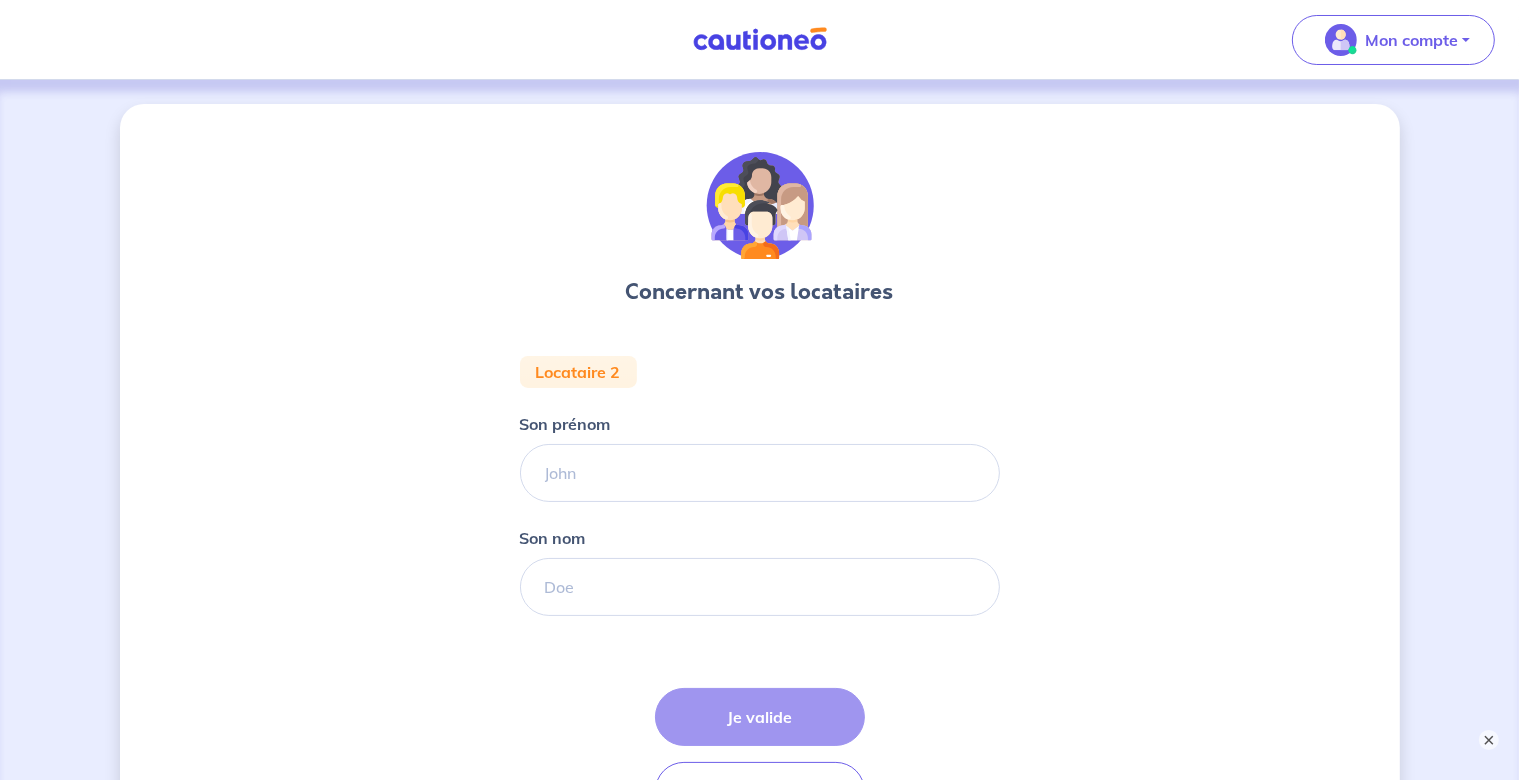 scroll, scrollTop: 0, scrollLeft: 0, axis: both 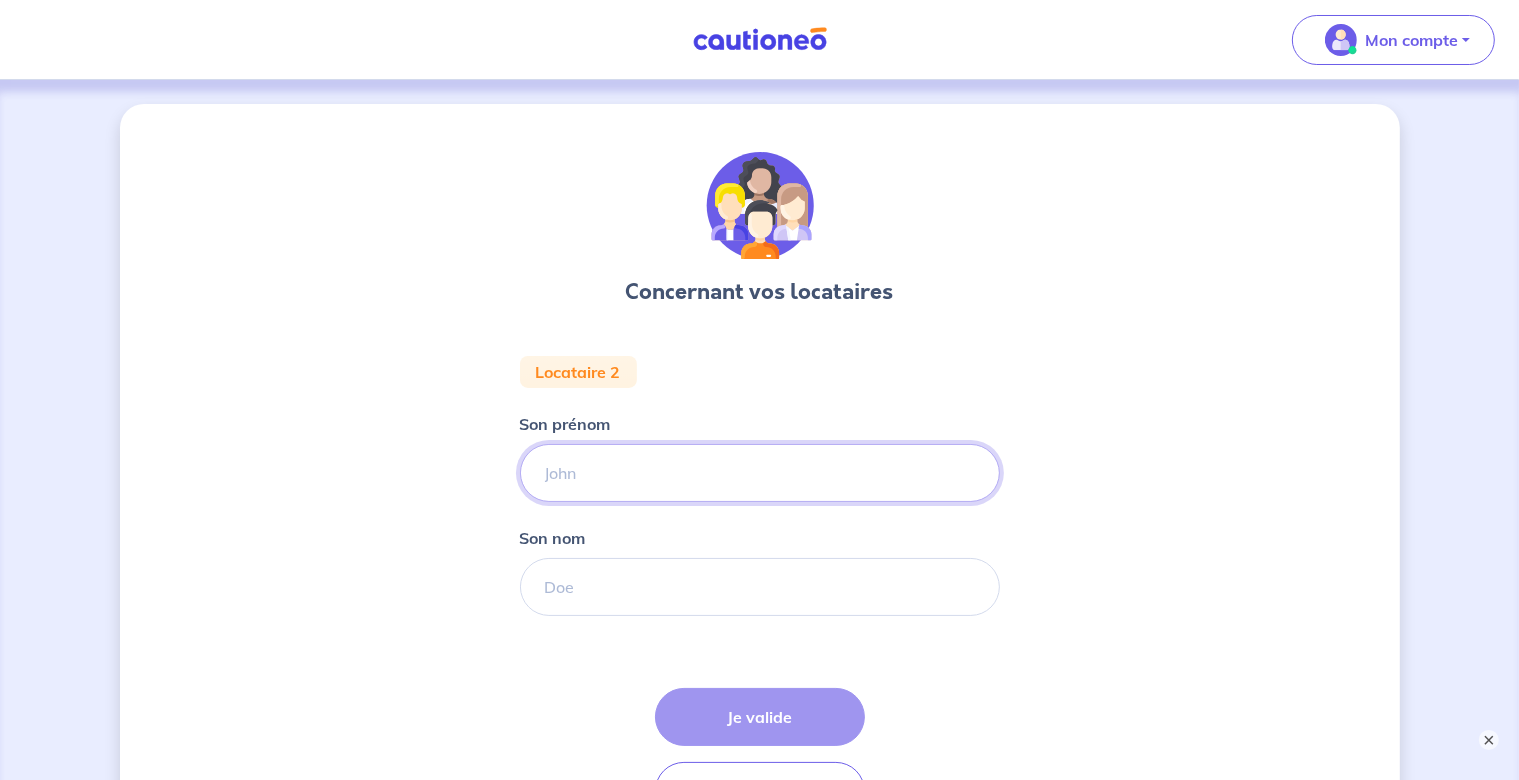 click on "Son prénom" at bounding box center [760, 473] 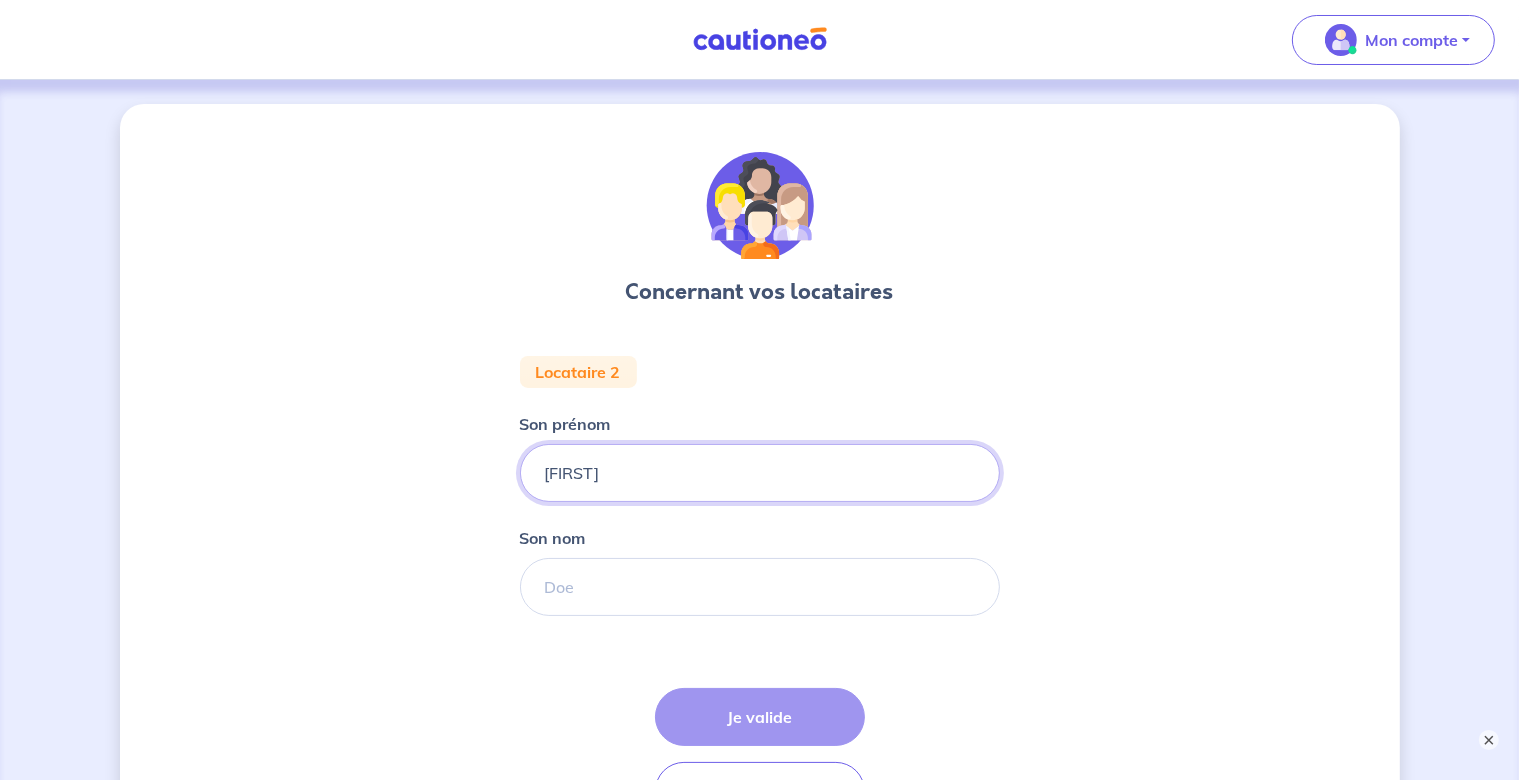 type on "[FIRST]" 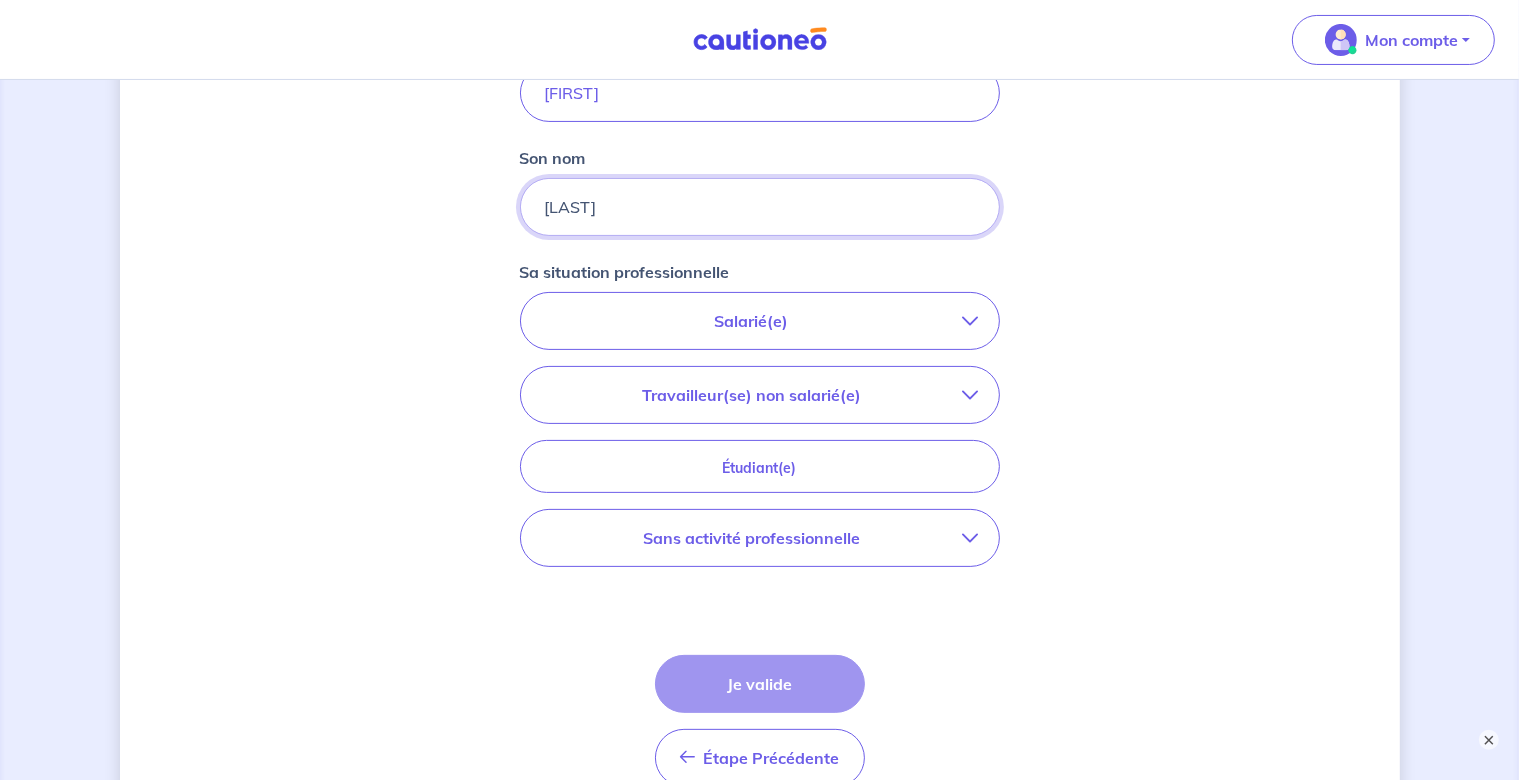 scroll, scrollTop: 422, scrollLeft: 0, axis: vertical 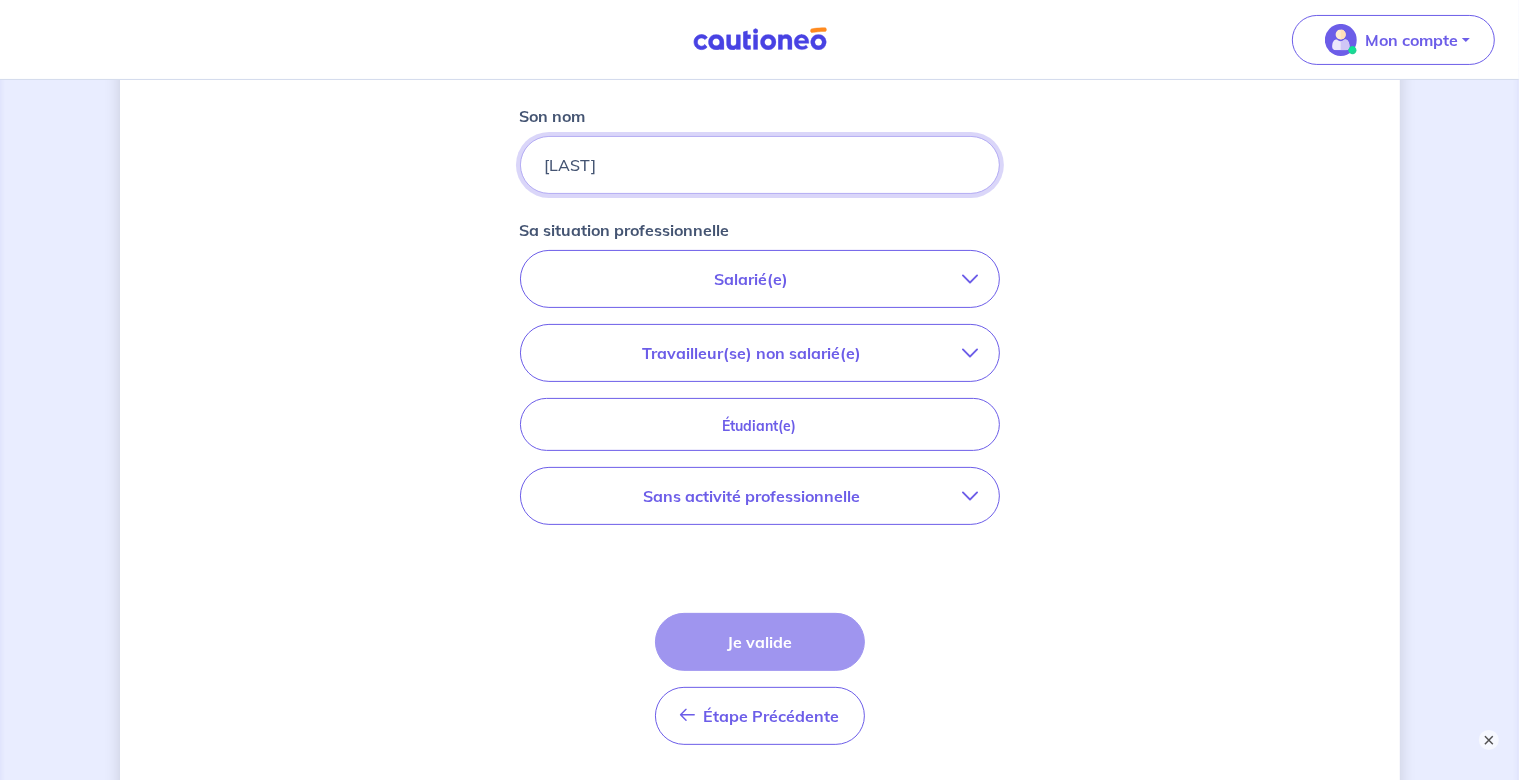 type on "[LAST]" 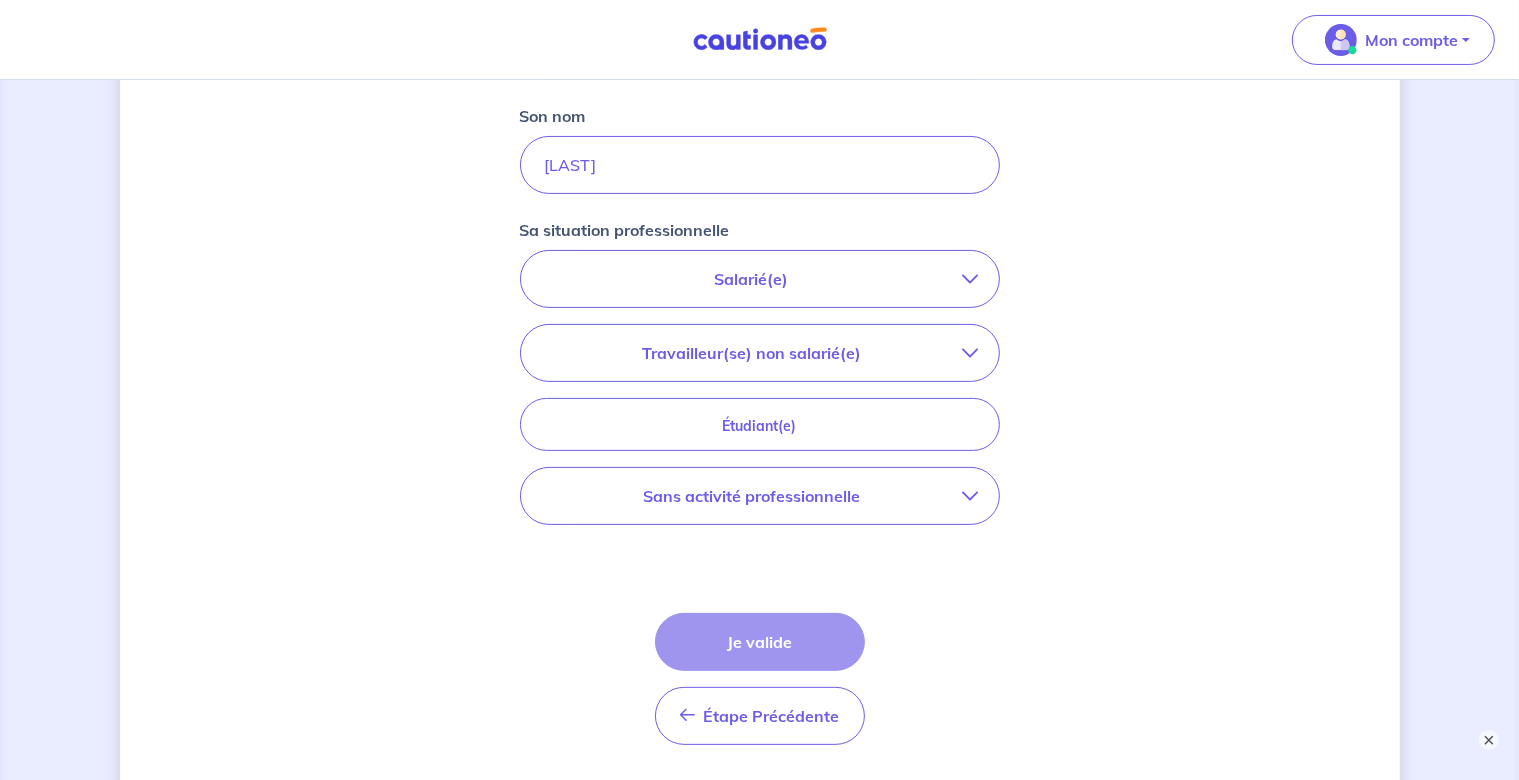 click on "Salarié(e)" at bounding box center (752, 279) 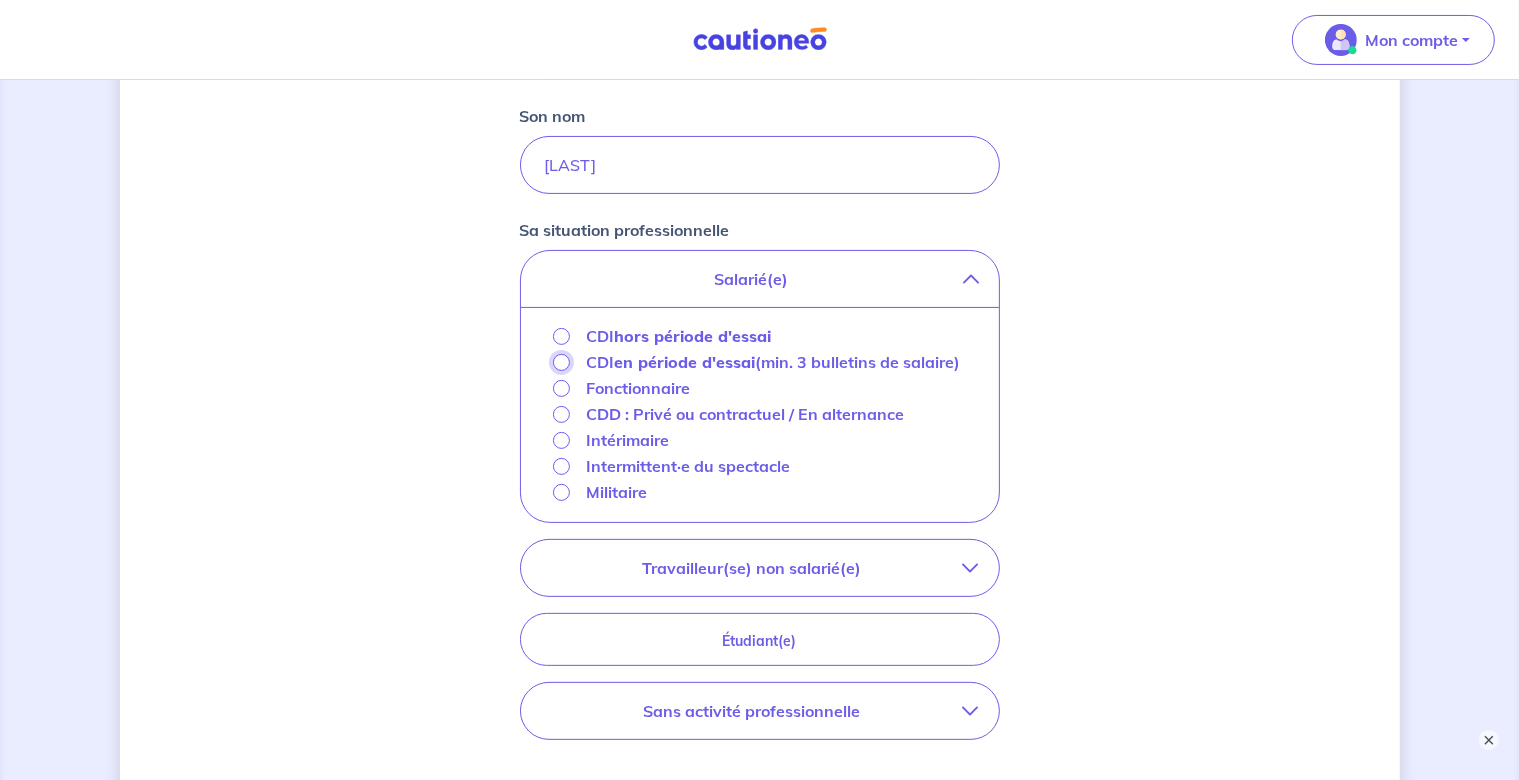 click on "CDI  en période d'essai  (min. 3 bulletins de salaire)" at bounding box center (561, 362) 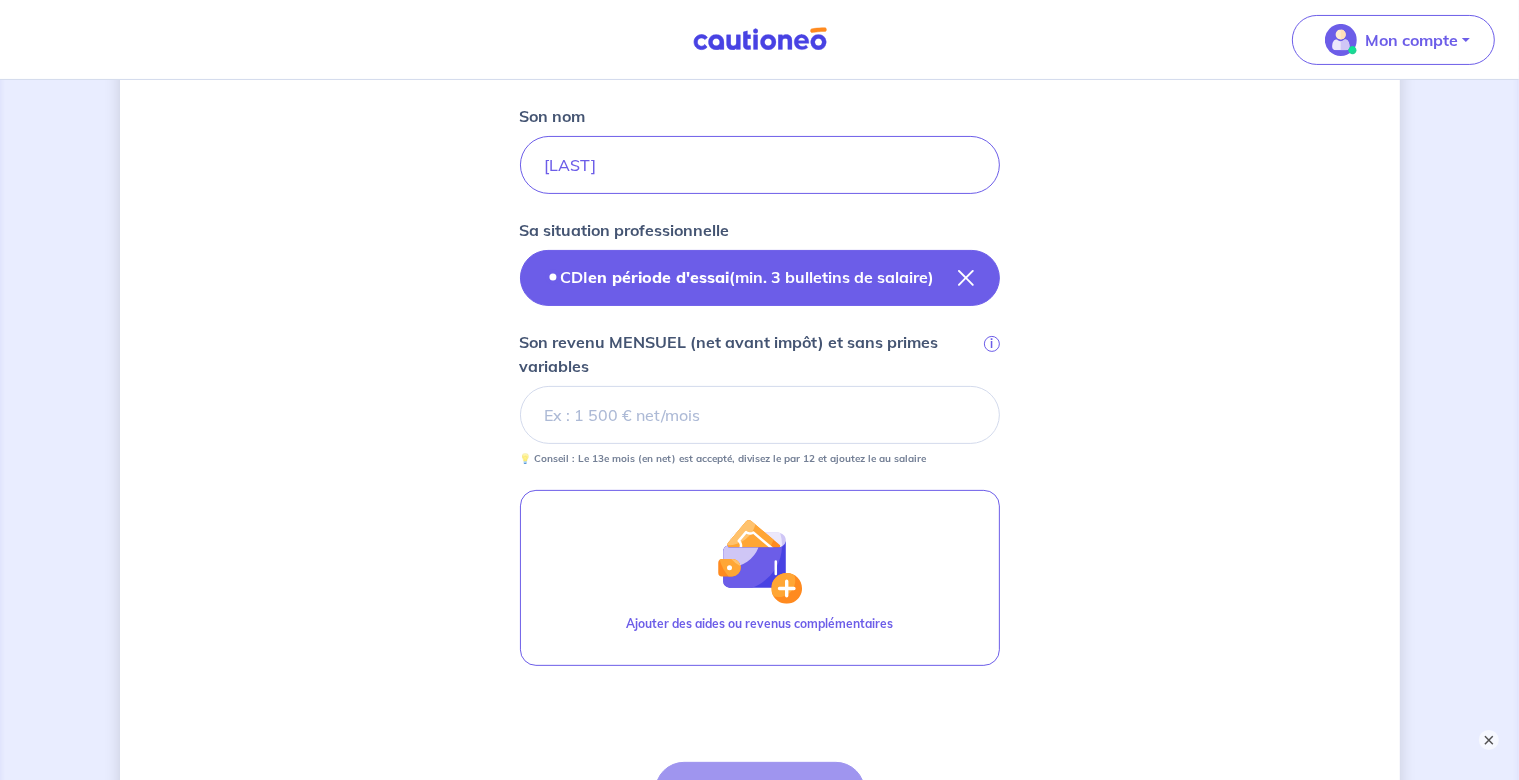 click on "en période d'essai" at bounding box center (659, 277) 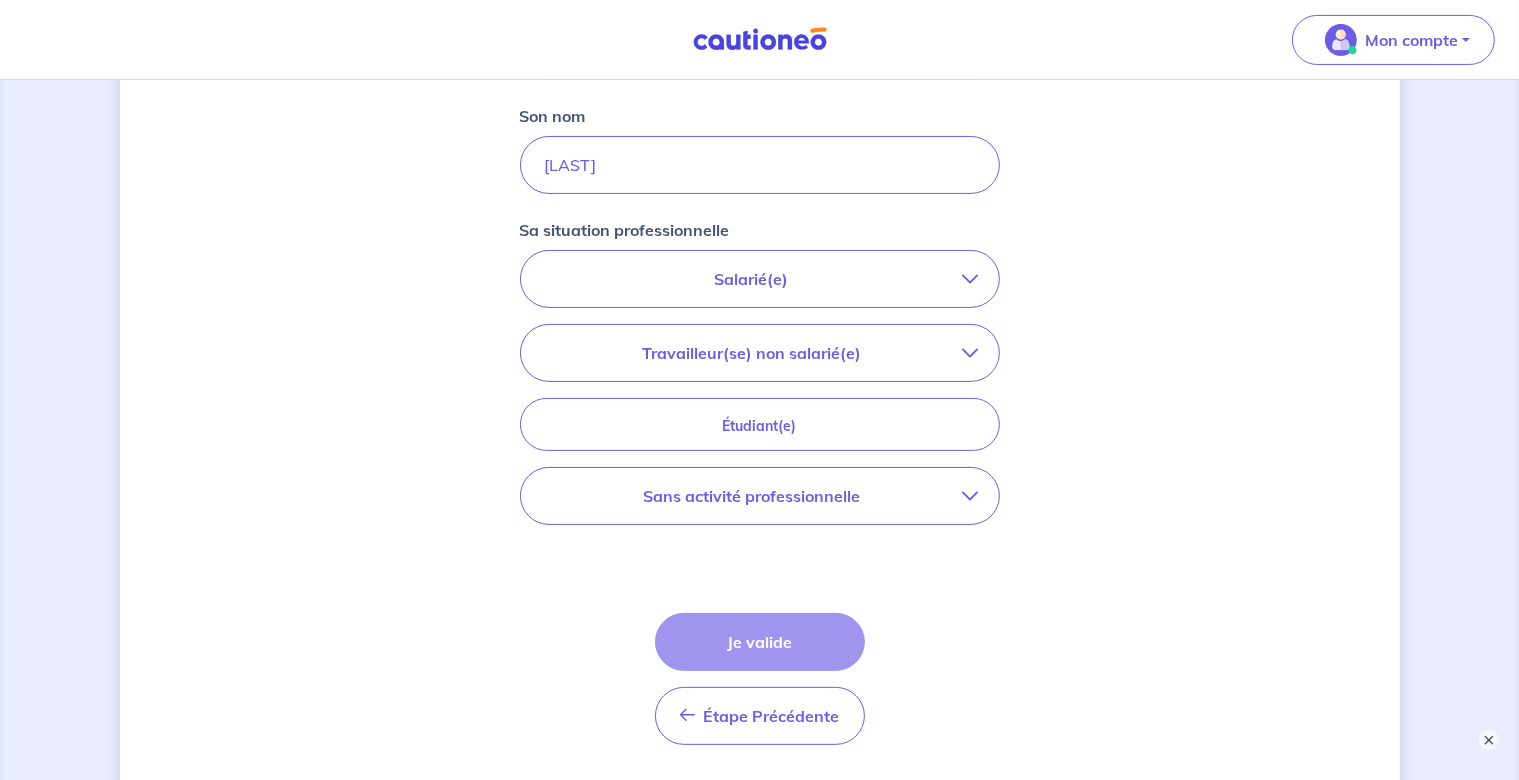 click on "Salarié(e)" at bounding box center [752, 279] 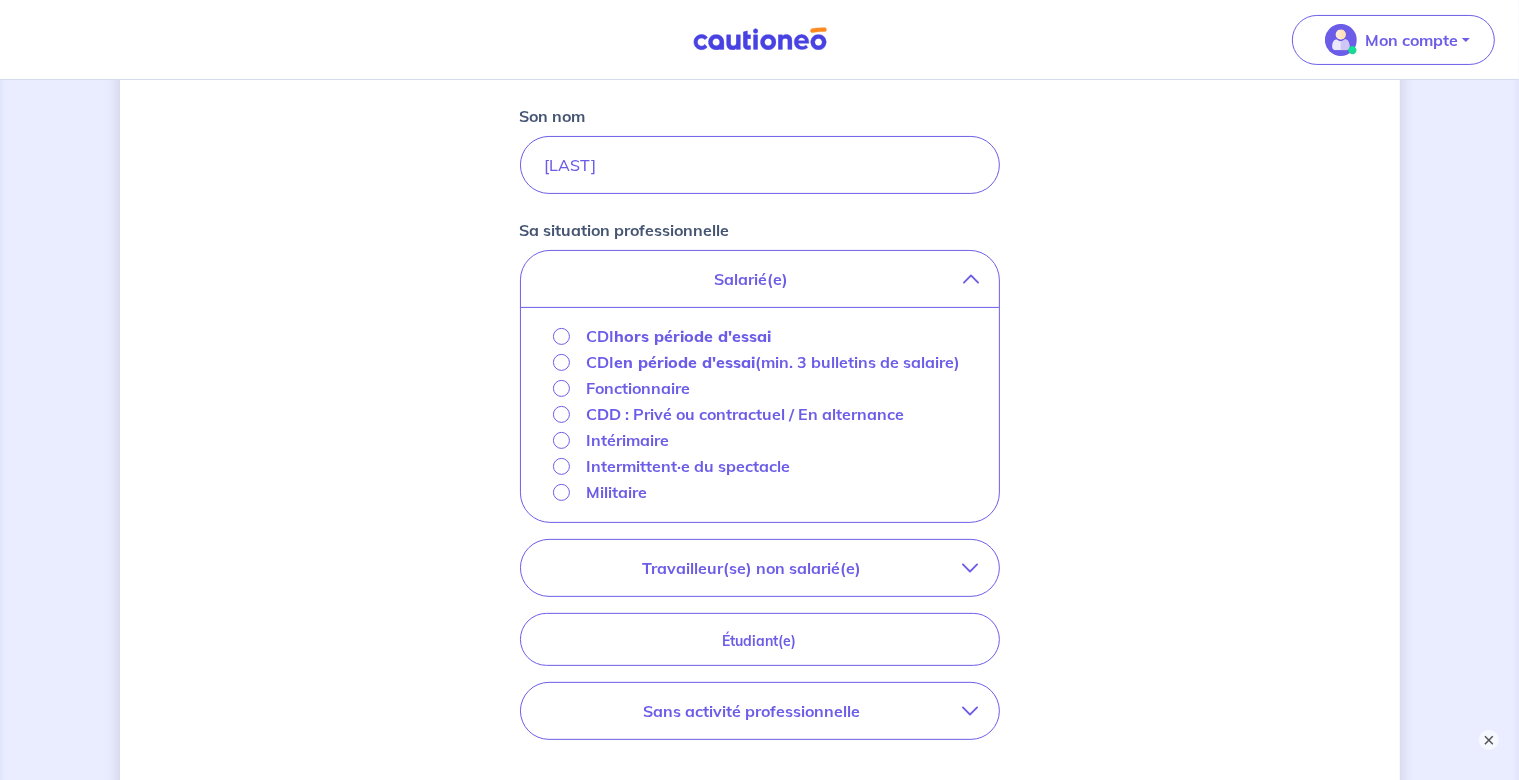 click on "en période d'essai" at bounding box center [684, 362] 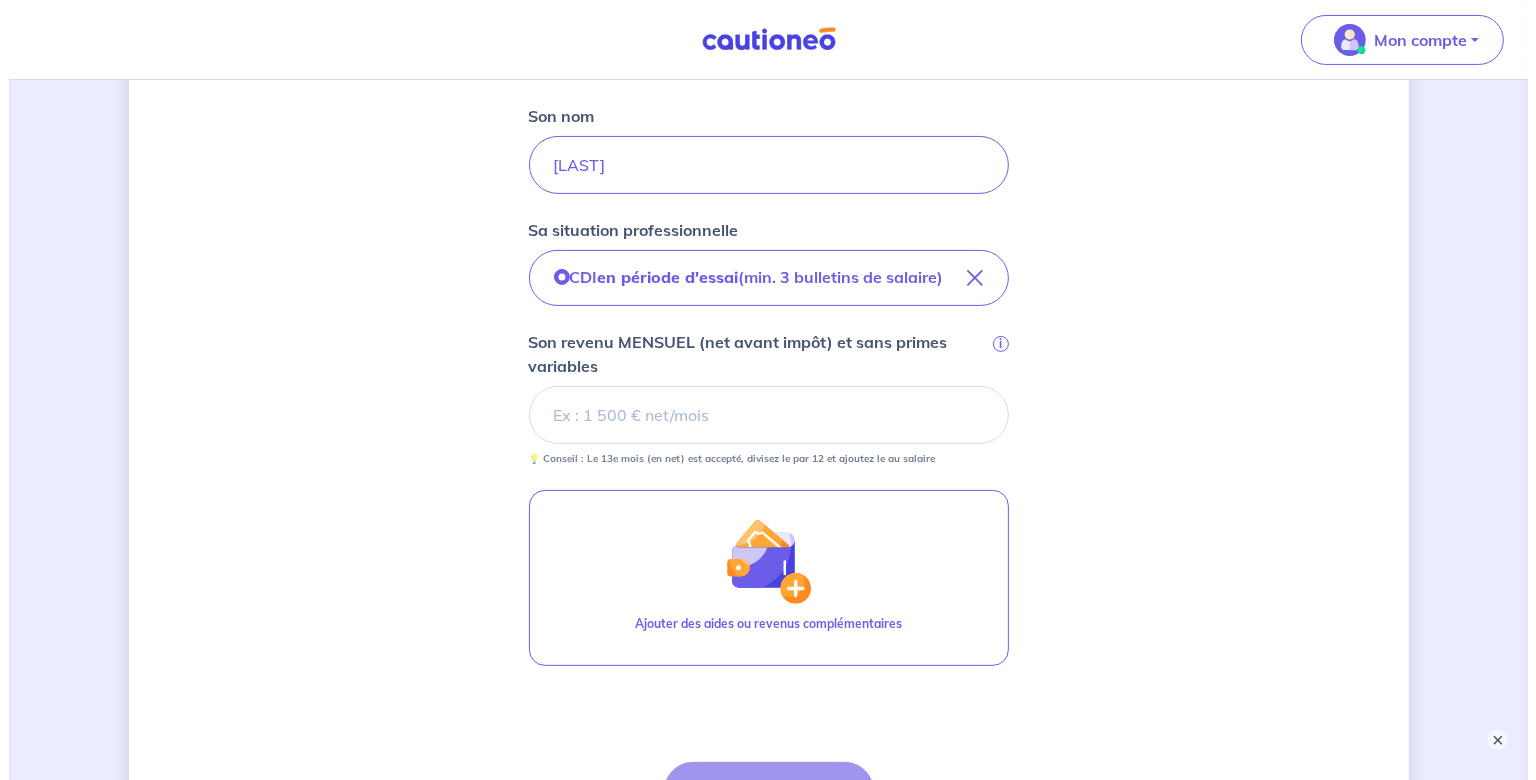 scroll, scrollTop: 563, scrollLeft: 0, axis: vertical 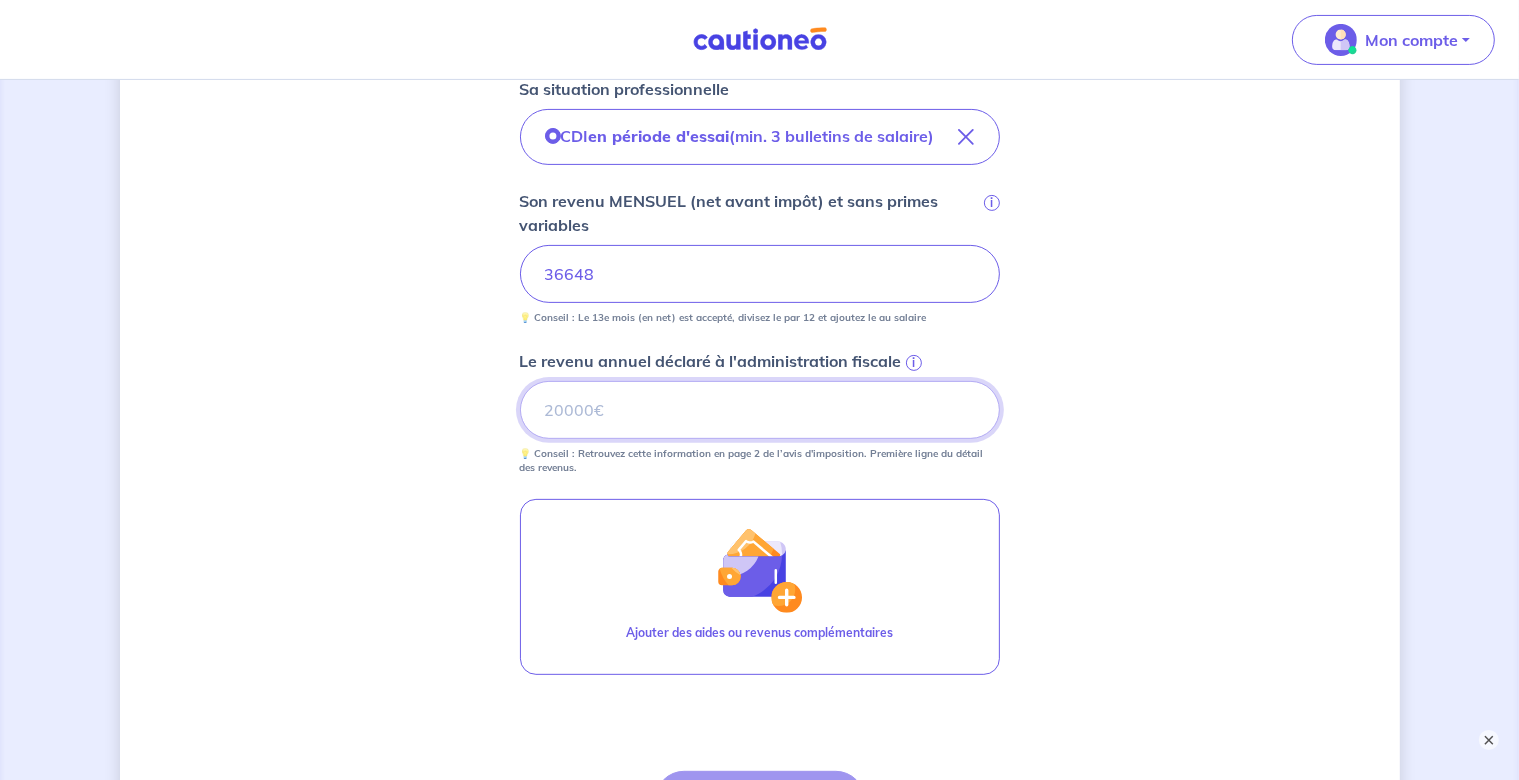 click on "Le revenu annuel déclaré à l'administration fiscale i" at bounding box center (760, 410) 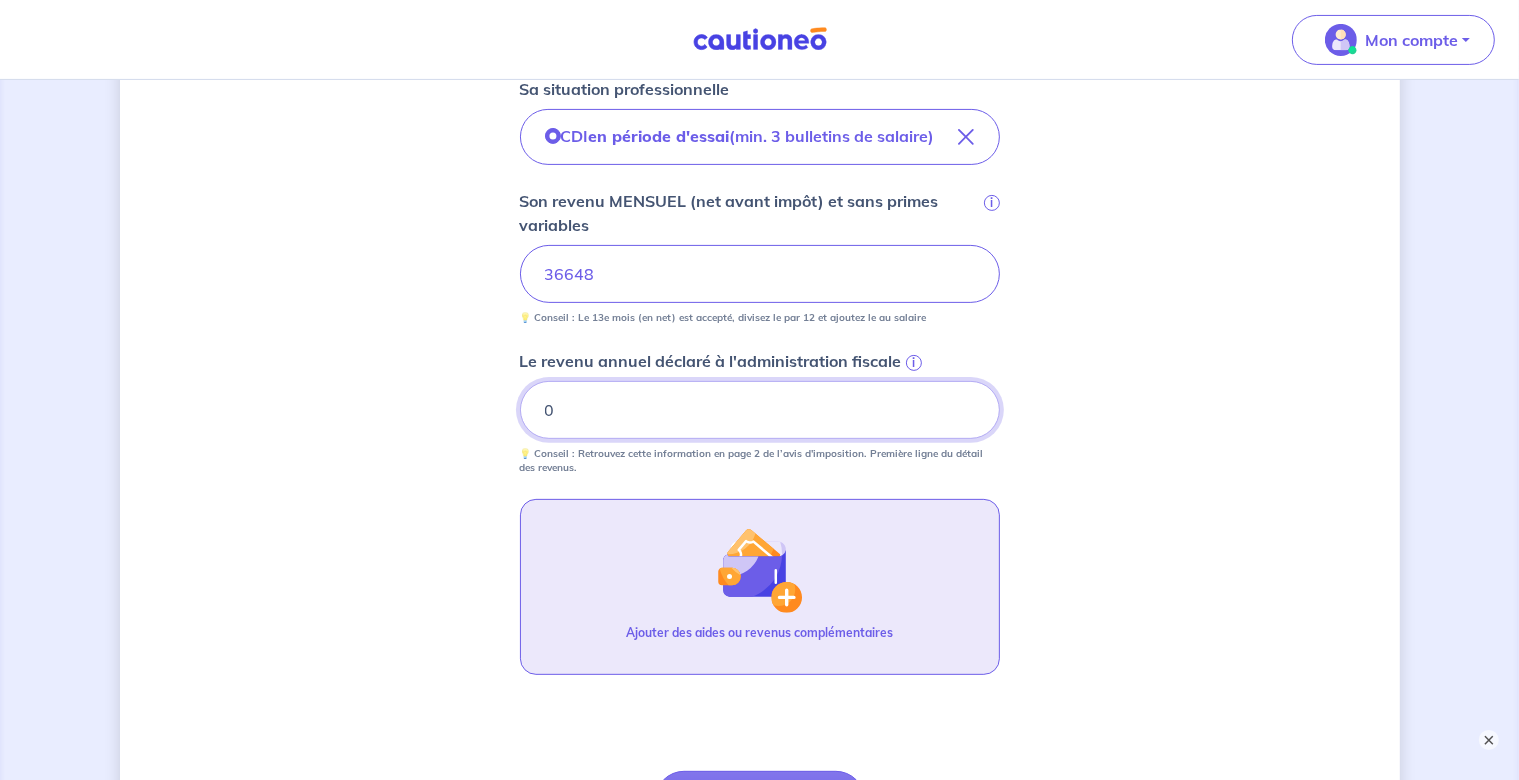 type on "0" 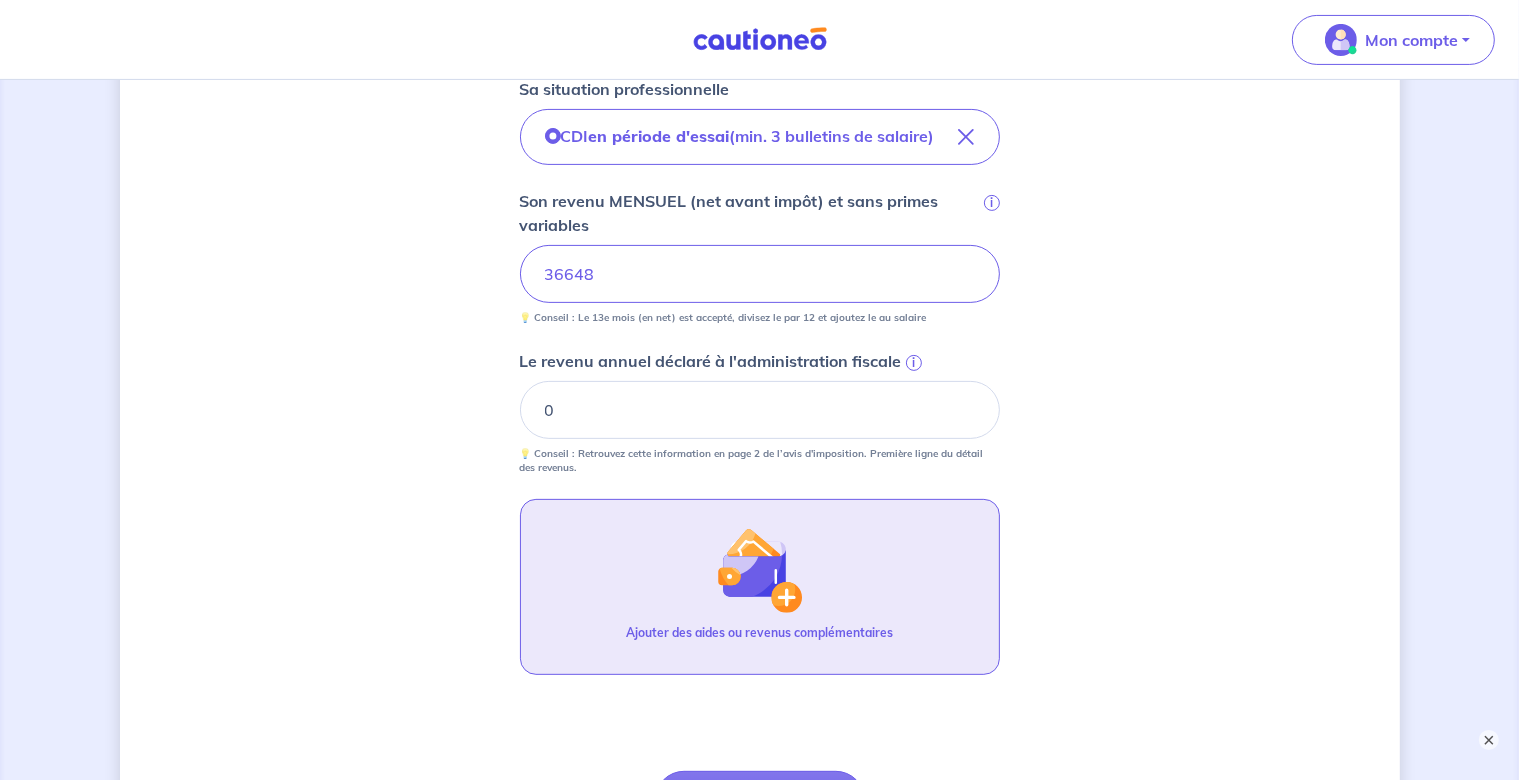 click at bounding box center [759, 570] 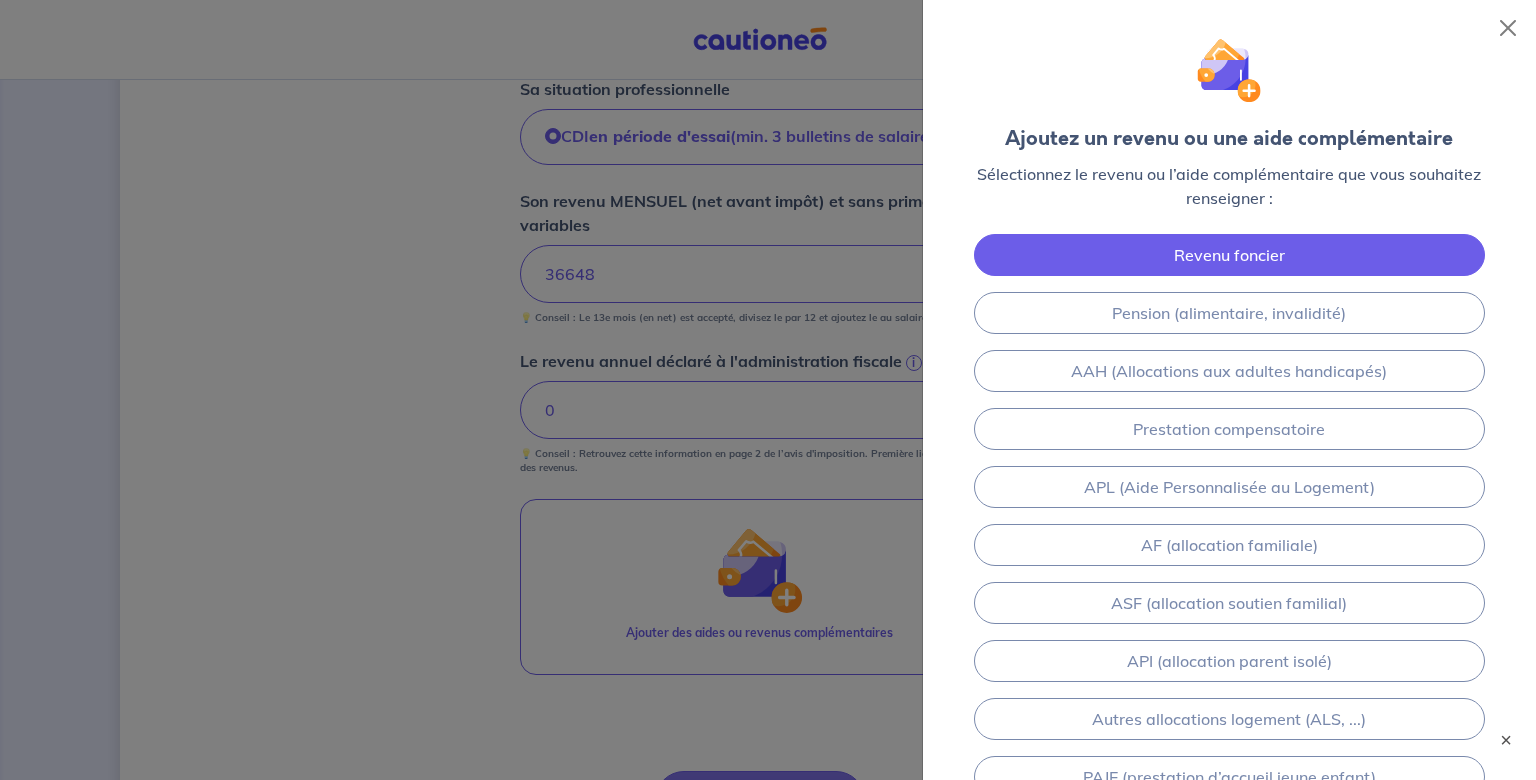 click on "Revenu foncier" at bounding box center [1229, 255] 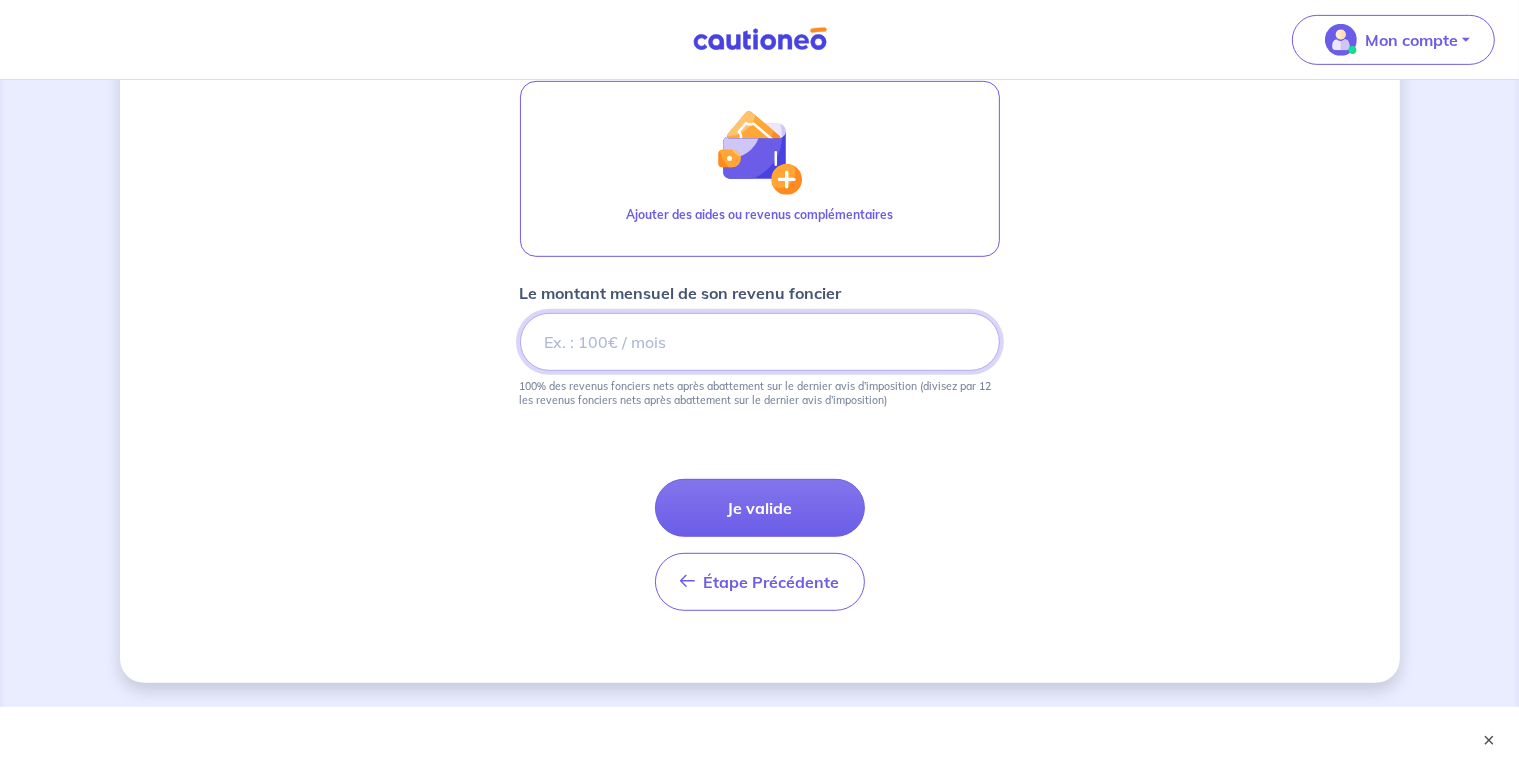 scroll, scrollTop: 984, scrollLeft: 0, axis: vertical 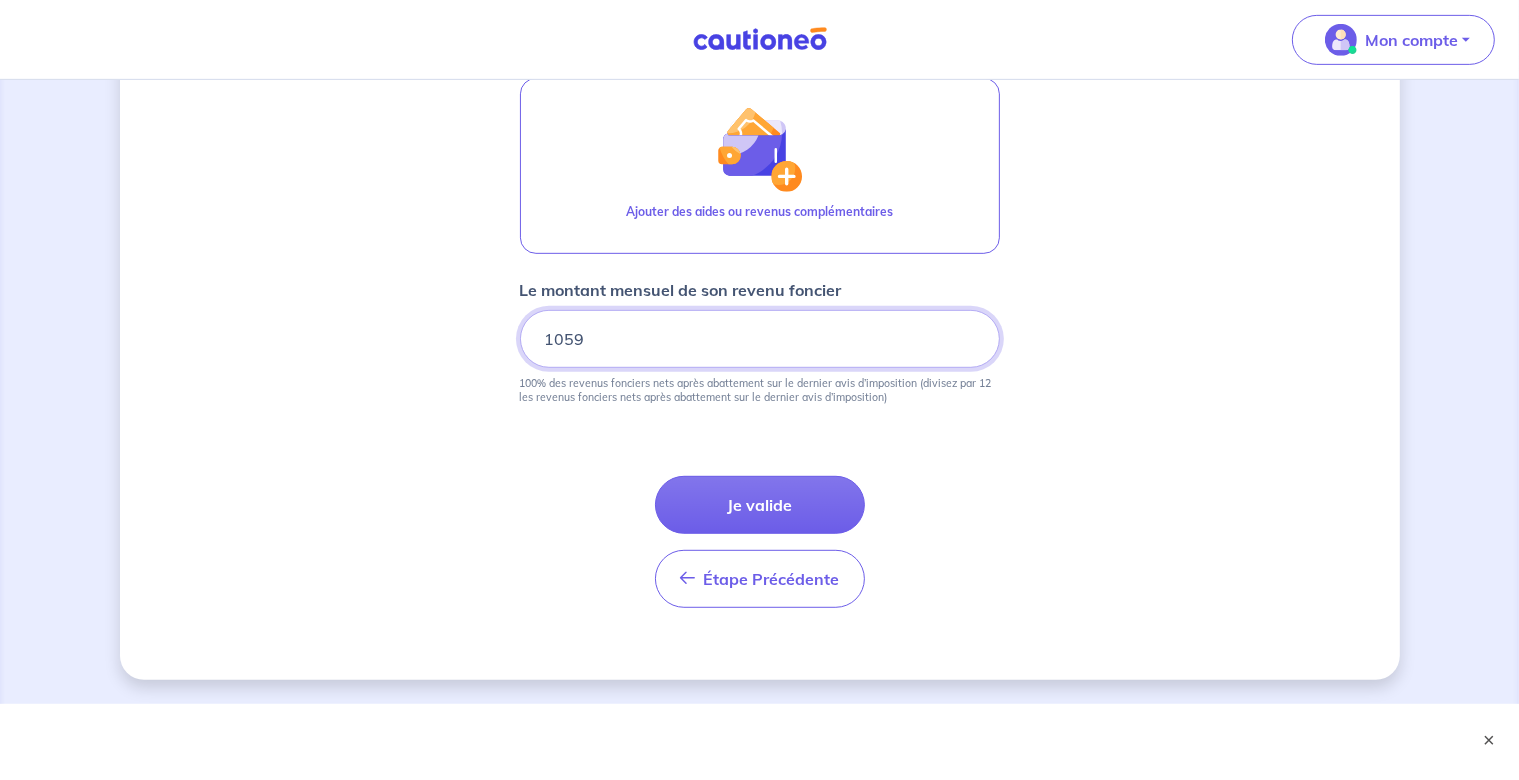type on "1059" 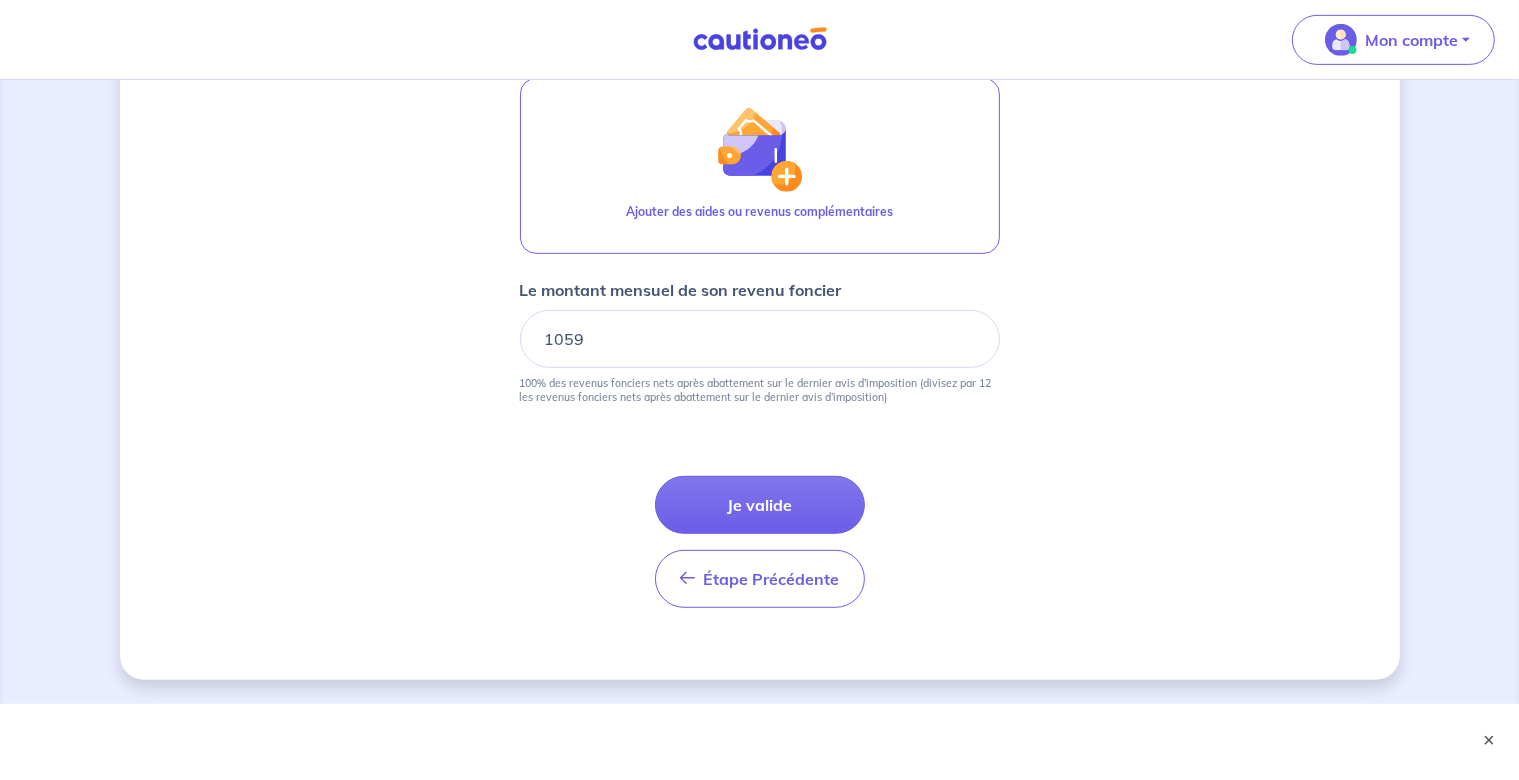 click on "Concernant vos locataires Locataire 2 Son prénom [FIRST] Son nom [LAST] Sa situation professionnelle CDI  en période d'essai  (min. 3 bulletins de salaire) Son revenu MENSUEL (net avant impôt) et sans primes variables i [SALARY] 💡 Conseil : Le 13e mois (en net) est accepté, divisez le par 12 et ajoutez le au salaire Le revenu annuel déclaré à l'administration fiscale i 0 💡 Conseil : Retrouvez cette information en page 2 de l’avis d'imposition. Première ligne du détail des revenus. Ajouter des aides ou revenus complémentaires Le montant mensuel de son revenu foncier 1059 100% des revenus fonciers nets après abattement sur le dernier avis d’imposition (divisez par 12 les revenus fonciers nets après abattement sur le dernier avis d’imposition) Étape Précédente Précédent Je valide Je valide" at bounding box center (760, -100) 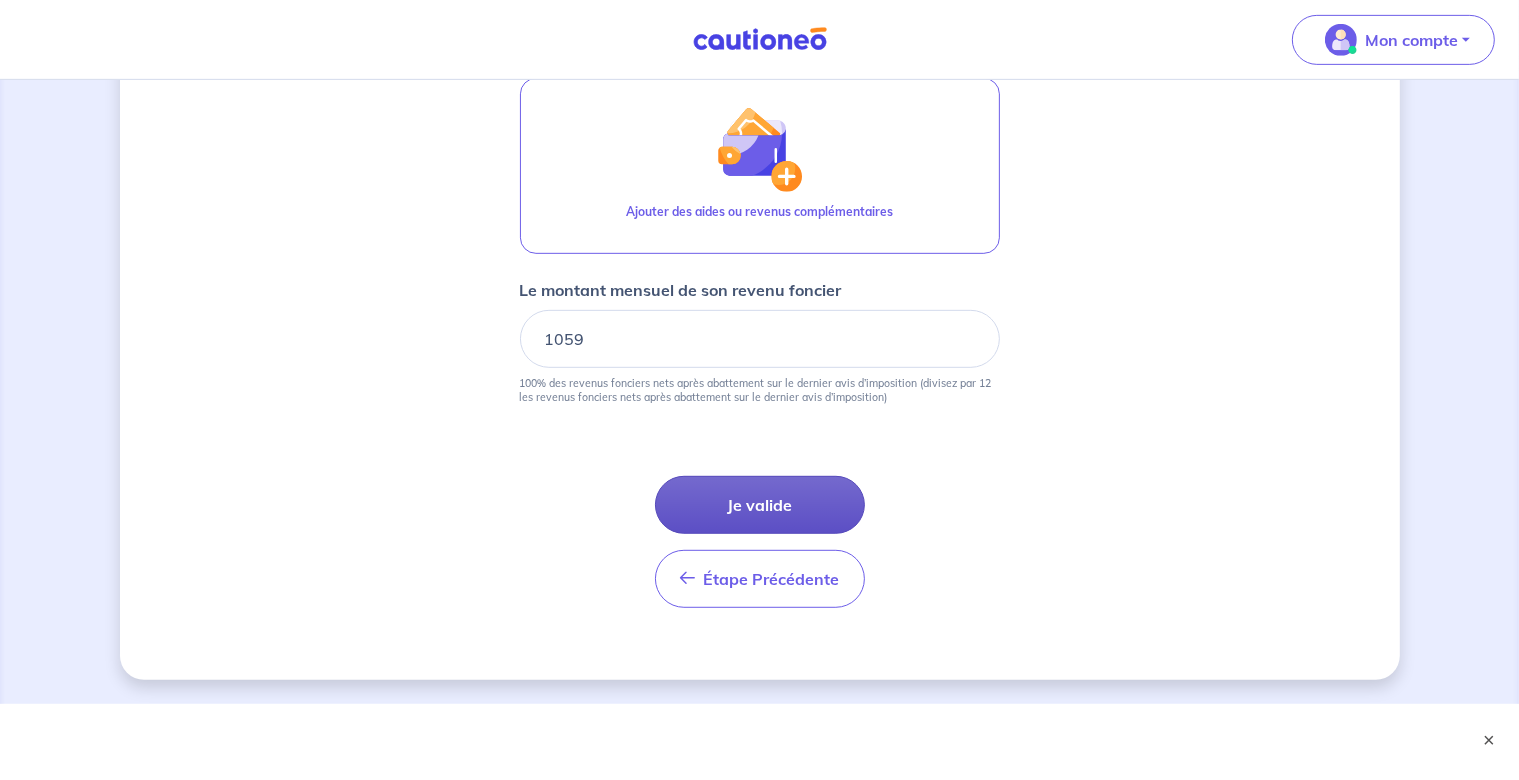 click on "Je valide" at bounding box center [760, 505] 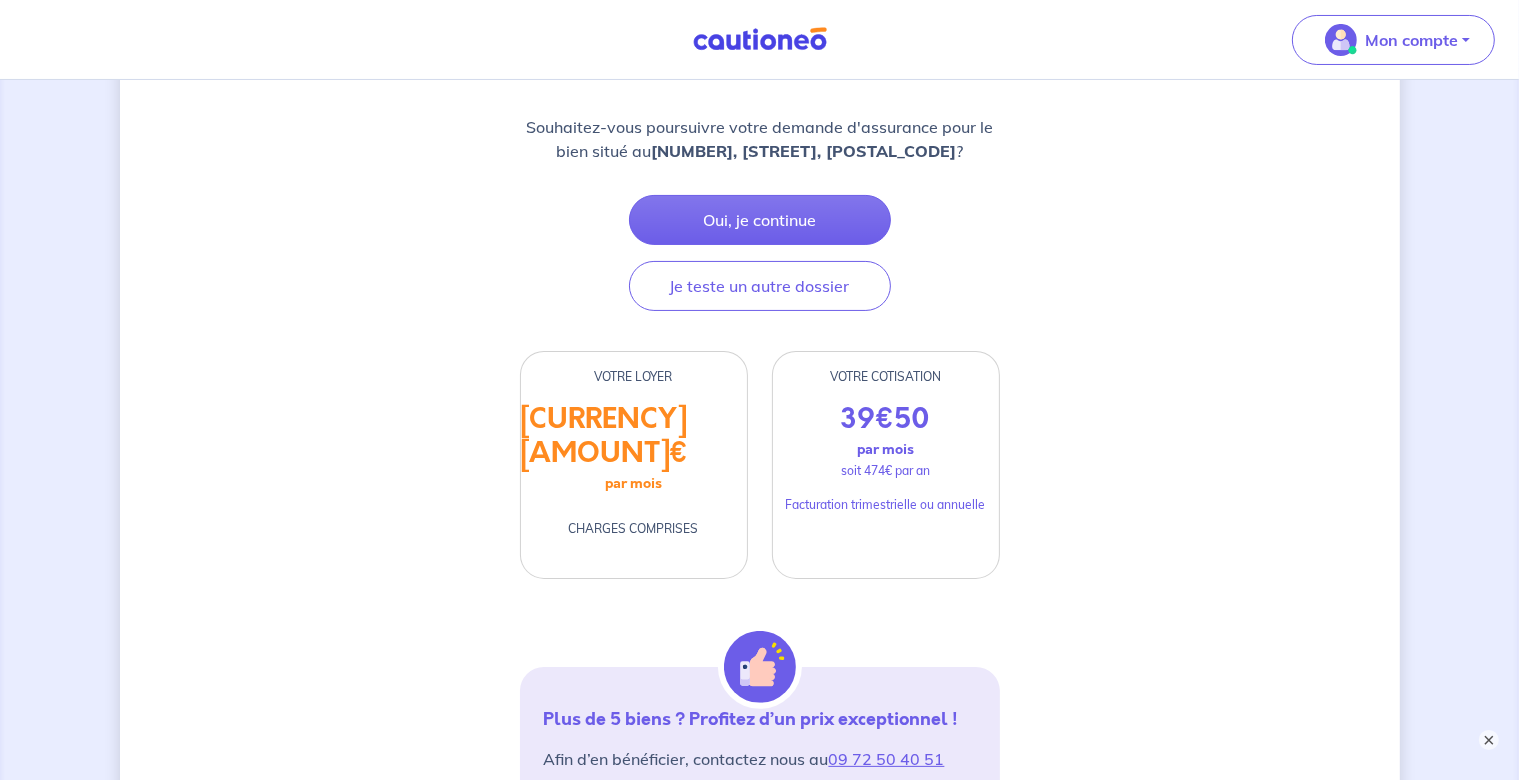 scroll, scrollTop: 140, scrollLeft: 0, axis: vertical 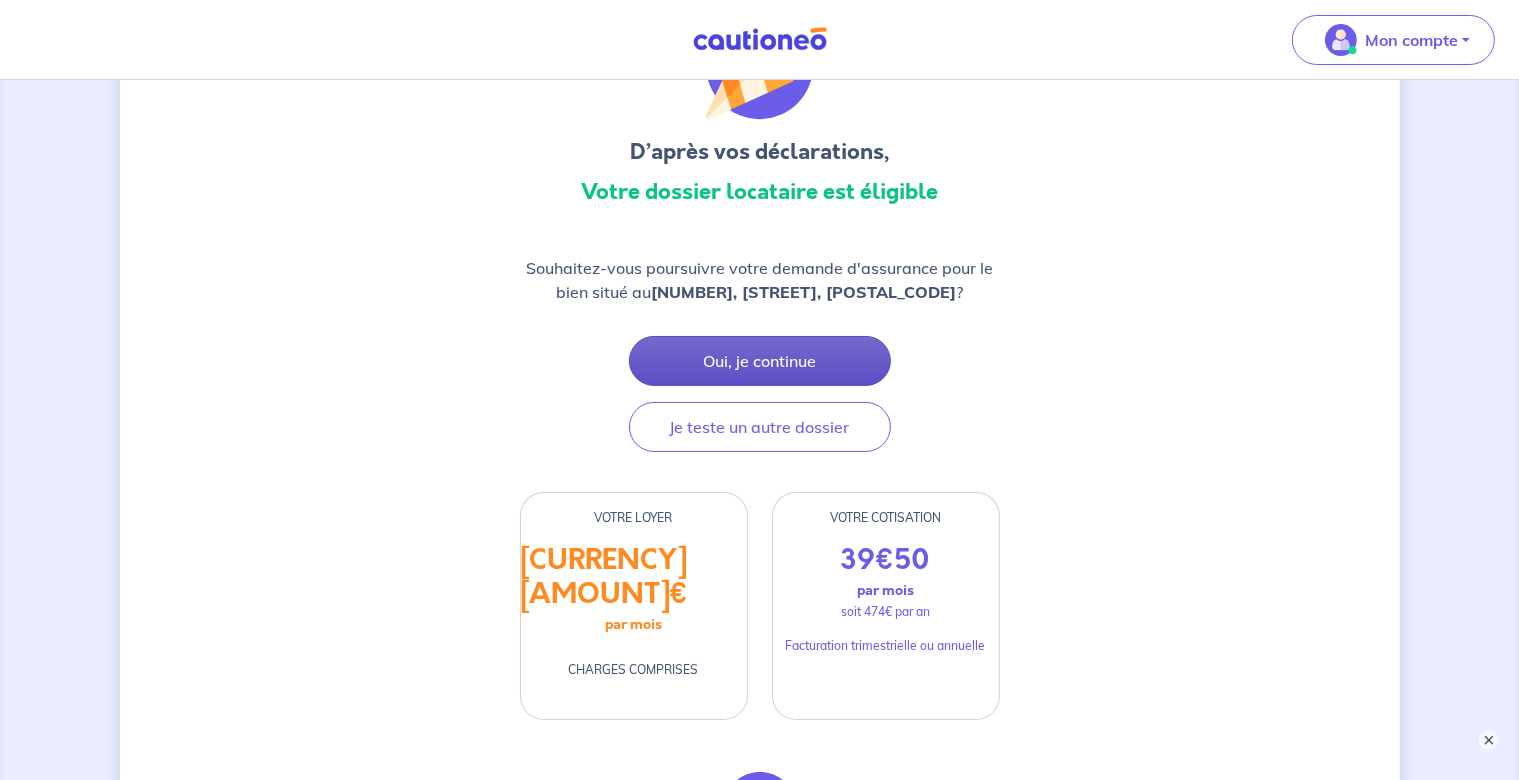 click on "Oui, je continue" at bounding box center [760, 361] 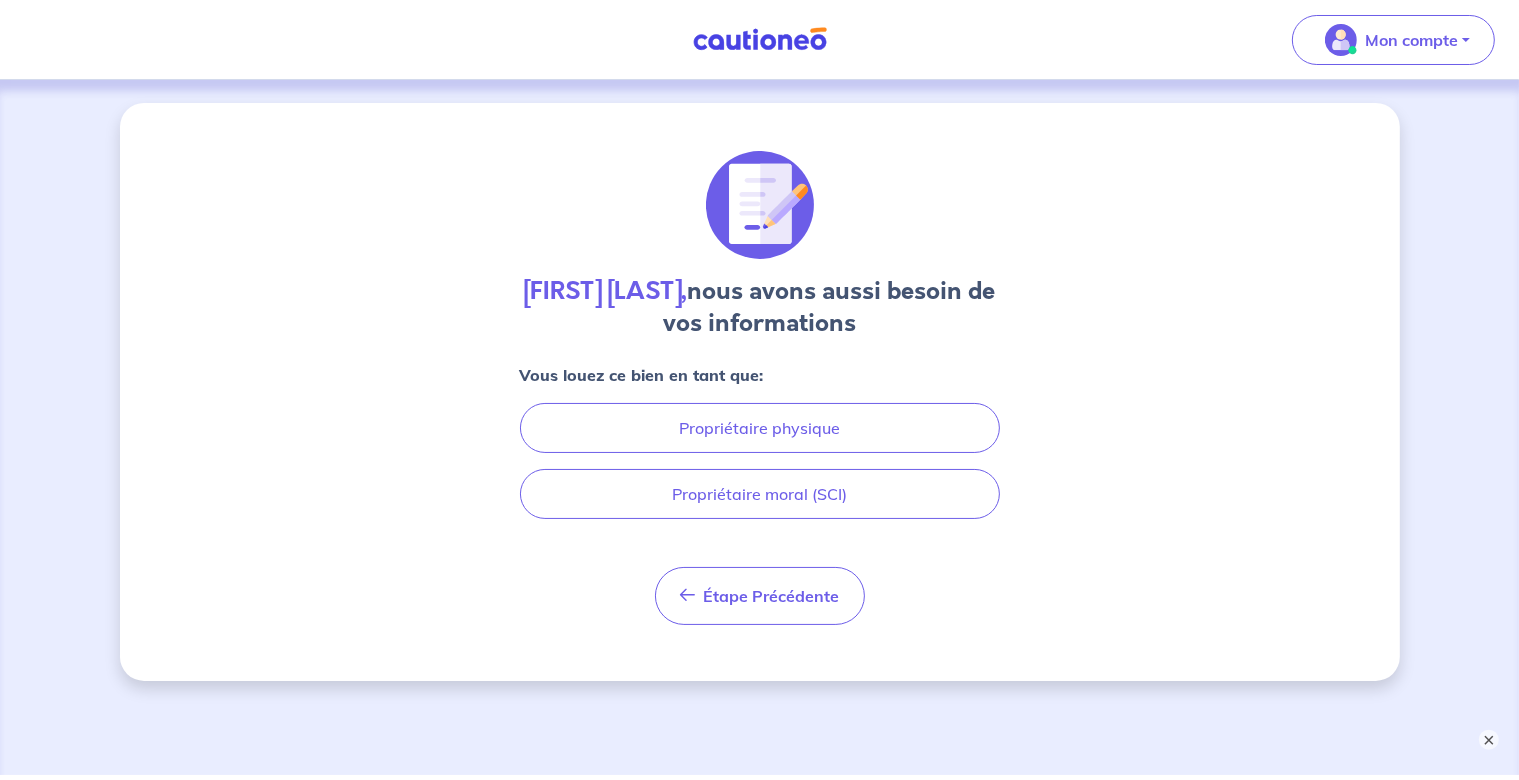 scroll, scrollTop: 0, scrollLeft: 0, axis: both 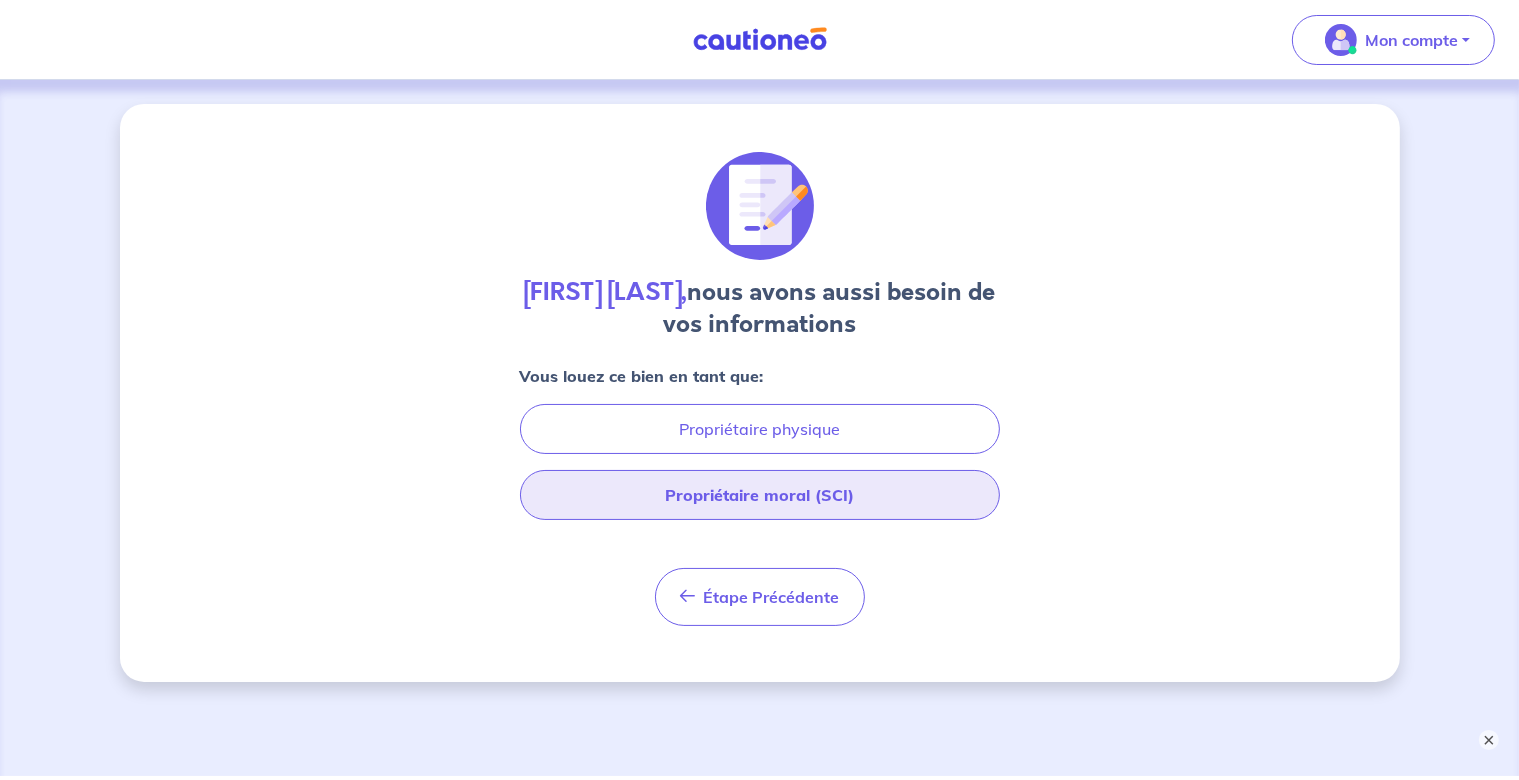 click on "Propriétaire moral (SCI)" at bounding box center (760, 495) 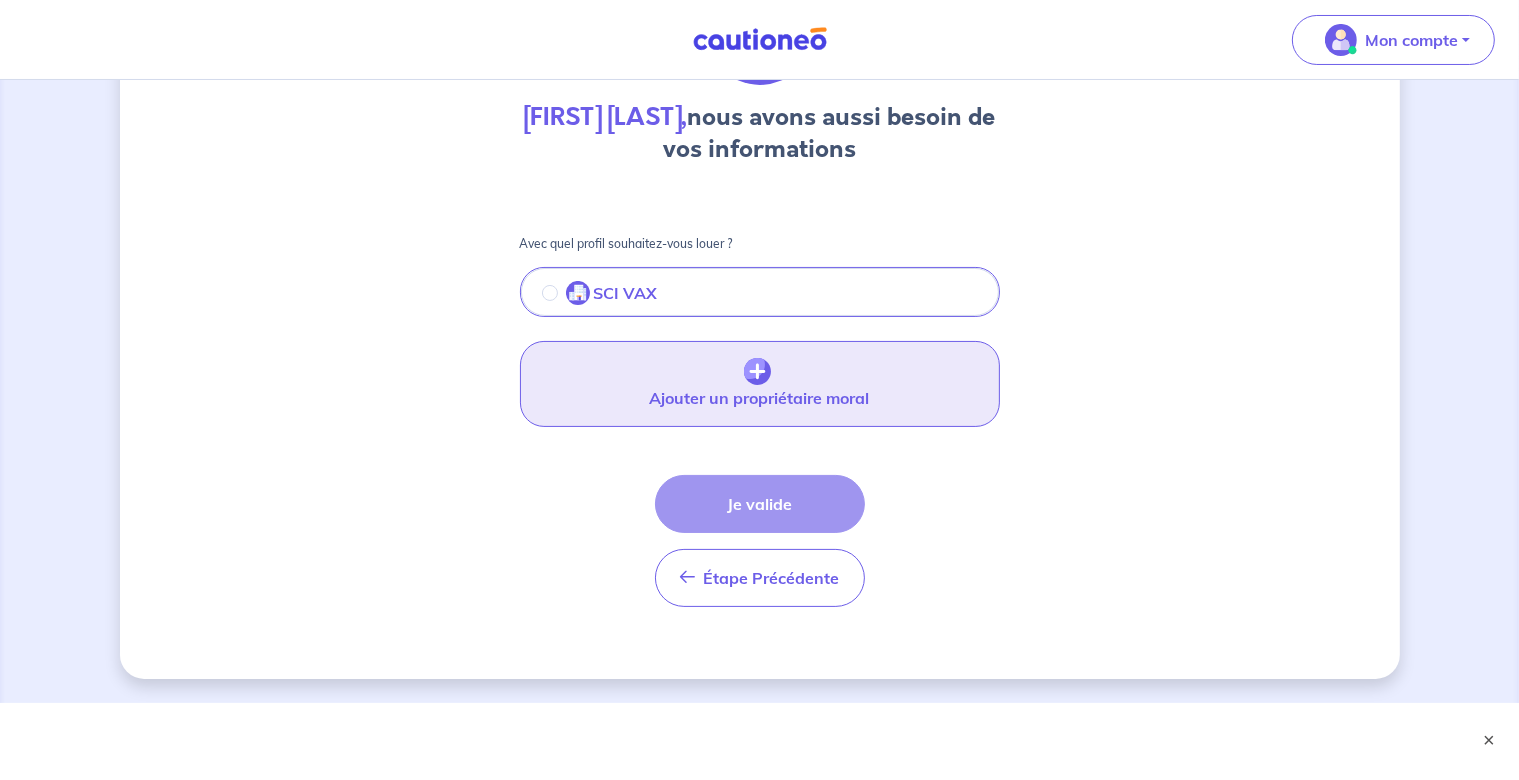 scroll, scrollTop: 176, scrollLeft: 0, axis: vertical 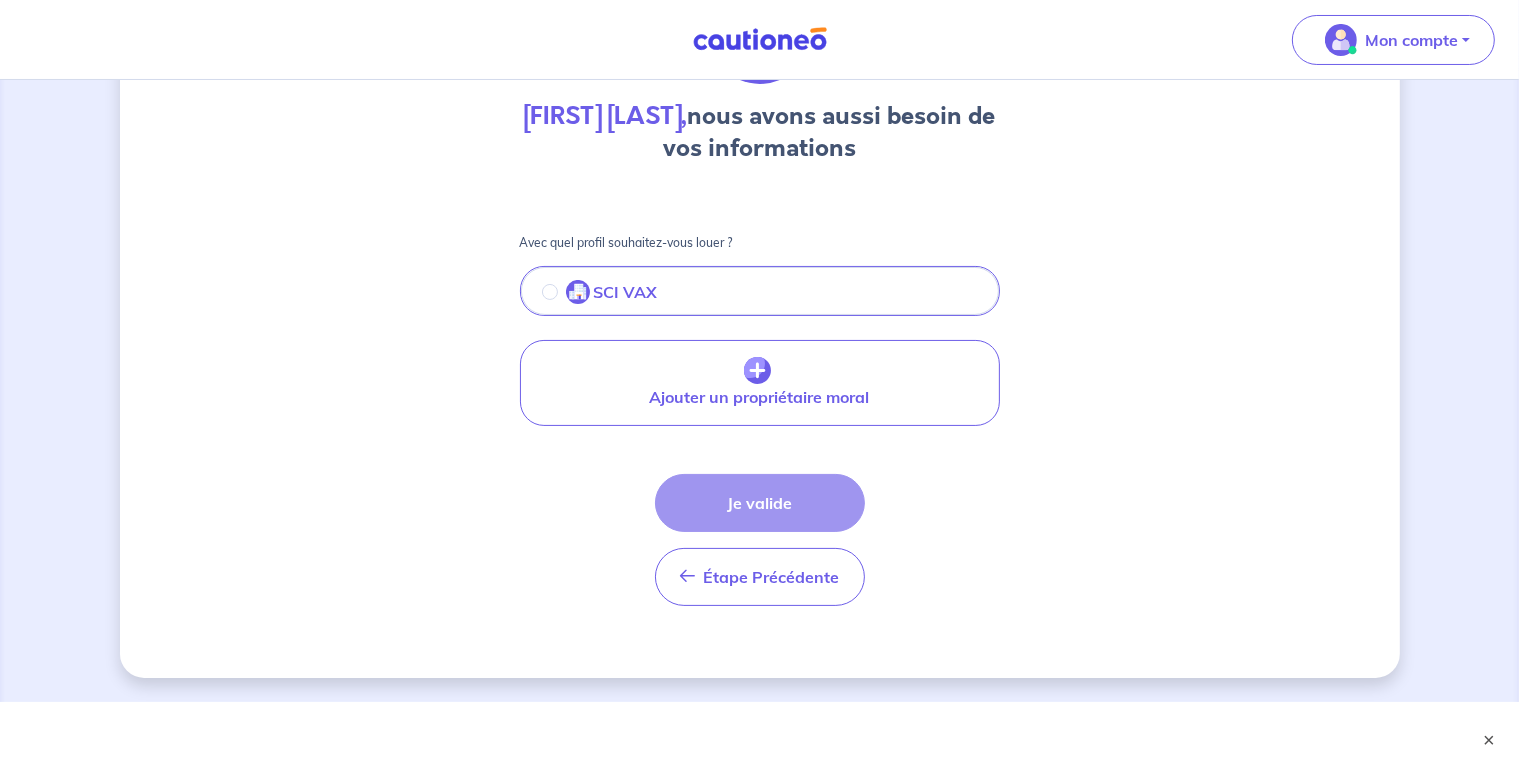 click on "Étape Précédente Précédent Je valide Je valide" at bounding box center (760, 540) 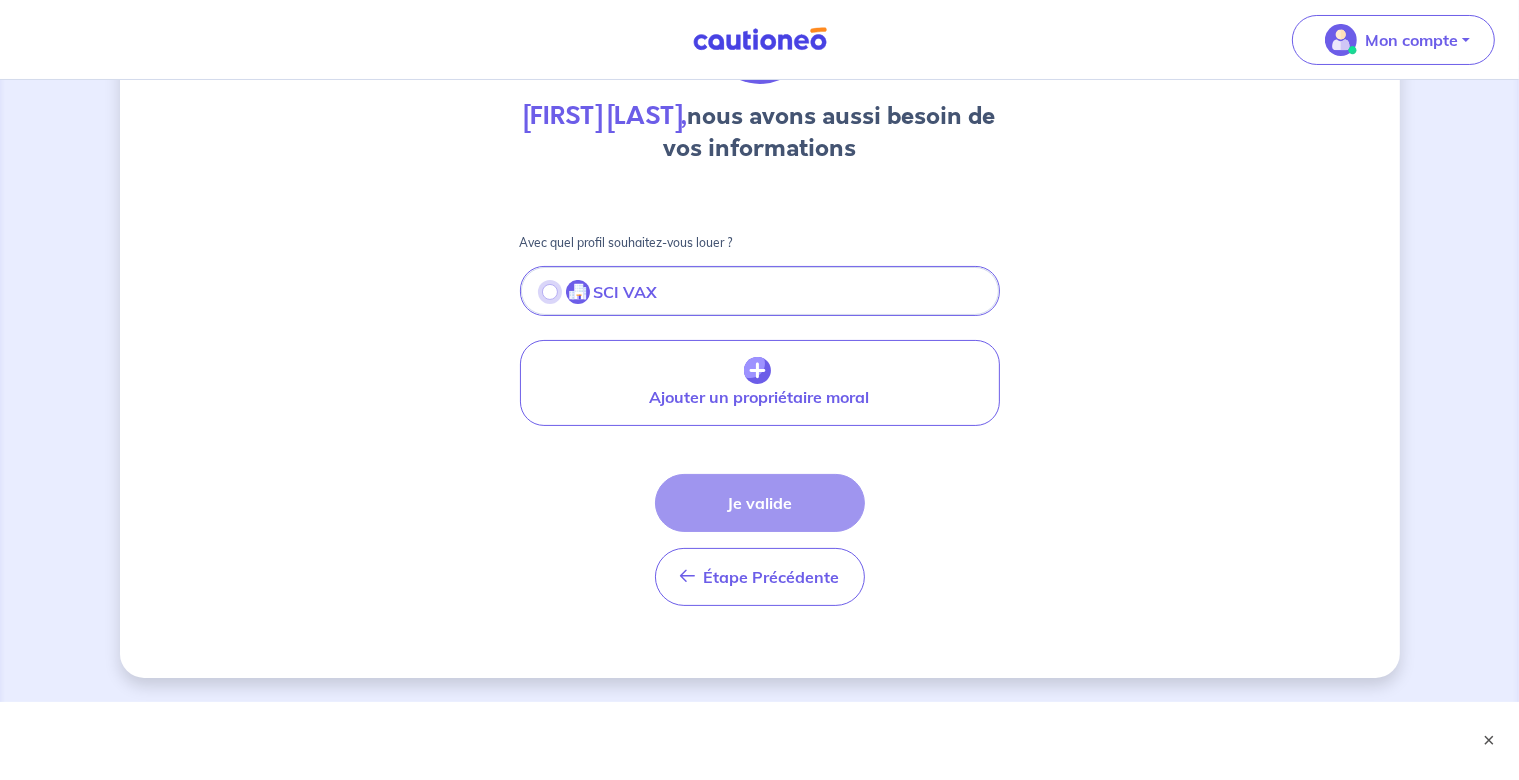 click at bounding box center [550, 292] 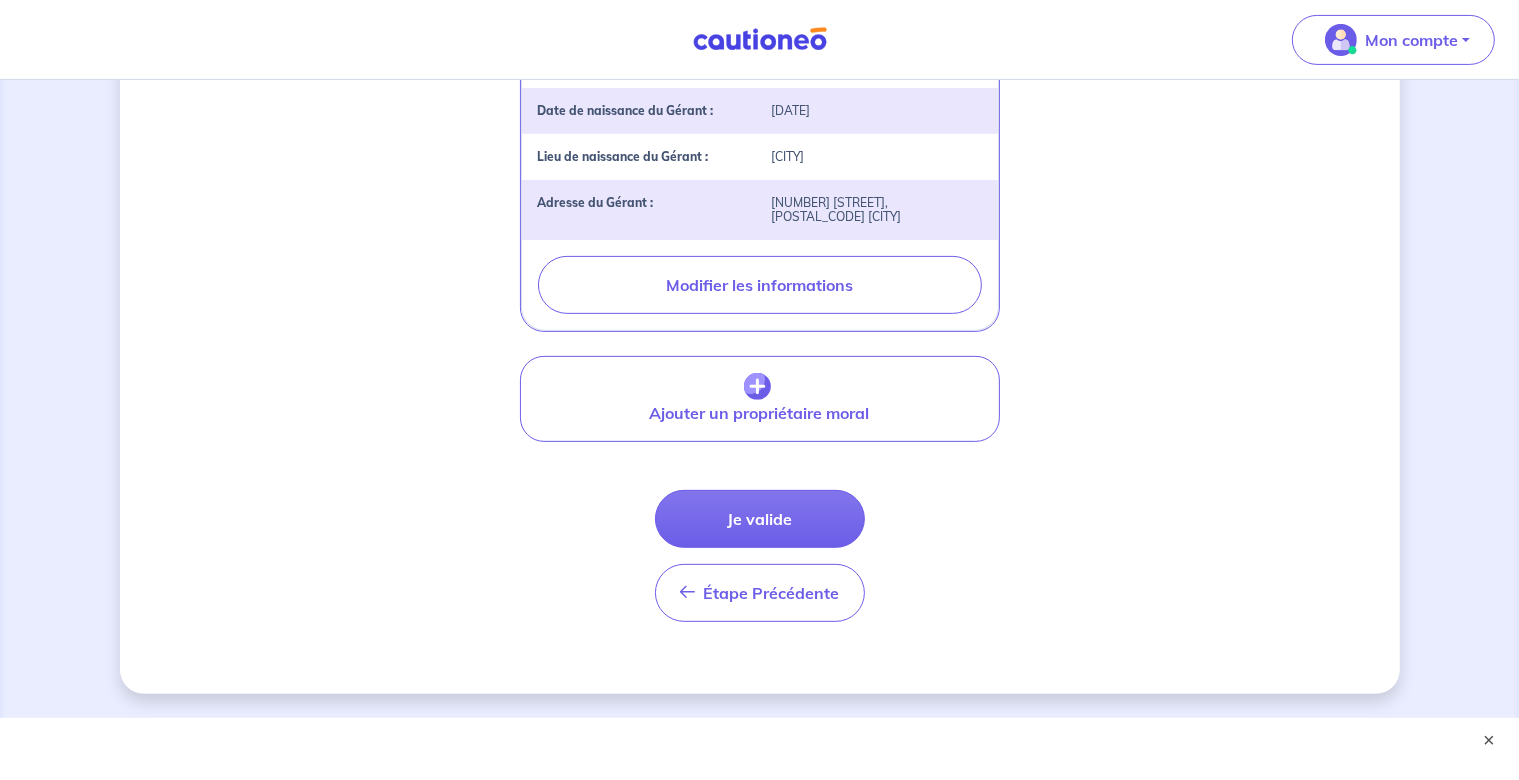 scroll, scrollTop: 693, scrollLeft: 0, axis: vertical 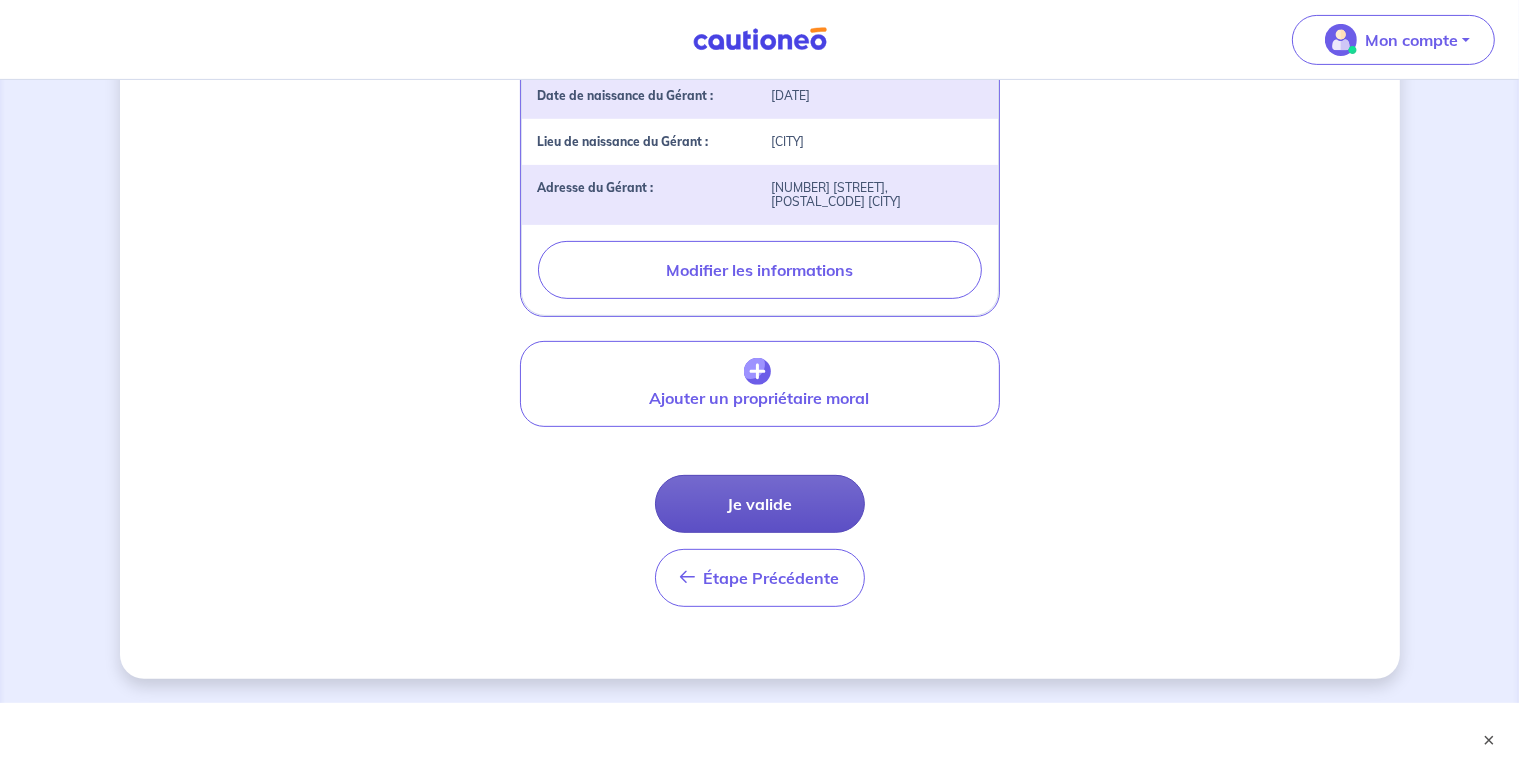 click on "Je valide" at bounding box center [760, 504] 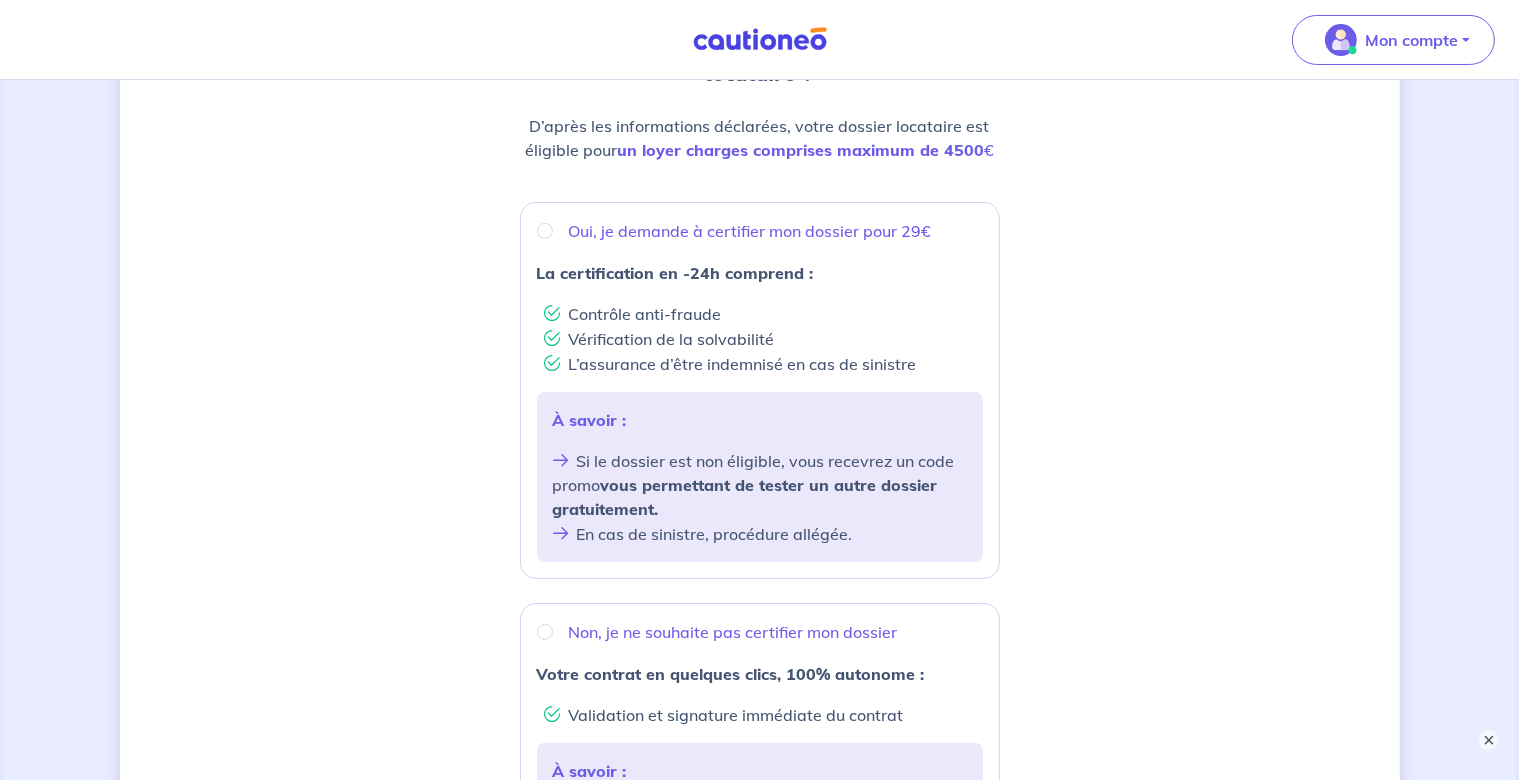 scroll, scrollTop: 281, scrollLeft: 0, axis: vertical 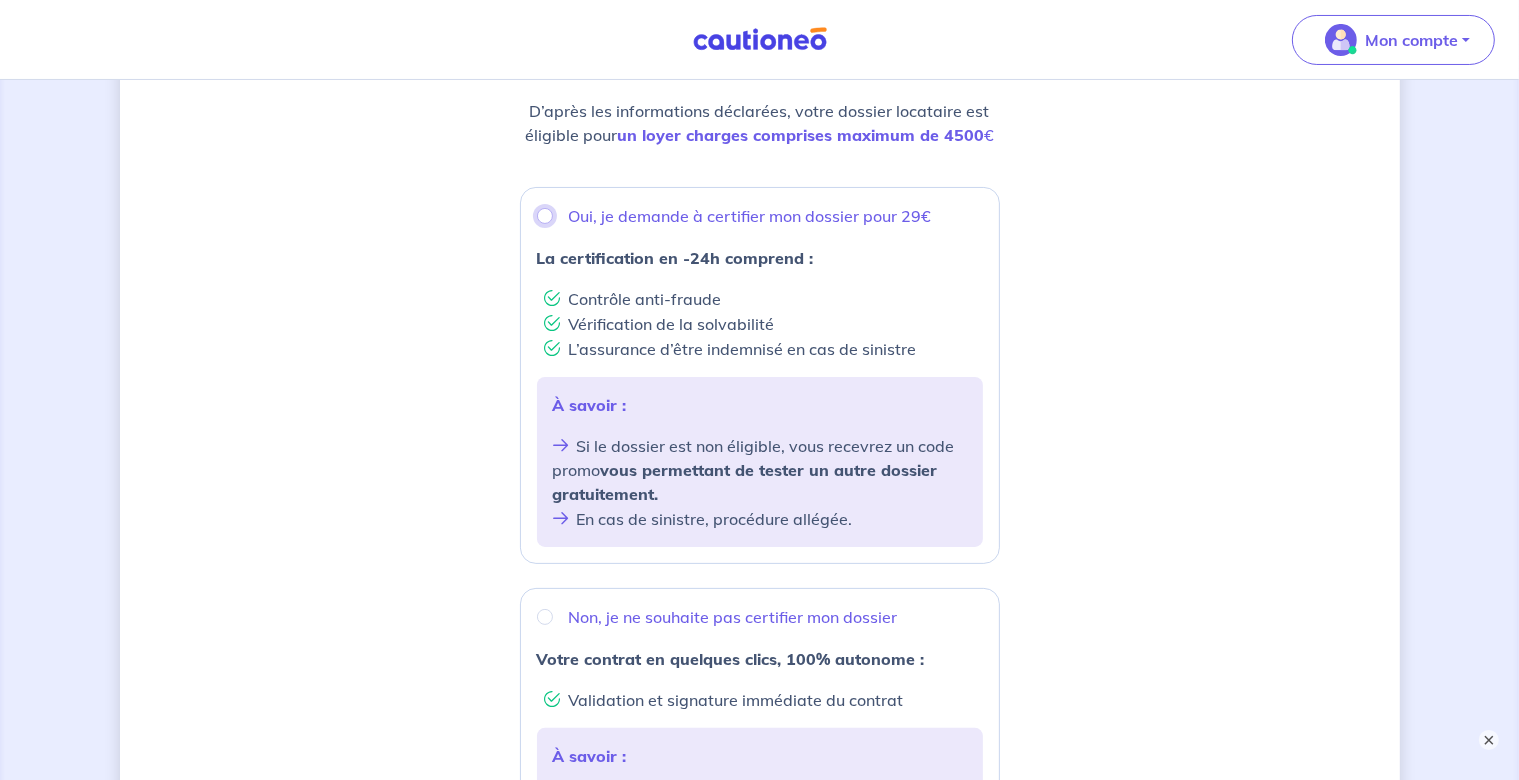 click on "Oui, je demande à certifier mon dossier pour 29€" at bounding box center [545, 216] 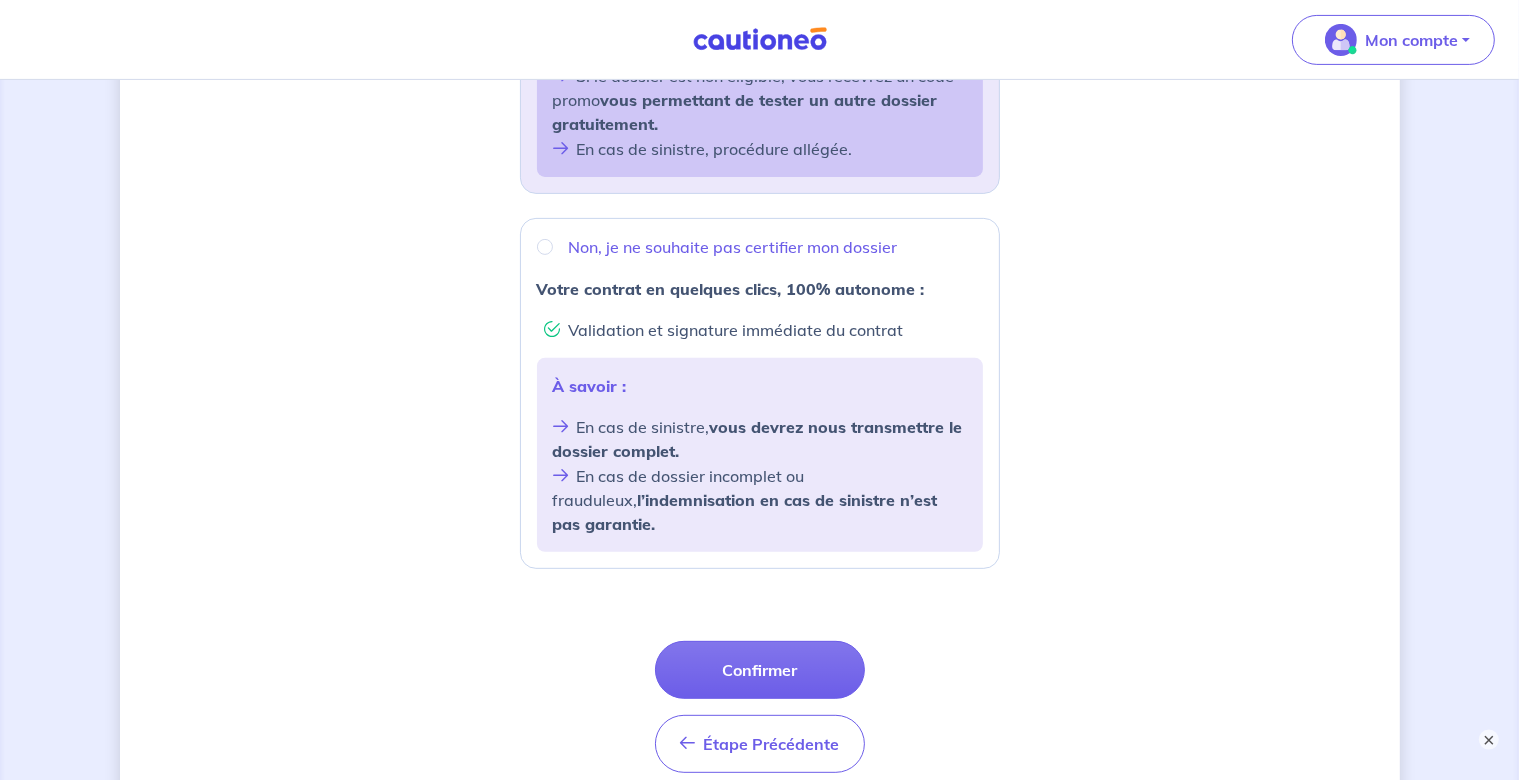 scroll, scrollTop: 704, scrollLeft: 0, axis: vertical 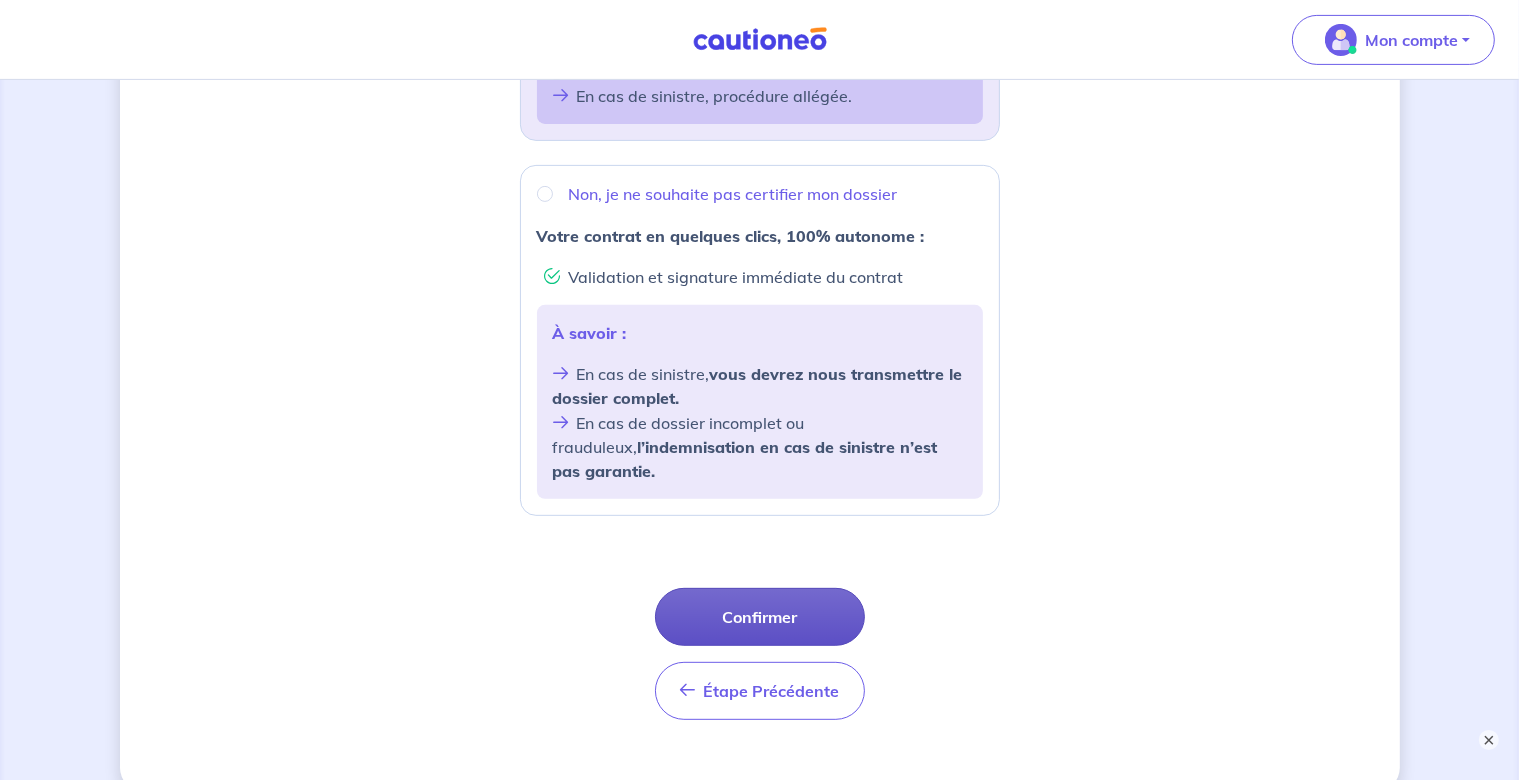 click on "Confirmer" at bounding box center (760, 617) 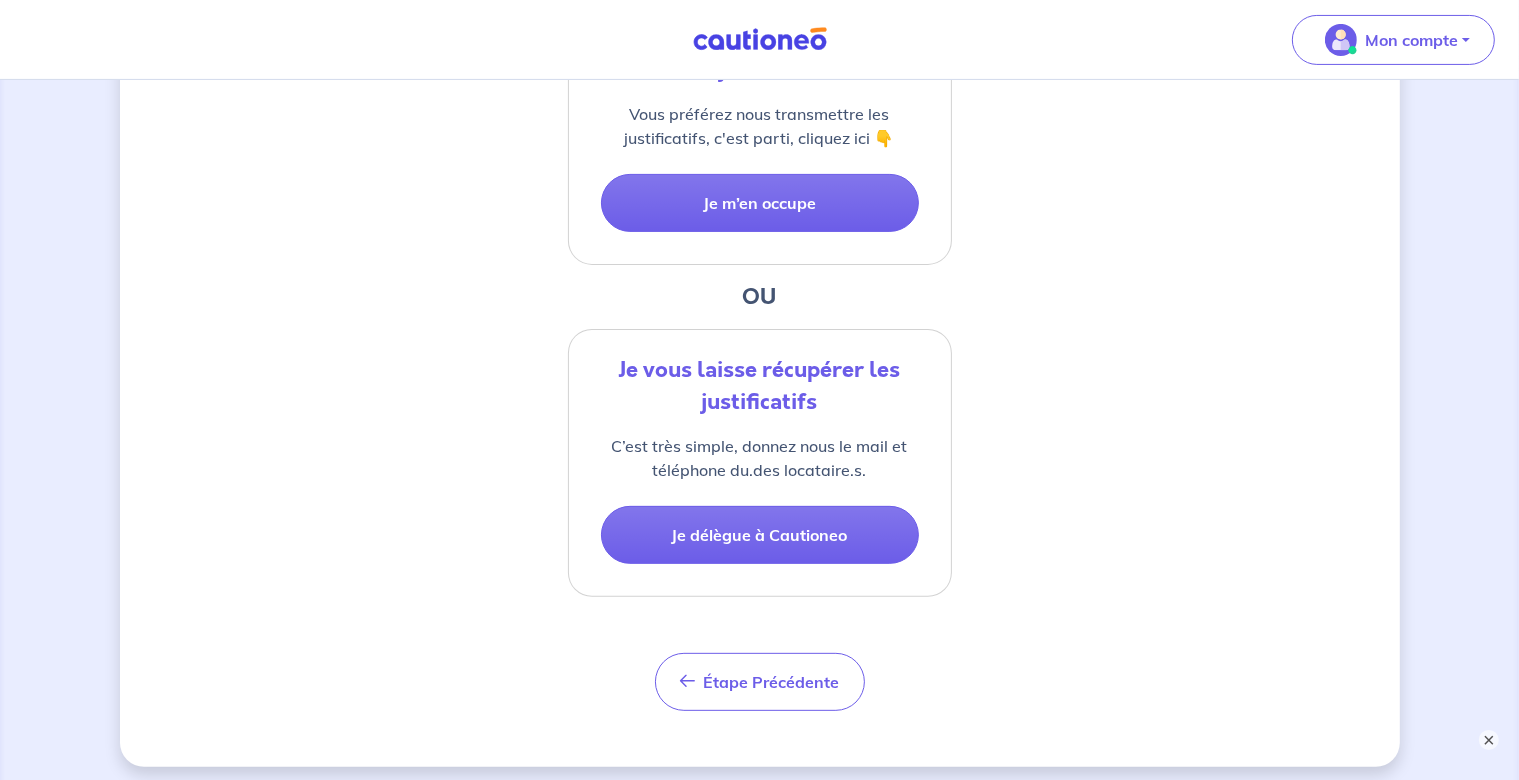 scroll, scrollTop: 652, scrollLeft: 0, axis: vertical 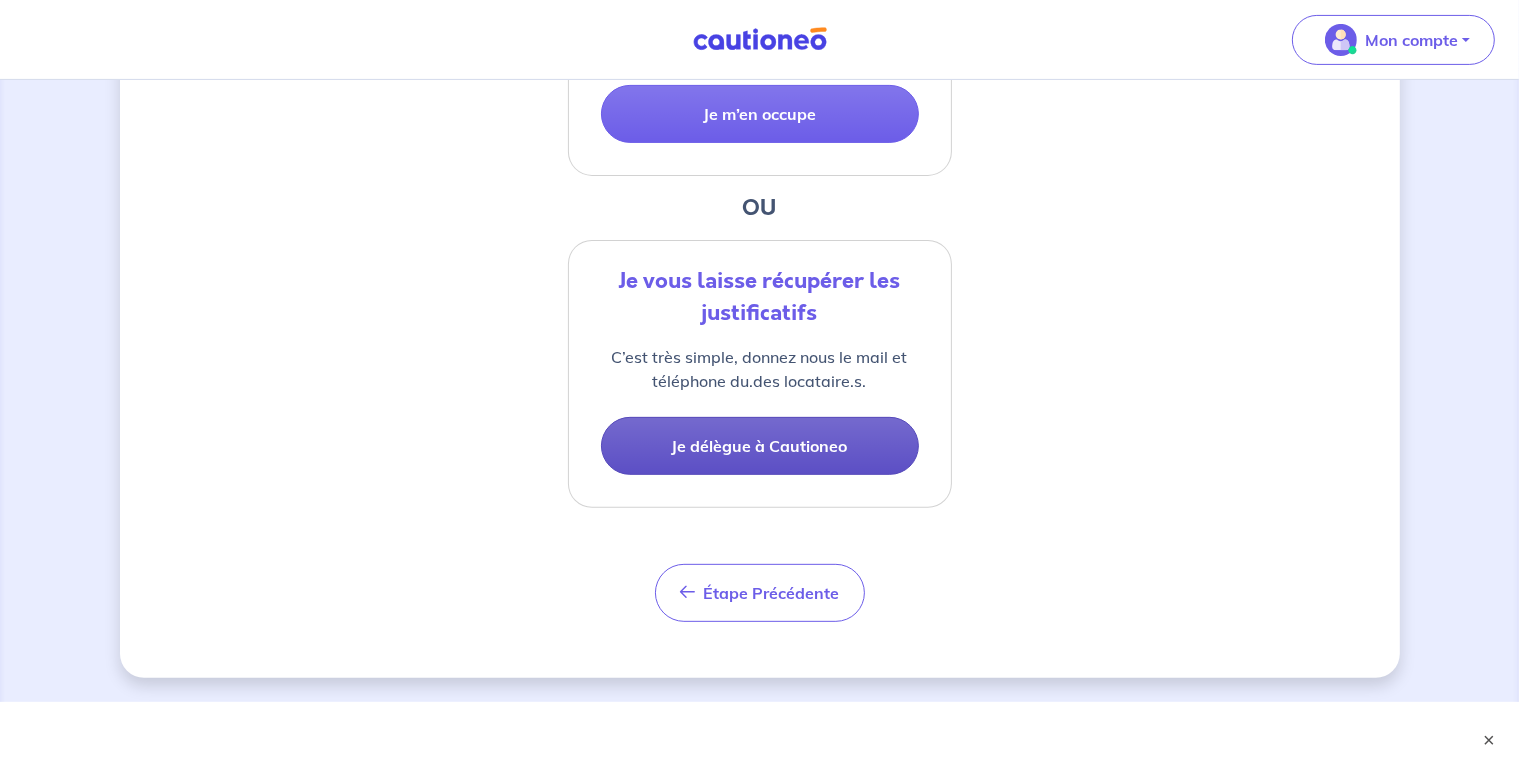click on "Je délègue à Cautioneo" at bounding box center (760, 446) 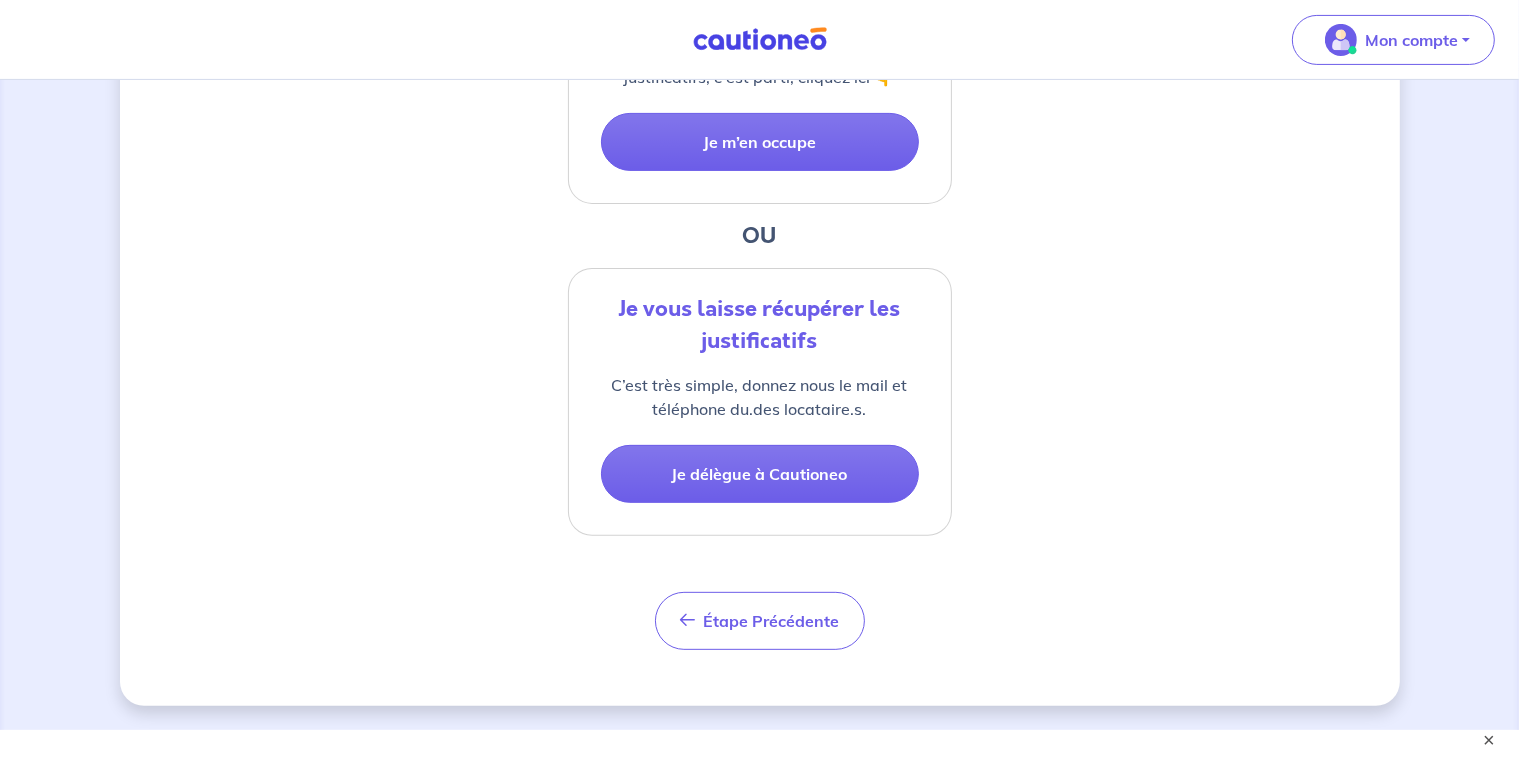 select on "FR" 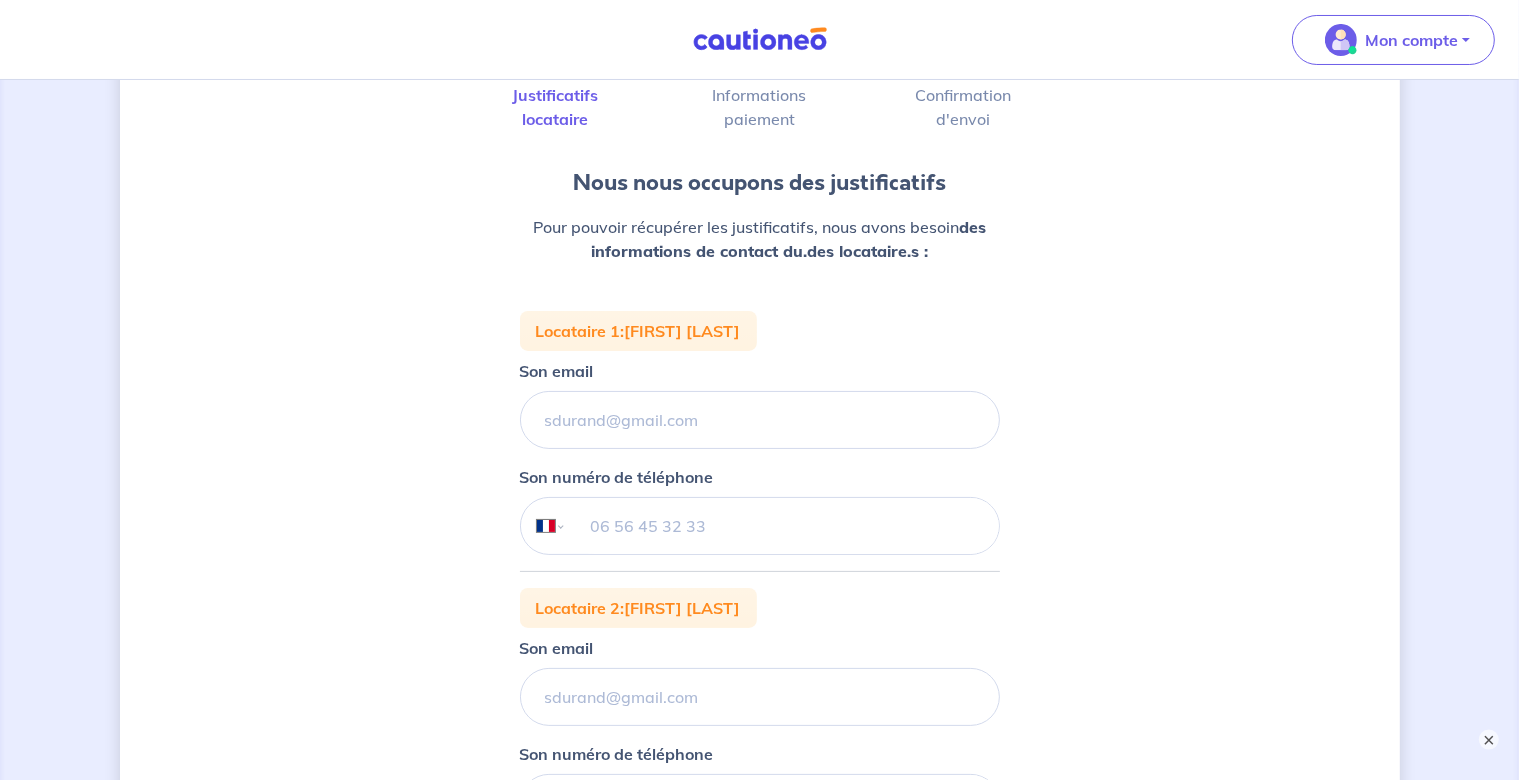 scroll, scrollTop: 281, scrollLeft: 0, axis: vertical 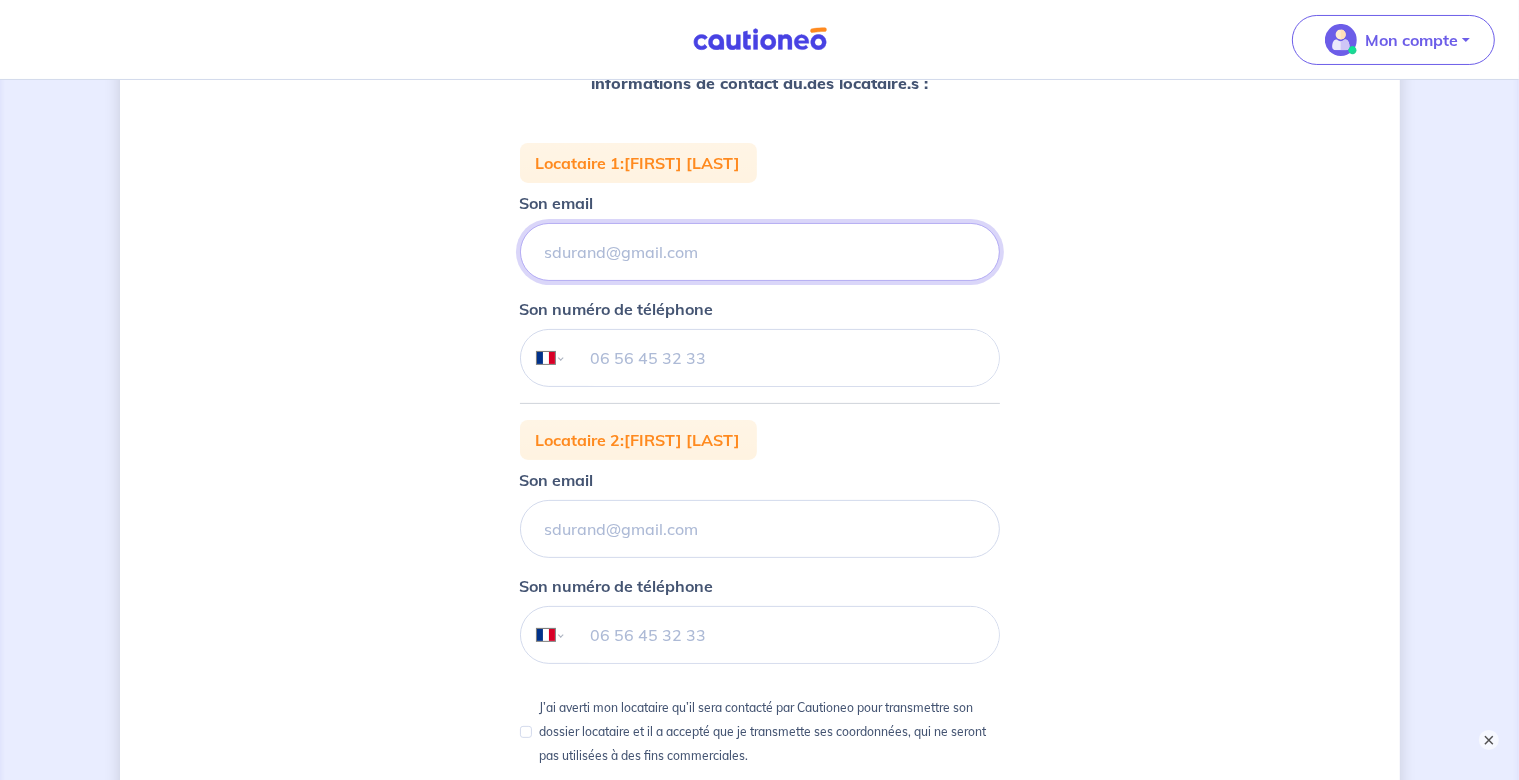 click on "Son email" at bounding box center [760, 252] 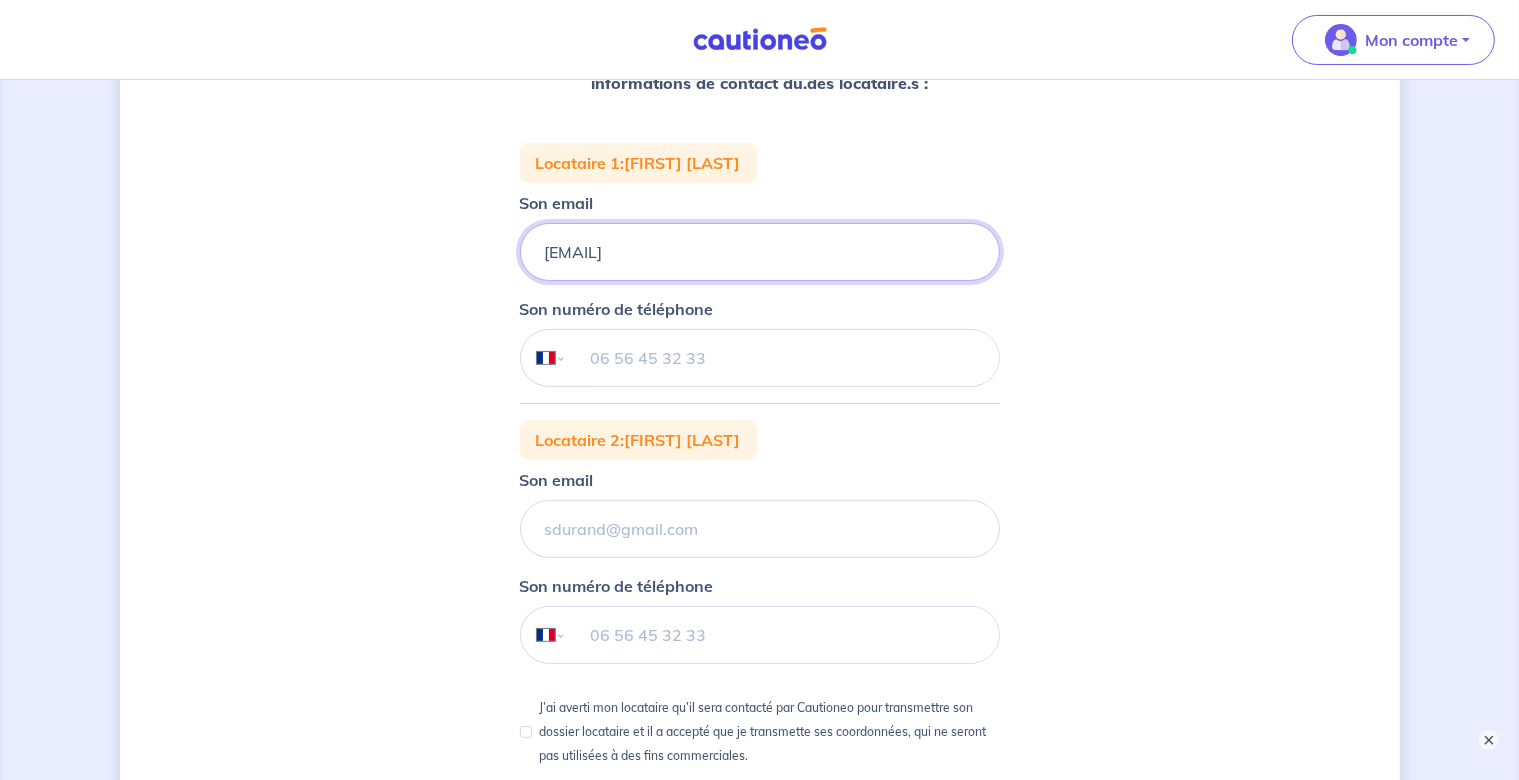 type on "[EMAIL]" 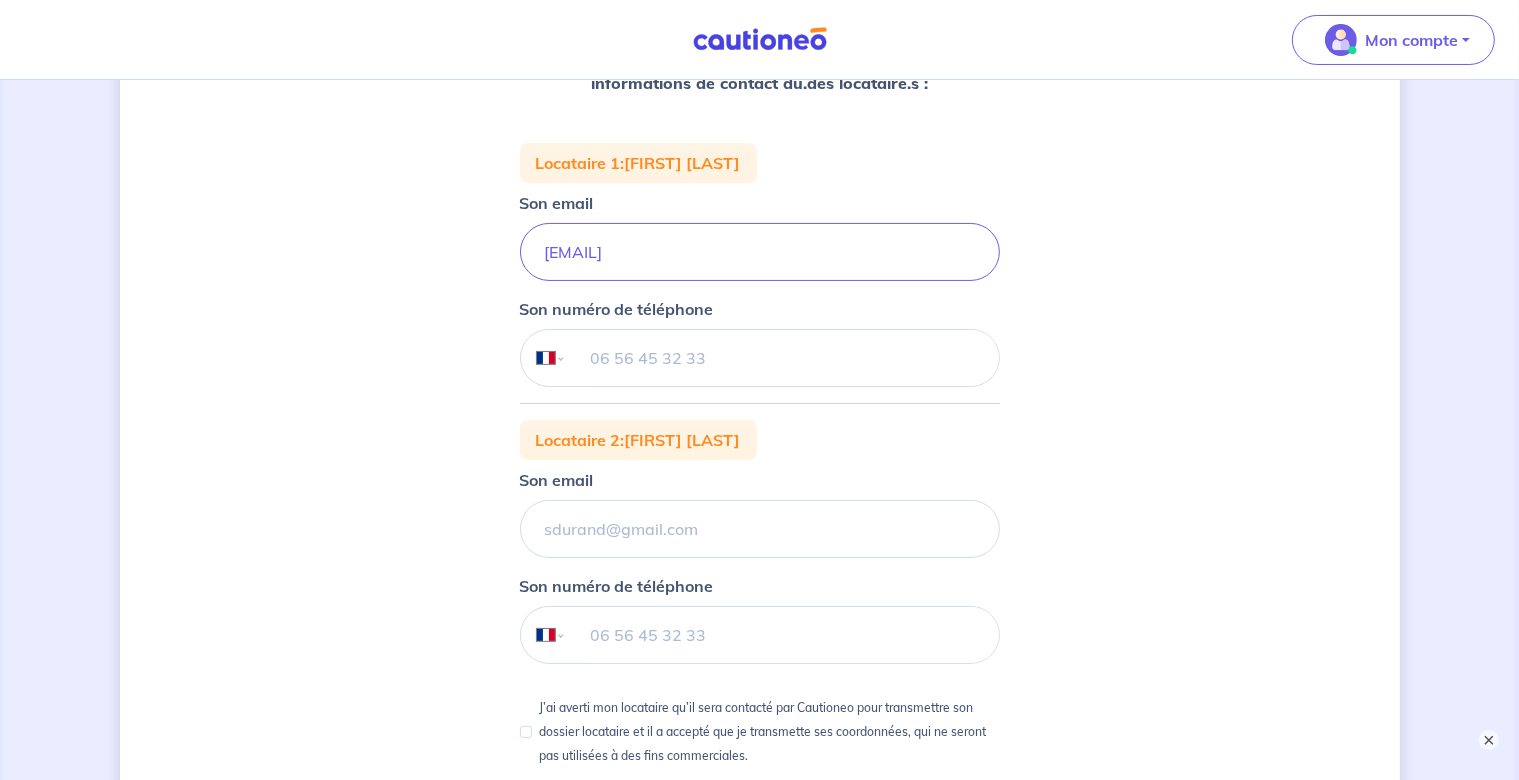click at bounding box center [782, 358] 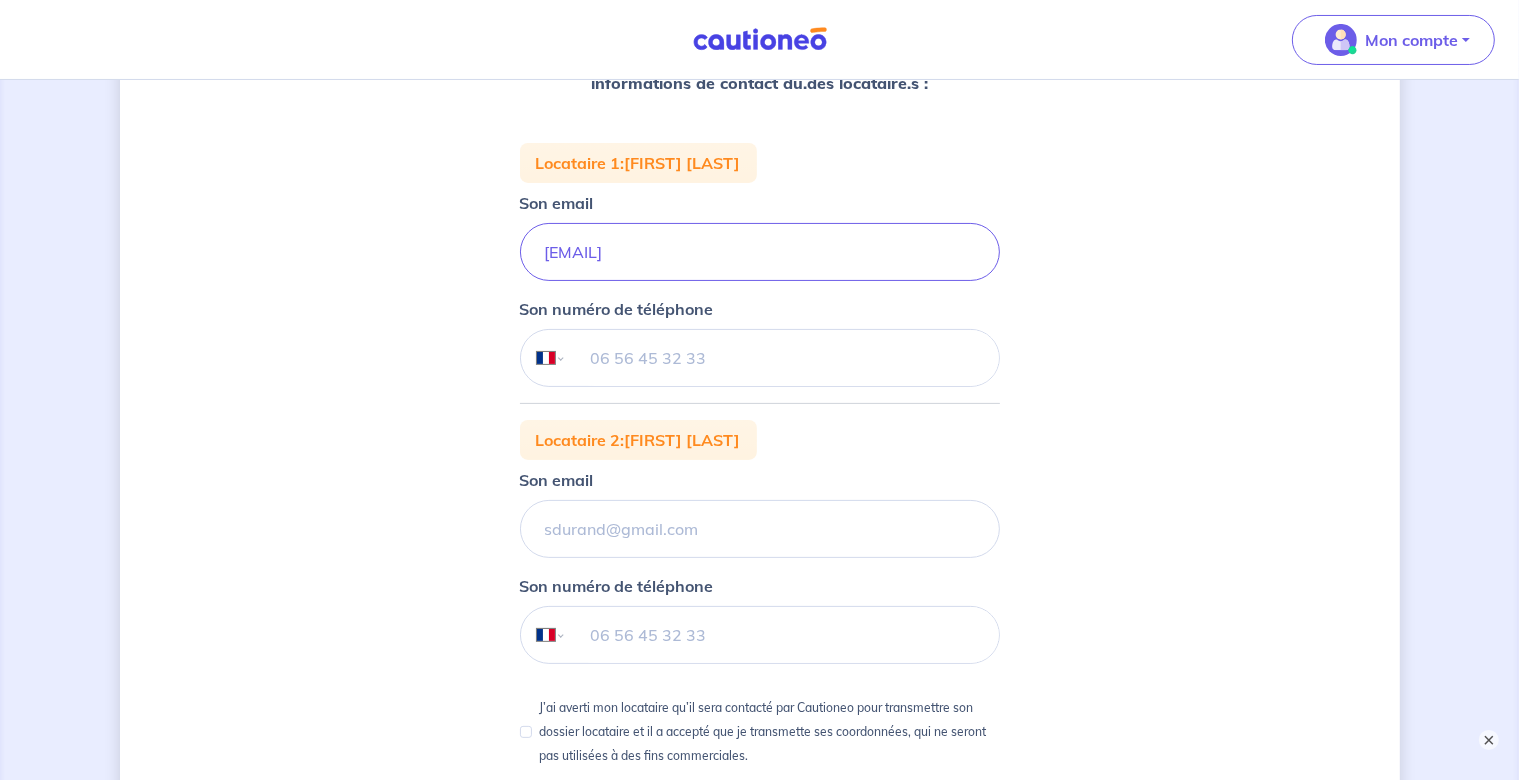 paste on "[PHONE]" 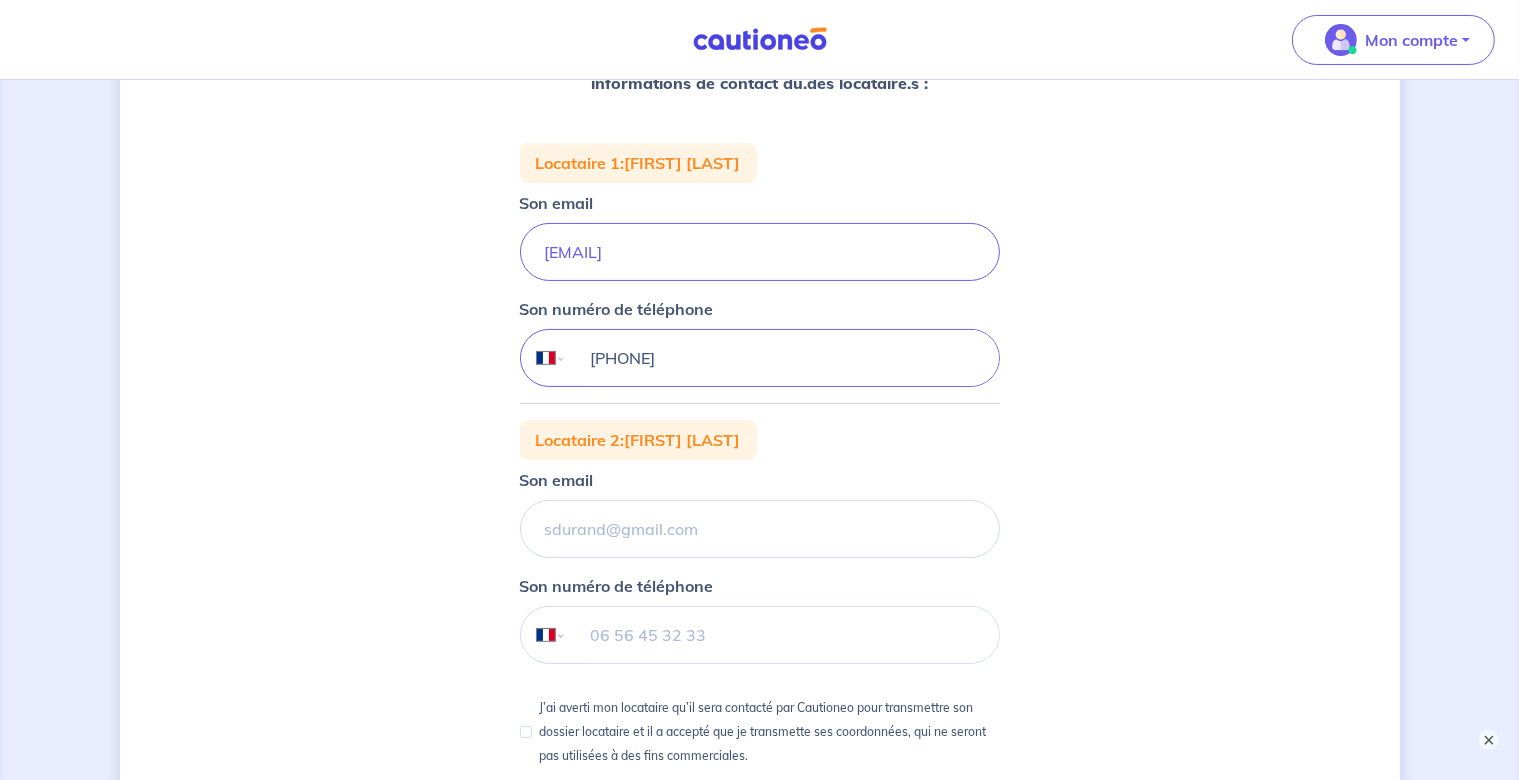 drag, startPoint x: 596, startPoint y: 355, endPoint x: 499, endPoint y: 366, distance: 97.62172 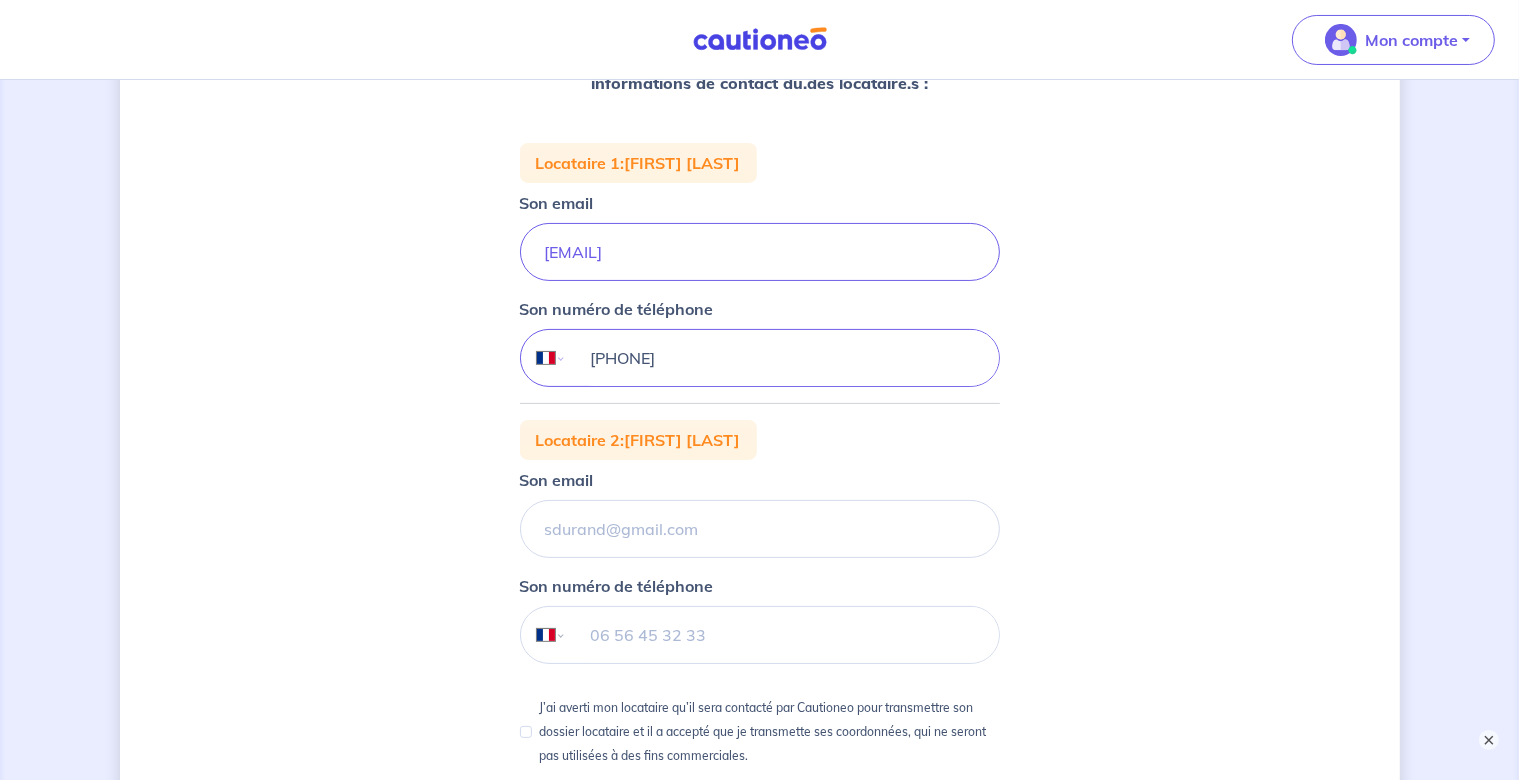 type on "[PHONE]" 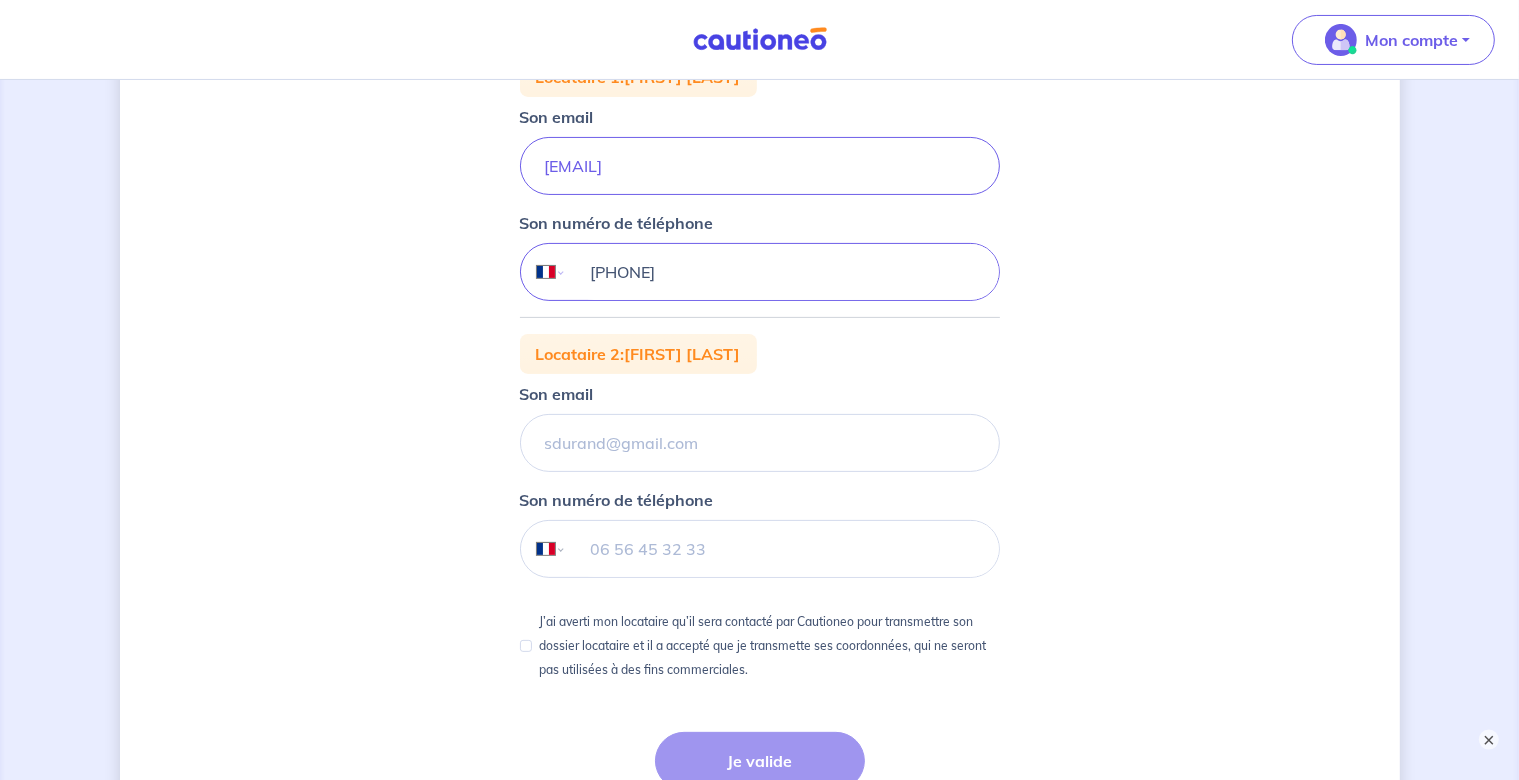 scroll, scrollTop: 422, scrollLeft: 0, axis: vertical 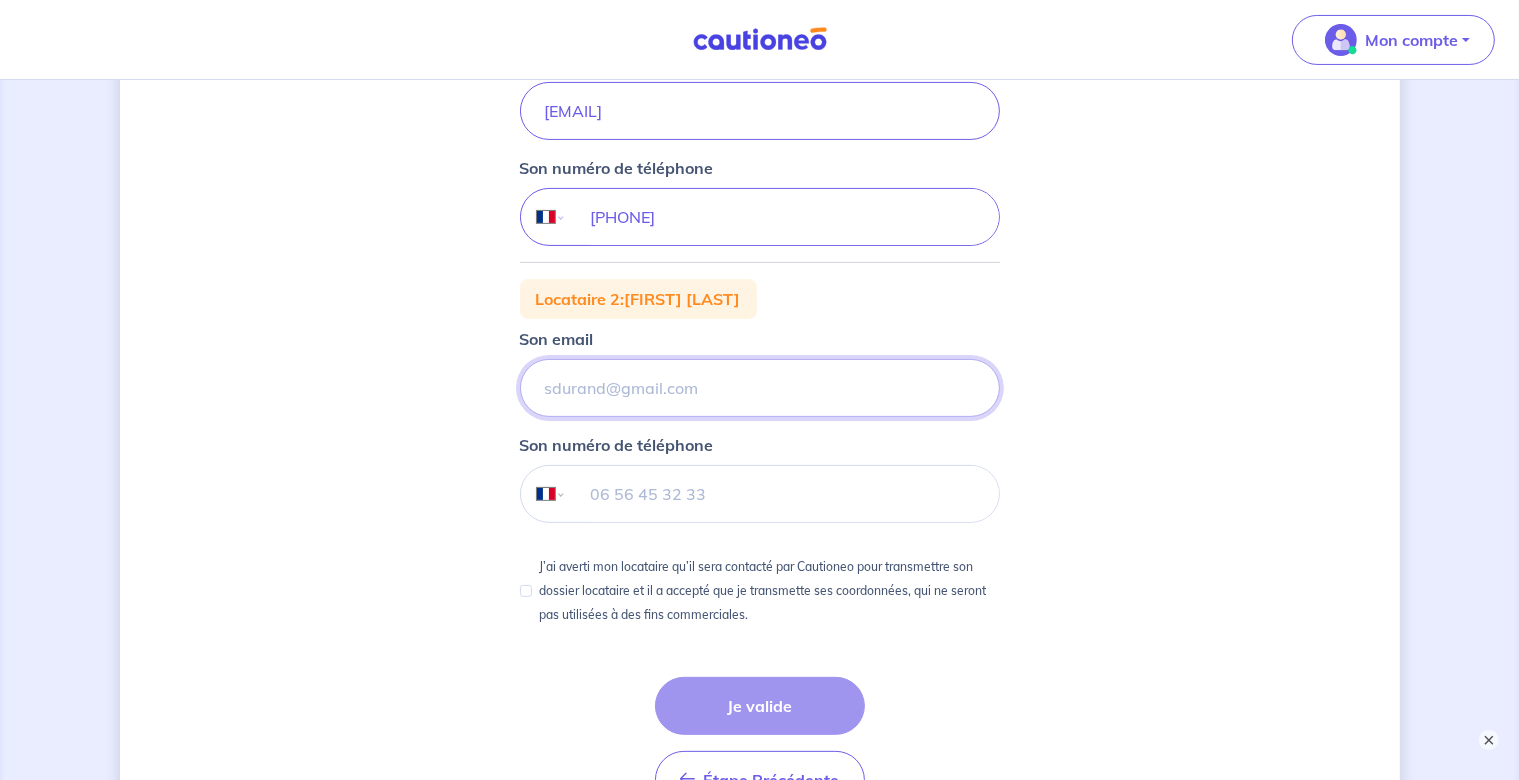 click on "Son email" at bounding box center (760, 111) 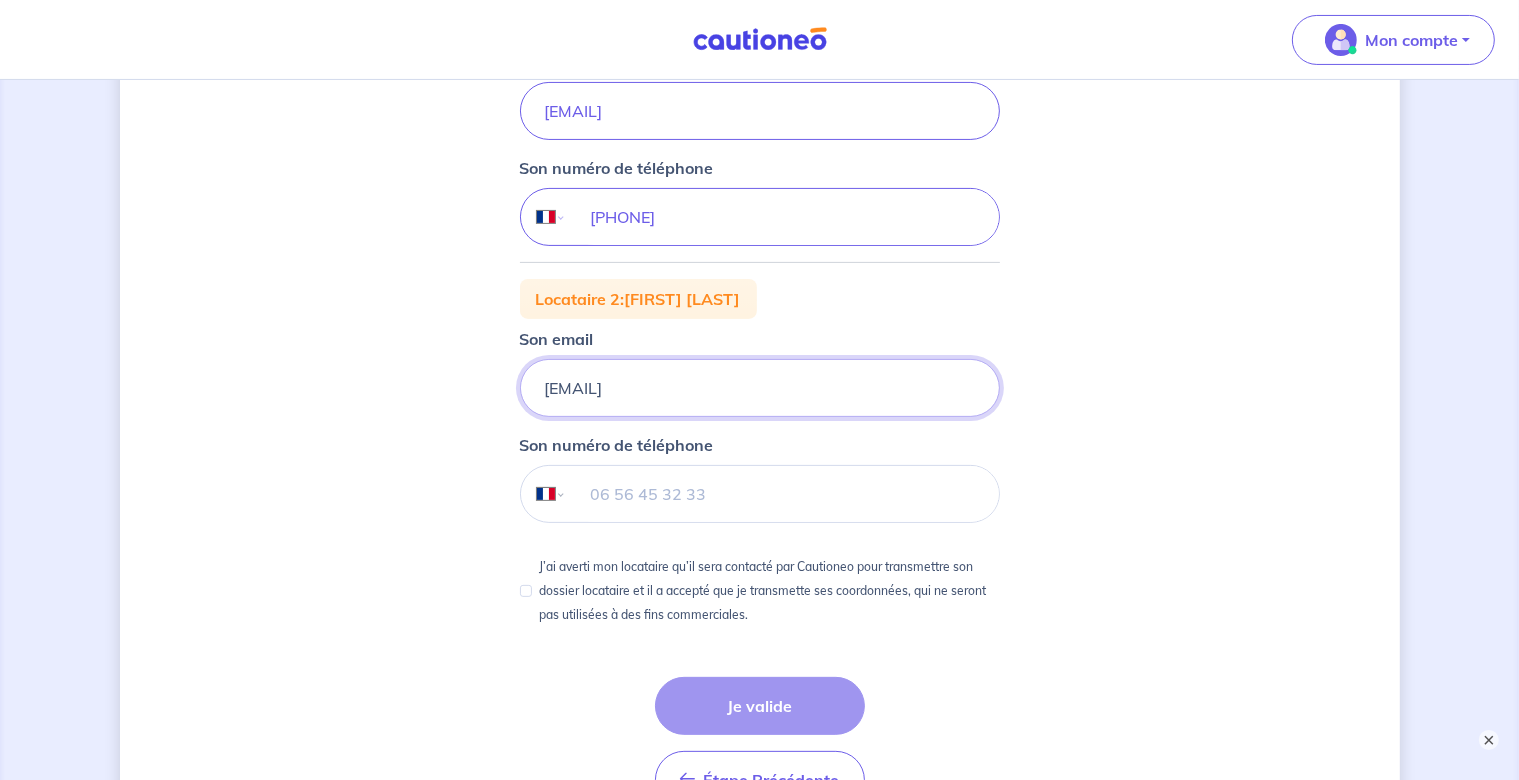 type on "[EMAIL]" 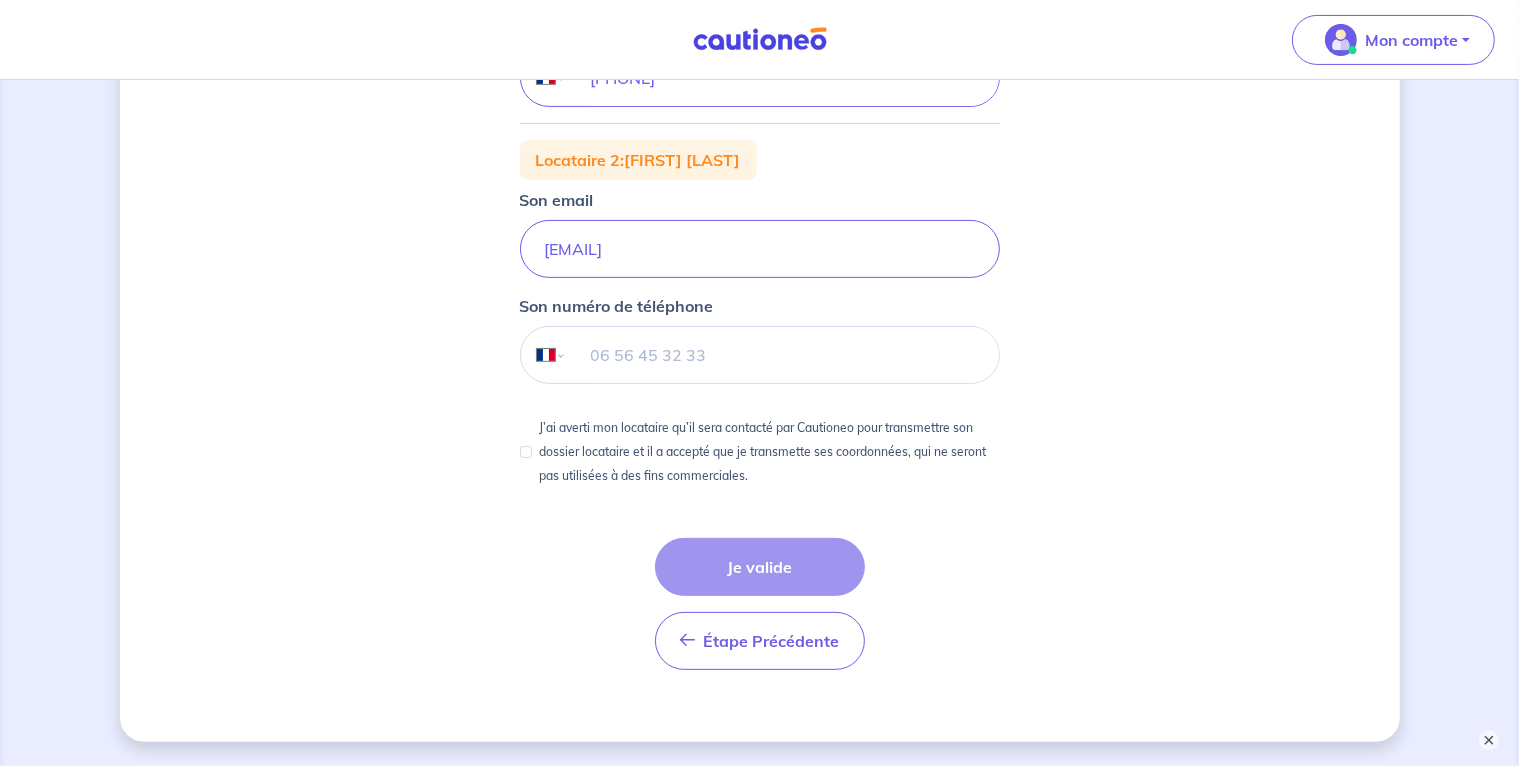 scroll, scrollTop: 563, scrollLeft: 0, axis: vertical 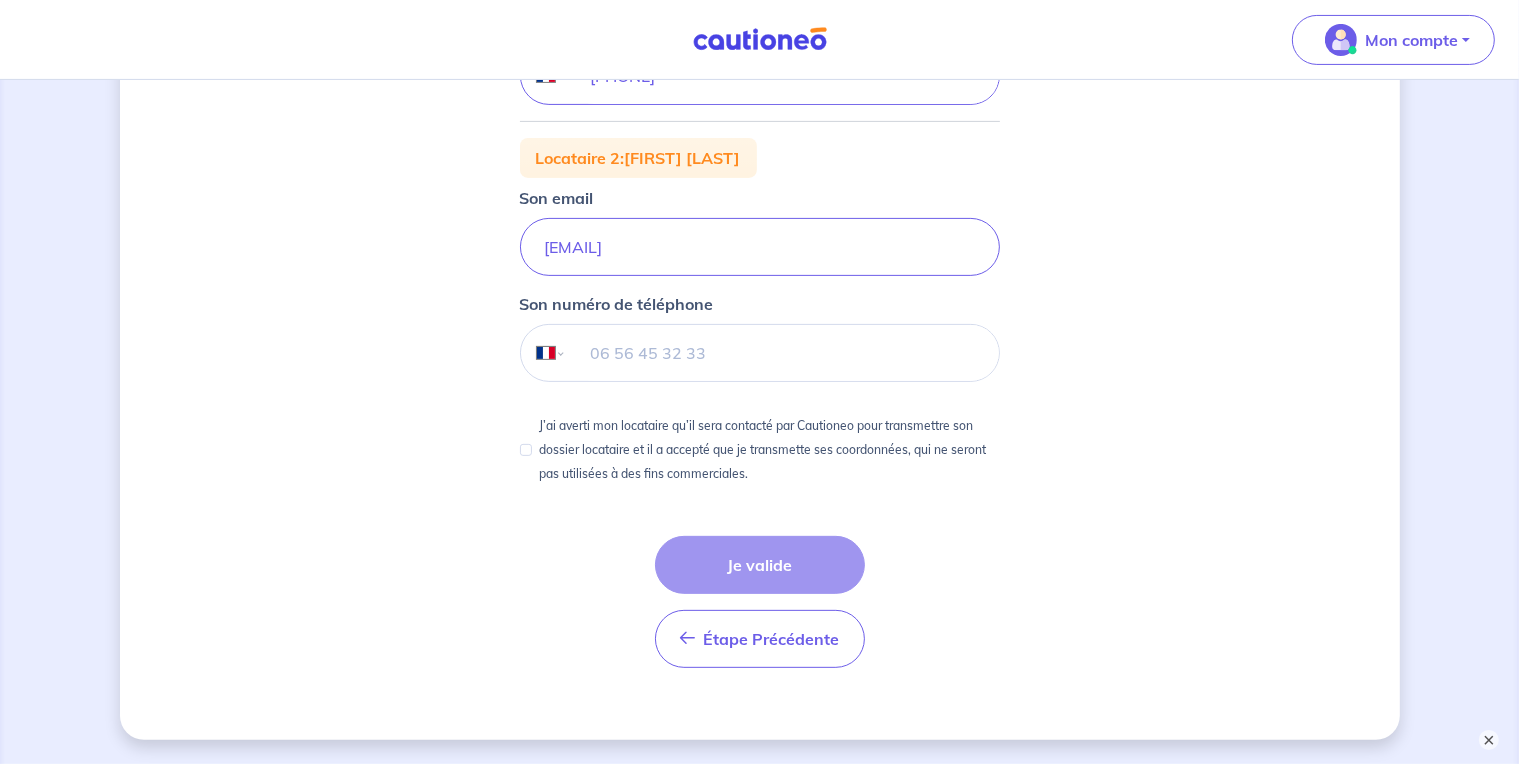 click at bounding box center [782, 353] 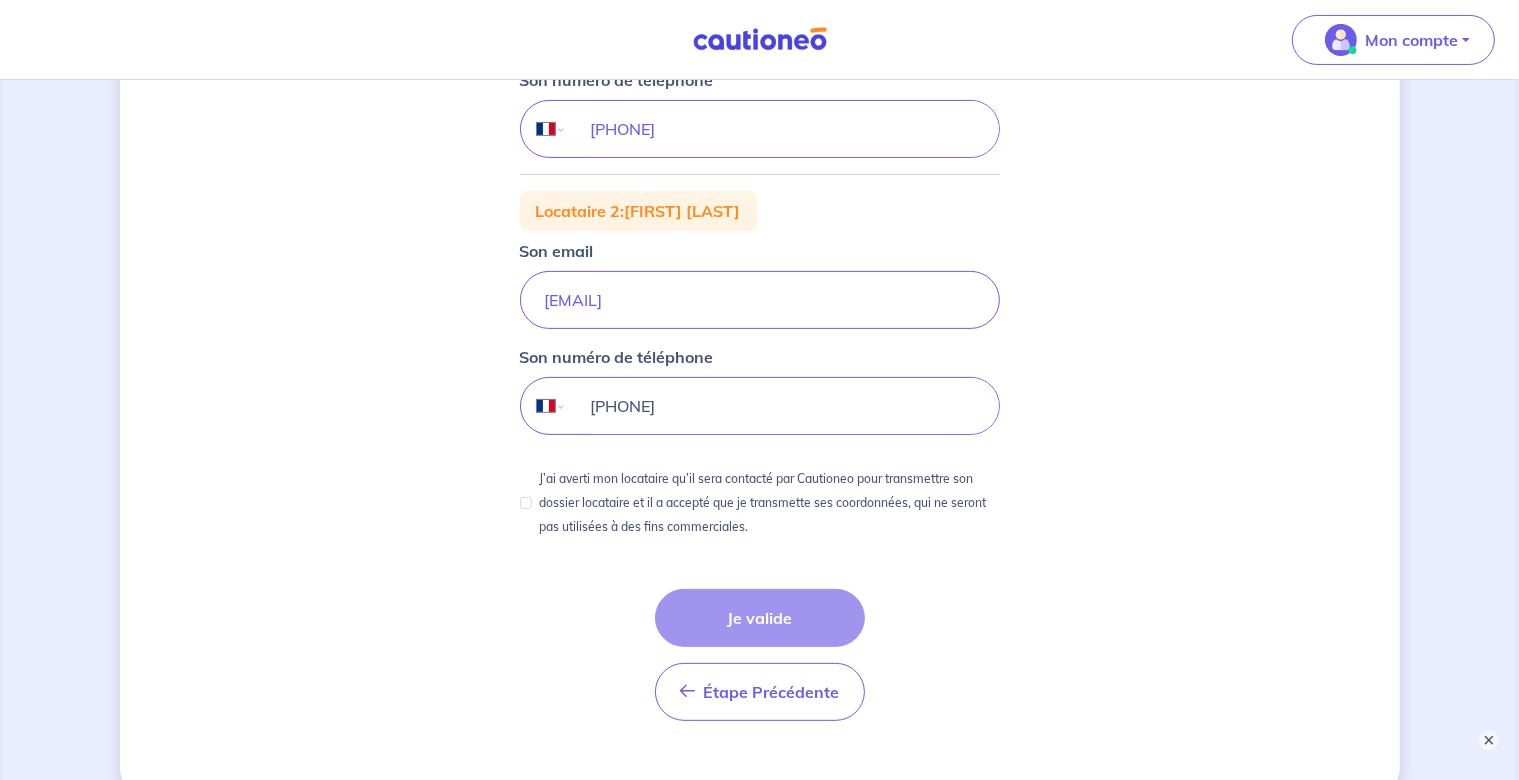 scroll, scrollTop: 624, scrollLeft: 0, axis: vertical 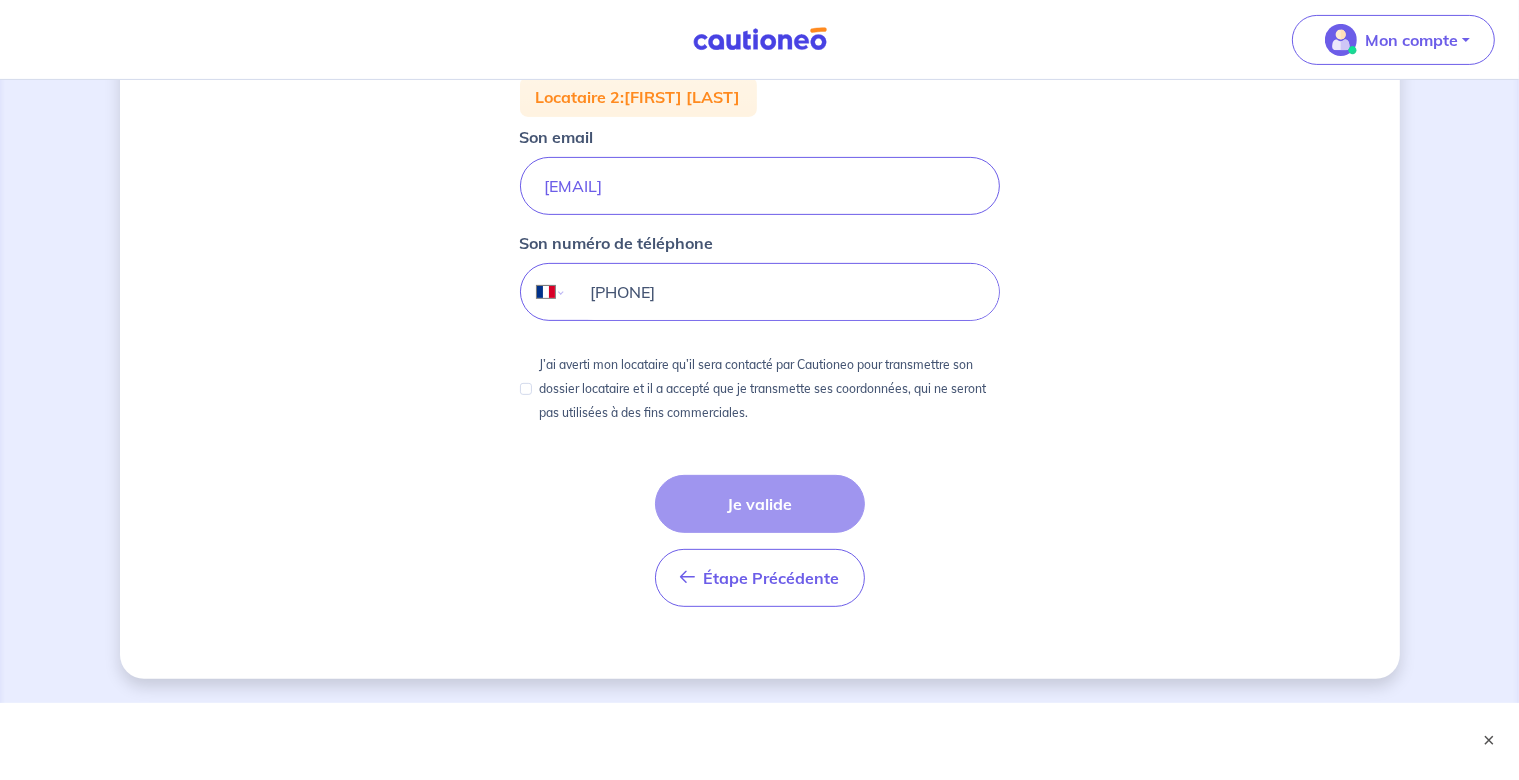 type on "[PHONE]" 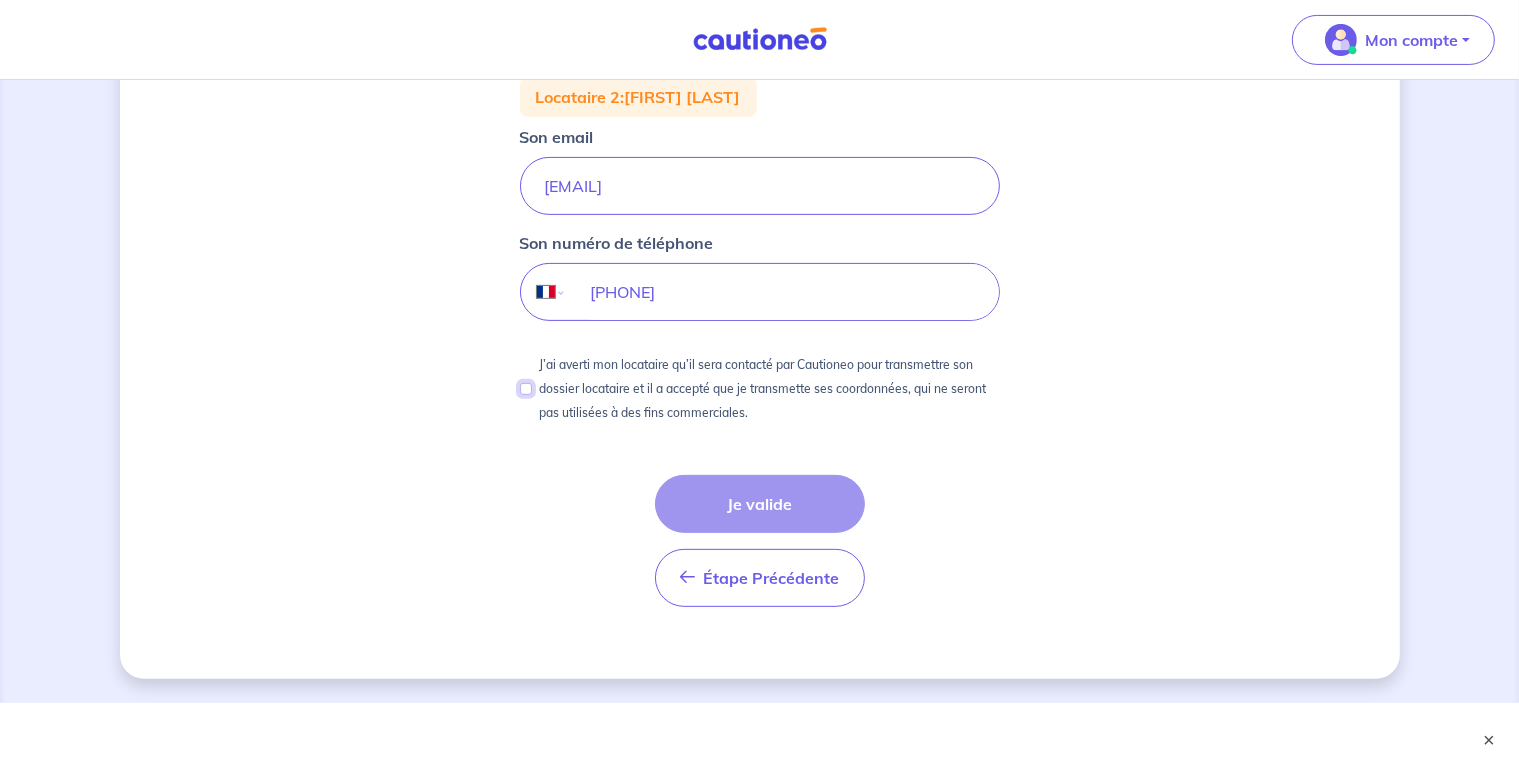 click on "J’ai averti mon locataire qu’il sera contacté par Cautioneo pour transmettre son dossier locataire et il a accepté que je transmette ses coordonnées, qui ne seront pas utilisées à des fins commerciales." at bounding box center [526, 389] 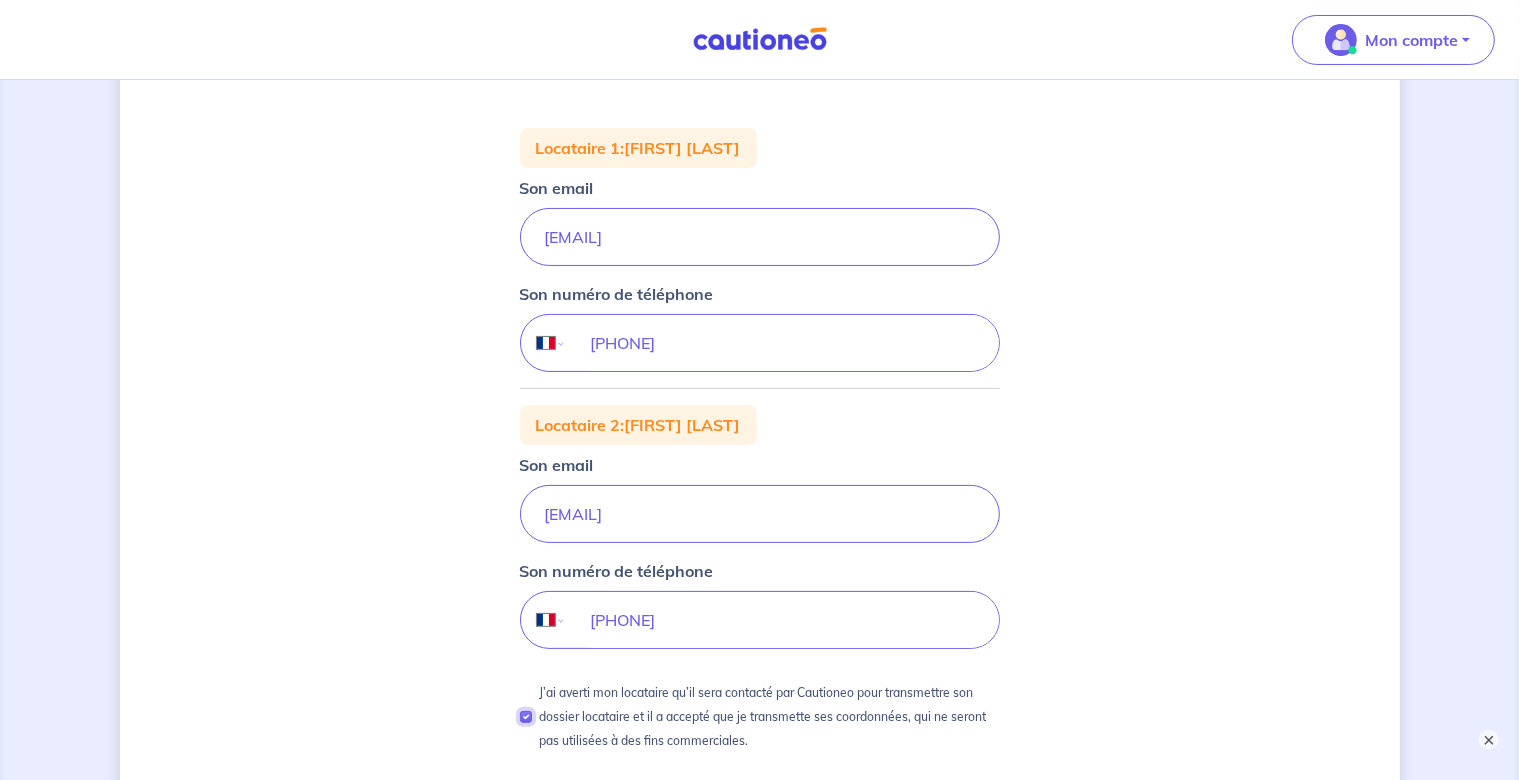 scroll, scrollTop: 343, scrollLeft: 0, axis: vertical 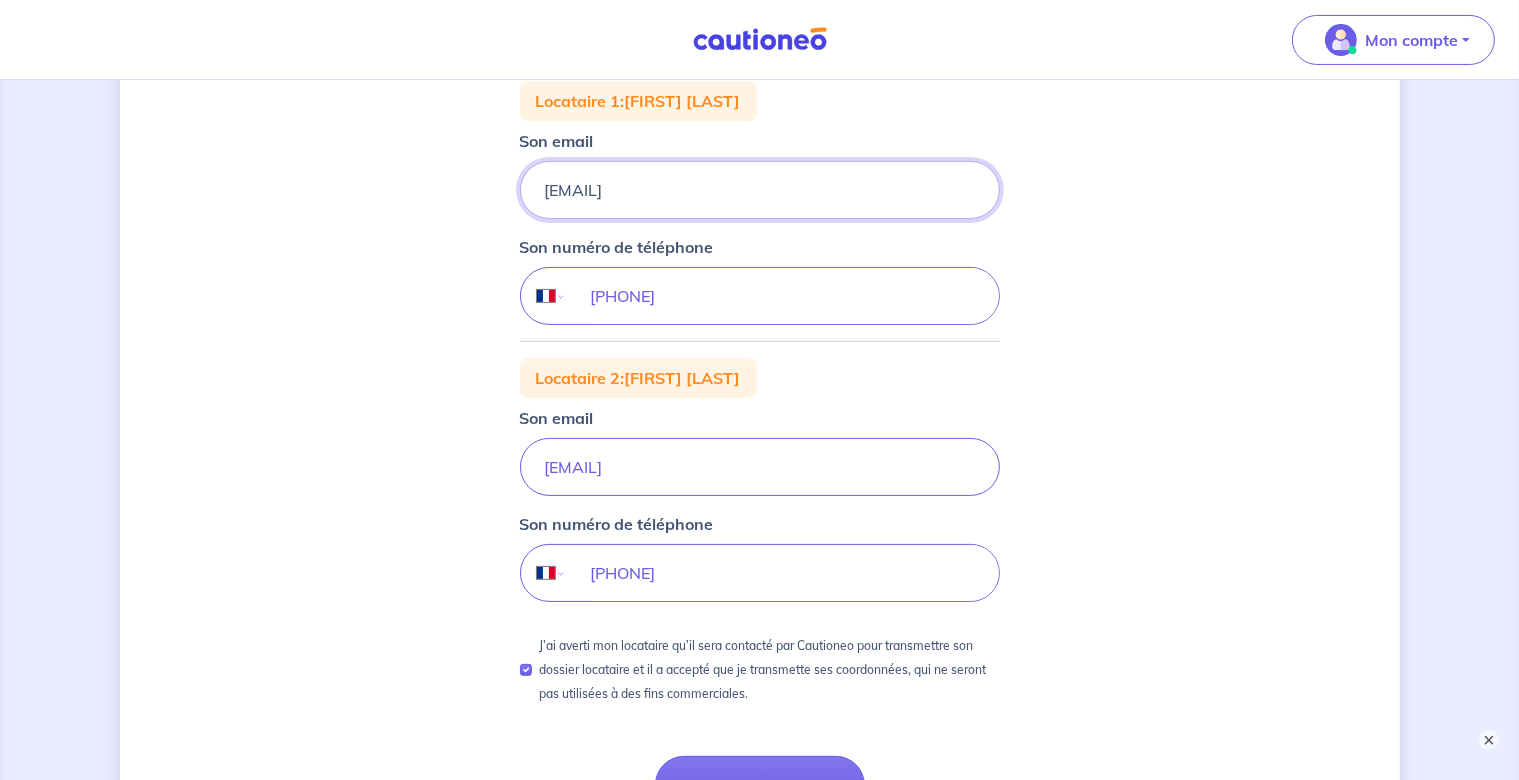 drag, startPoint x: 758, startPoint y: 189, endPoint x: 529, endPoint y: 186, distance: 229.01965 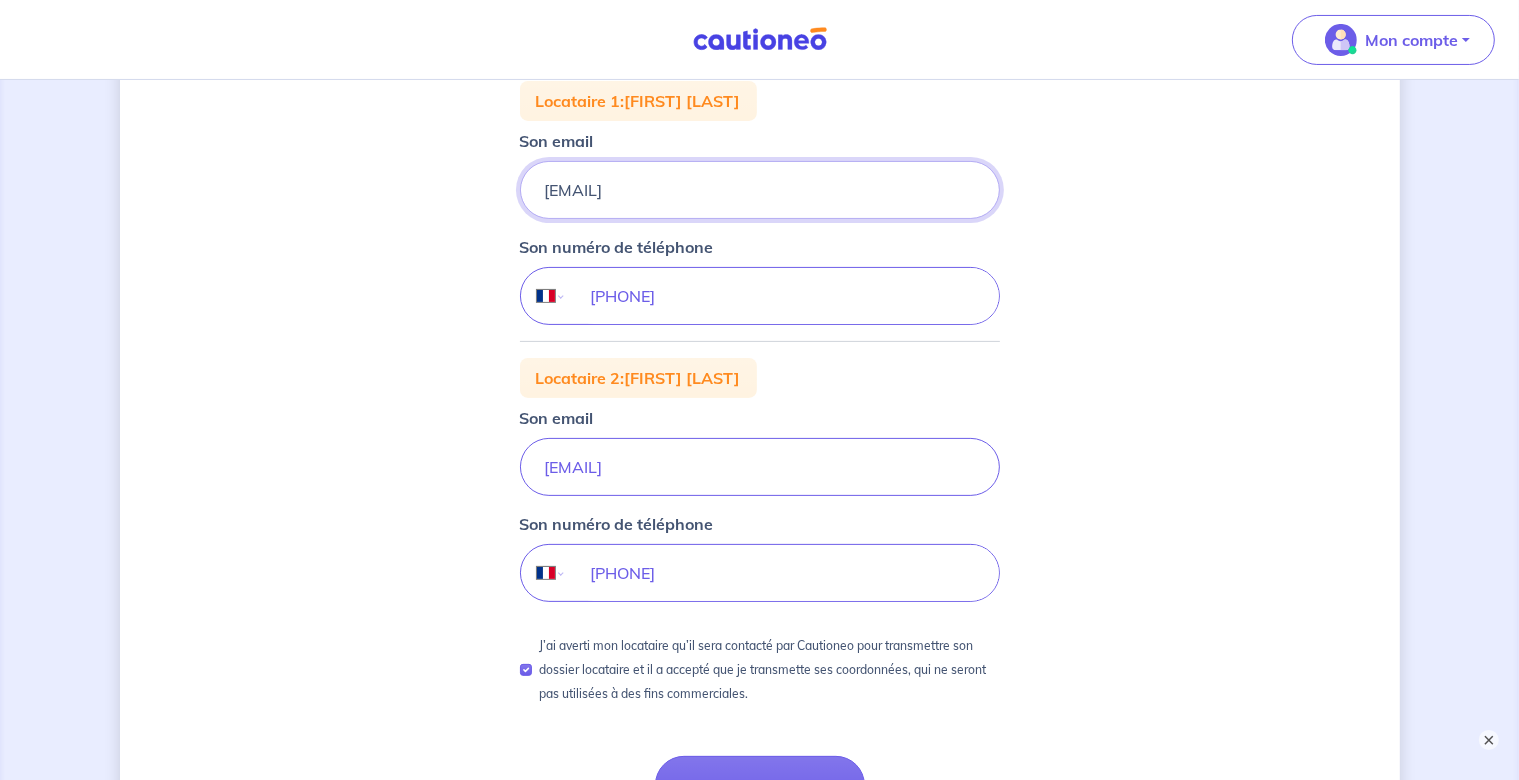 click on "[EMAIL]" at bounding box center [760, 190] 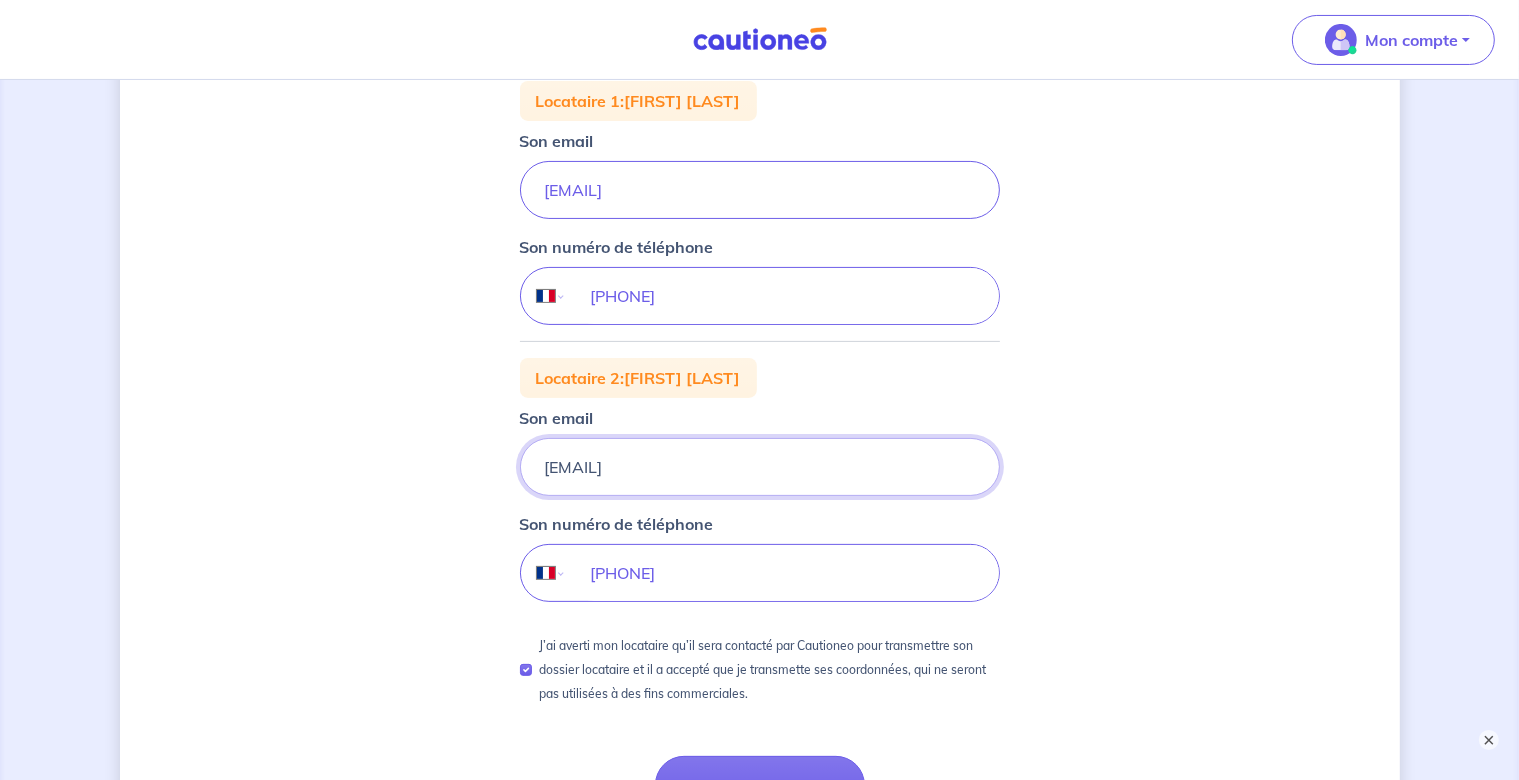 drag, startPoint x: 766, startPoint y: 476, endPoint x: 522, endPoint y: 474, distance: 244.0082 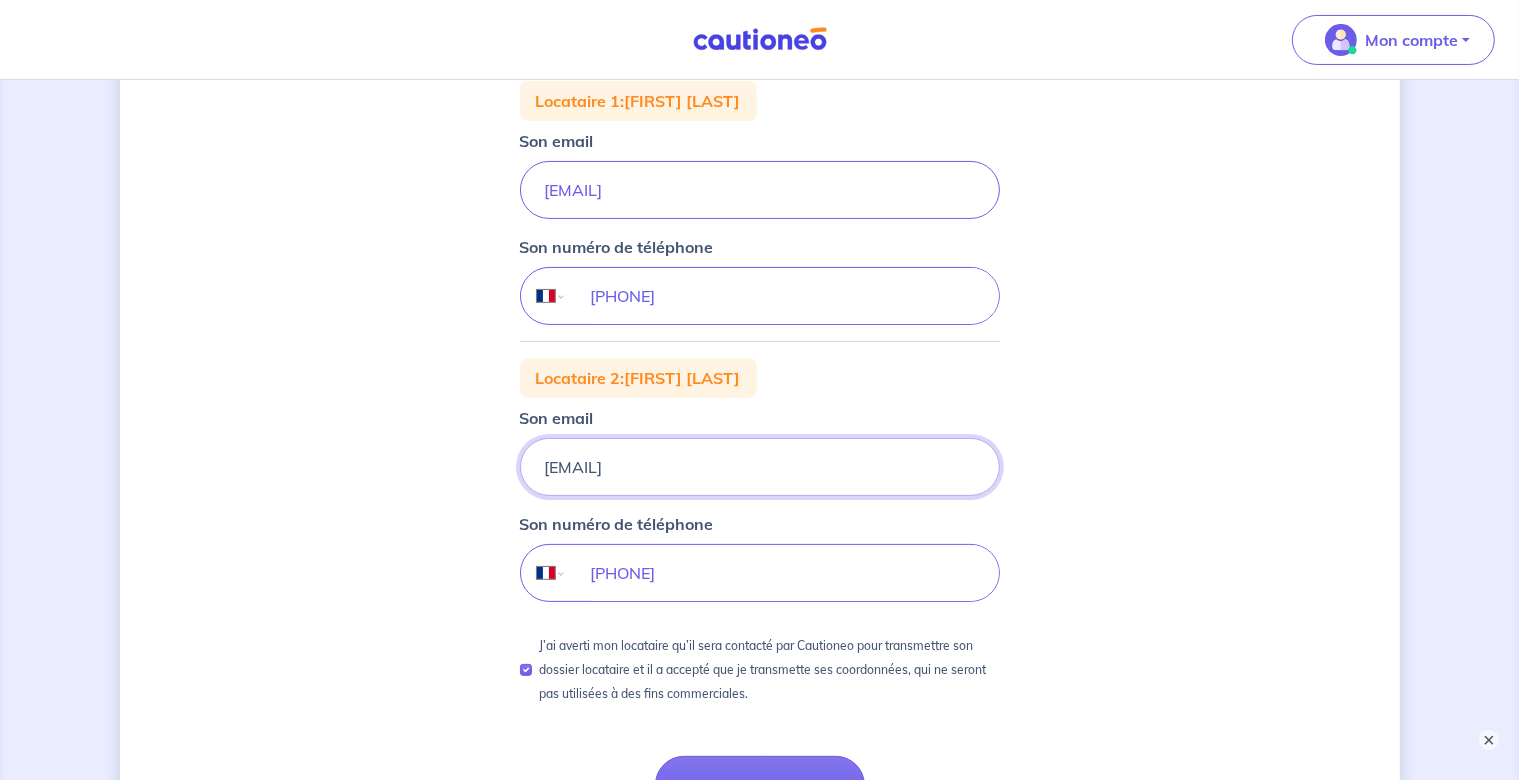 click on "[EMAIL]" at bounding box center (760, 190) 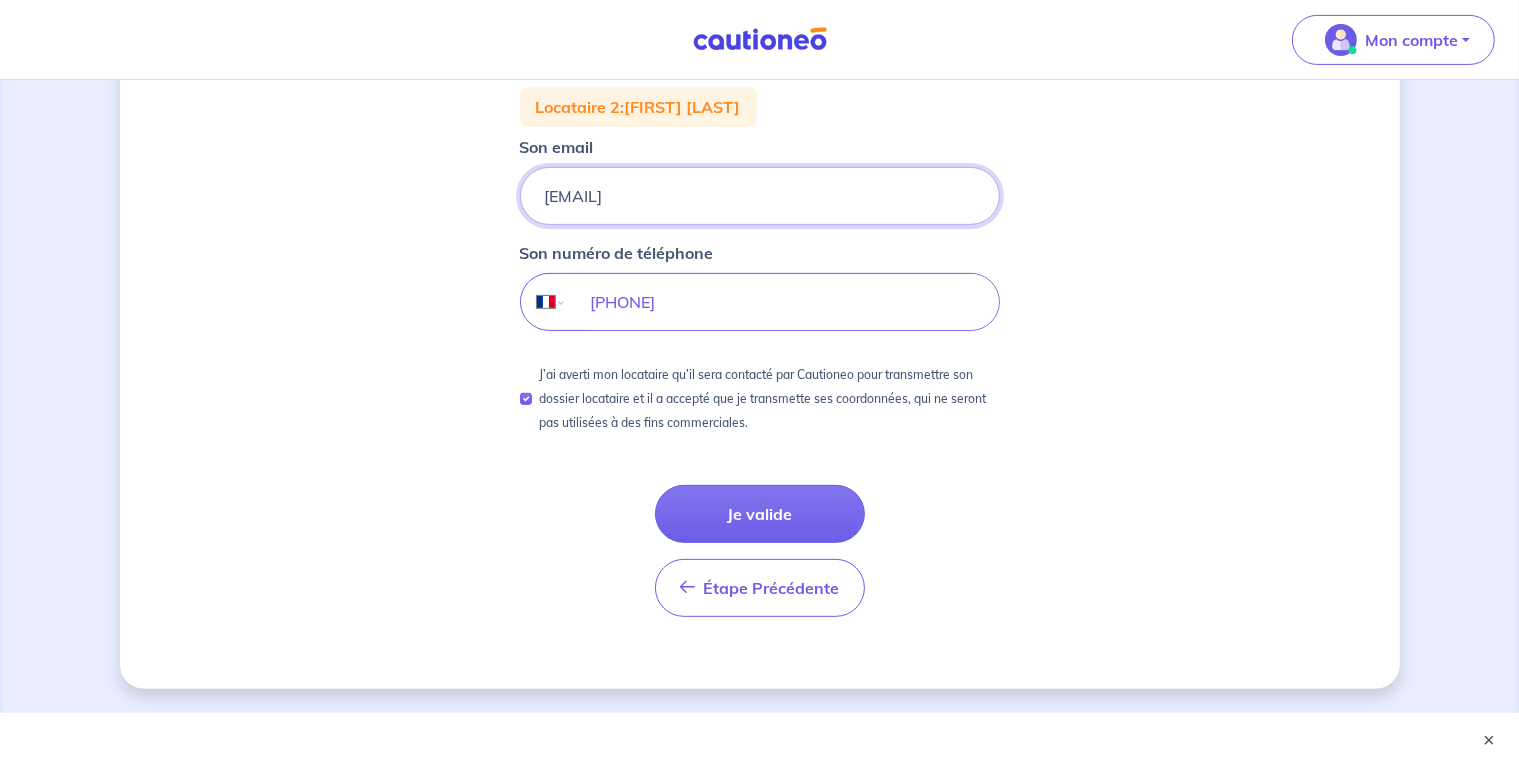 scroll, scrollTop: 624, scrollLeft: 0, axis: vertical 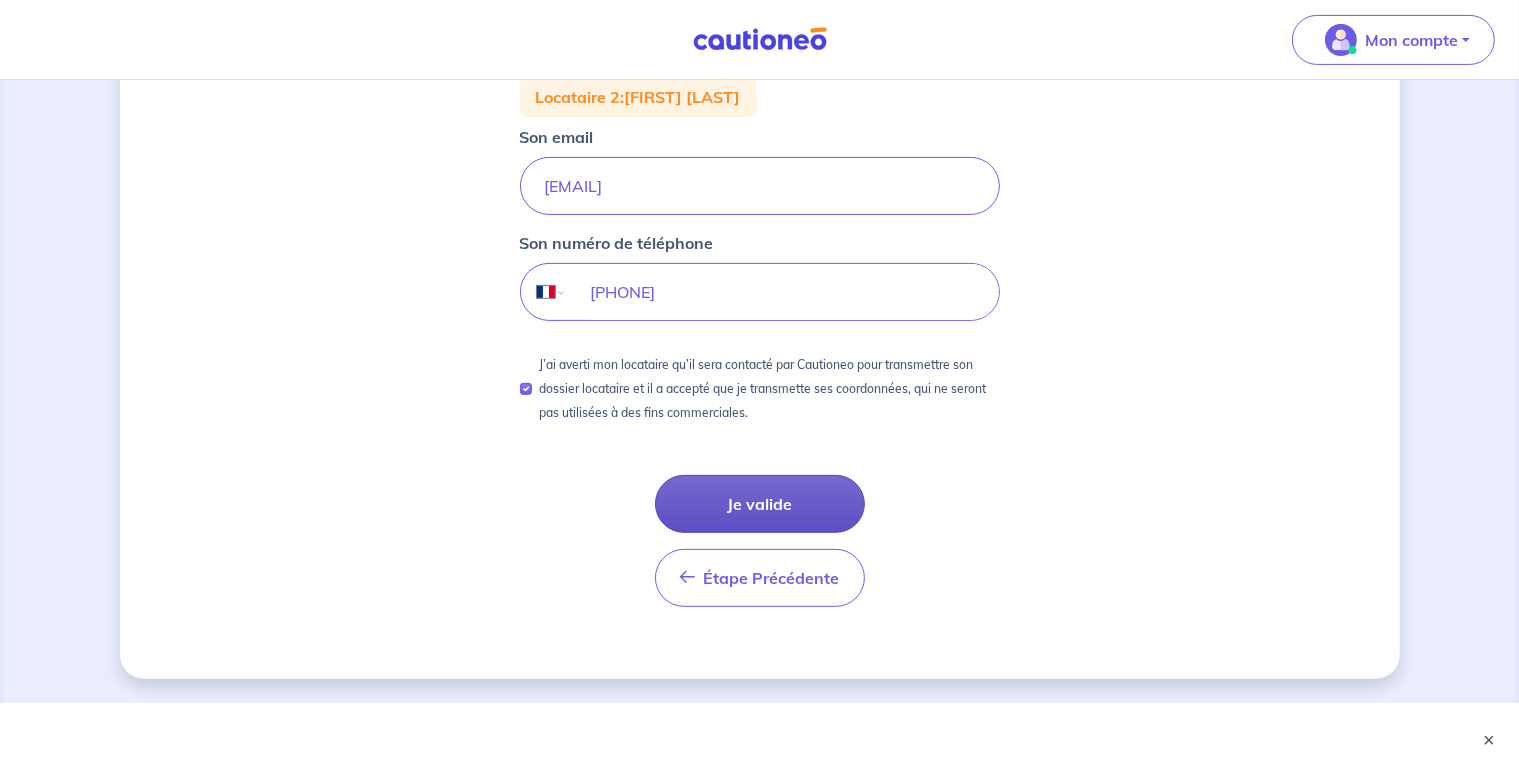 click on "Je valide" at bounding box center [760, 504] 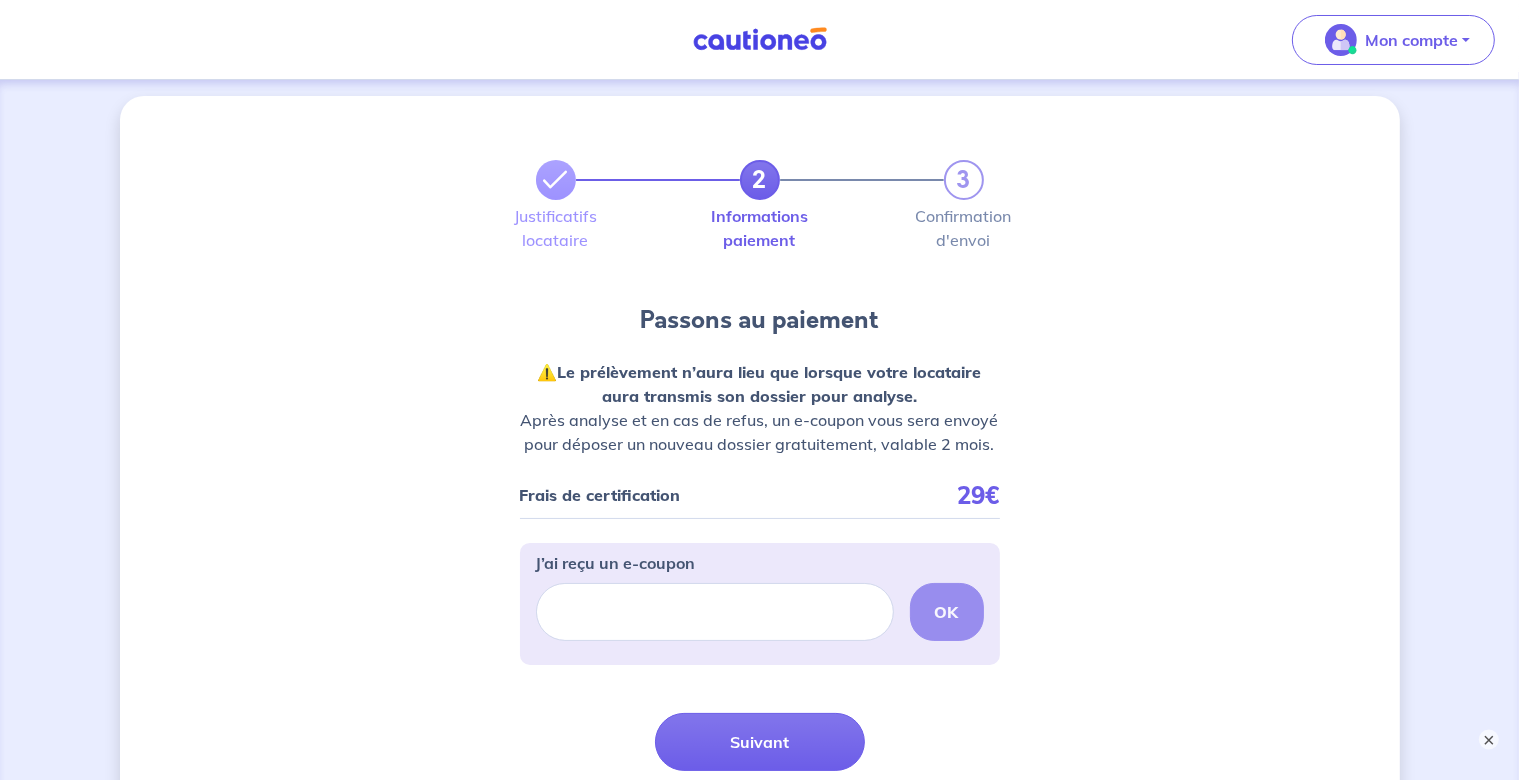 scroll, scrollTop: 0, scrollLeft: 0, axis: both 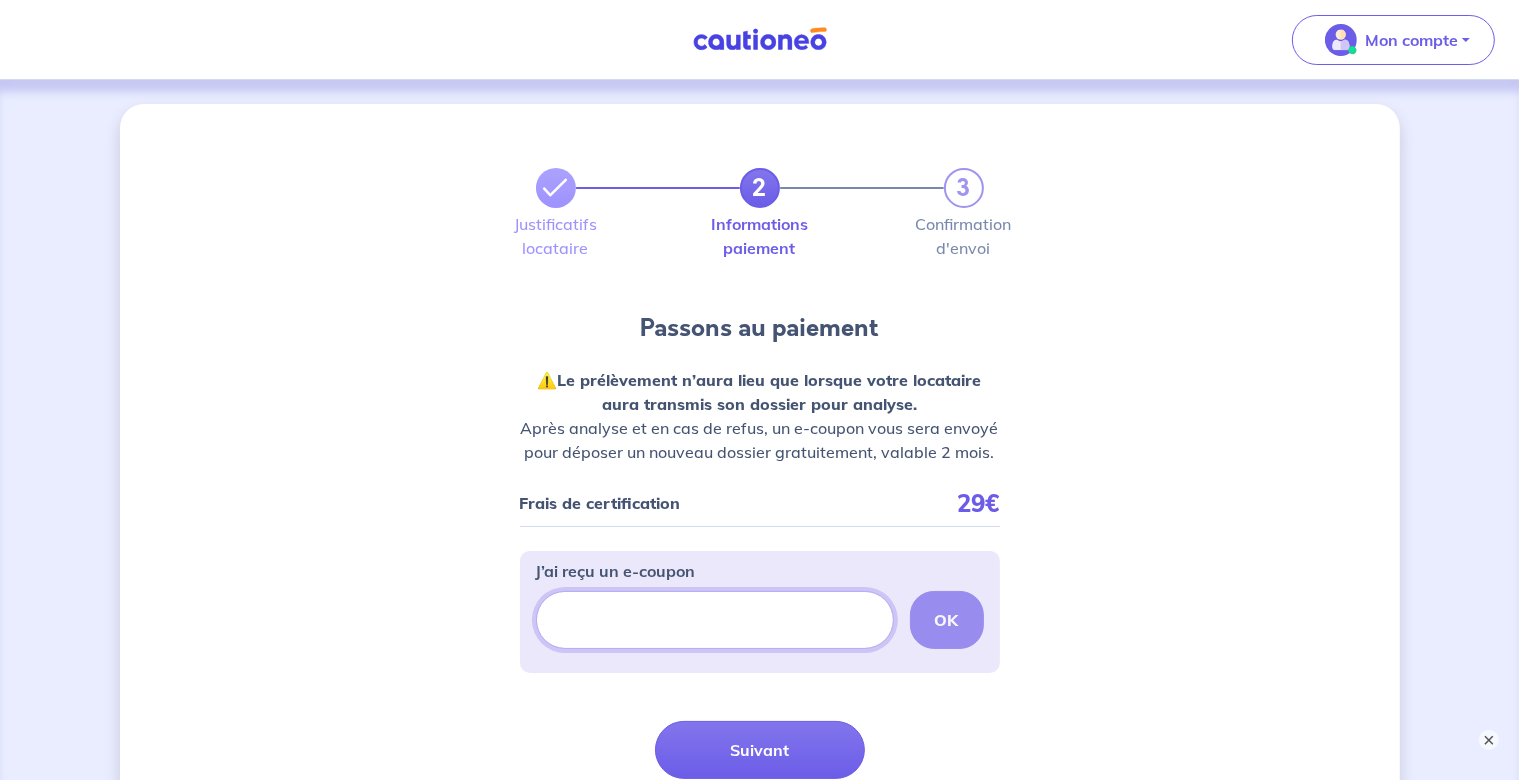 click on "J’ai reçu un e-coupon" at bounding box center (715, 620) 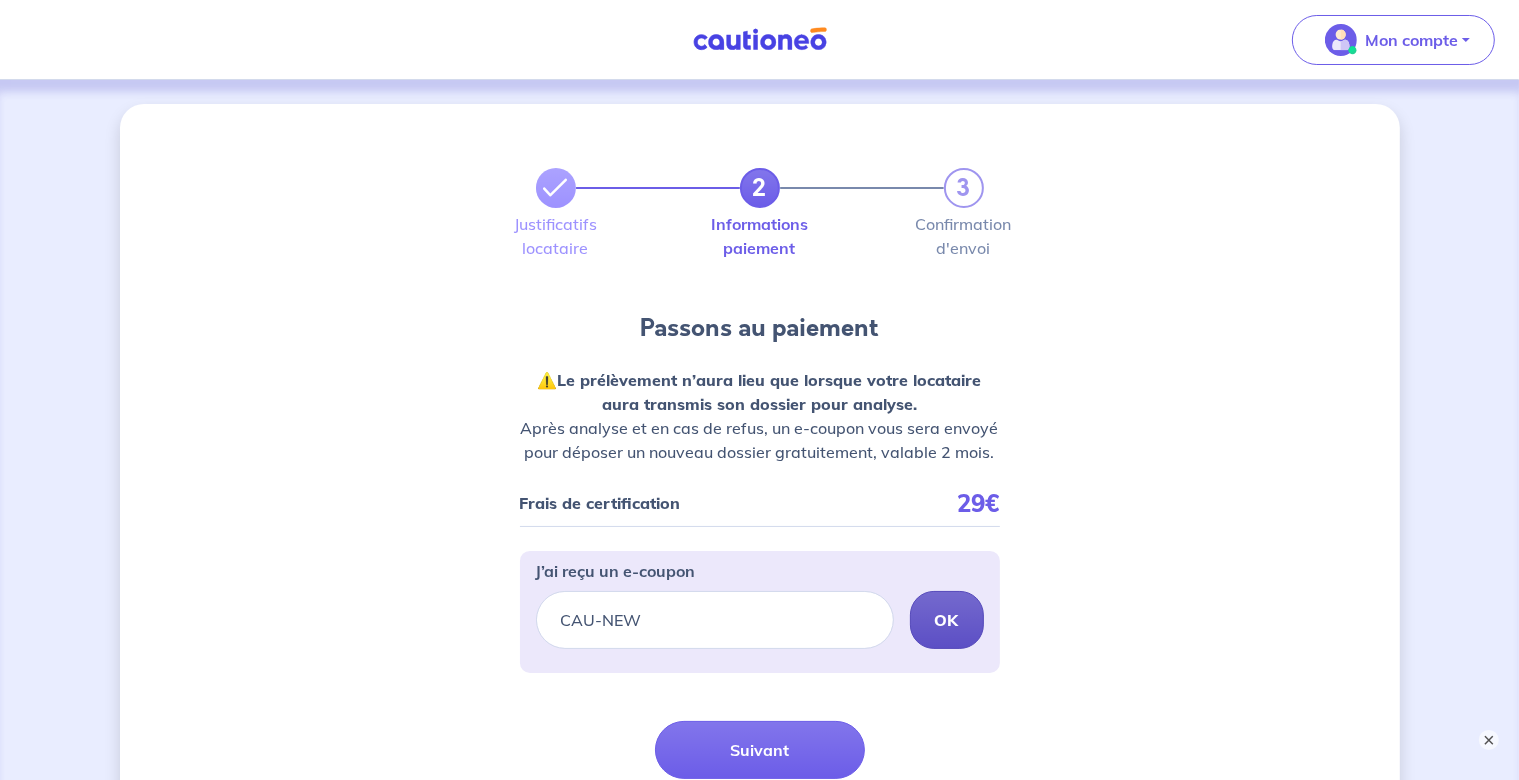 click on "OK" at bounding box center [947, 620] 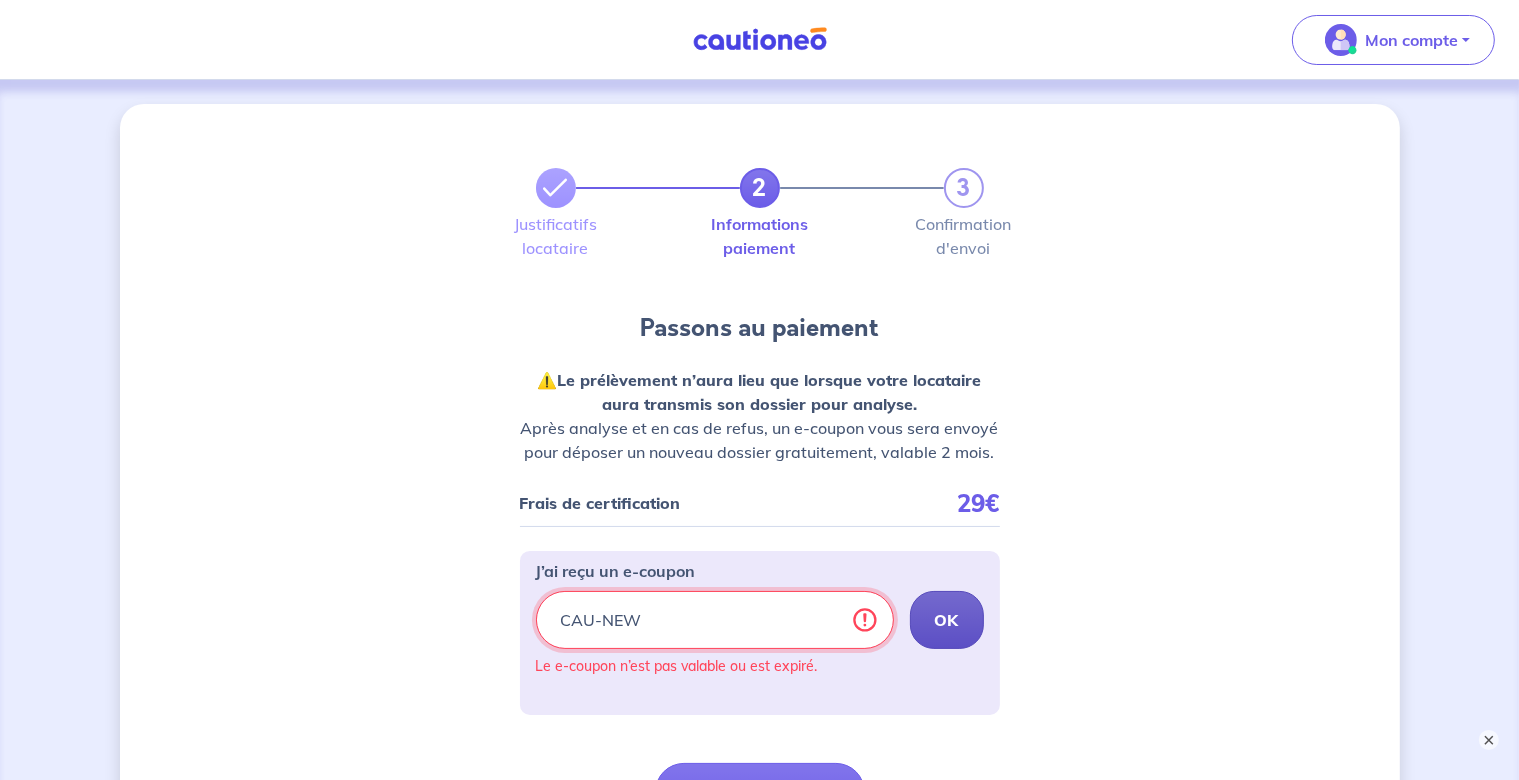 click on "CAU-NEW" at bounding box center (715, 620) 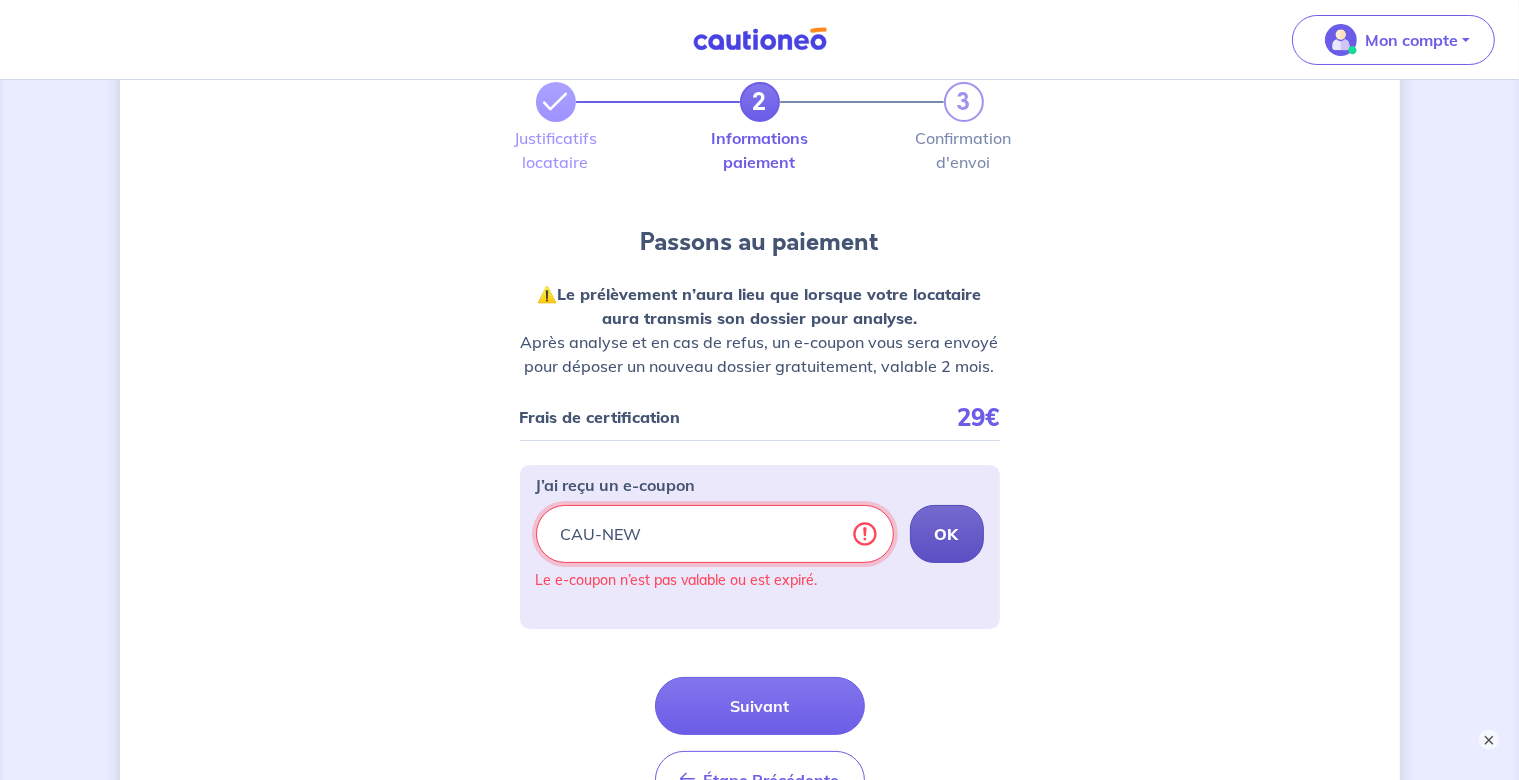 scroll, scrollTop: 140, scrollLeft: 0, axis: vertical 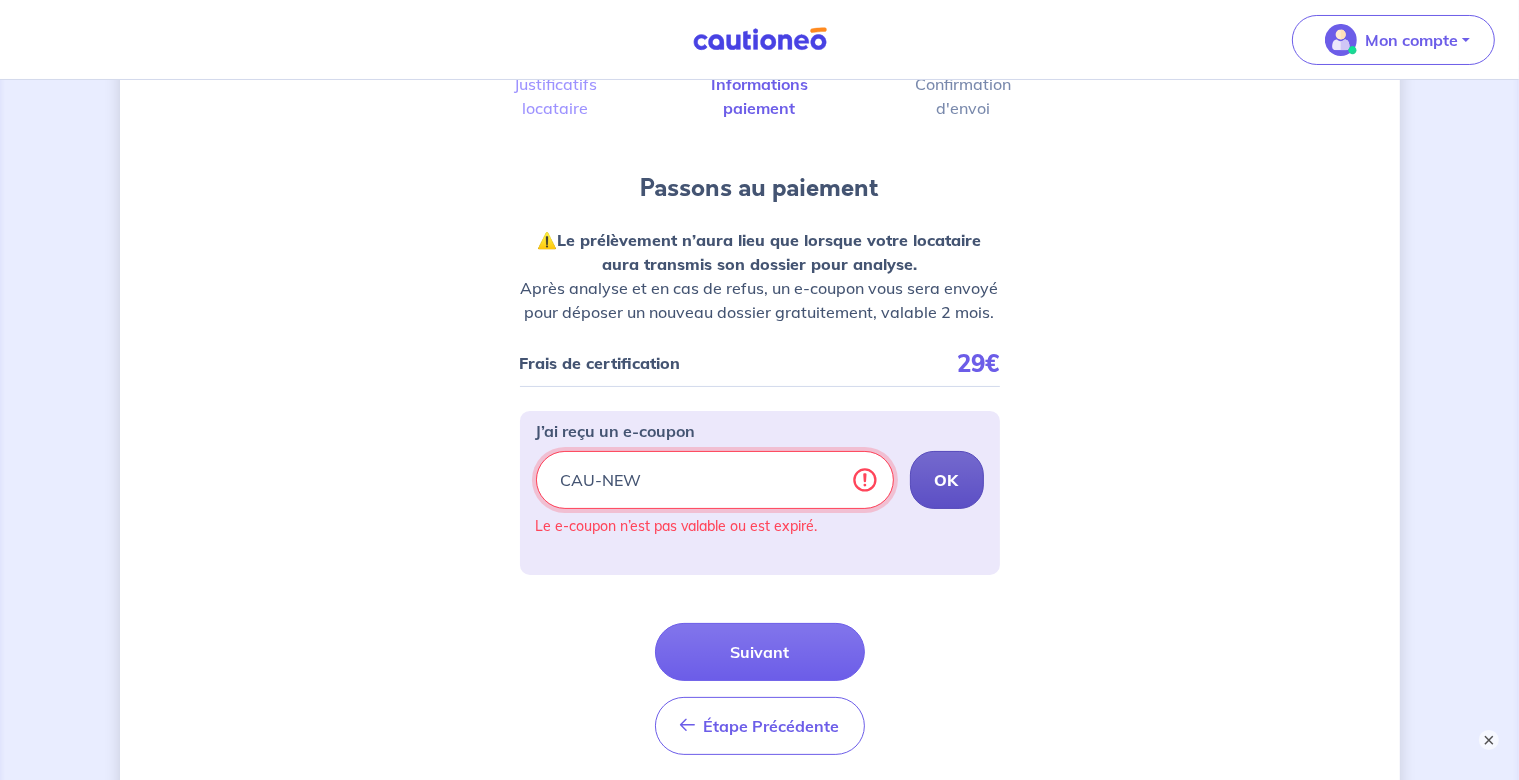 click on "CAU-NEW" at bounding box center (715, 480) 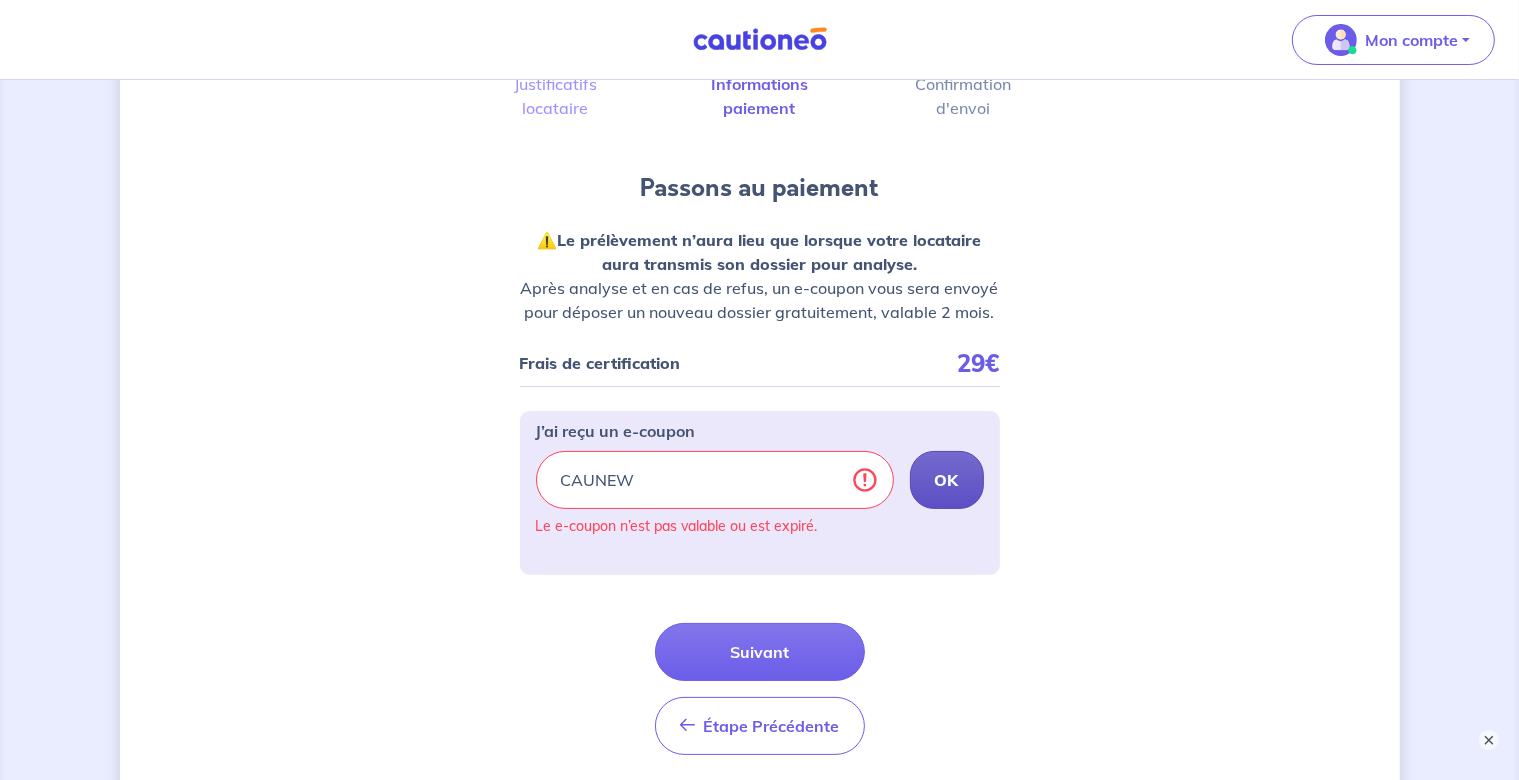 click on "OK" at bounding box center [947, 480] 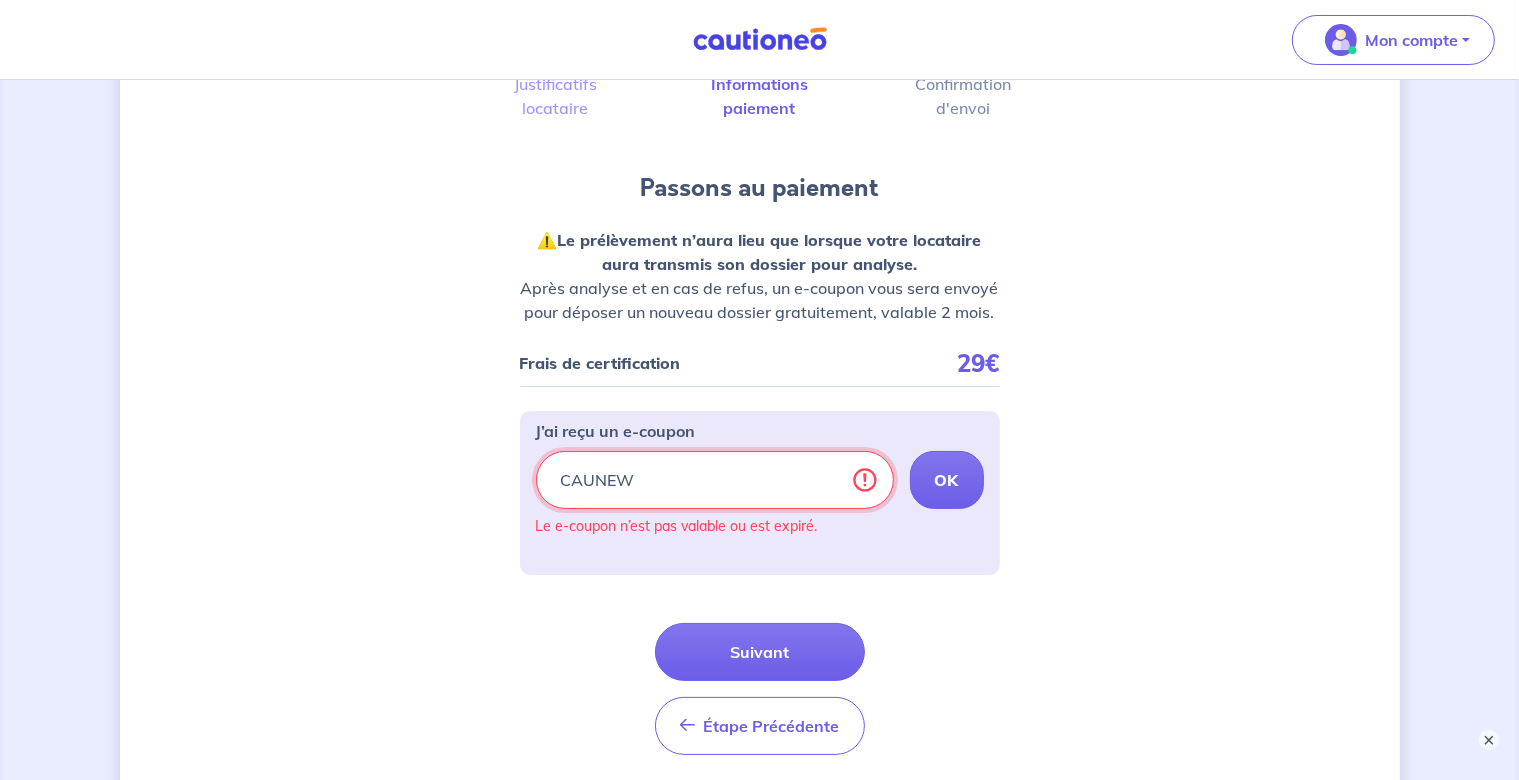 drag, startPoint x: 704, startPoint y: 484, endPoint x: 485, endPoint y: 477, distance: 219.11185 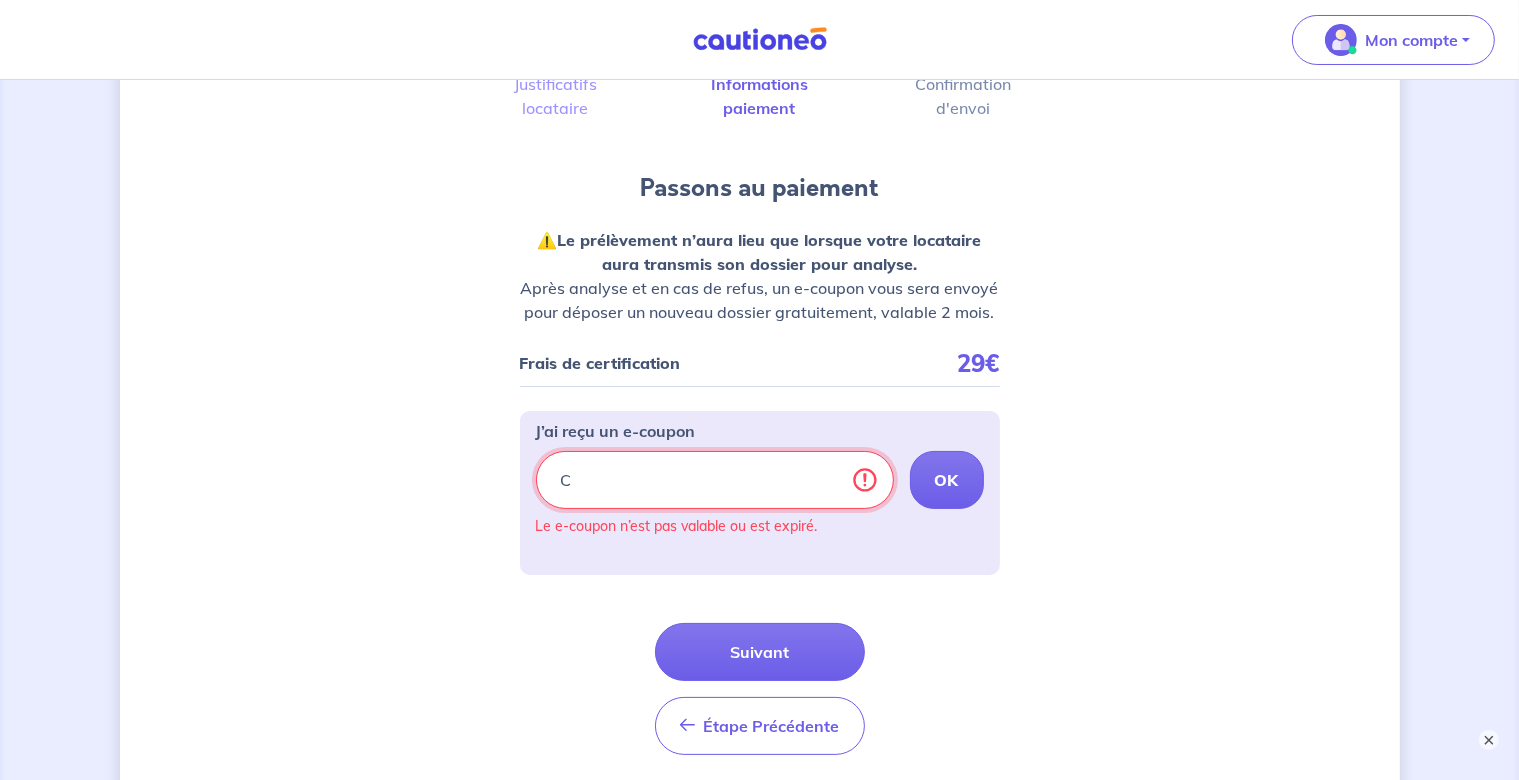 click on "C" at bounding box center (715, 480) 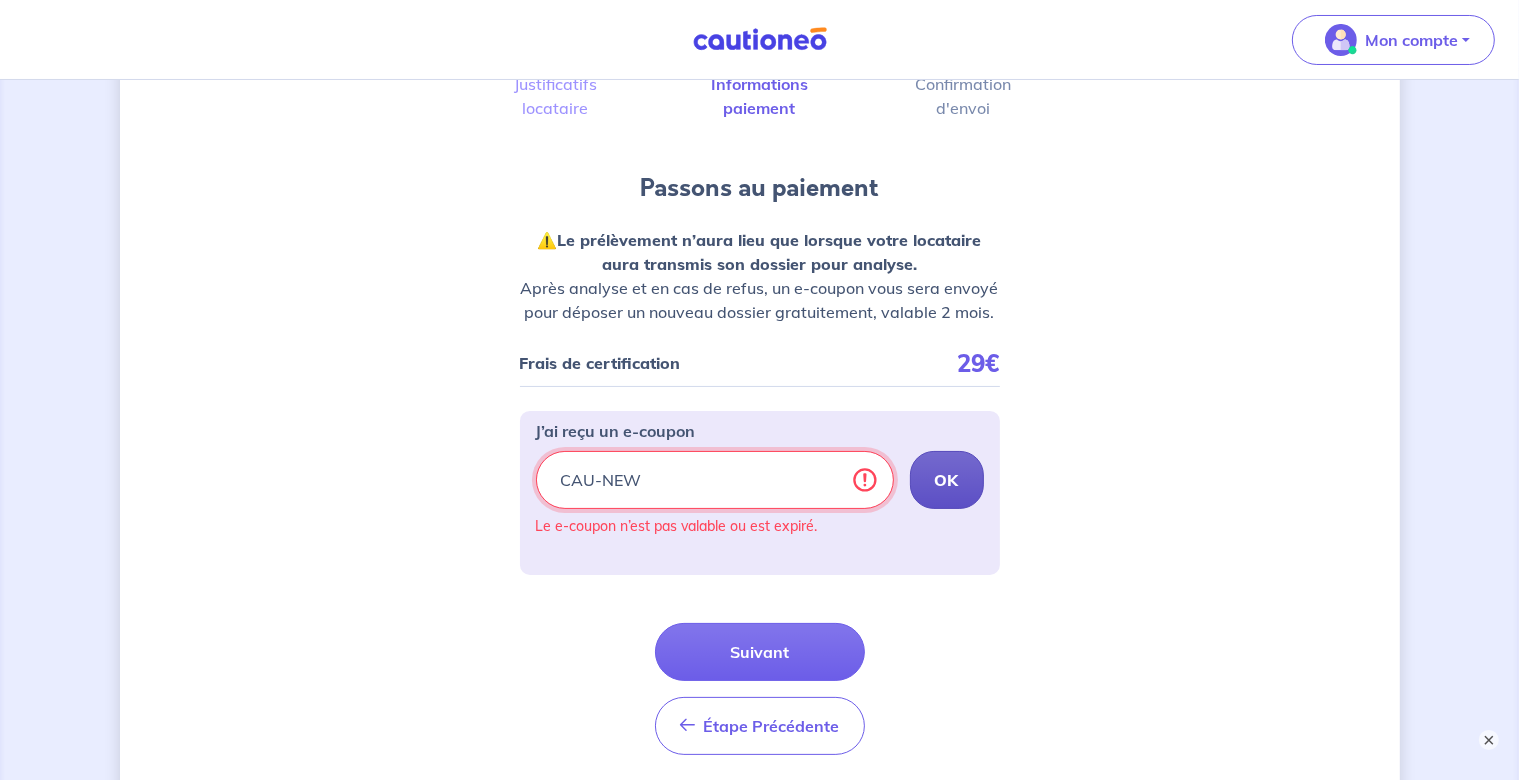 type on "CAU-NEW" 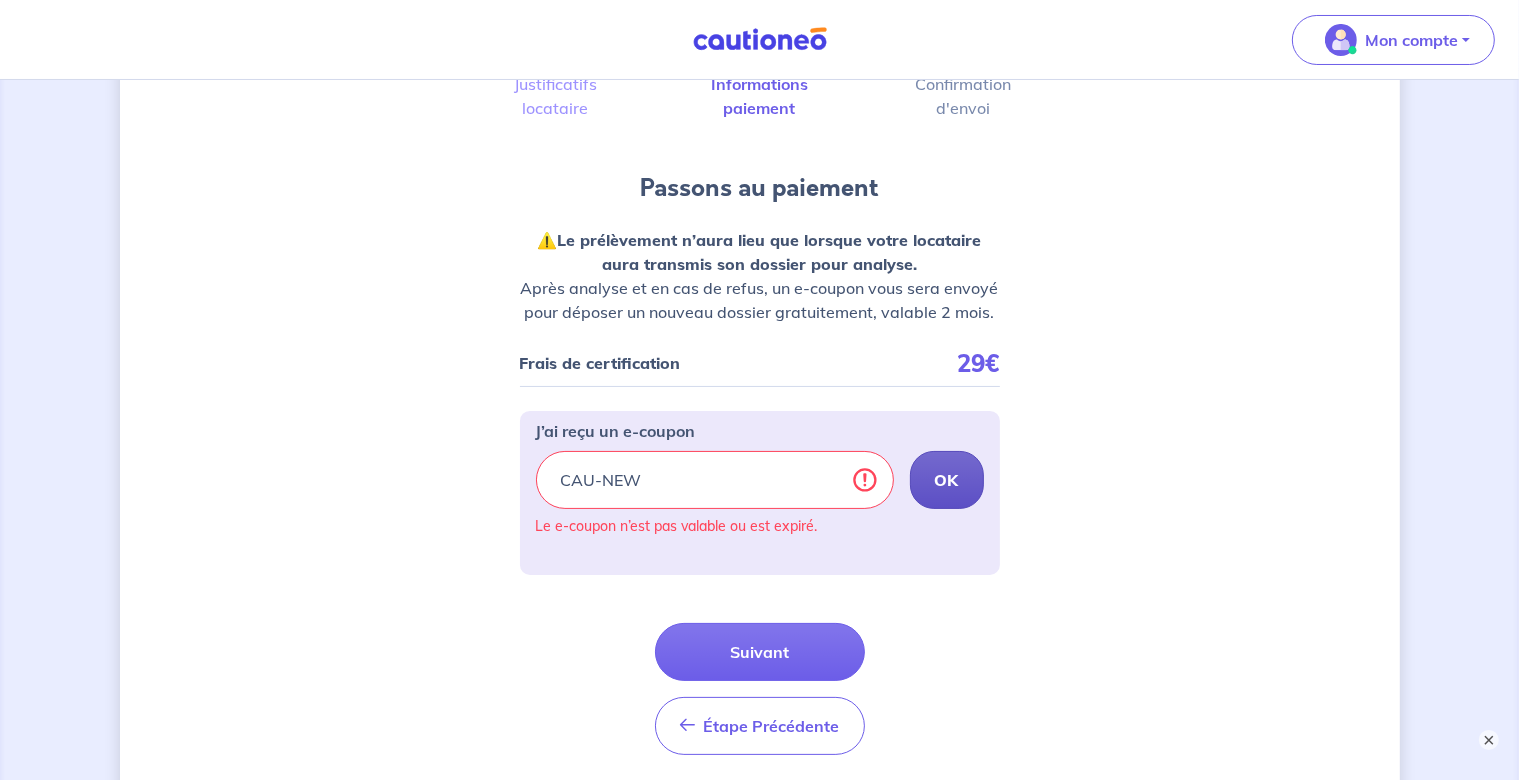 click on "OK" at bounding box center (947, 480) 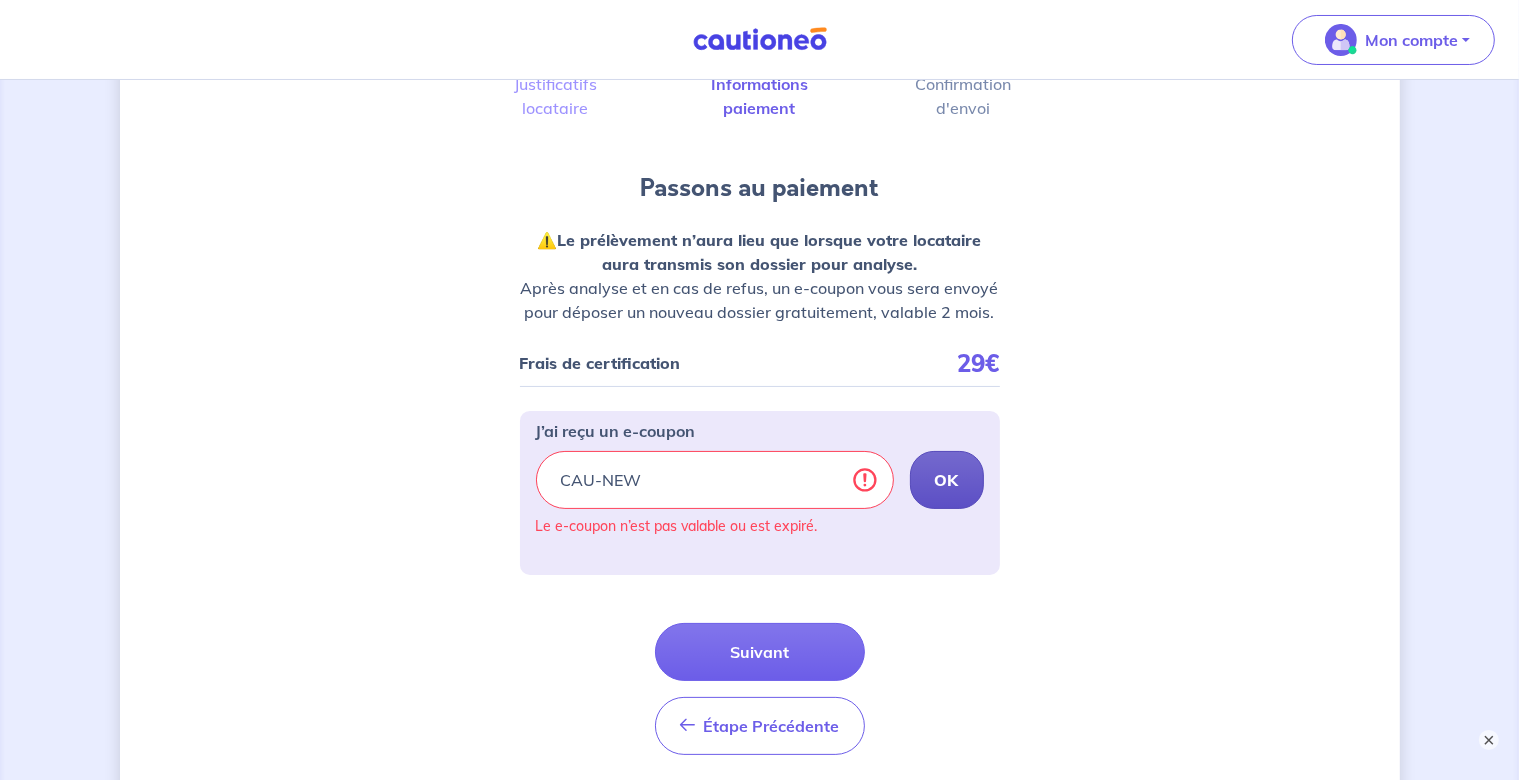 click on "Suivant" at bounding box center (760, 652) 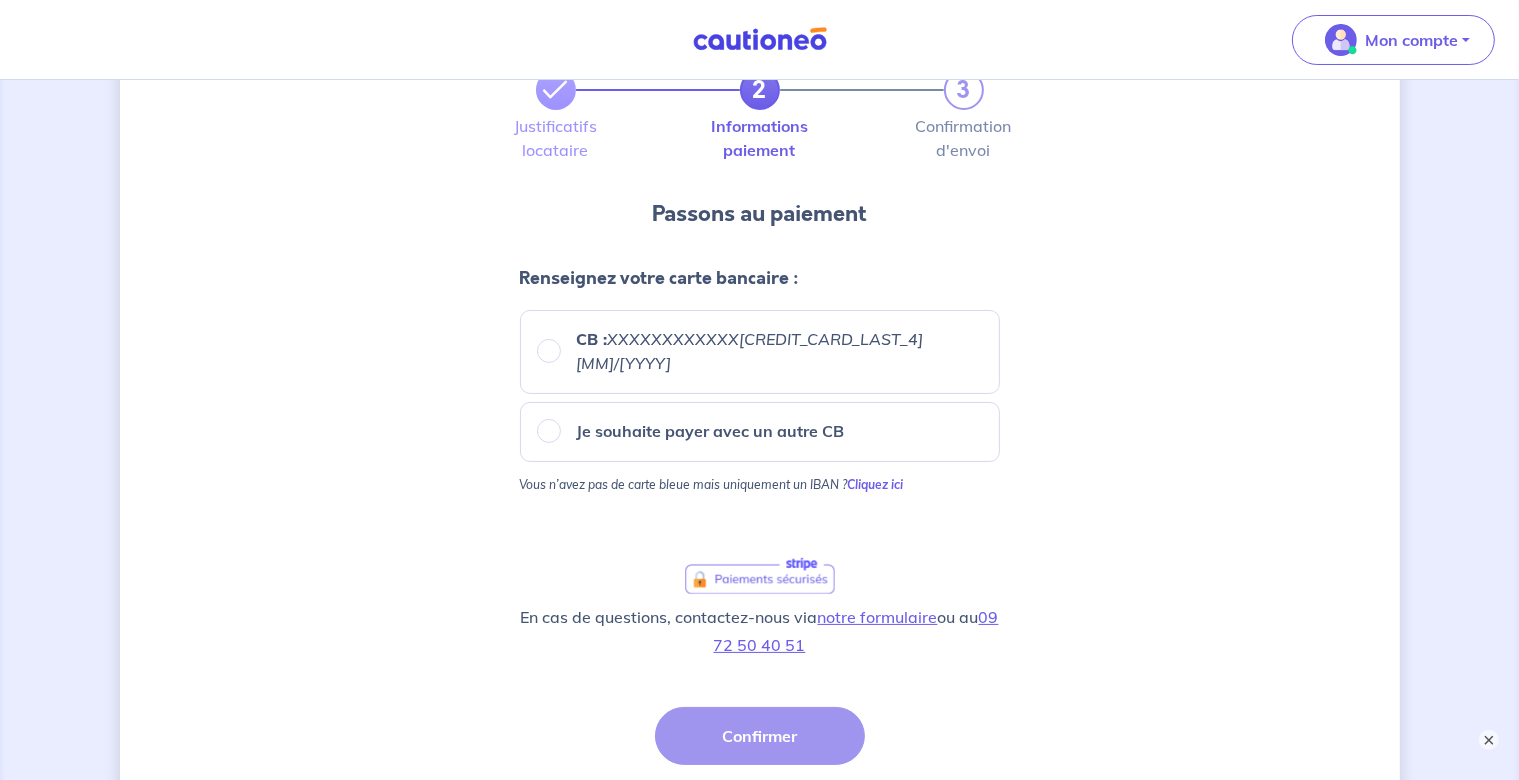 scroll, scrollTop: 140, scrollLeft: 0, axis: vertical 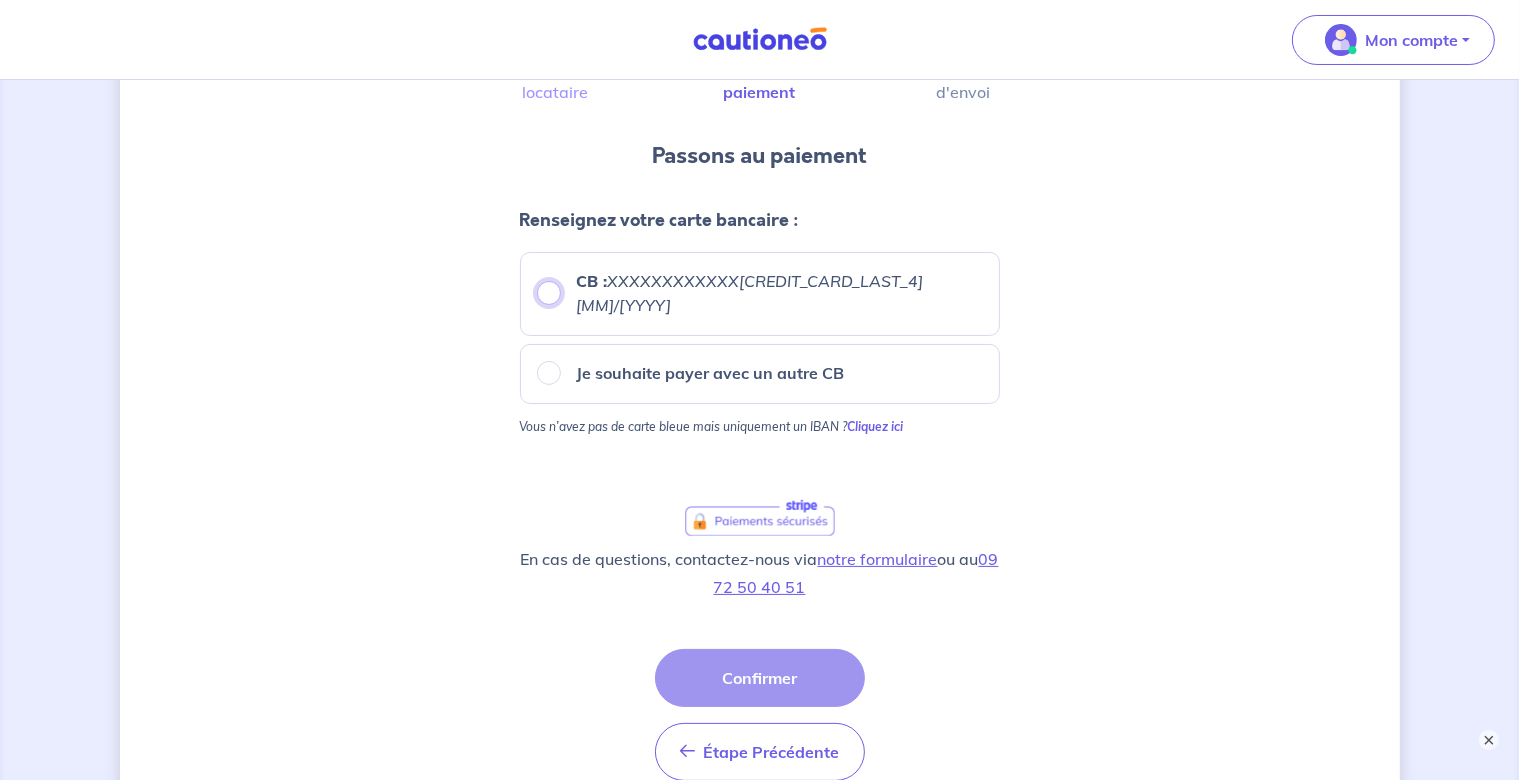 click on "CB :  XXXXXXXXXXXX[NUMBER] [DATE]" at bounding box center (549, 293) 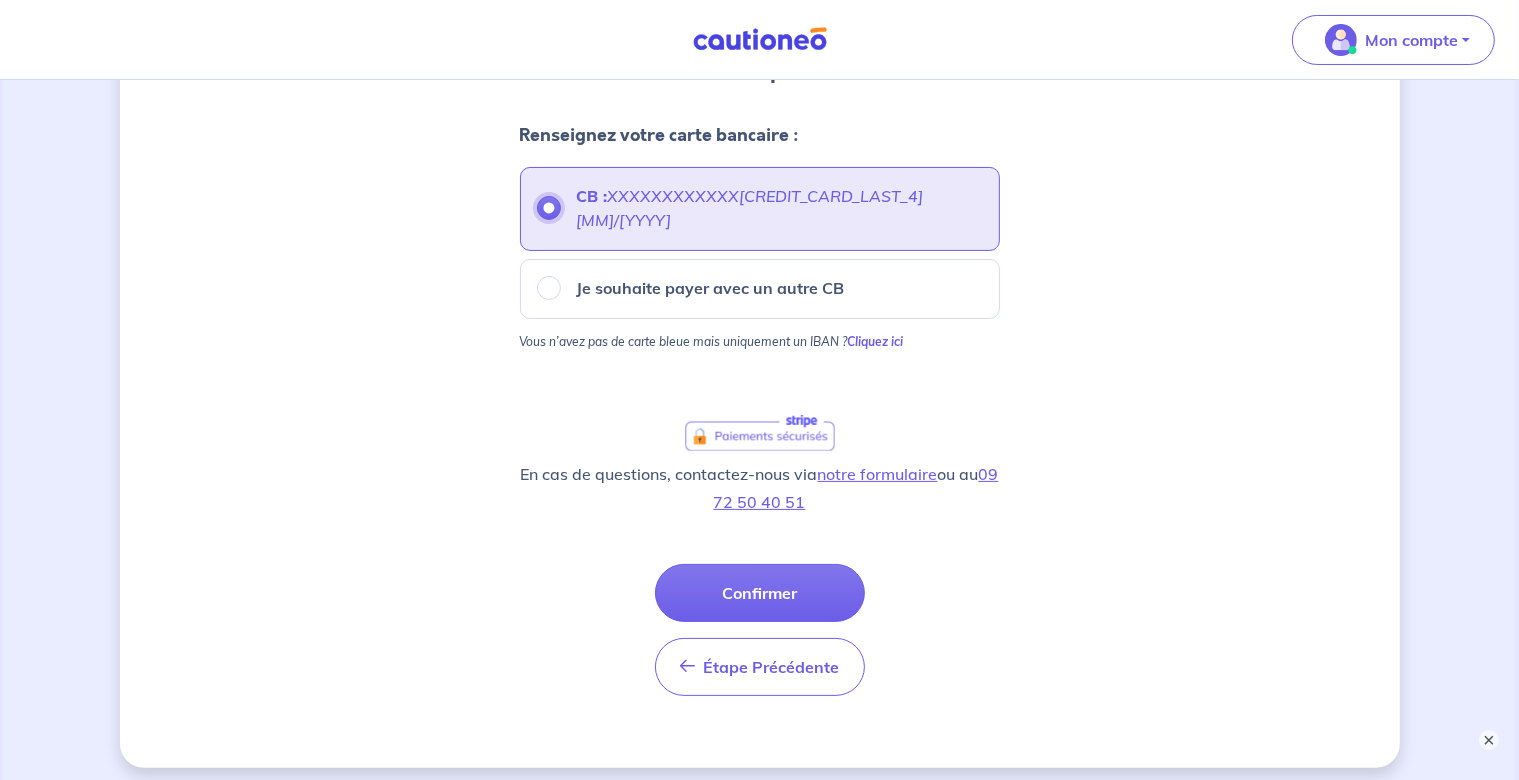 scroll, scrollTop: 281, scrollLeft: 0, axis: vertical 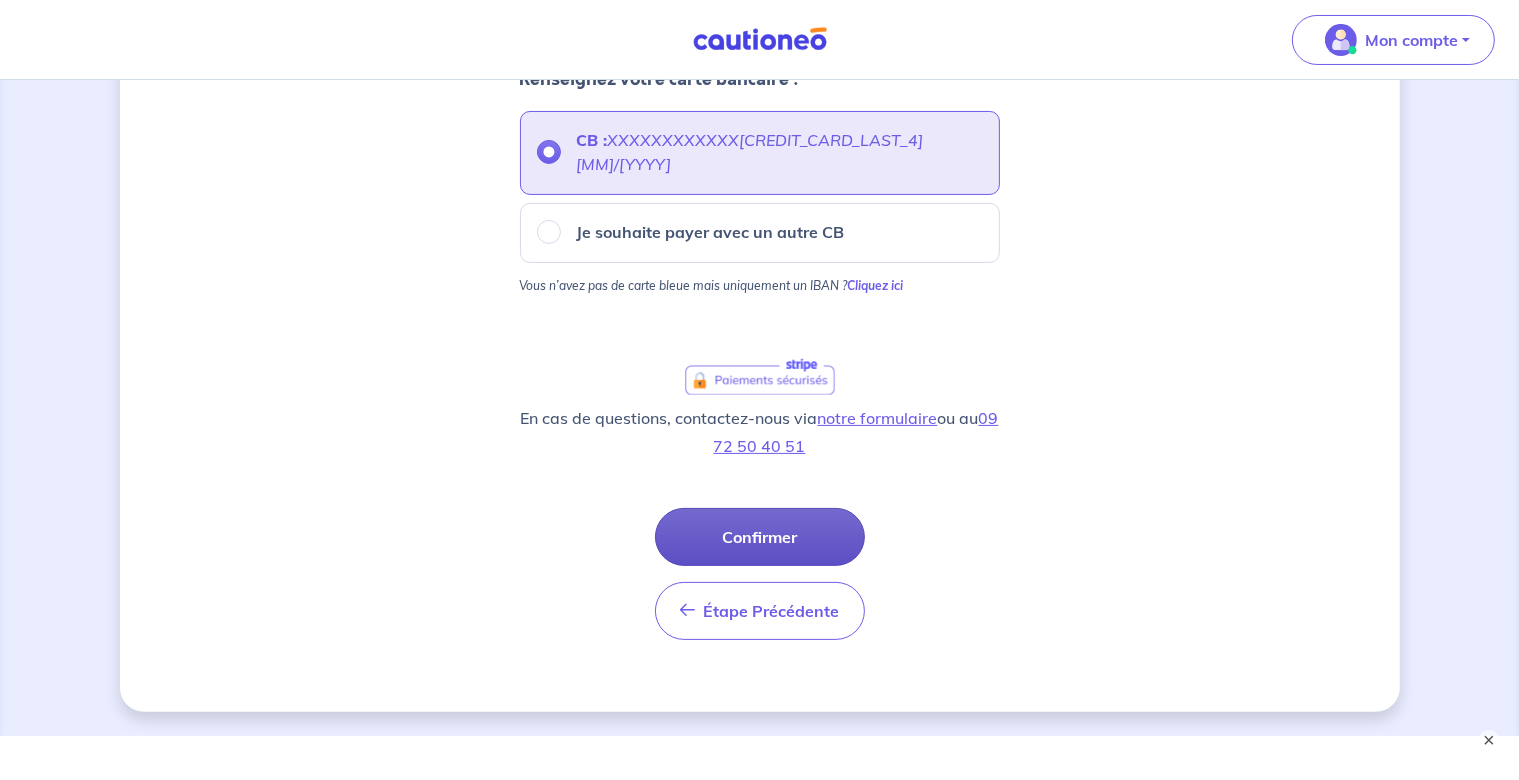 click on "Confirmer" at bounding box center (760, 537) 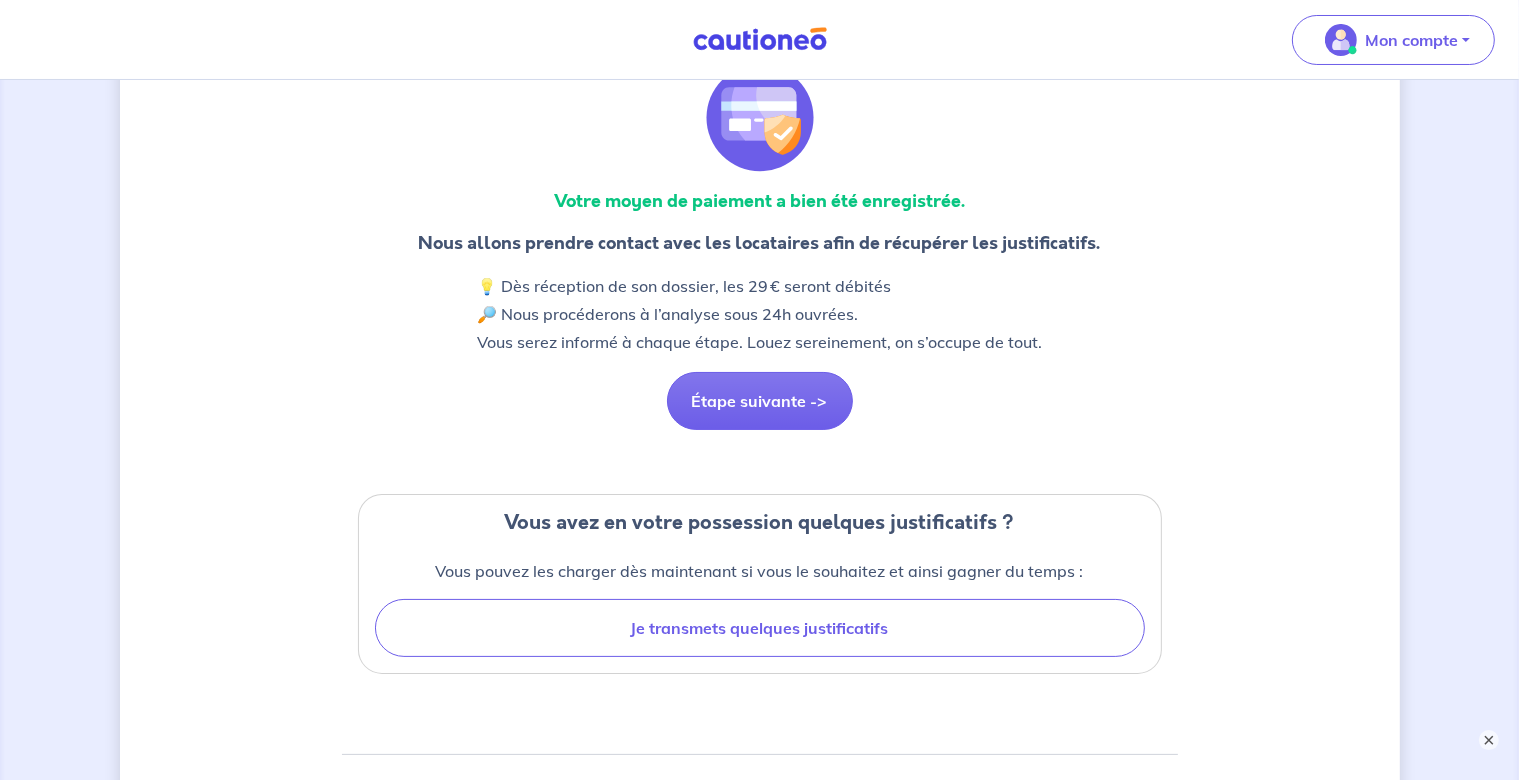 scroll, scrollTop: 140, scrollLeft: 0, axis: vertical 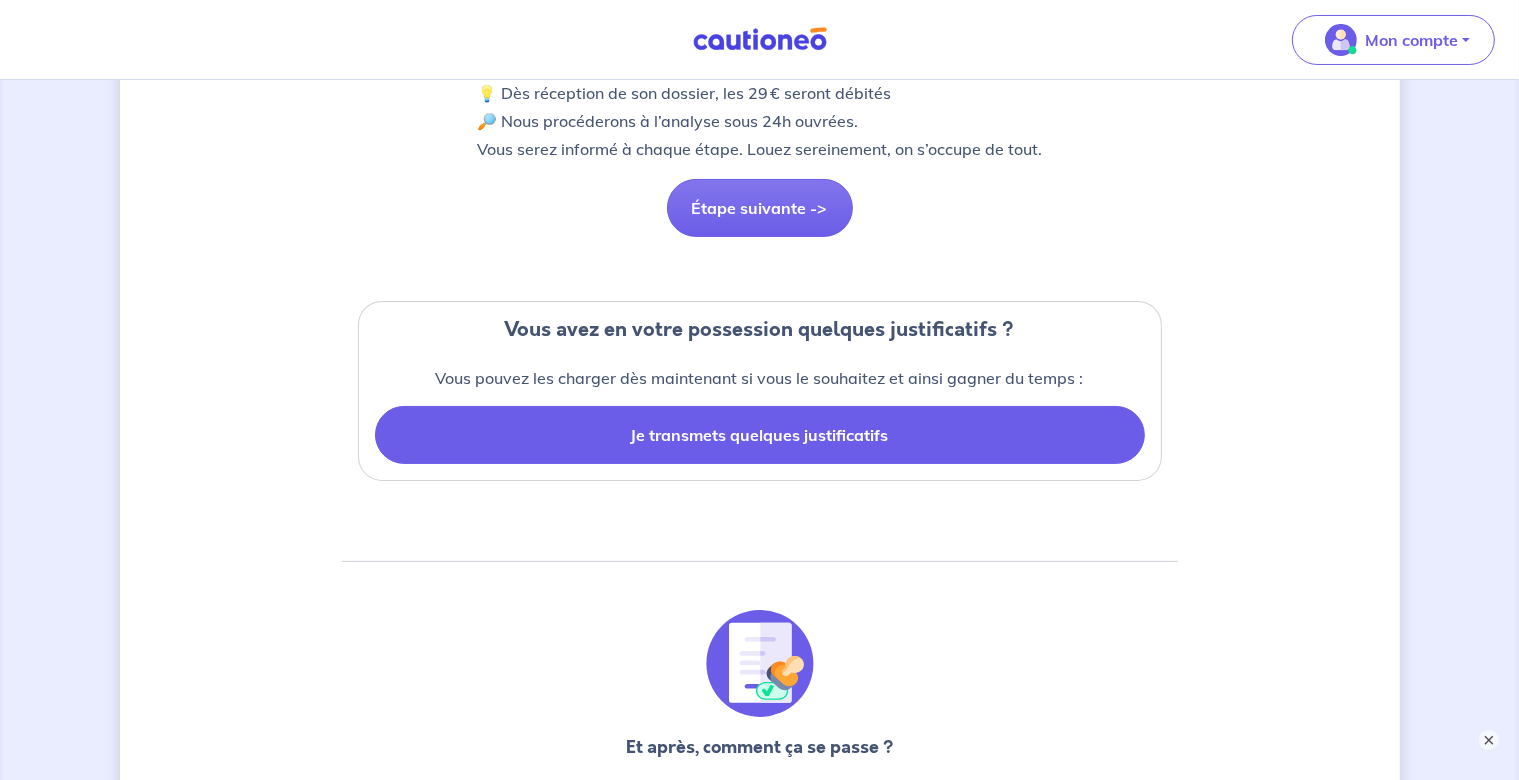 click on "Je transmets quelques justificatifs" at bounding box center [760, 435] 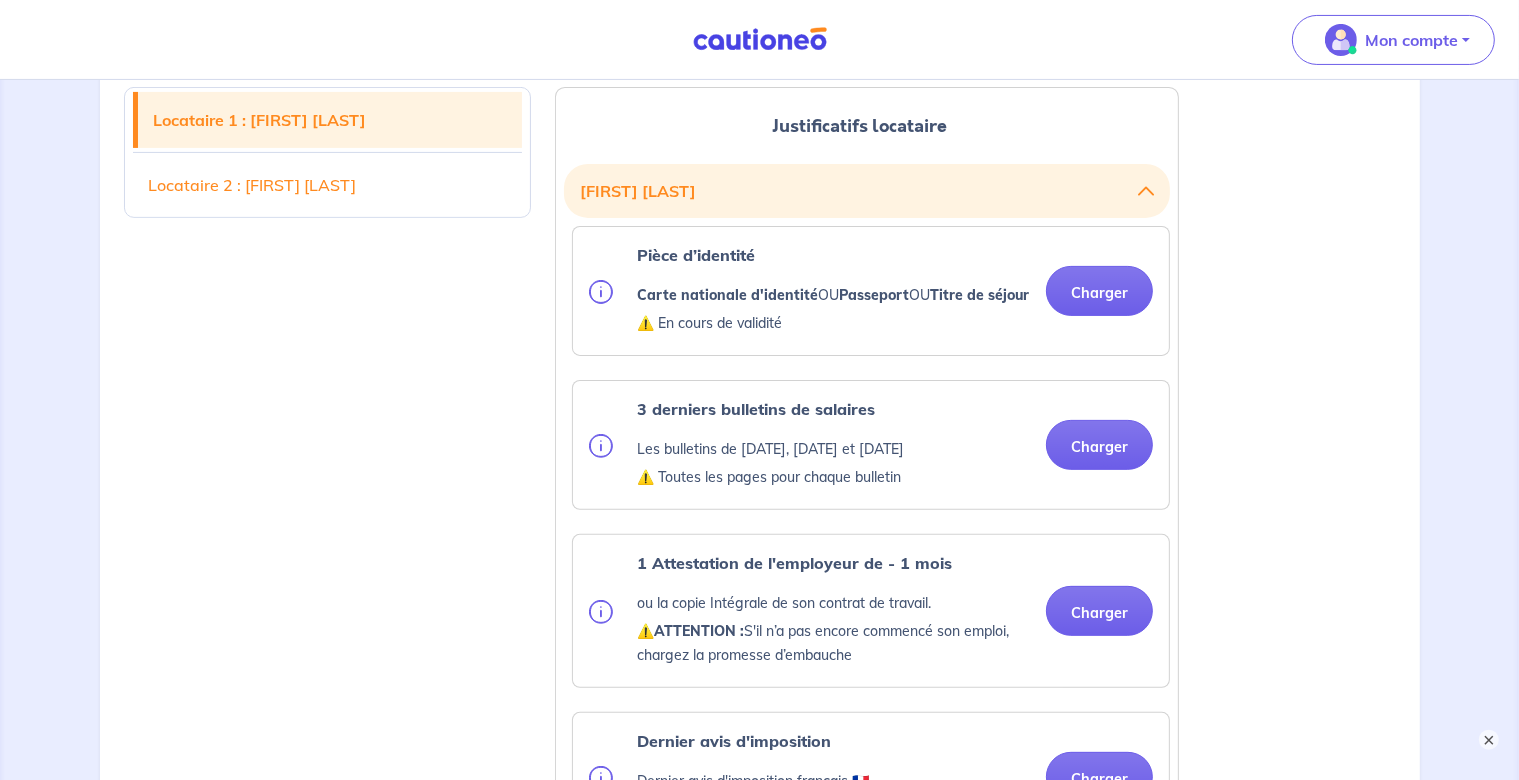 scroll, scrollTop: 563, scrollLeft: 0, axis: vertical 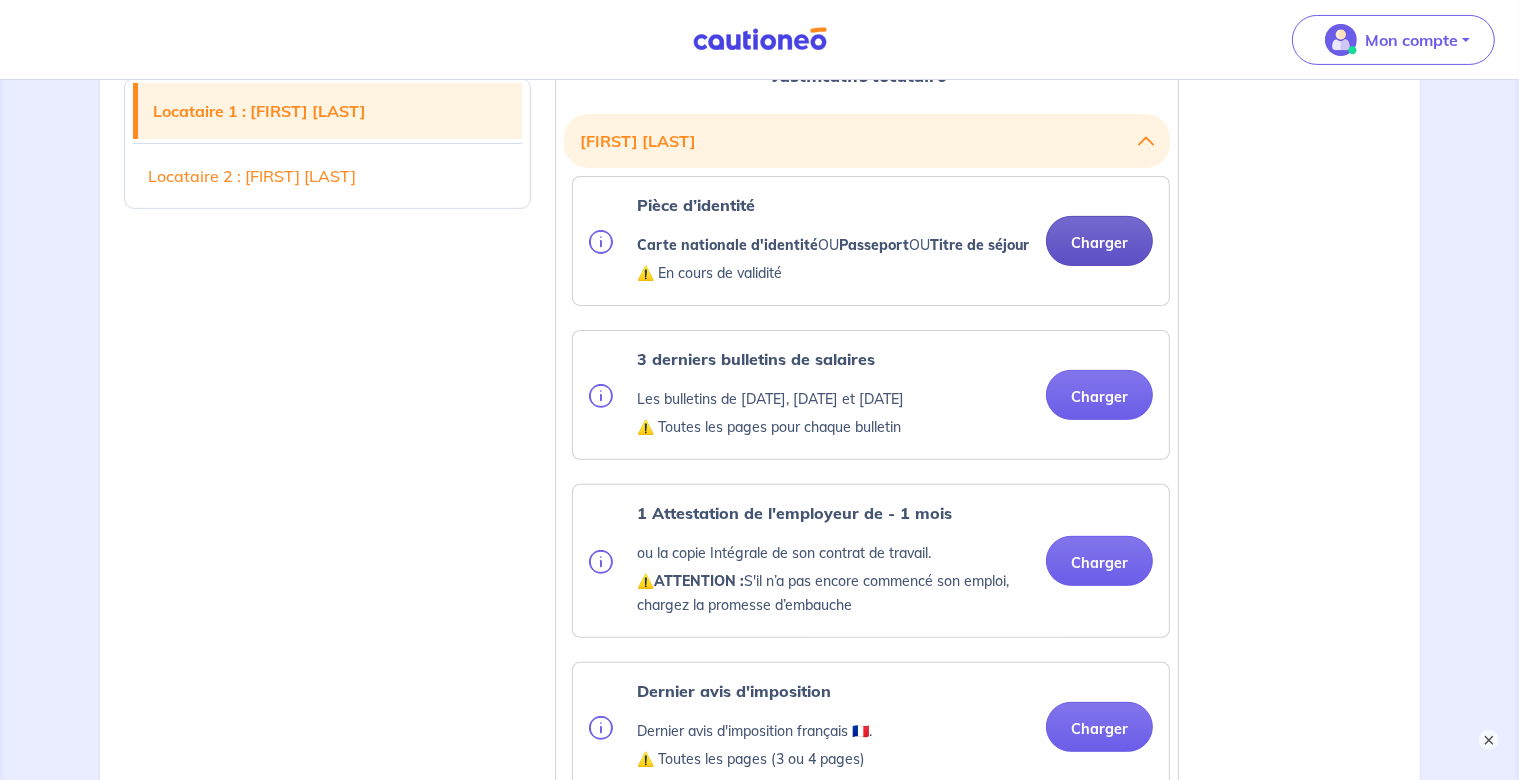 click on "Charger" at bounding box center (1099, 241) 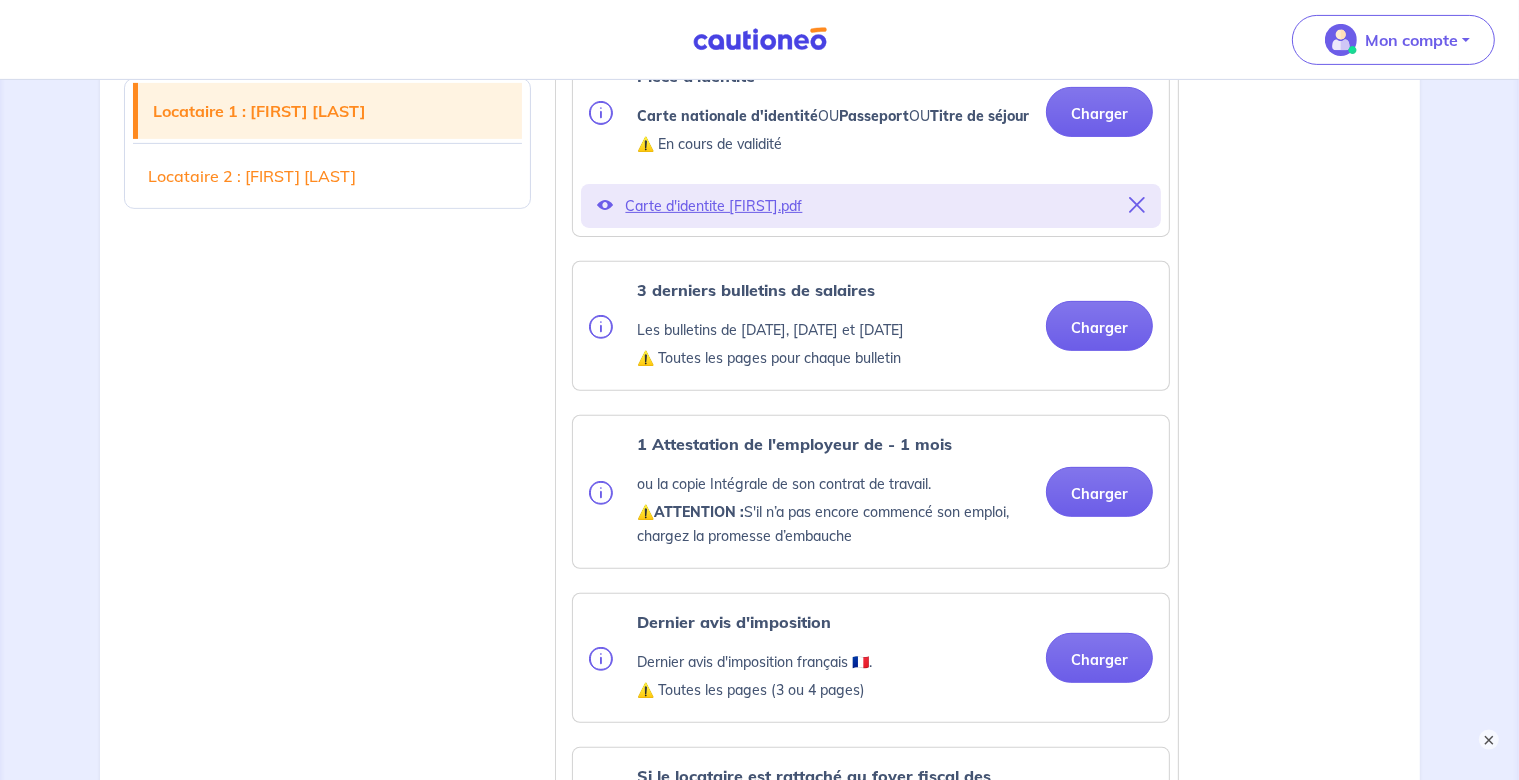 scroll, scrollTop: 704, scrollLeft: 0, axis: vertical 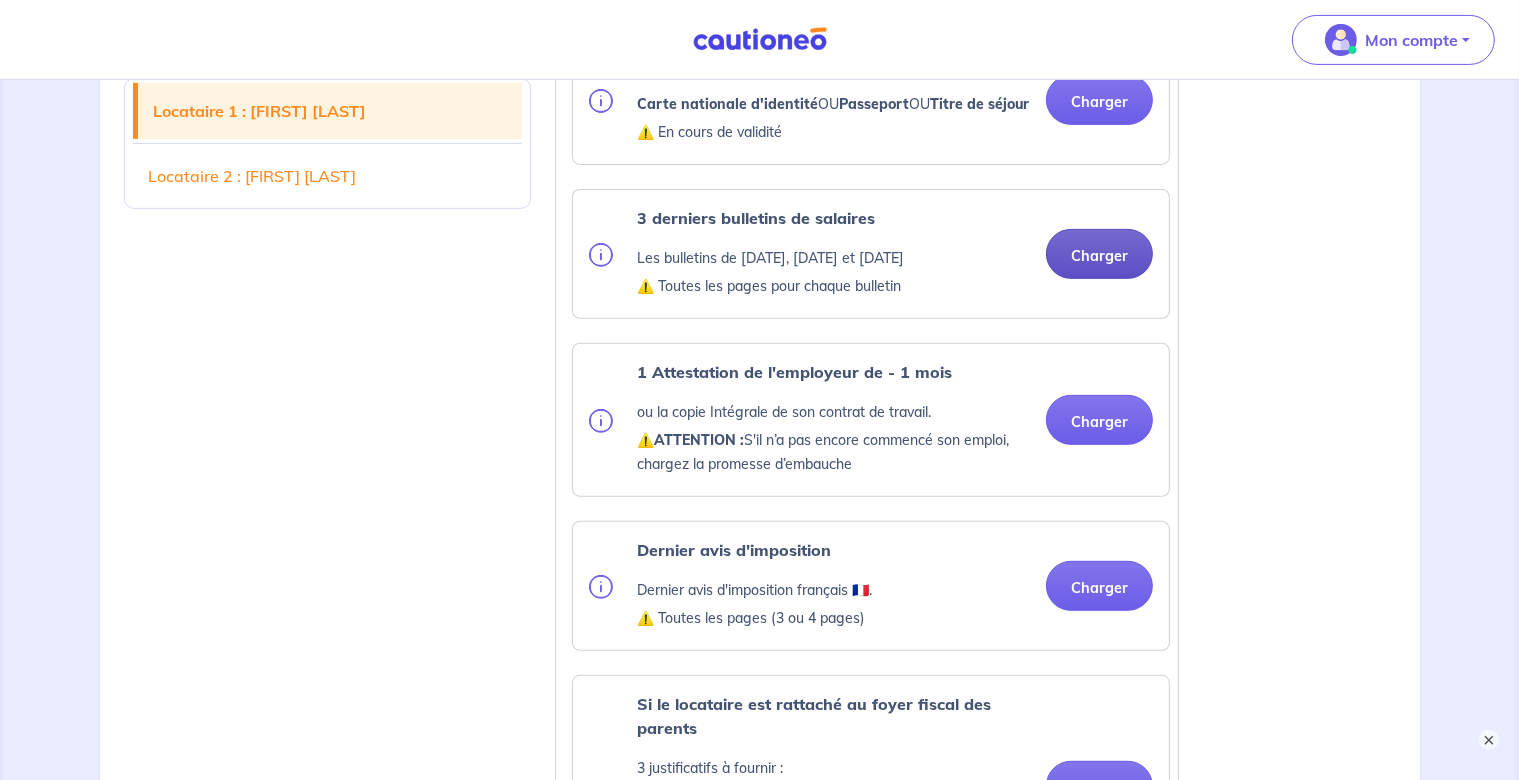 click on "Charger" at bounding box center [1099, 254] 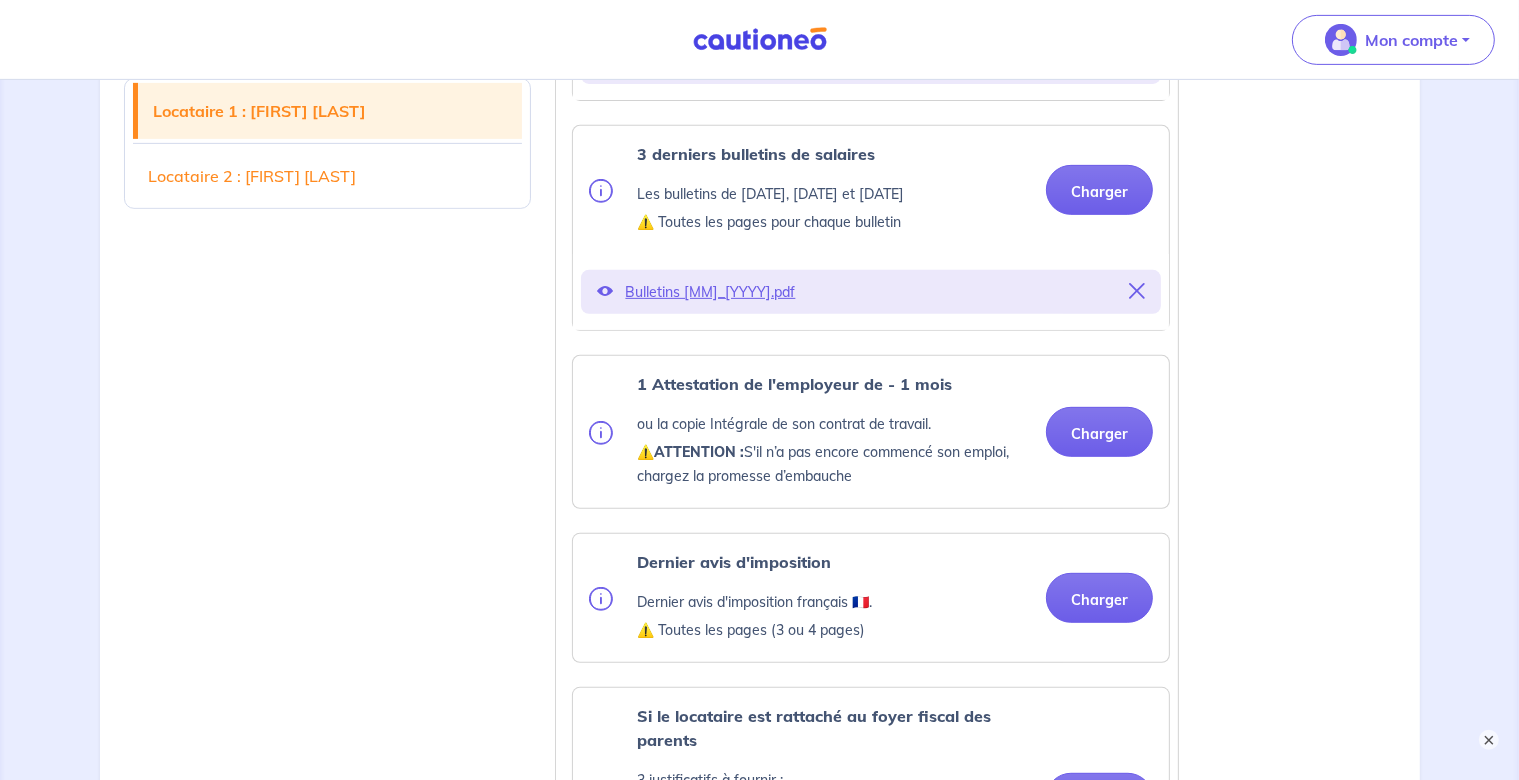 scroll, scrollTop: 704, scrollLeft: 0, axis: vertical 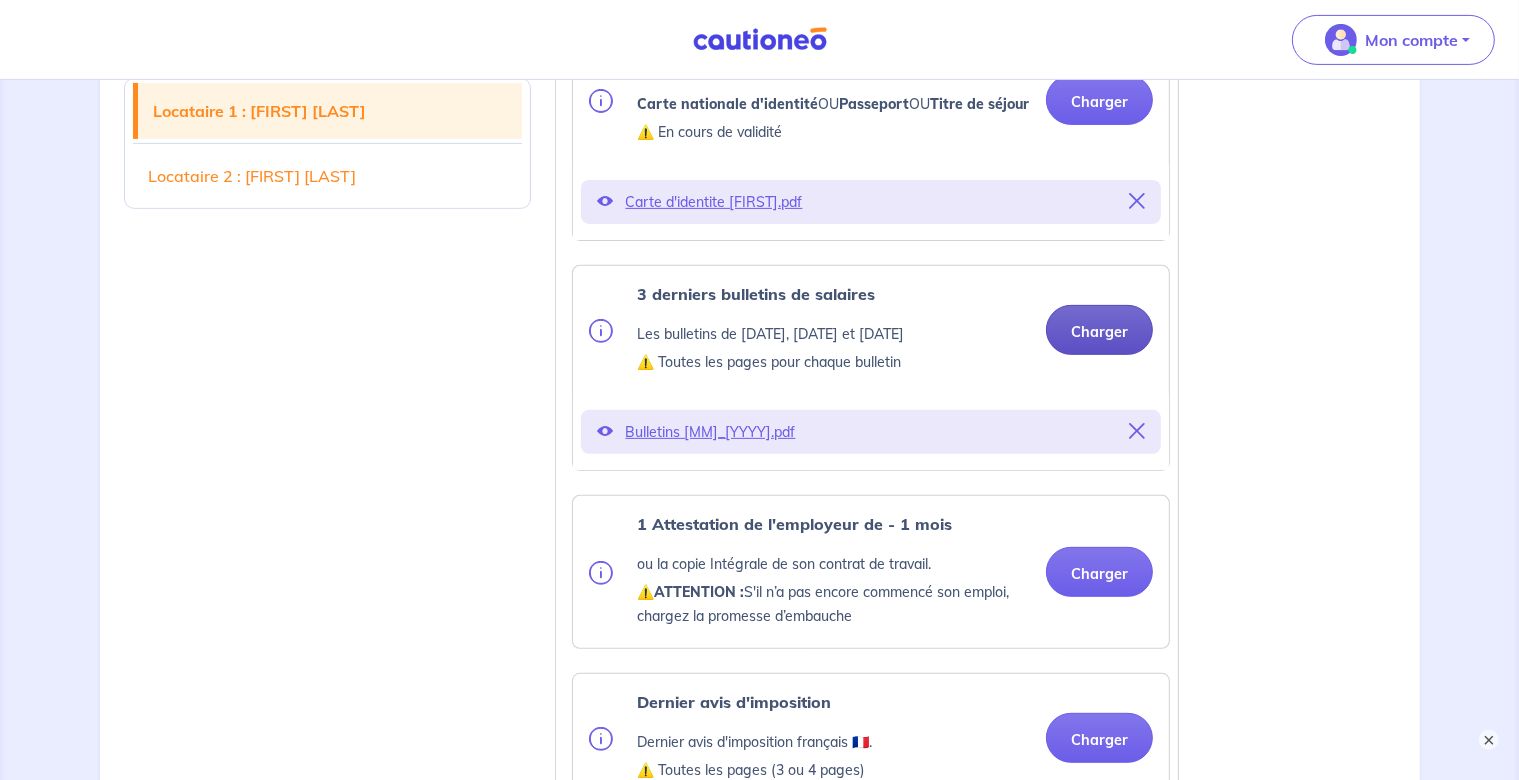 click on "Charger" at bounding box center [1099, 330] 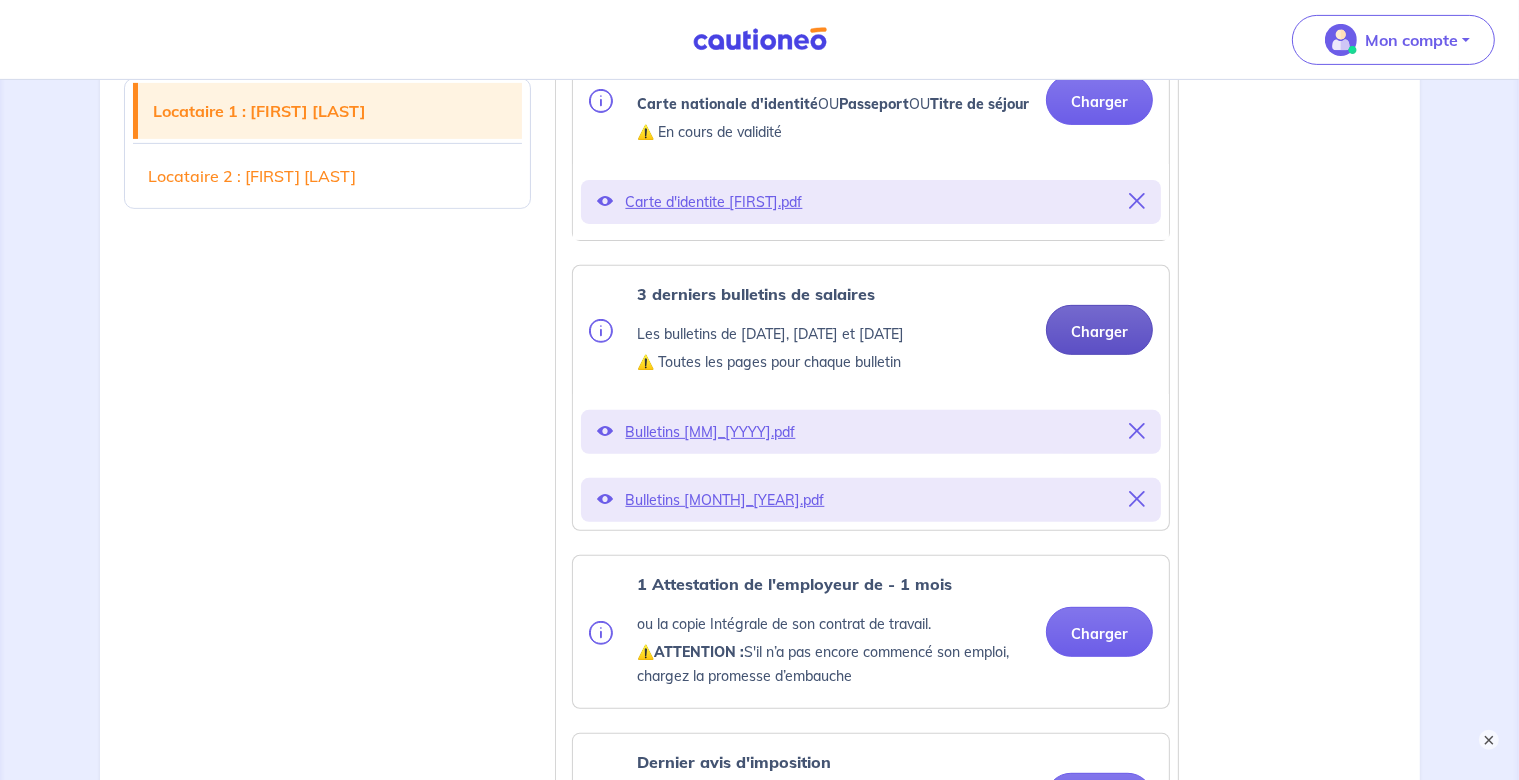 click on "Charger" at bounding box center (1099, 330) 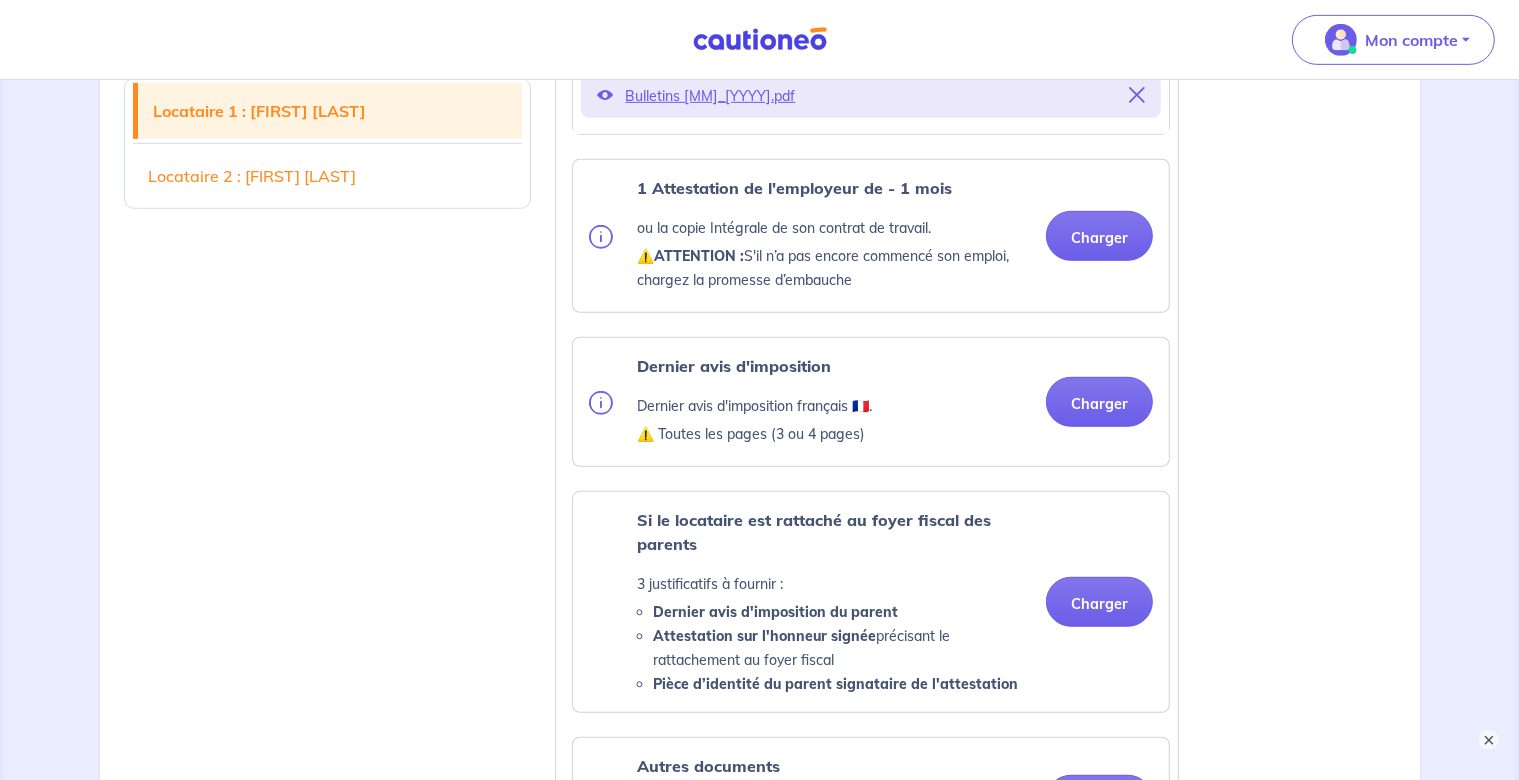 scroll, scrollTop: 1126, scrollLeft: 0, axis: vertical 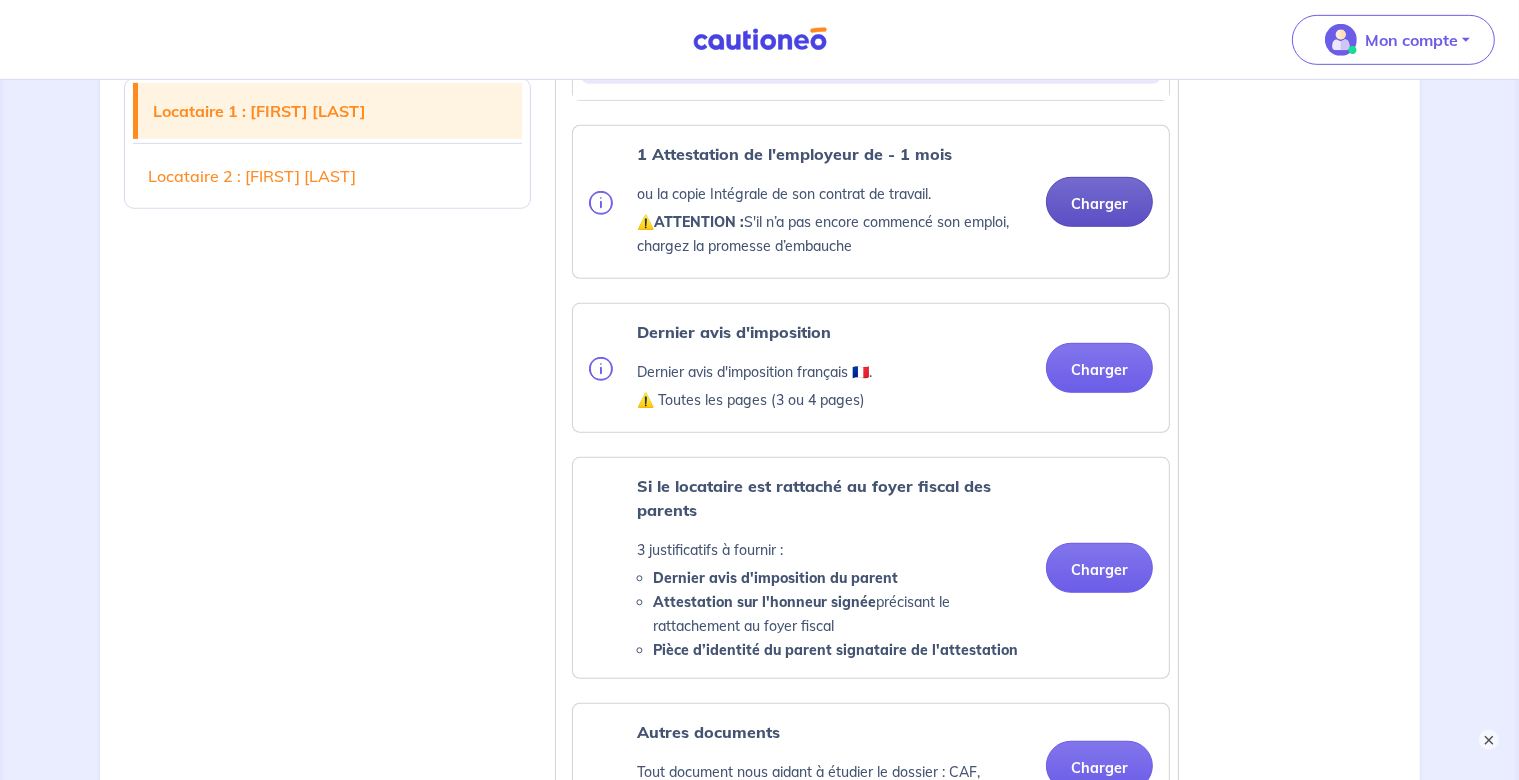 click on "Charger" at bounding box center (1099, 202) 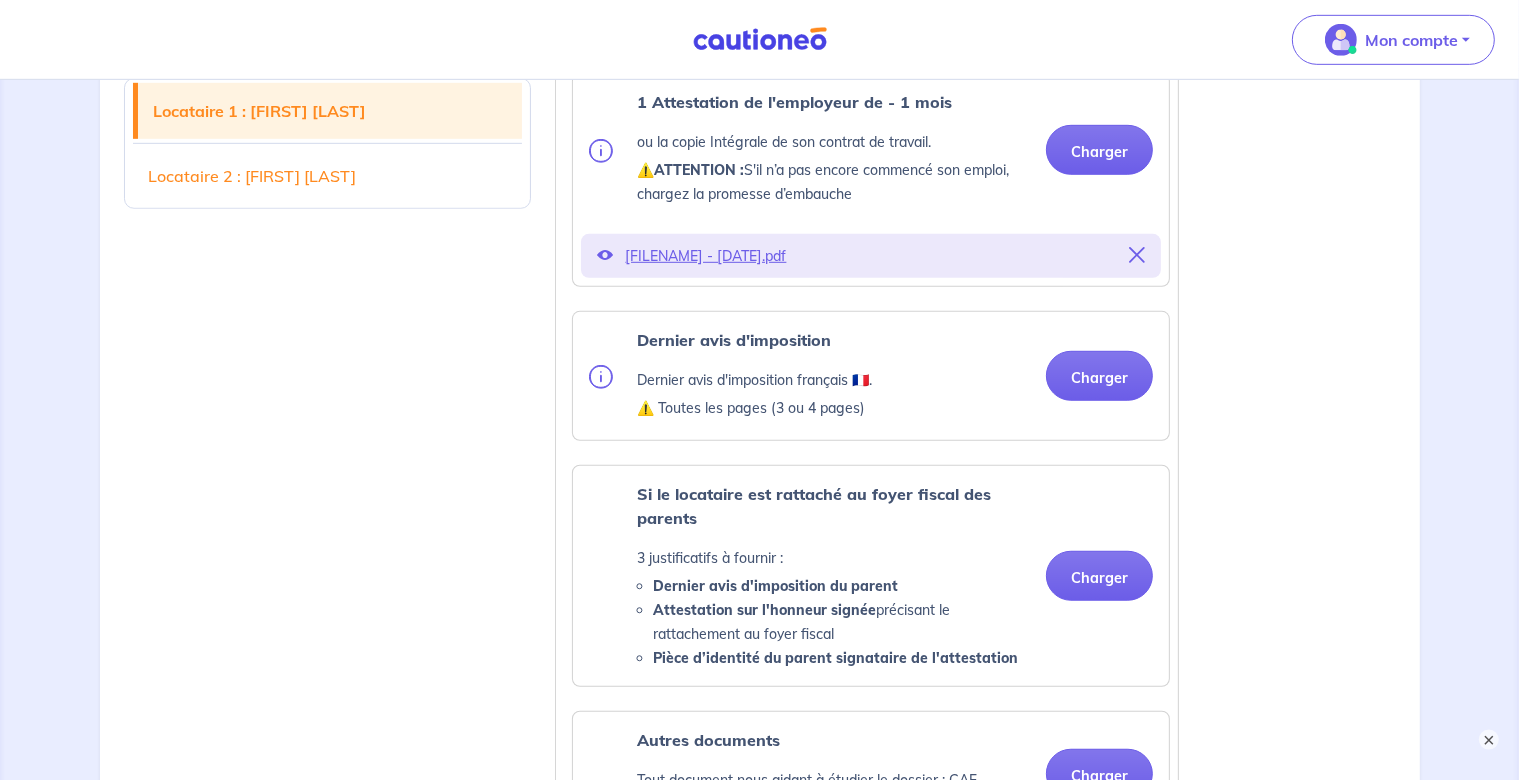 scroll, scrollTop: 1267, scrollLeft: 0, axis: vertical 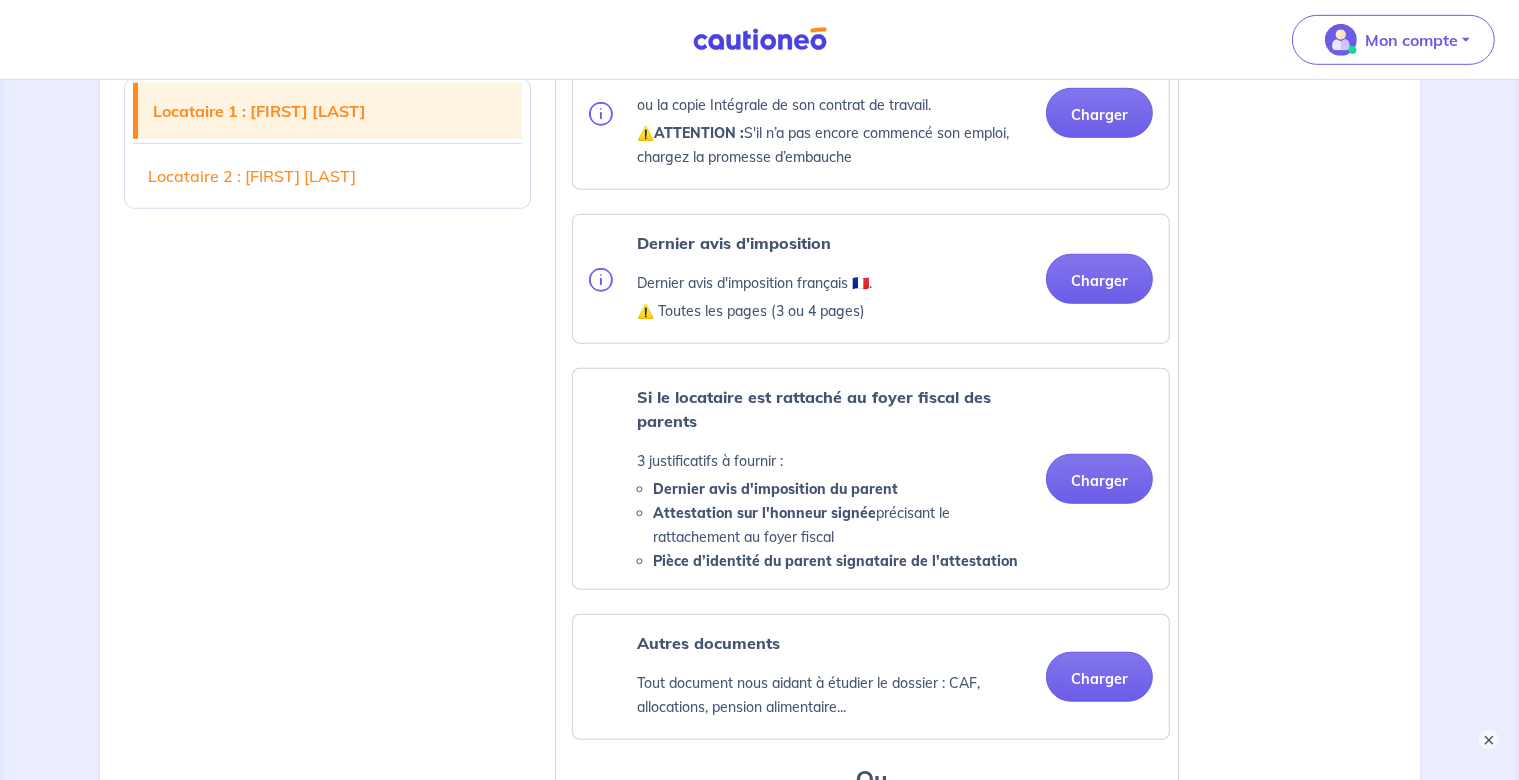 click on "Dernier avis d'imposition Dernier avis d'imposition français 🇫🇷.
⚠️ Toutes les pages (3 ou 4 pages) Charger" at bounding box center [871, 279] 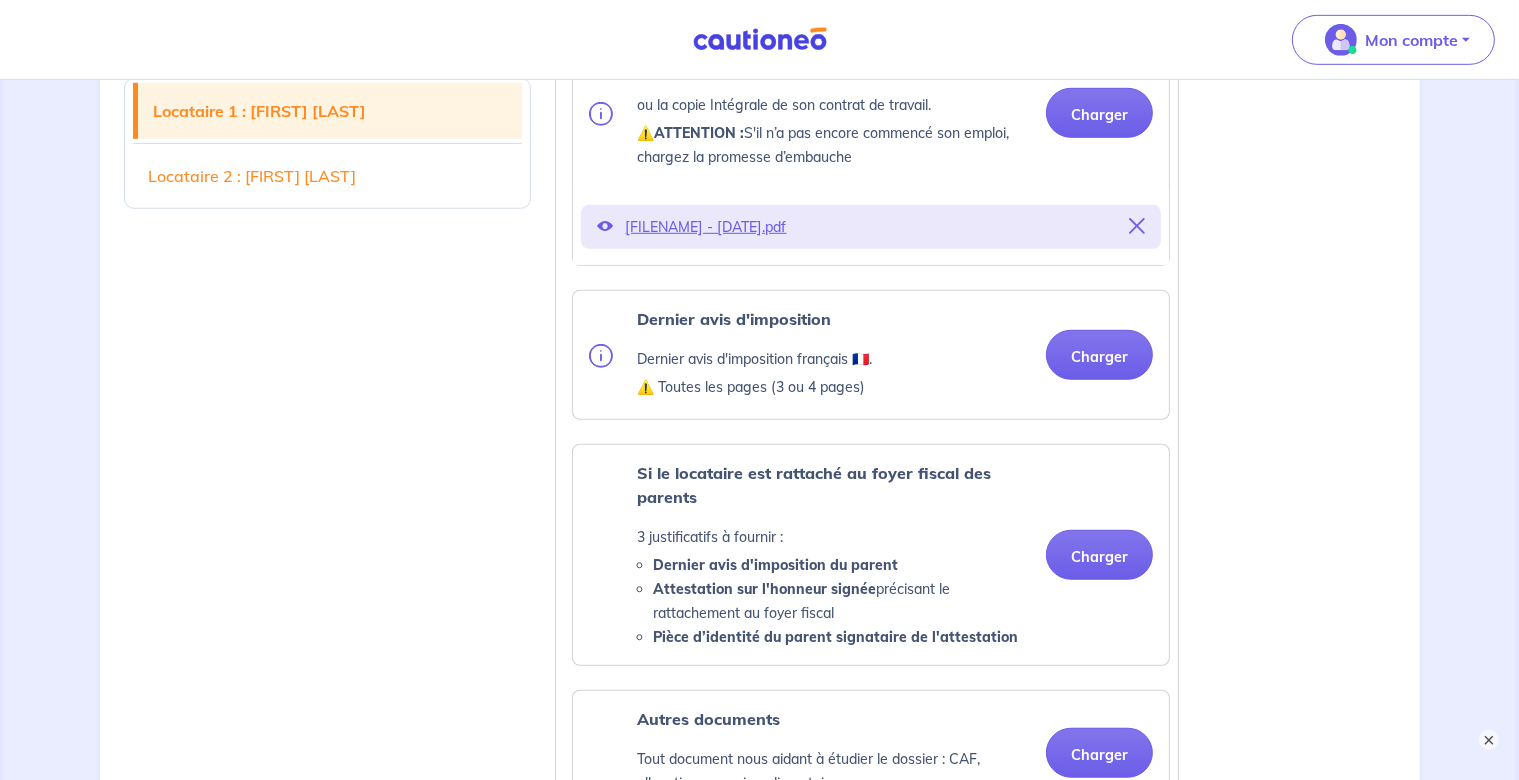 click on "Pièce d’identité Carte nationale d'identité  OU  Passeport  OU  Titre de séjour
⚠️ En cours de validité Charger Carte d'identite [FIRST].pdf 3 derniers bulletins de salaires Les bulletins de [MONTH] [YEAR], [MONTH] [YEAR] et [MONTH] [YEAR]
⚠️ Toutes les pages pour chaque bulletin Charger Bulletins [MONTH]_[YEAR].pdf Bulletins [MONTH]_[YEAR].pdf Bulletins [MONTH]_[YEAR].pdf 1 Attestation de l'employeur de - 1 mois ou la copie Intégrale de son contrat de travail.
⚠️  ATTENTION :  S'il n’a pas encore commencé son emploi, chargez la promesse d’embauche Charger HYPERVISE - CDI [FIRST] [LAST] [DATE].pdf Dernier avis d'imposition Dernier avis d'imposition français 🇫🇷.
⚠️ Toutes les pages (3 ou 4 pages) Charger Si le locataire est rattaché au foyer fiscal des parents 3 justificatifs à fournir :
Dernier avis d'imposition du parent
Attestation sur l'honneur signée  précisant le rattachement au foyer fiscal
Pièce d’identité du parent signataire de l'attestation
Charger Autres documents Charger" at bounding box center [867, 279] 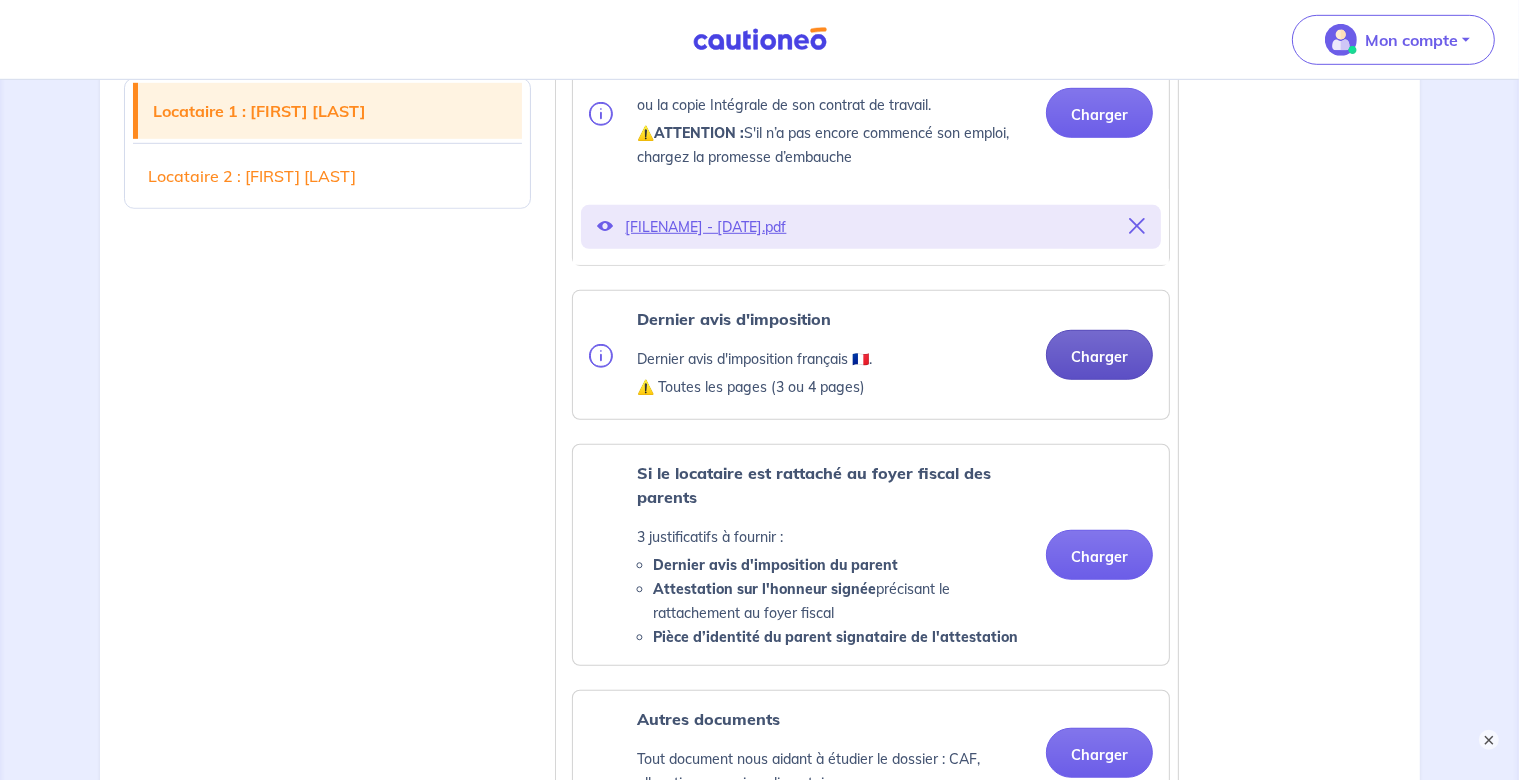 click on "Charger" at bounding box center (1099, 355) 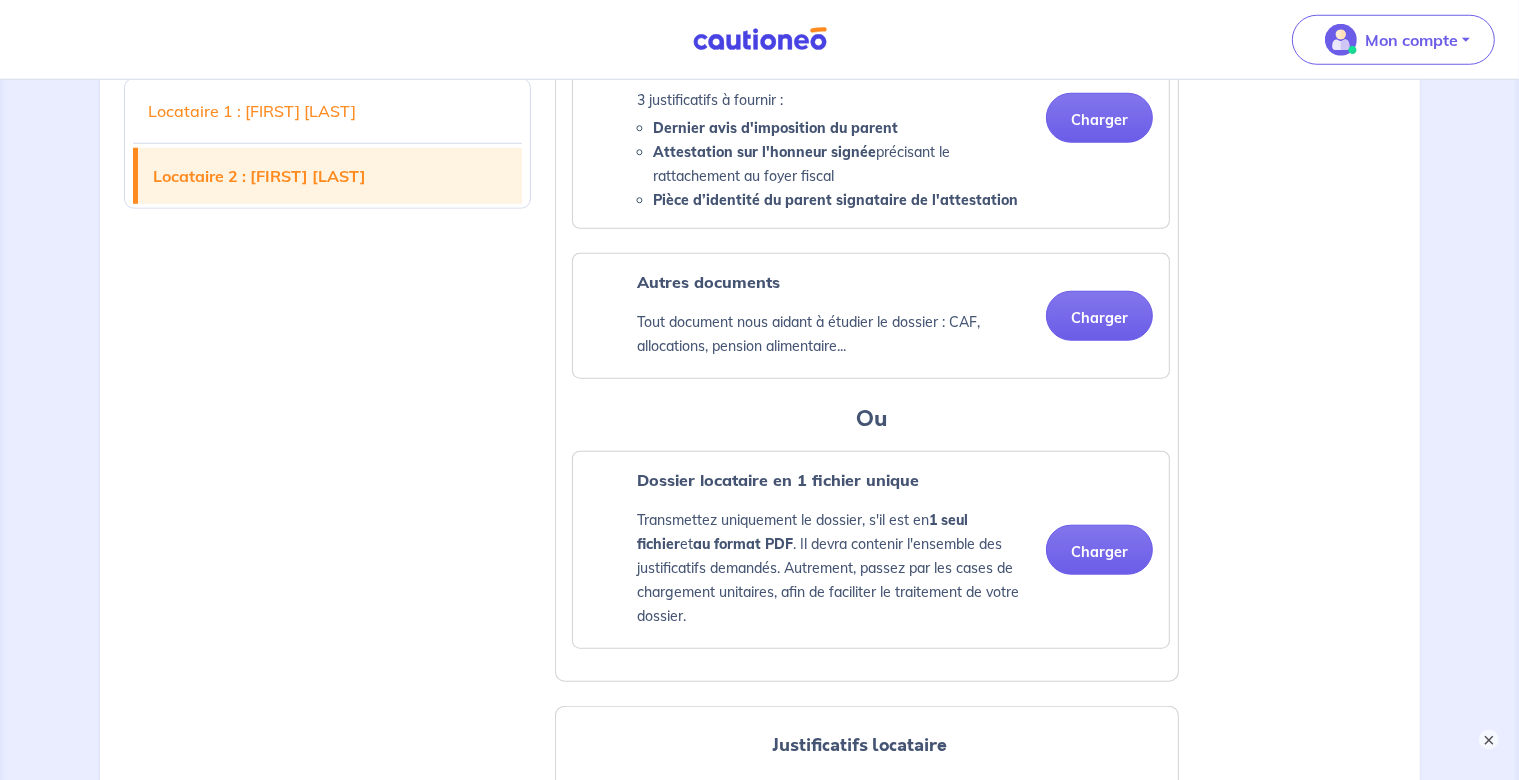 scroll, scrollTop: 1830, scrollLeft: 0, axis: vertical 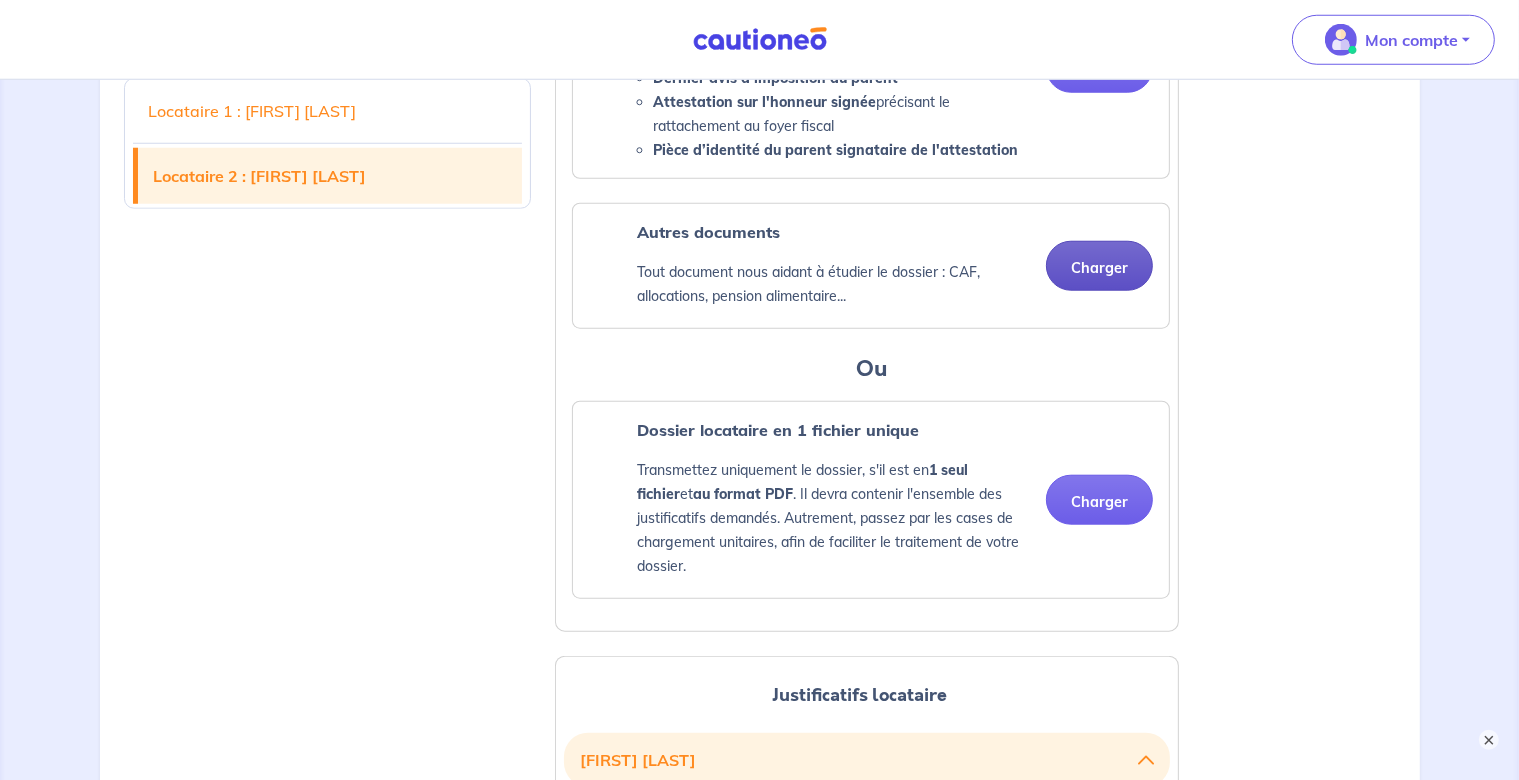 click on "Charger" at bounding box center (1099, 266) 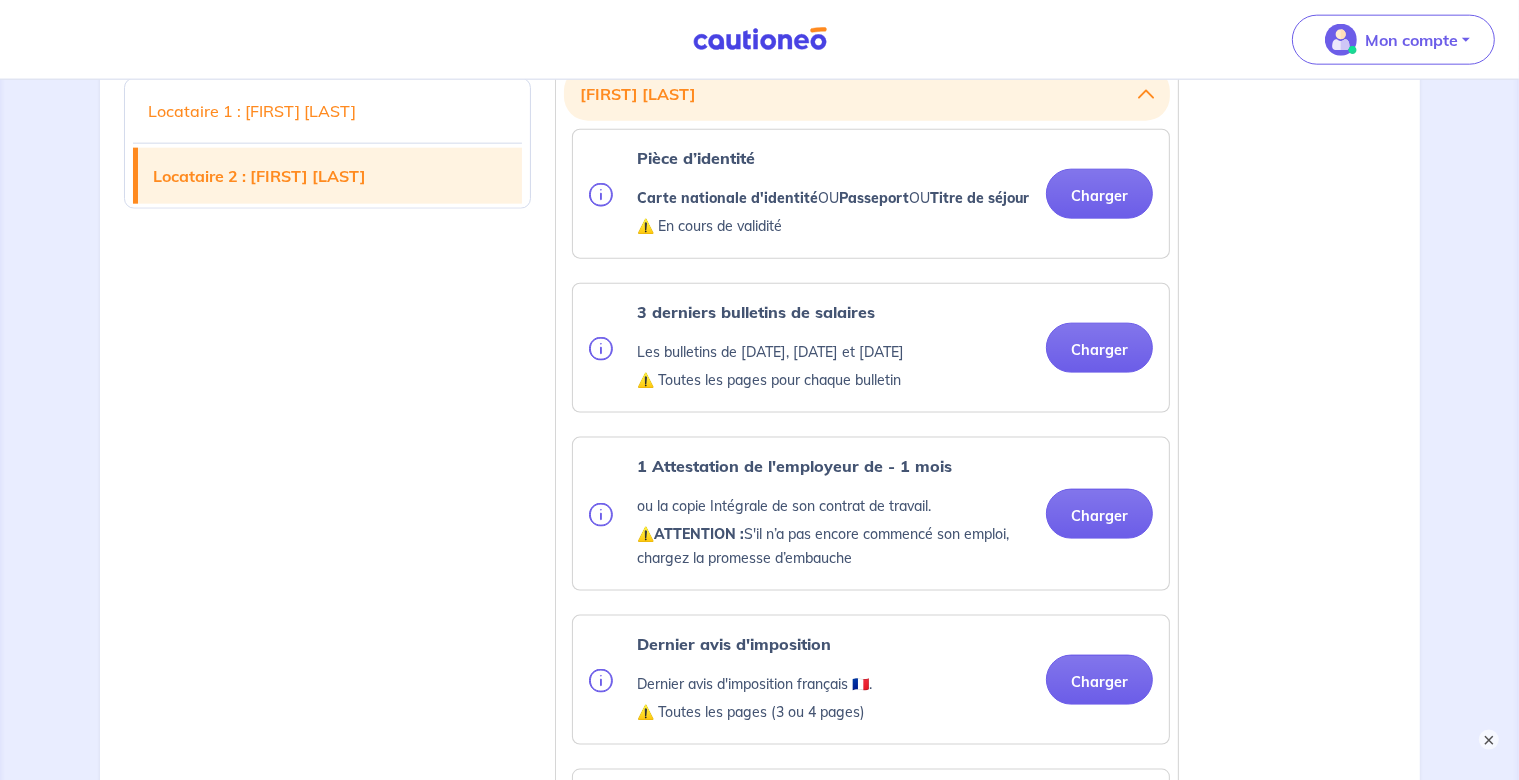 scroll, scrollTop: 2534, scrollLeft: 0, axis: vertical 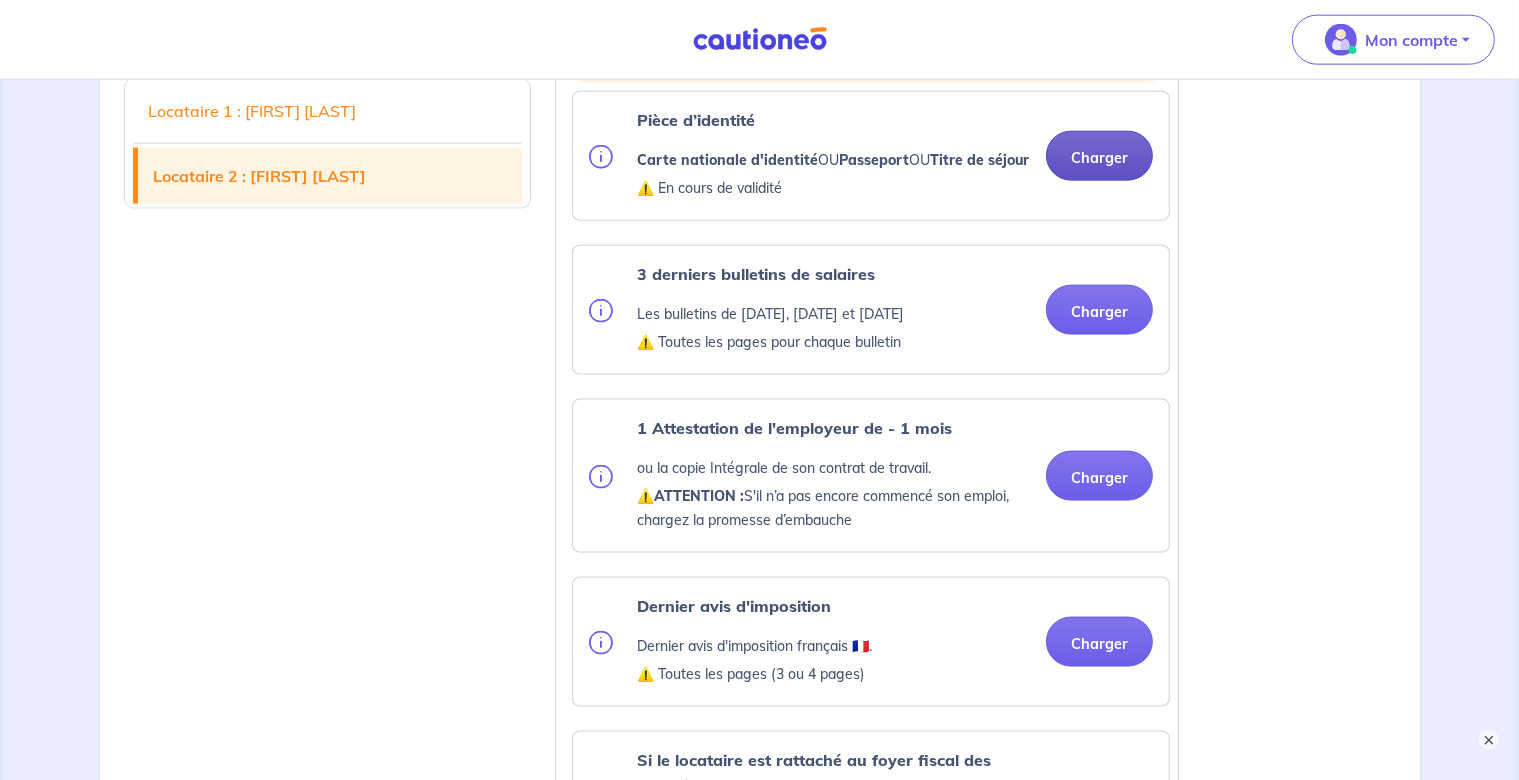 click on "Charger" at bounding box center [1099, 156] 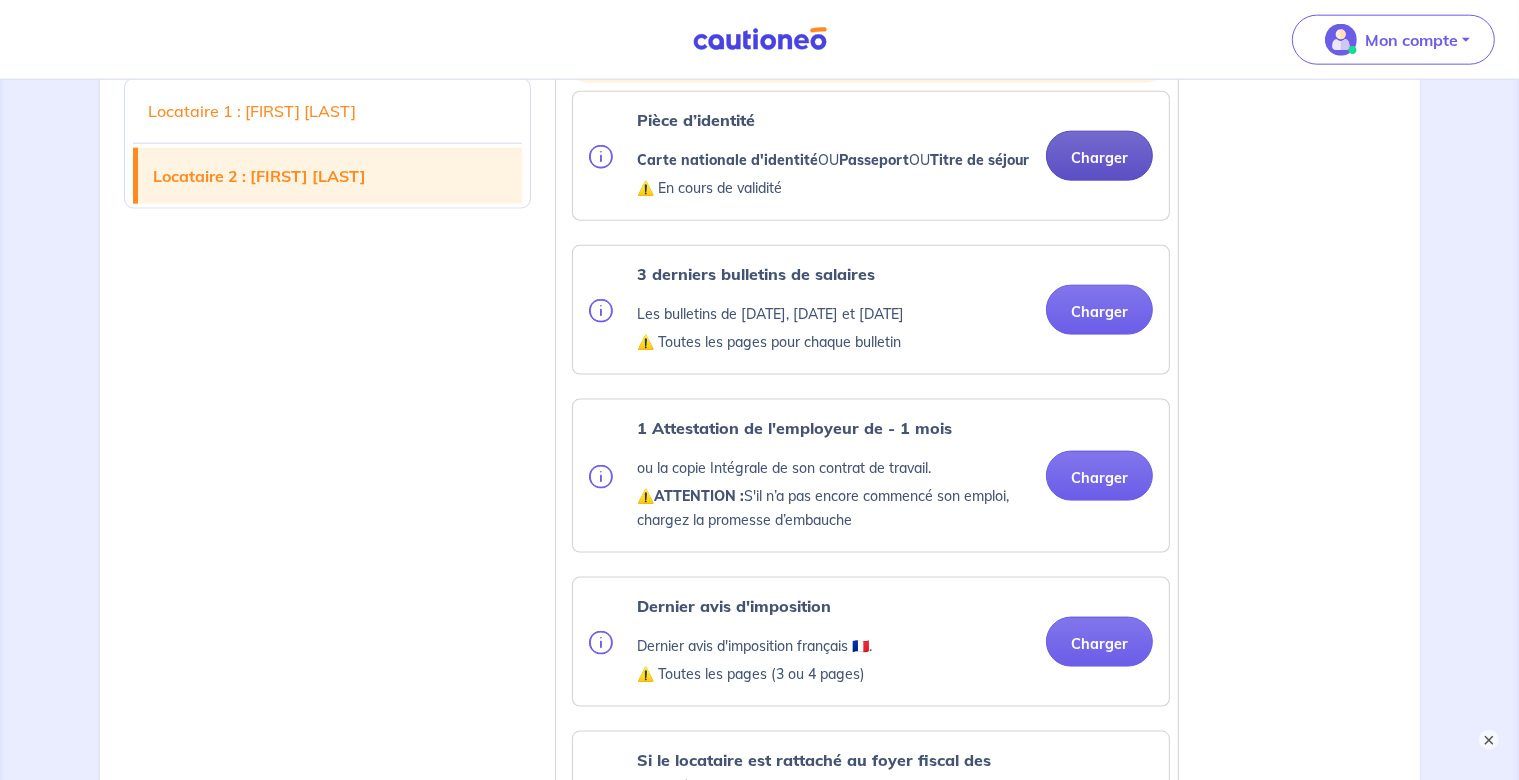 click on "Charger" at bounding box center (1099, 156) 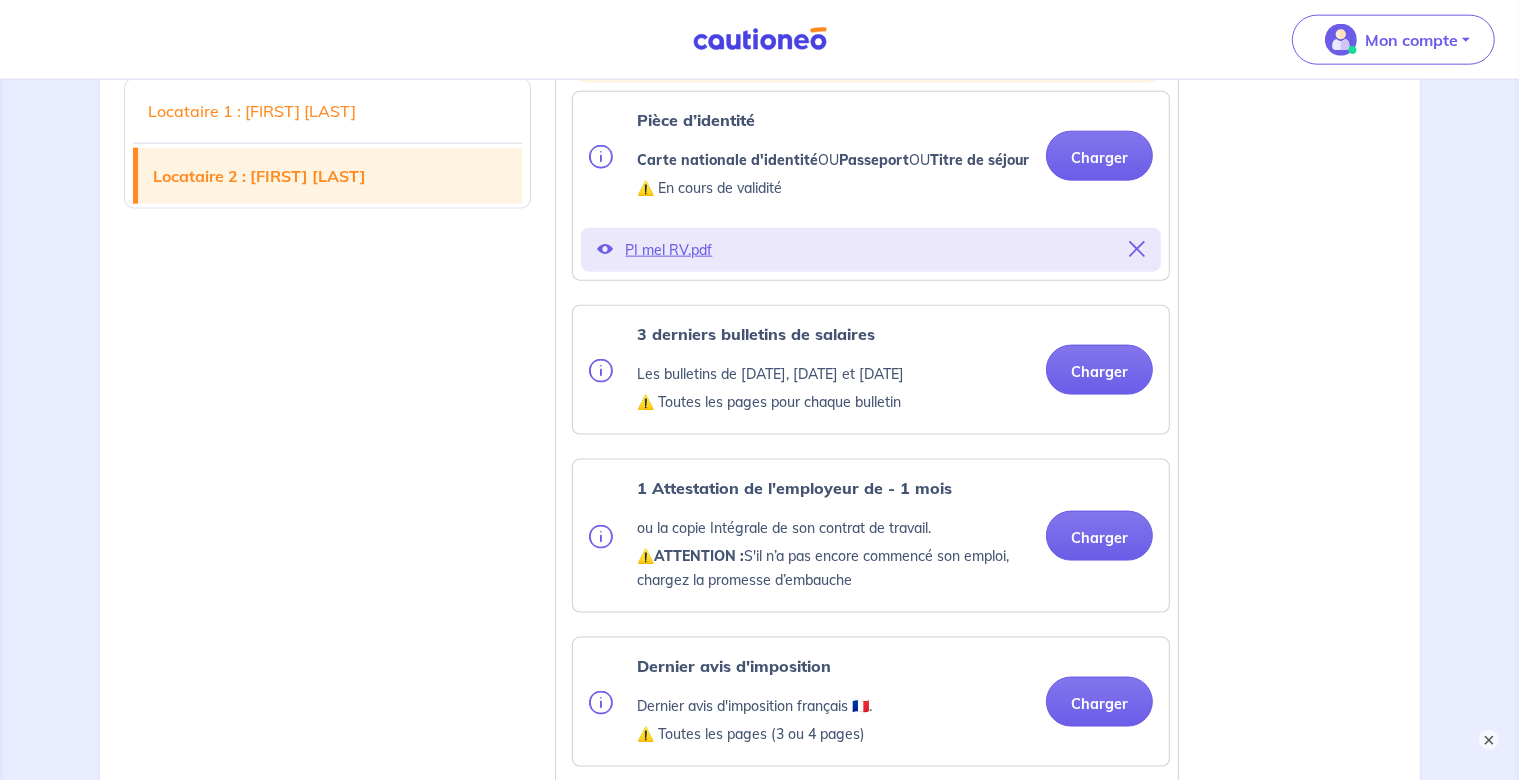 scroll, scrollTop: 2675, scrollLeft: 0, axis: vertical 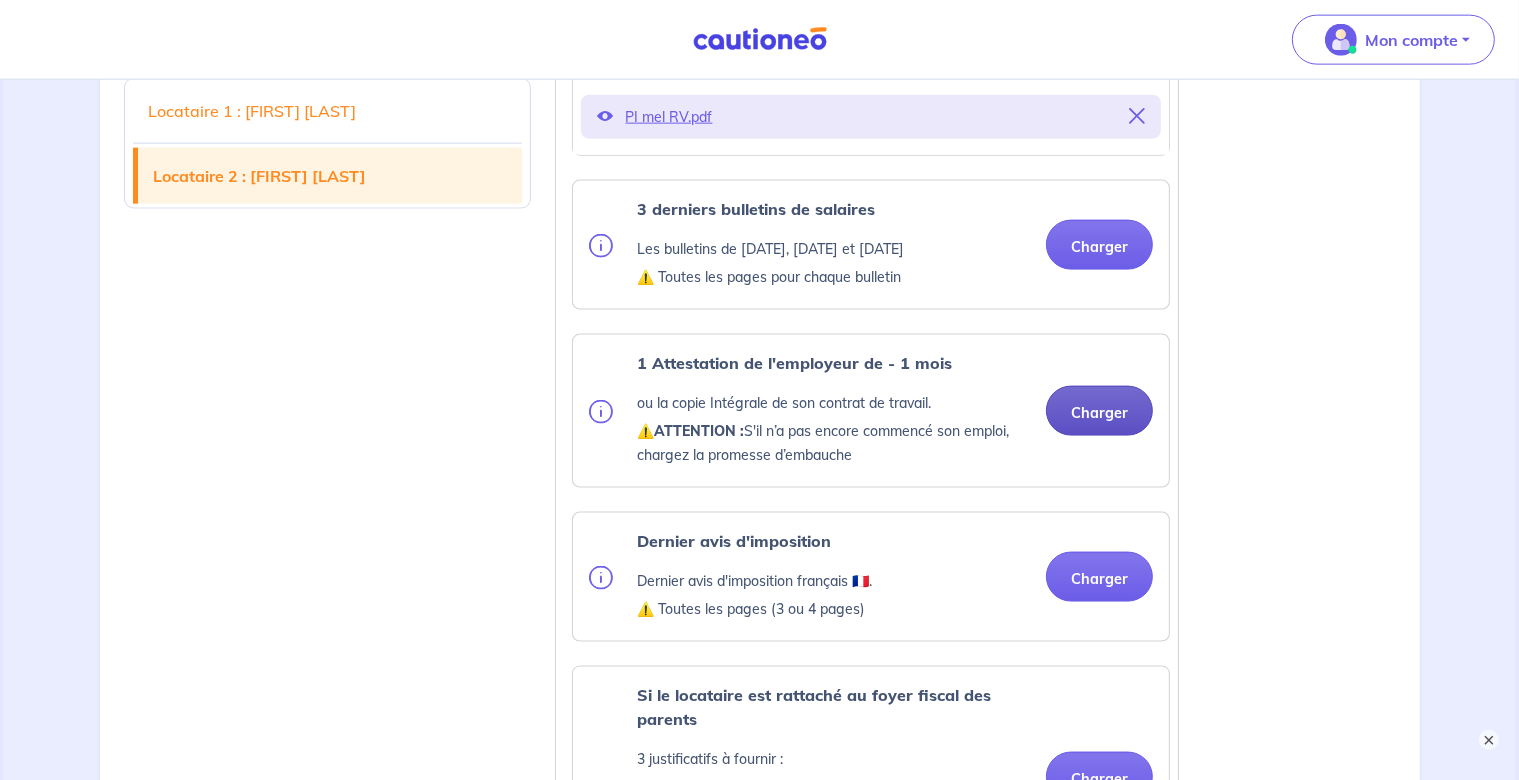 click on "Charger" at bounding box center [1099, 411] 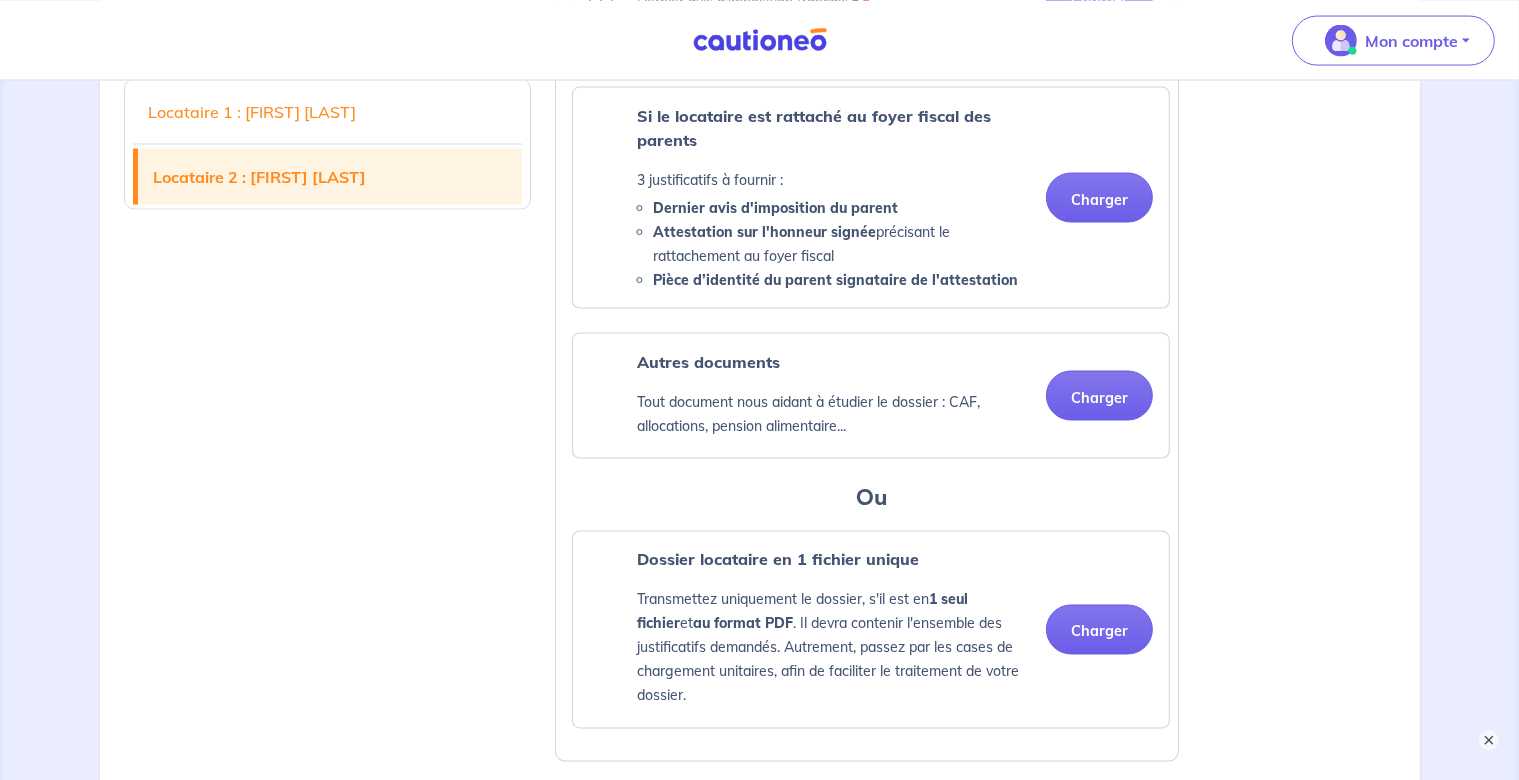 scroll, scrollTop: 3379, scrollLeft: 0, axis: vertical 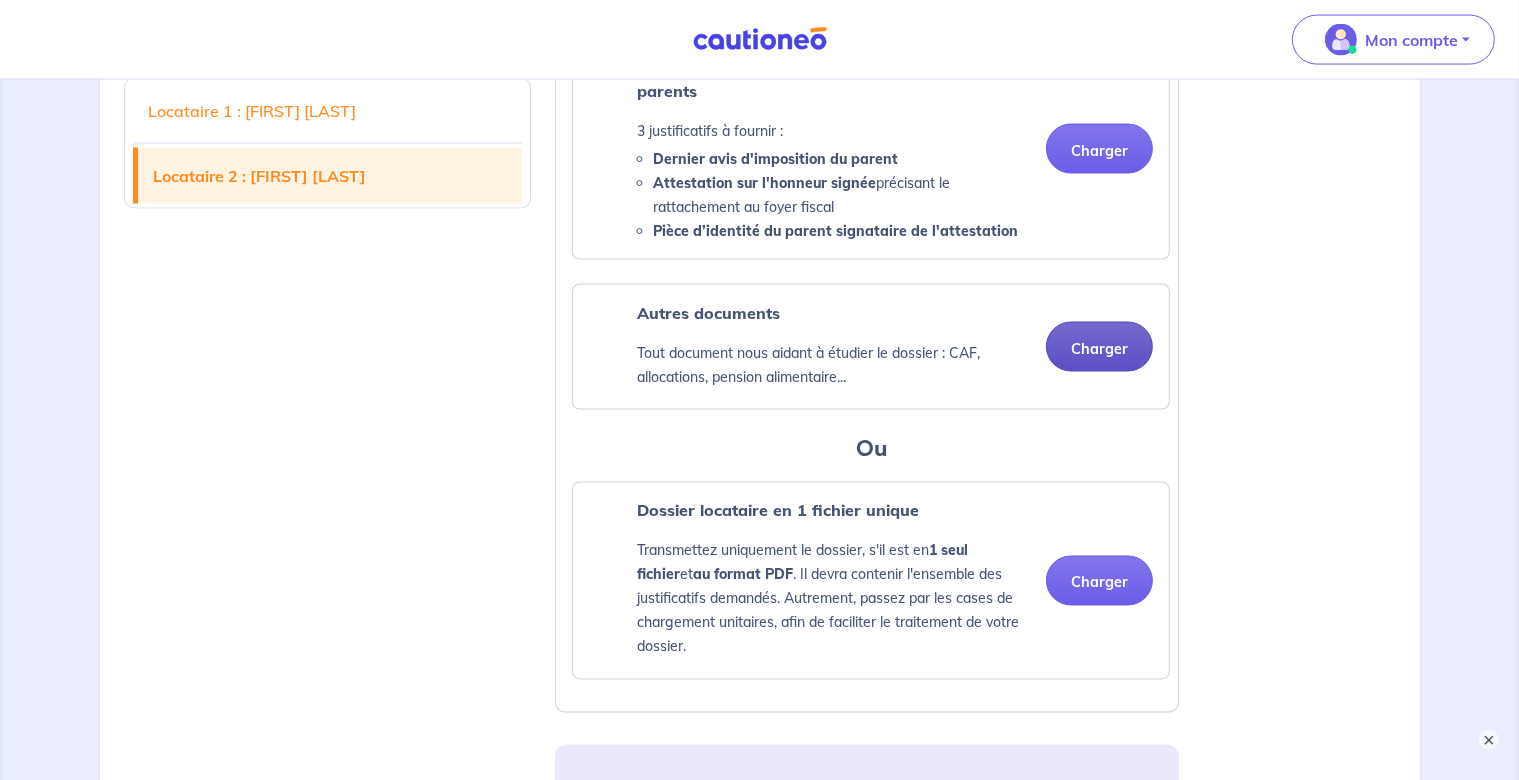 click on "Charger" at bounding box center [1099, 347] 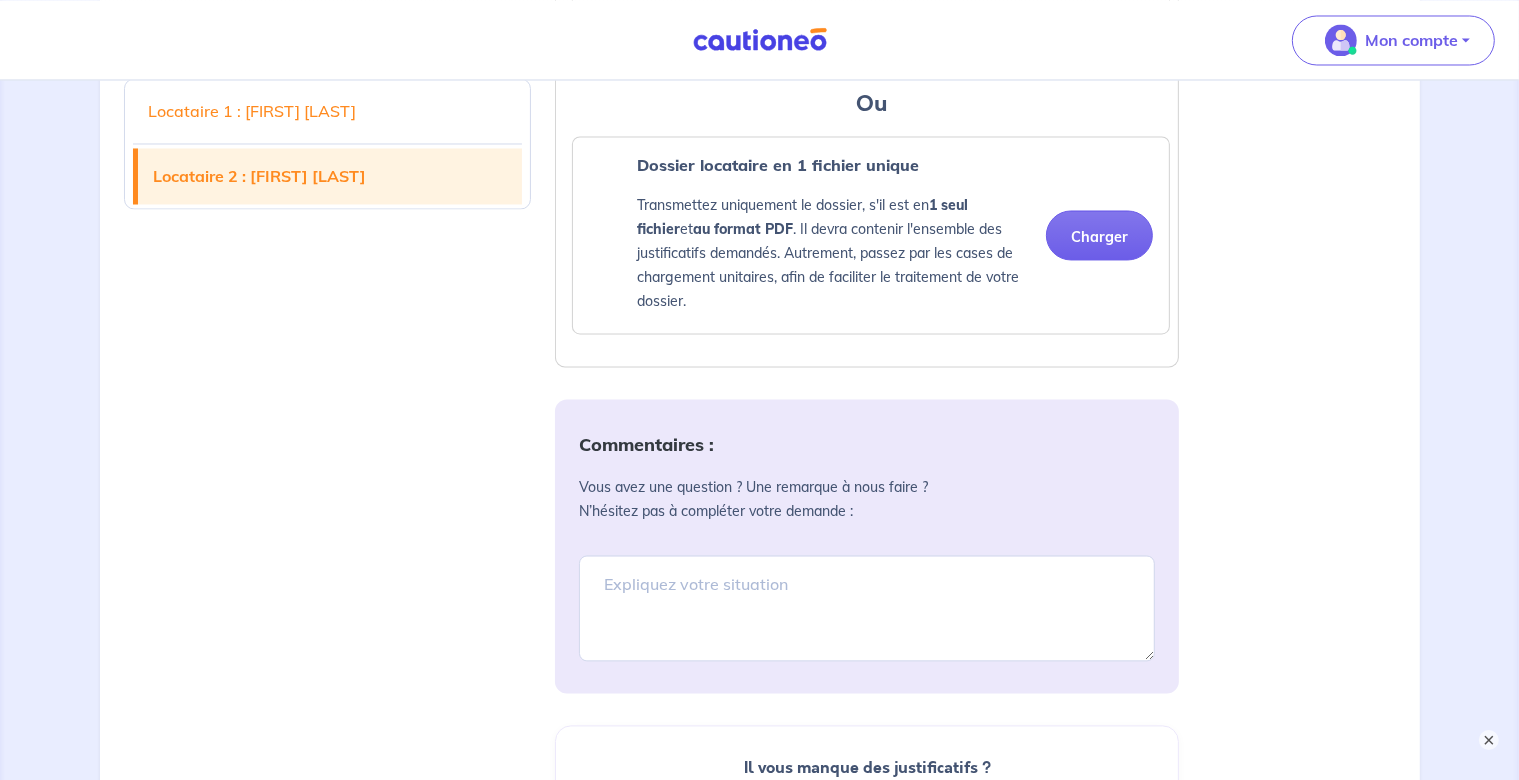 scroll, scrollTop: 3942, scrollLeft: 0, axis: vertical 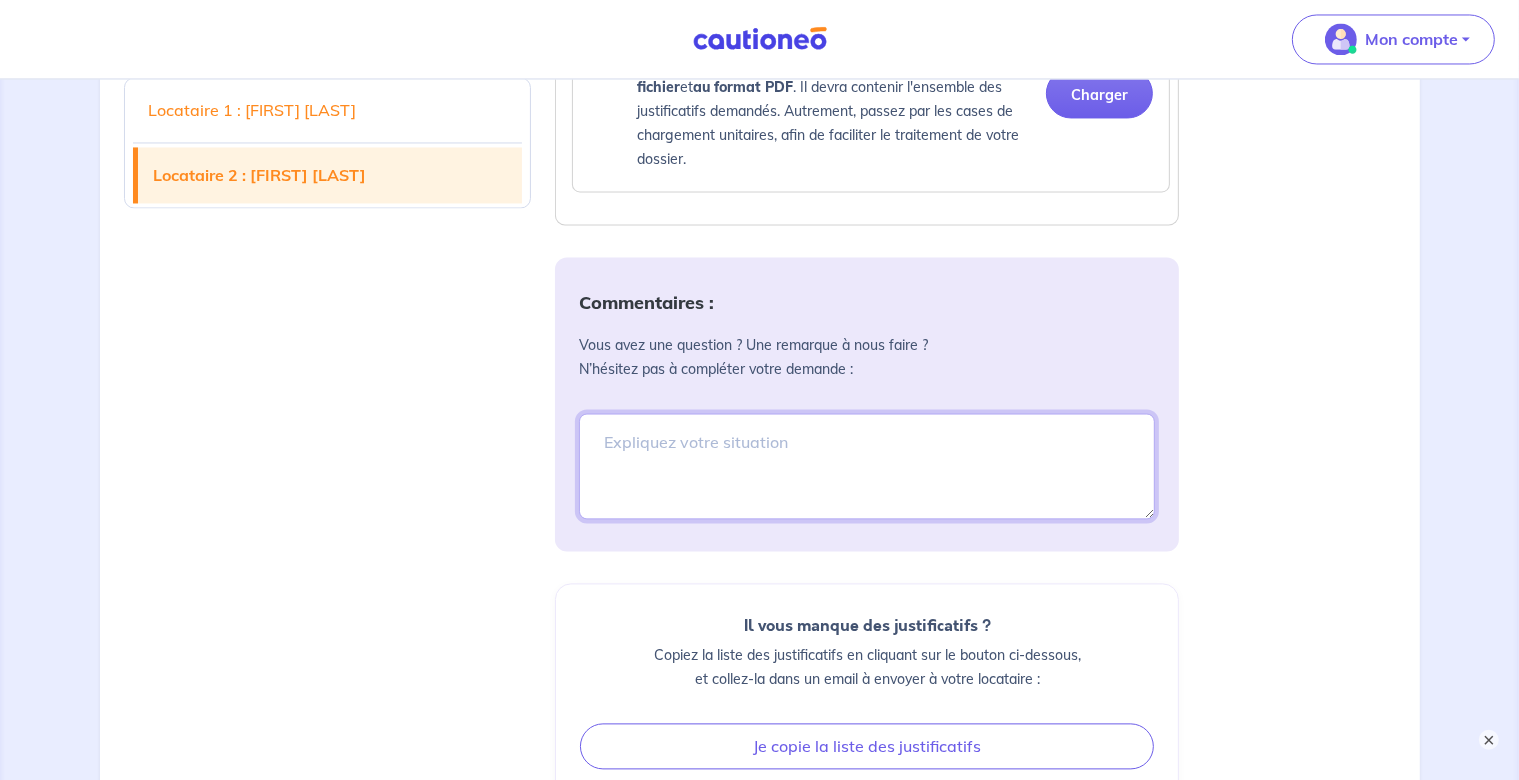 click at bounding box center [867, 467] 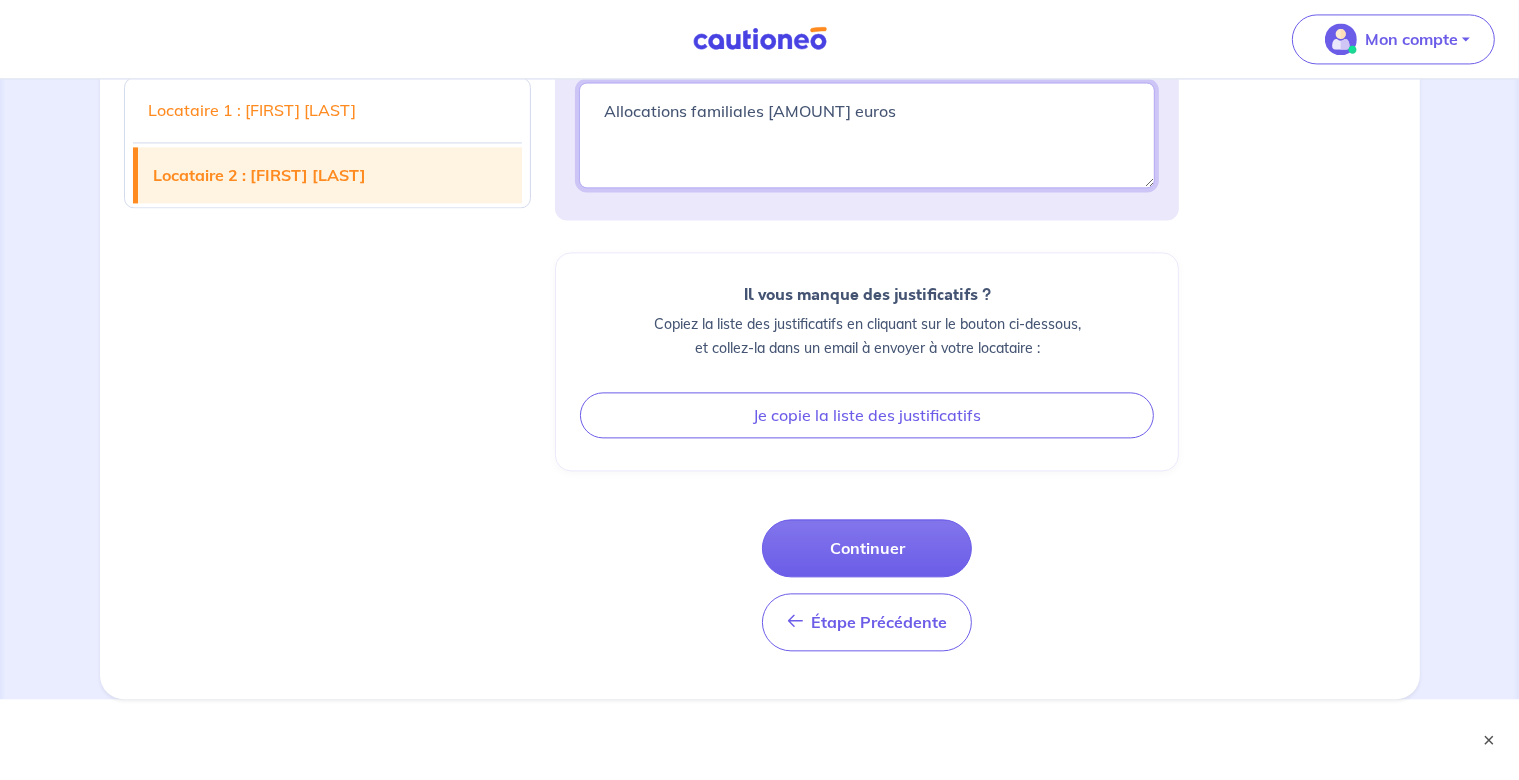 scroll, scrollTop: 4315, scrollLeft: 0, axis: vertical 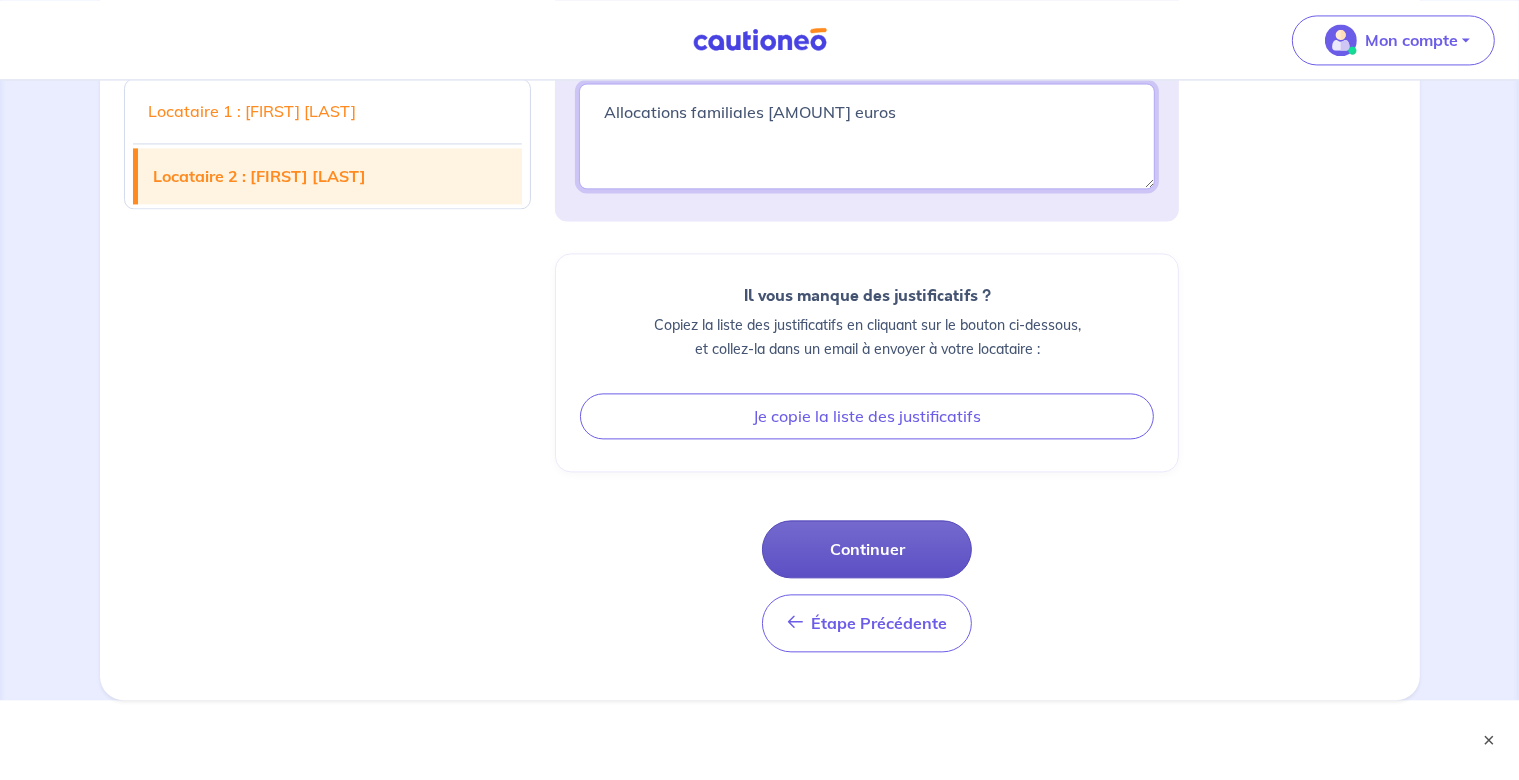 type on "Allocations familiales [AMOUNT] euros" 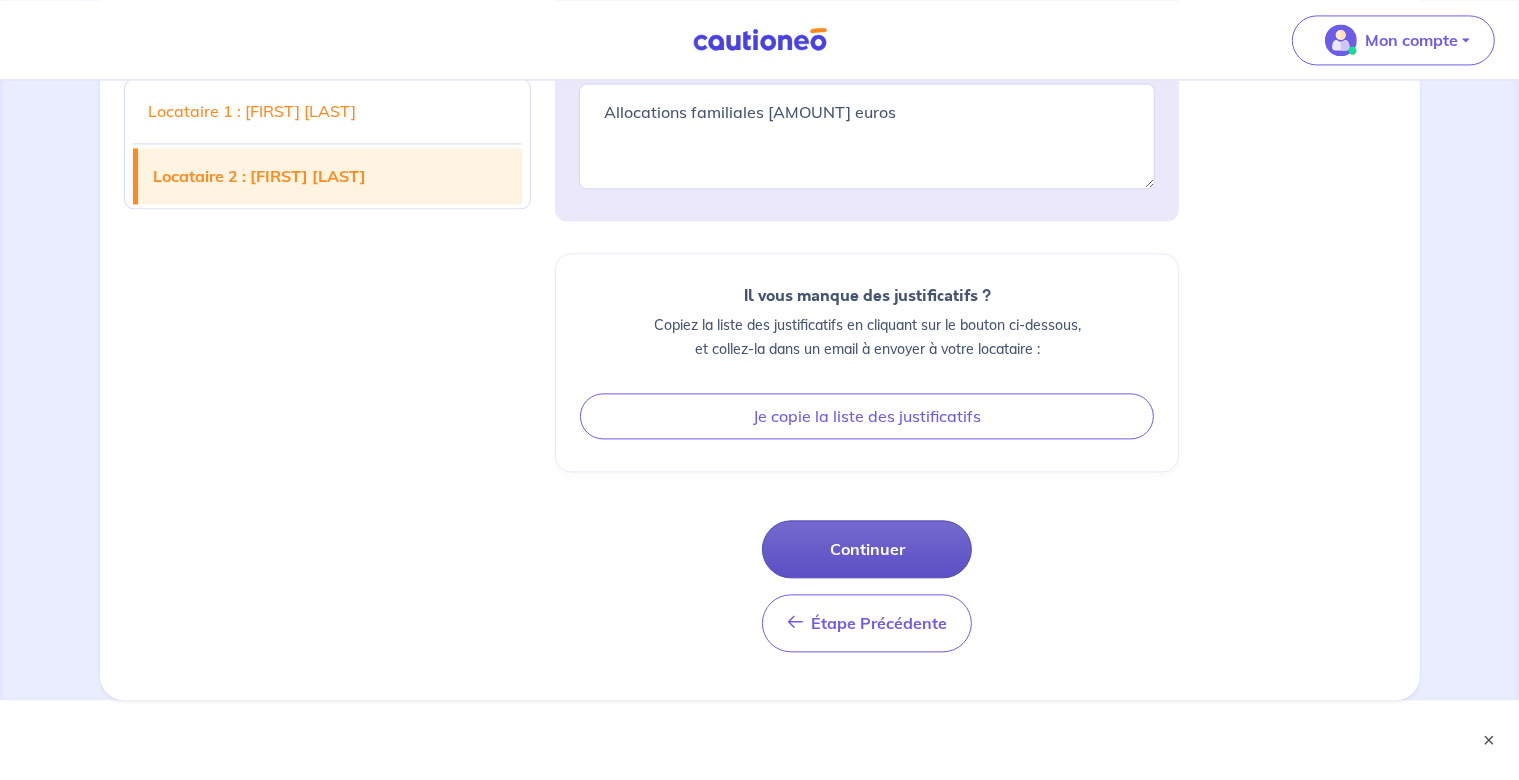 click on "Continuer" at bounding box center [867, 549] 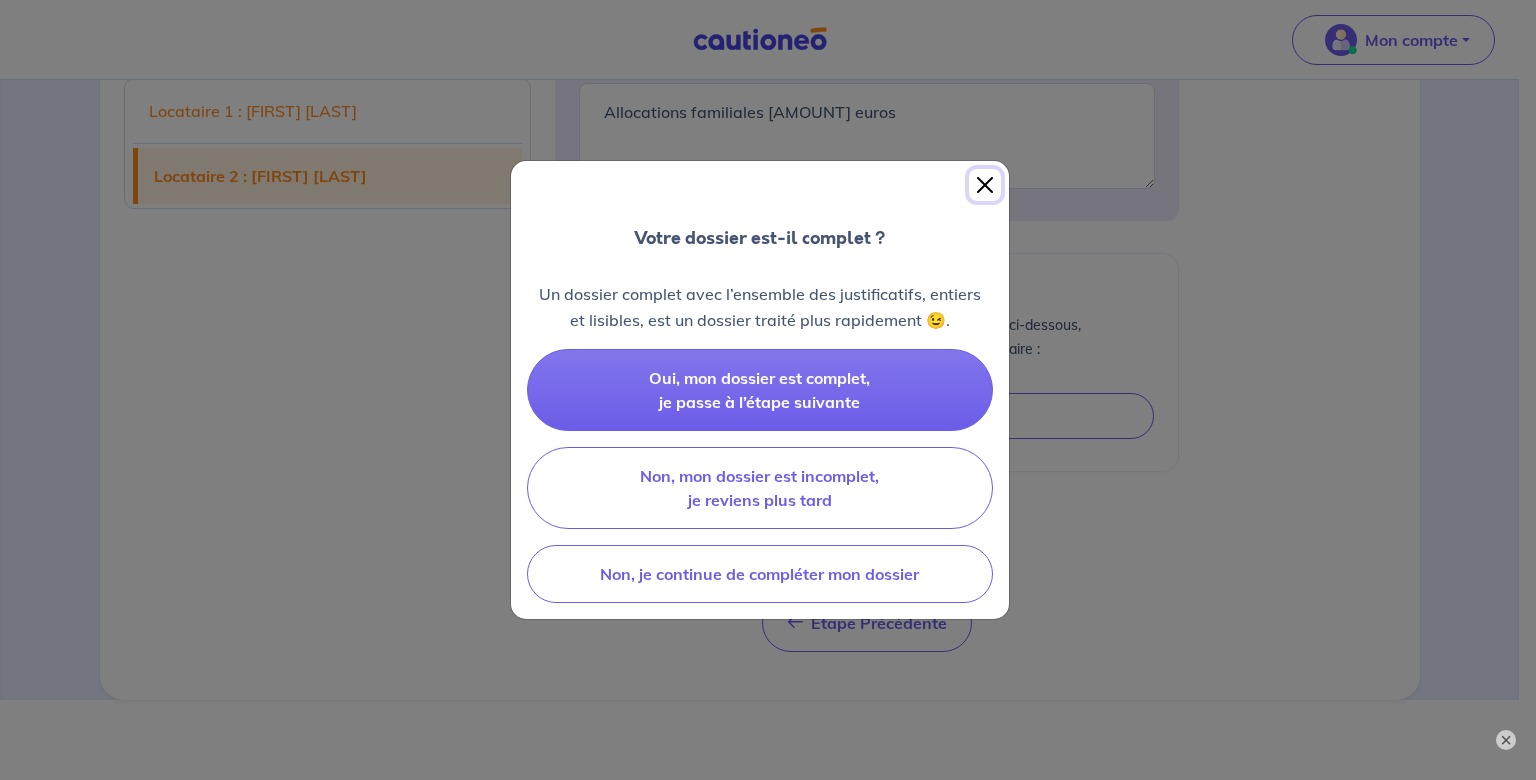 click at bounding box center [985, 185] 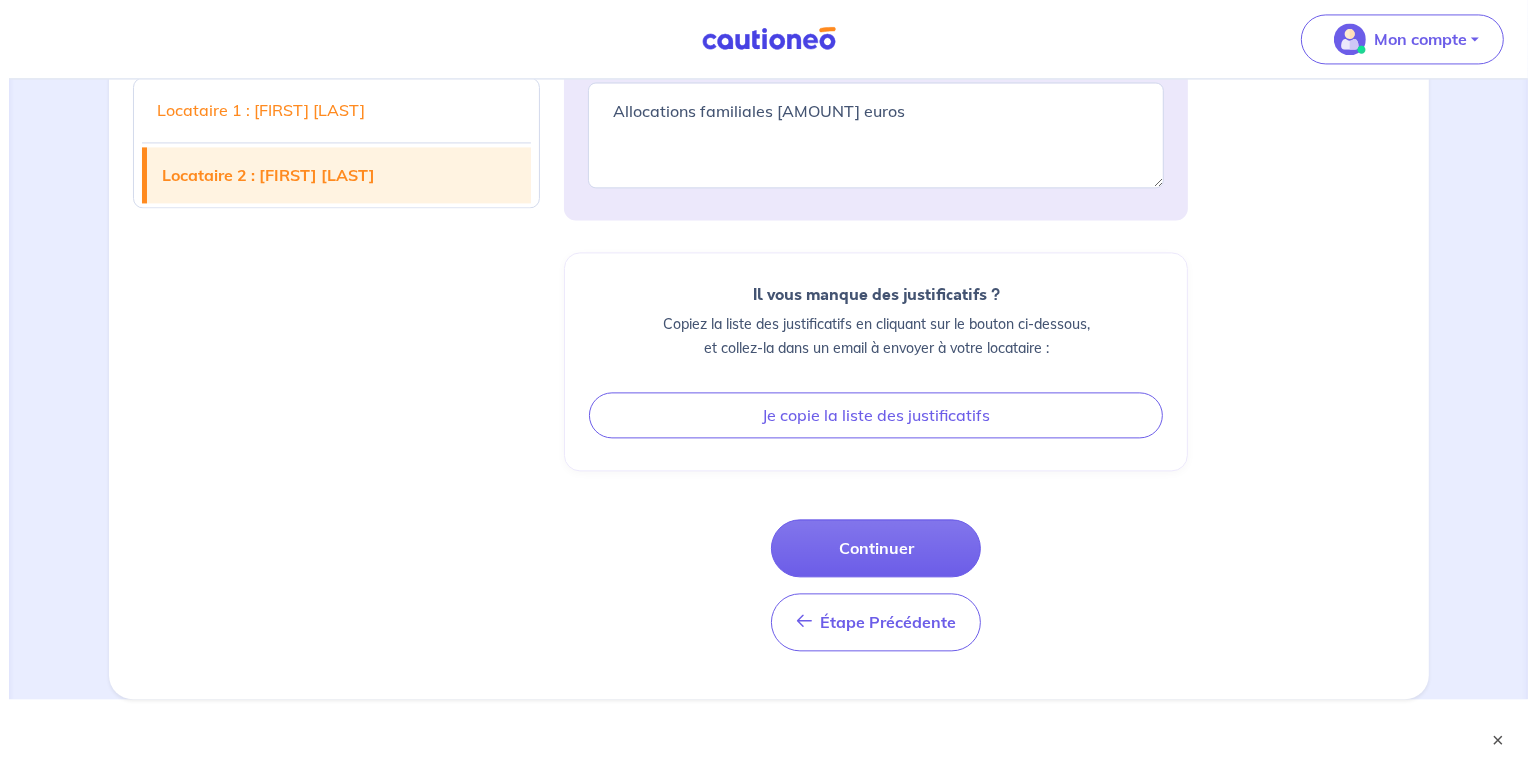 scroll, scrollTop: 4315, scrollLeft: 0, axis: vertical 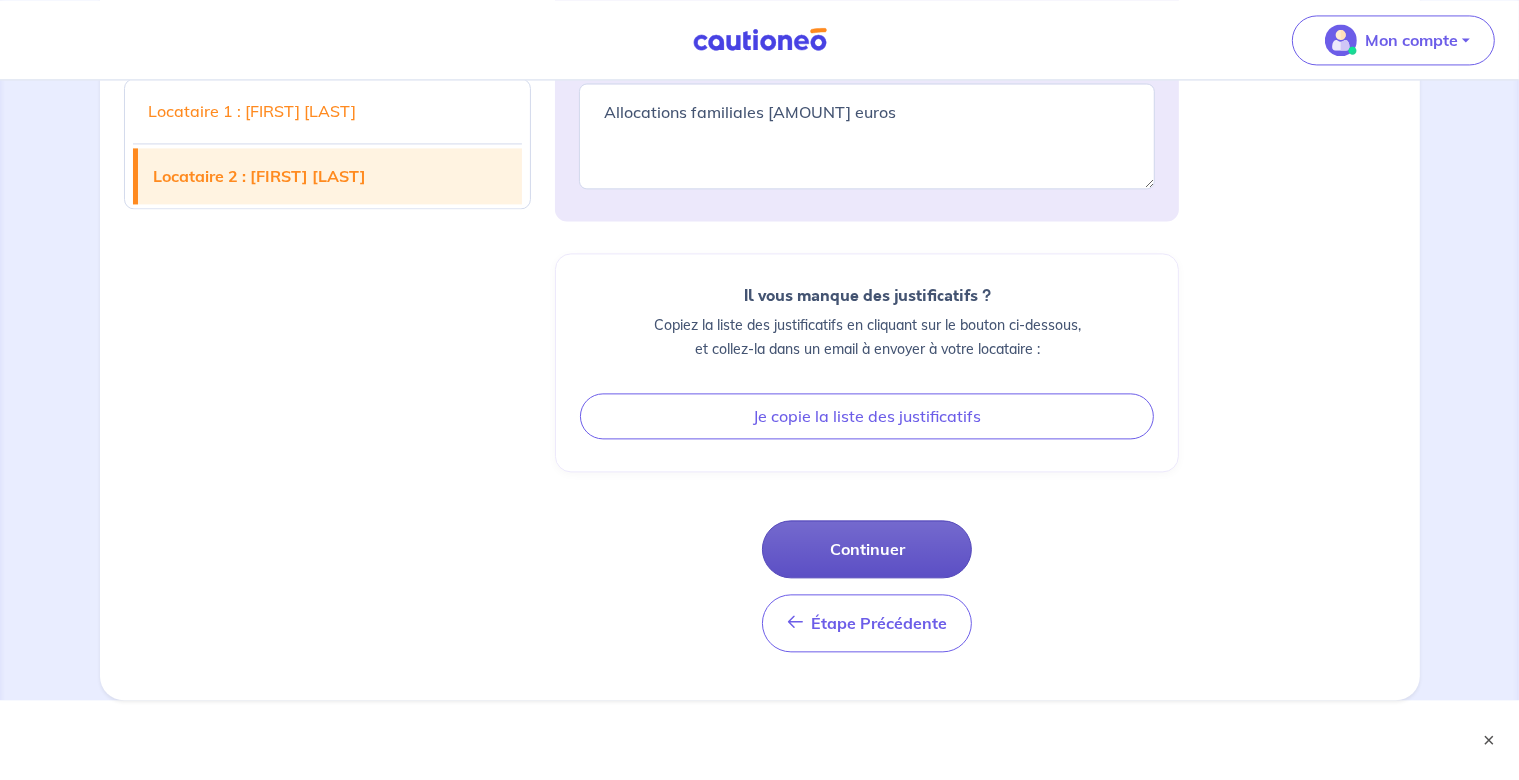 click on "Continuer" at bounding box center (867, 549) 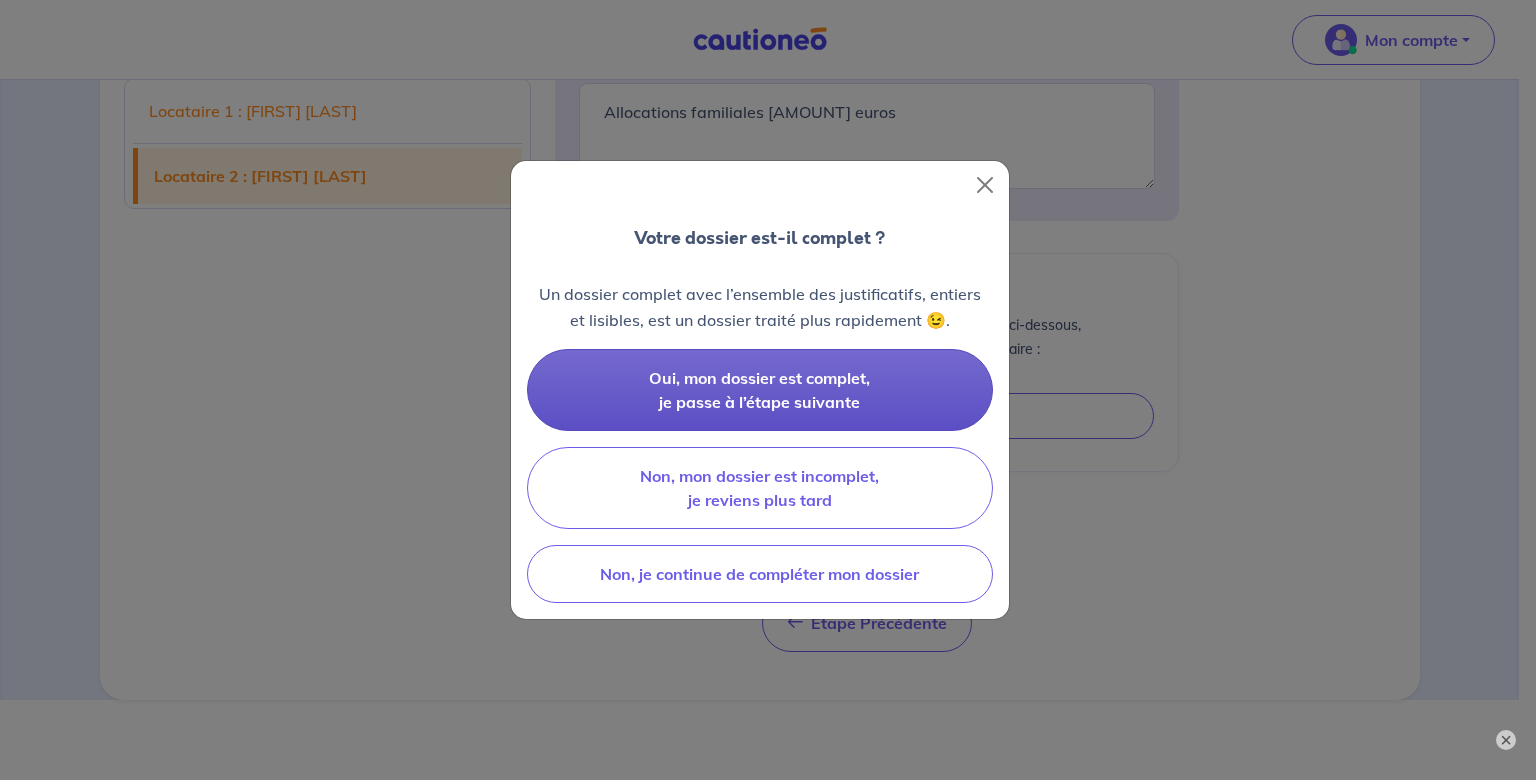 click on "Oui, mon dossier est complet,
je passe à l’étape suivante" at bounding box center (759, 390) 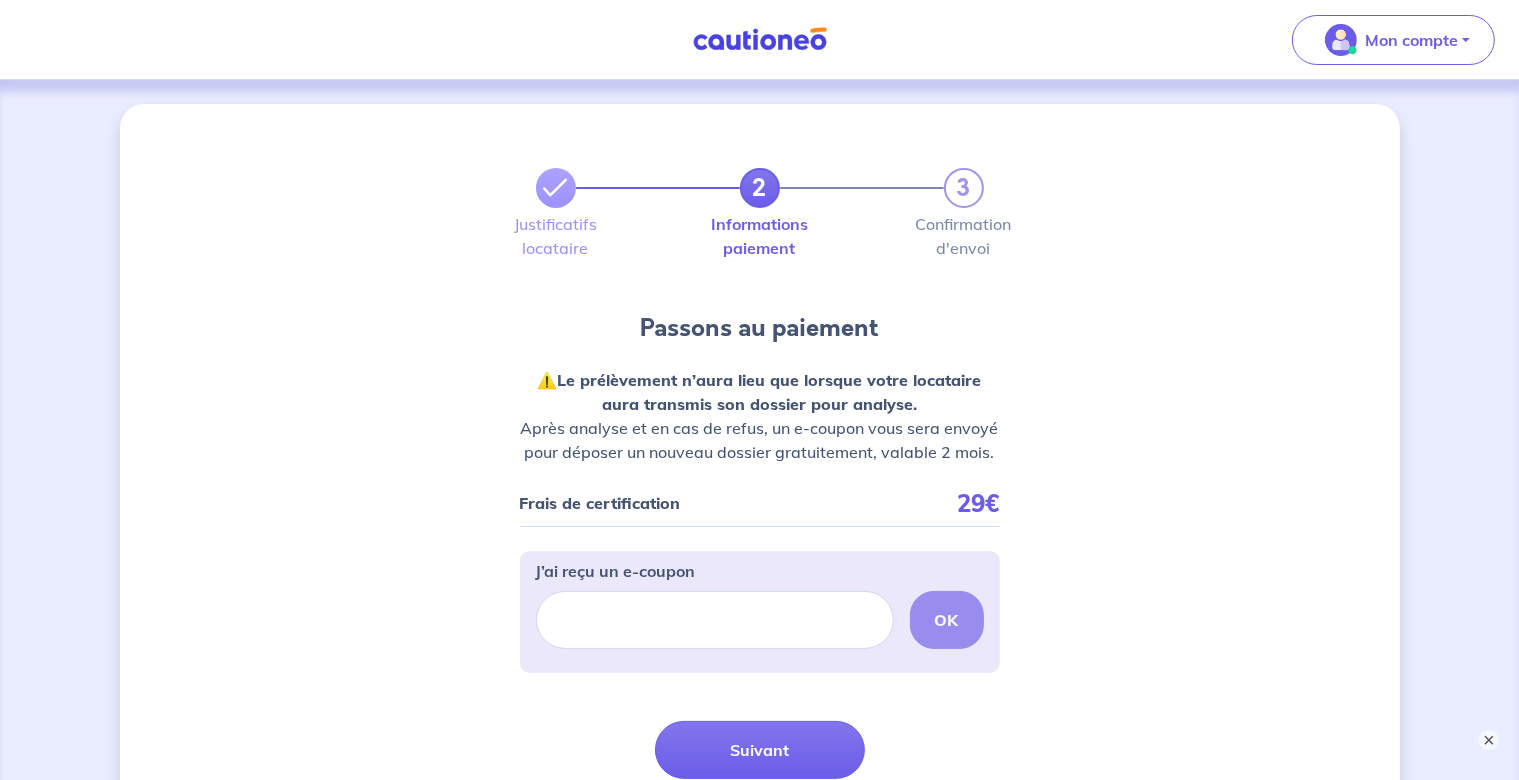 scroll, scrollTop: 0, scrollLeft: 0, axis: both 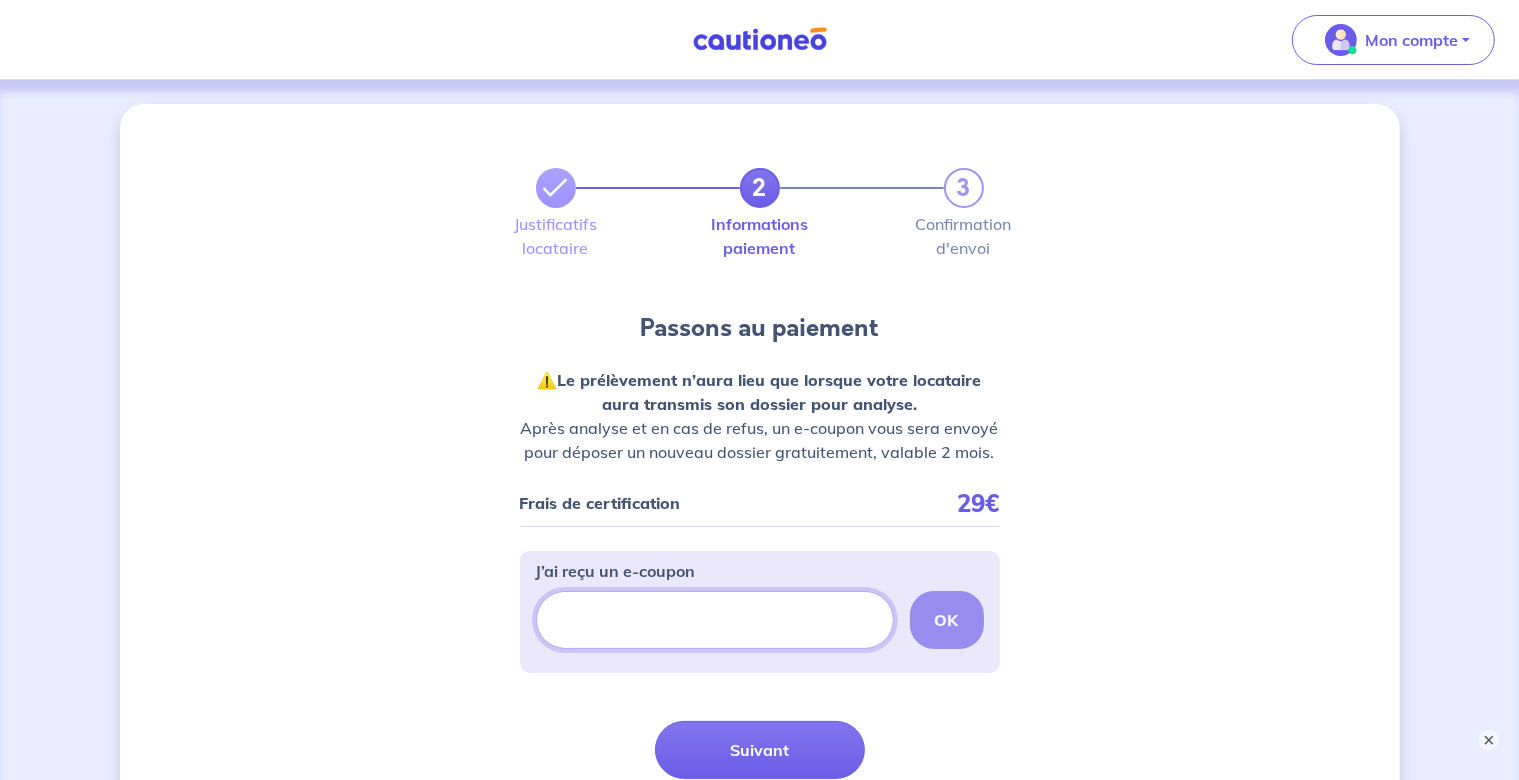 click on "J’ai reçu un e-coupon" at bounding box center (715, 620) 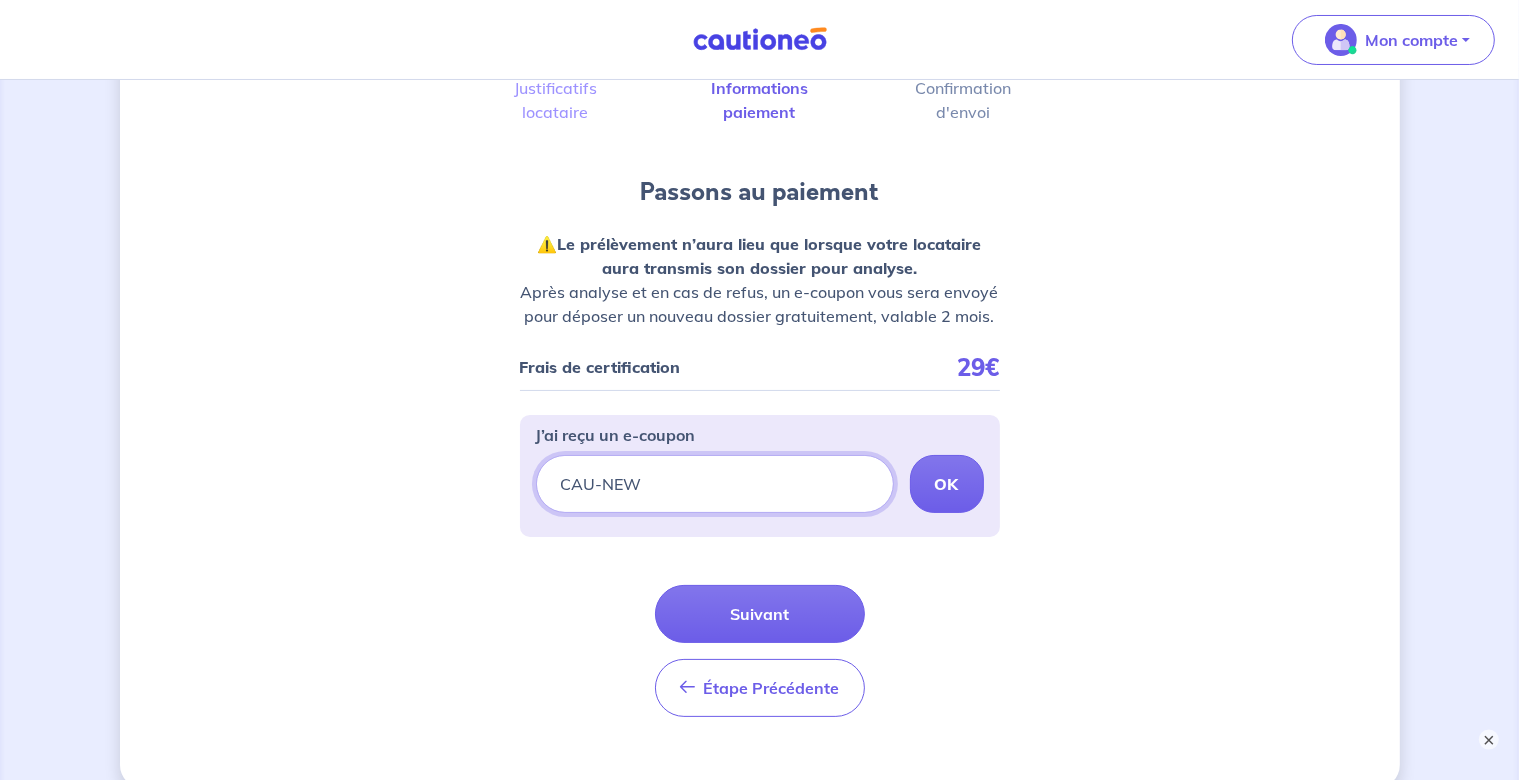scroll, scrollTop: 140, scrollLeft: 0, axis: vertical 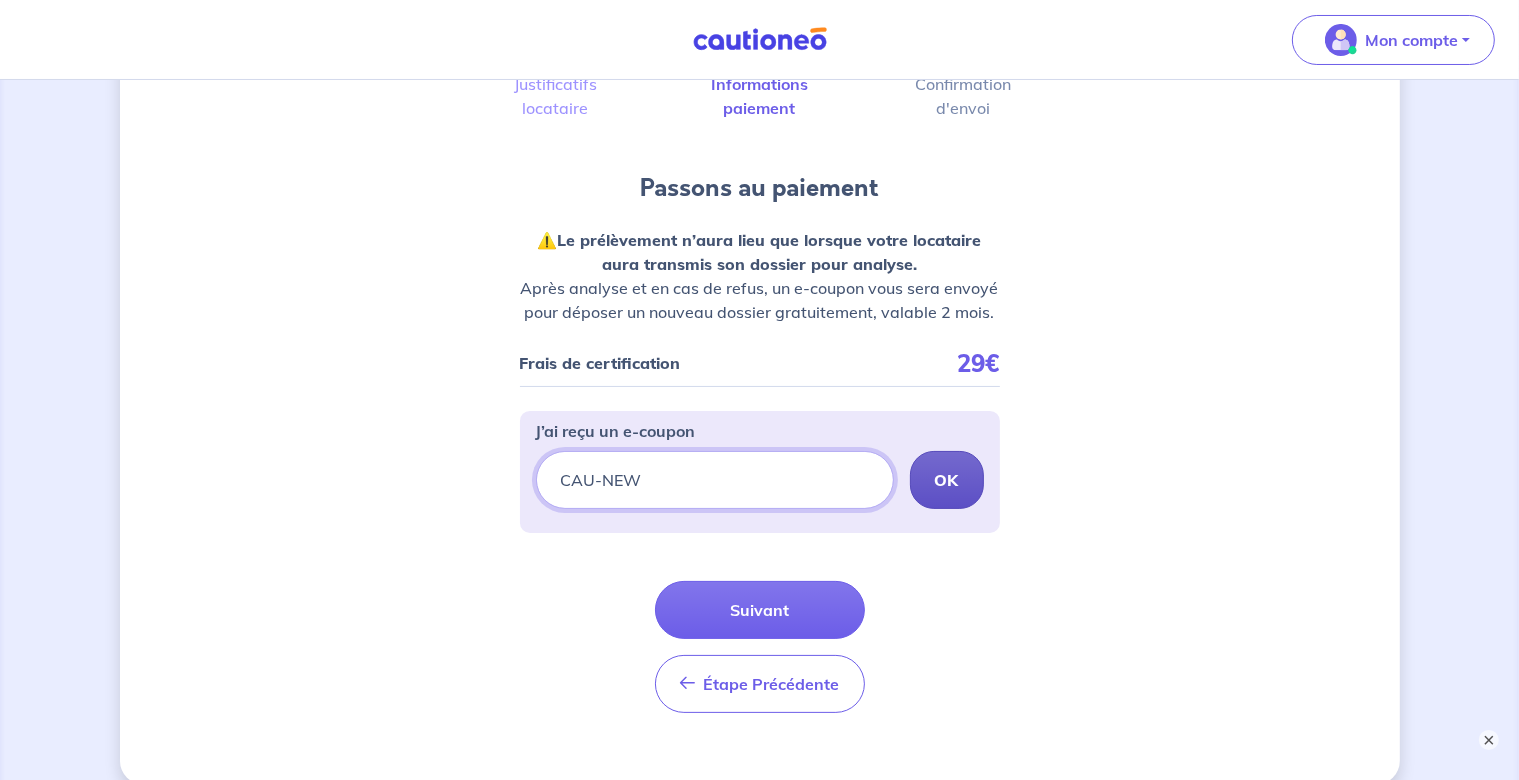 type on "CAU-NEW" 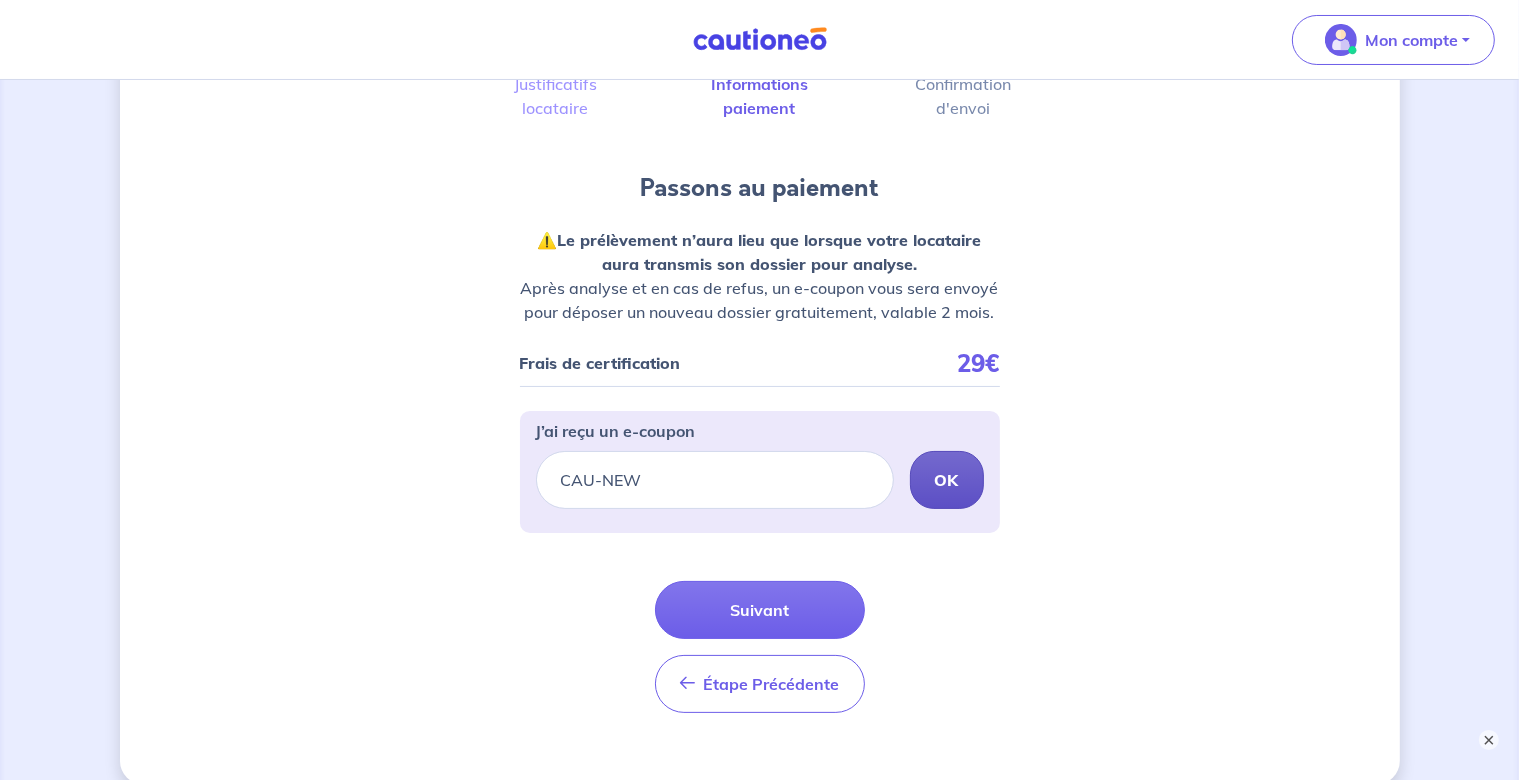 click on "OK" at bounding box center (947, 480) 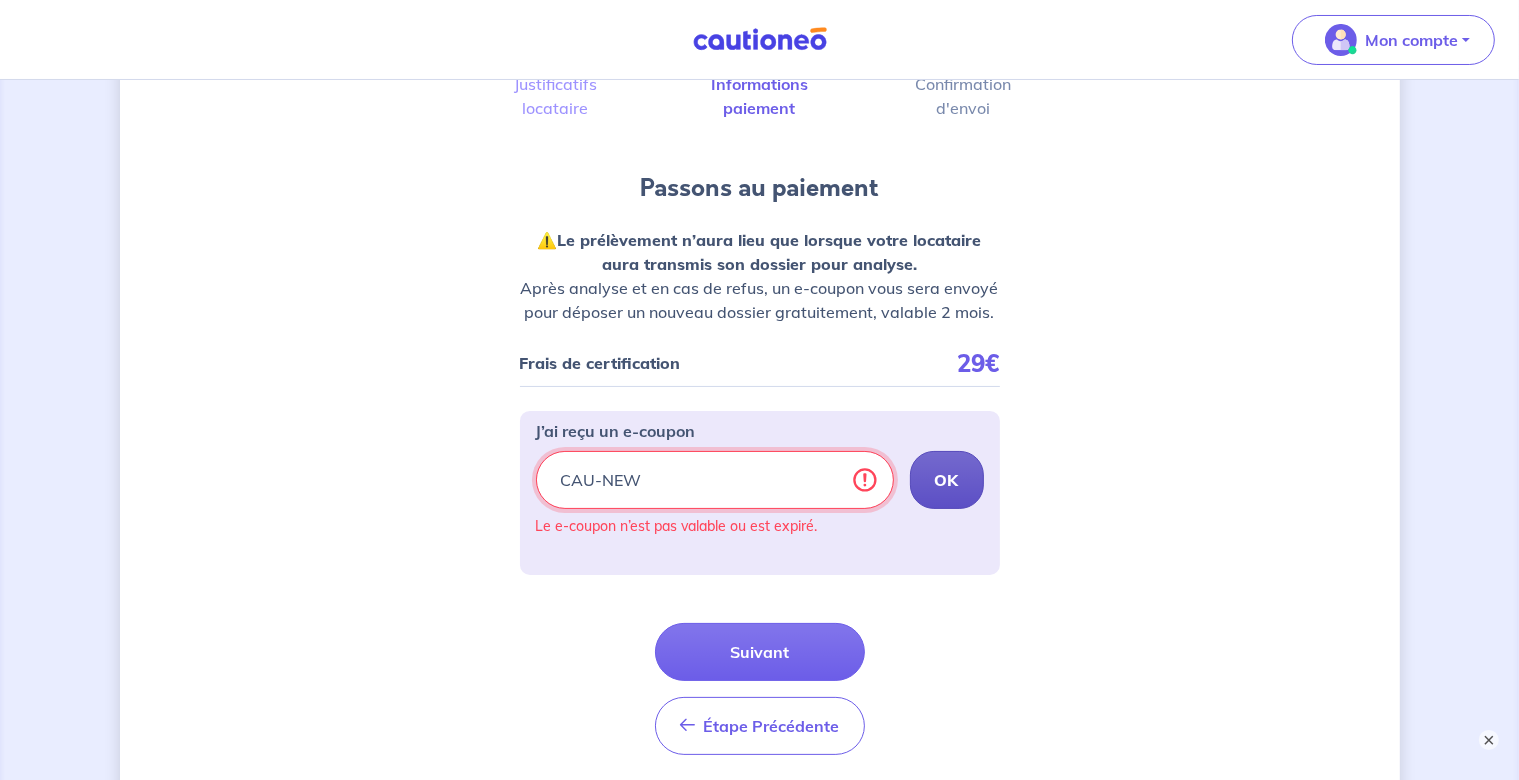 drag, startPoint x: 659, startPoint y: 481, endPoint x: 470, endPoint y: 478, distance: 189.0238 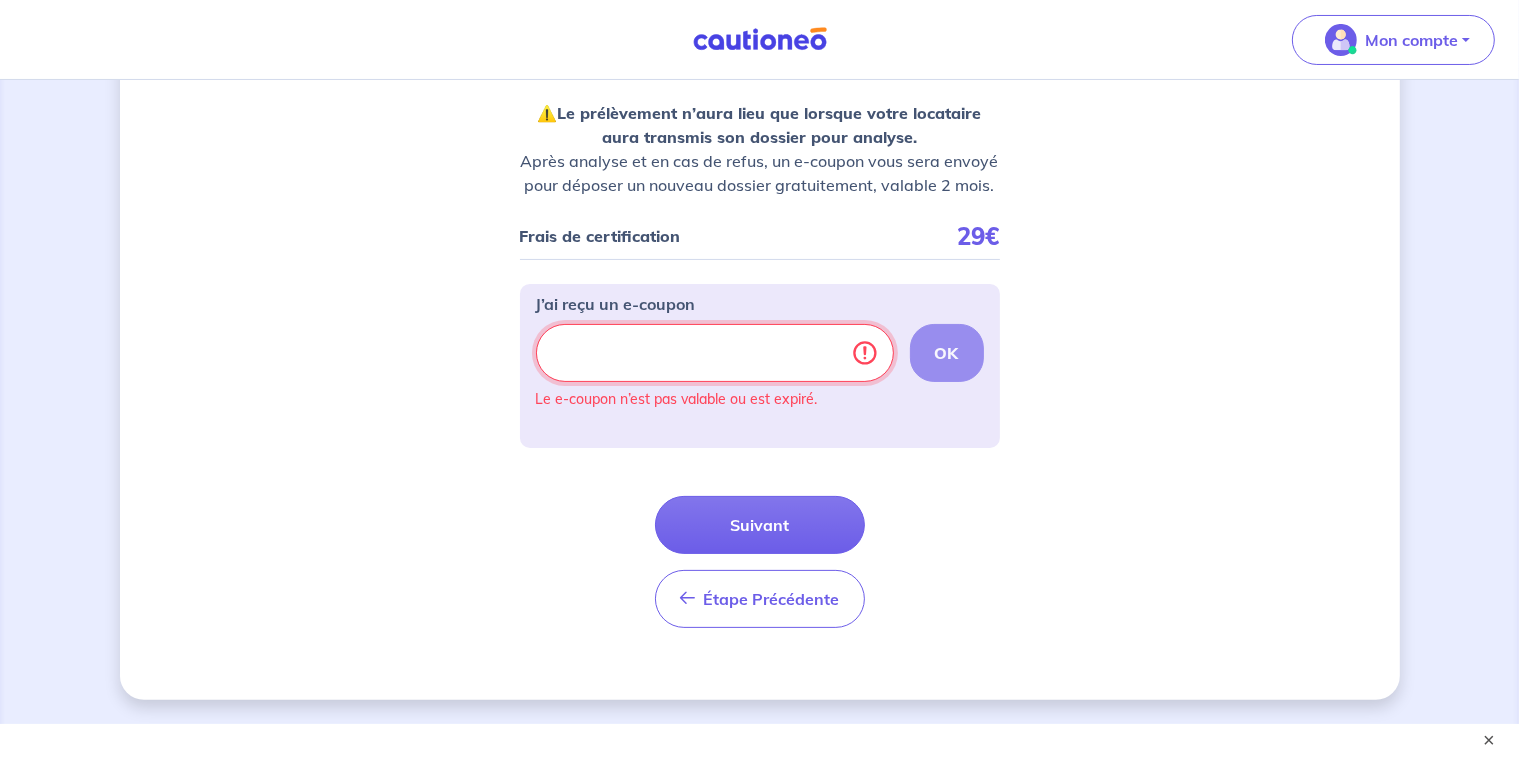 scroll, scrollTop: 281, scrollLeft: 0, axis: vertical 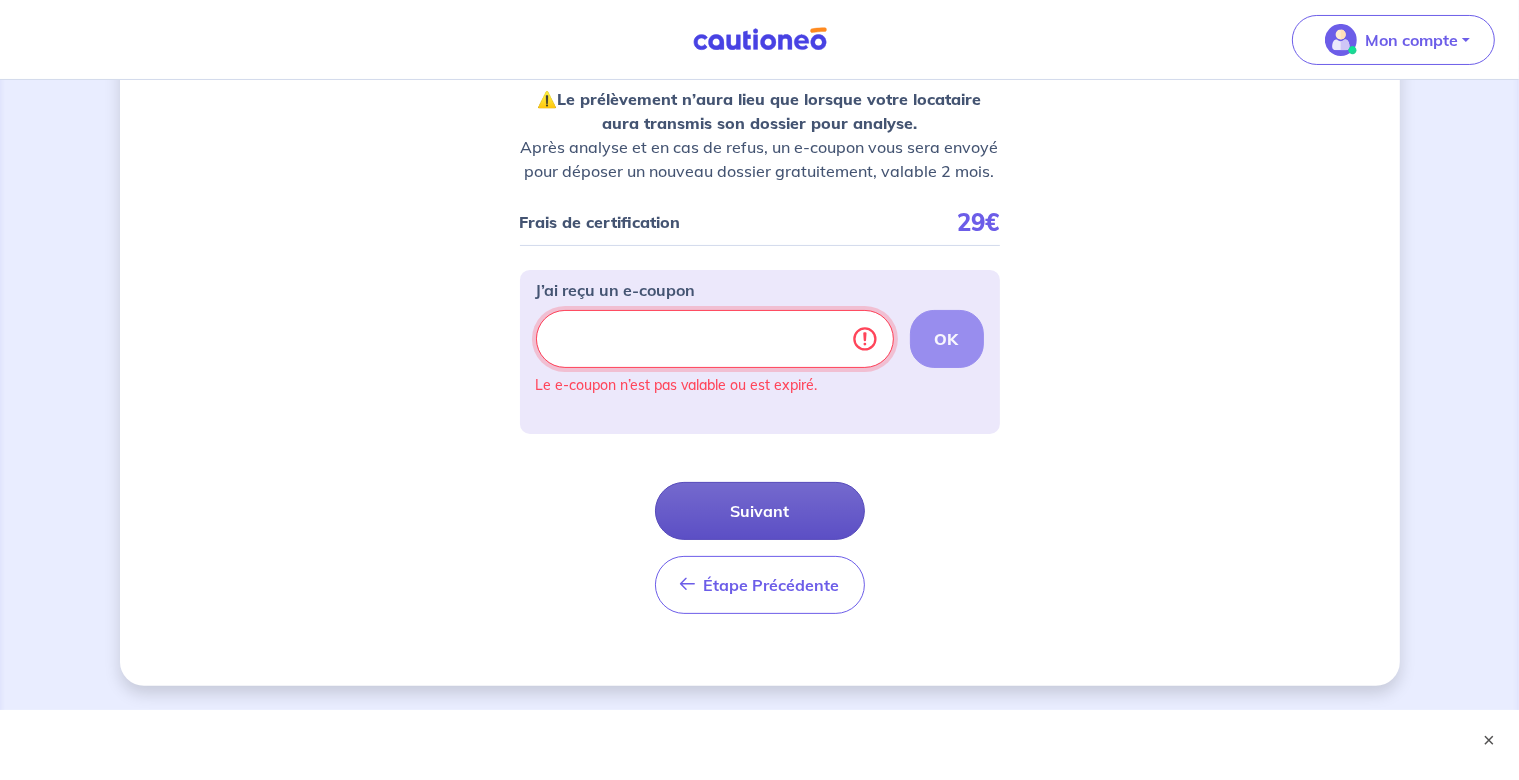 type 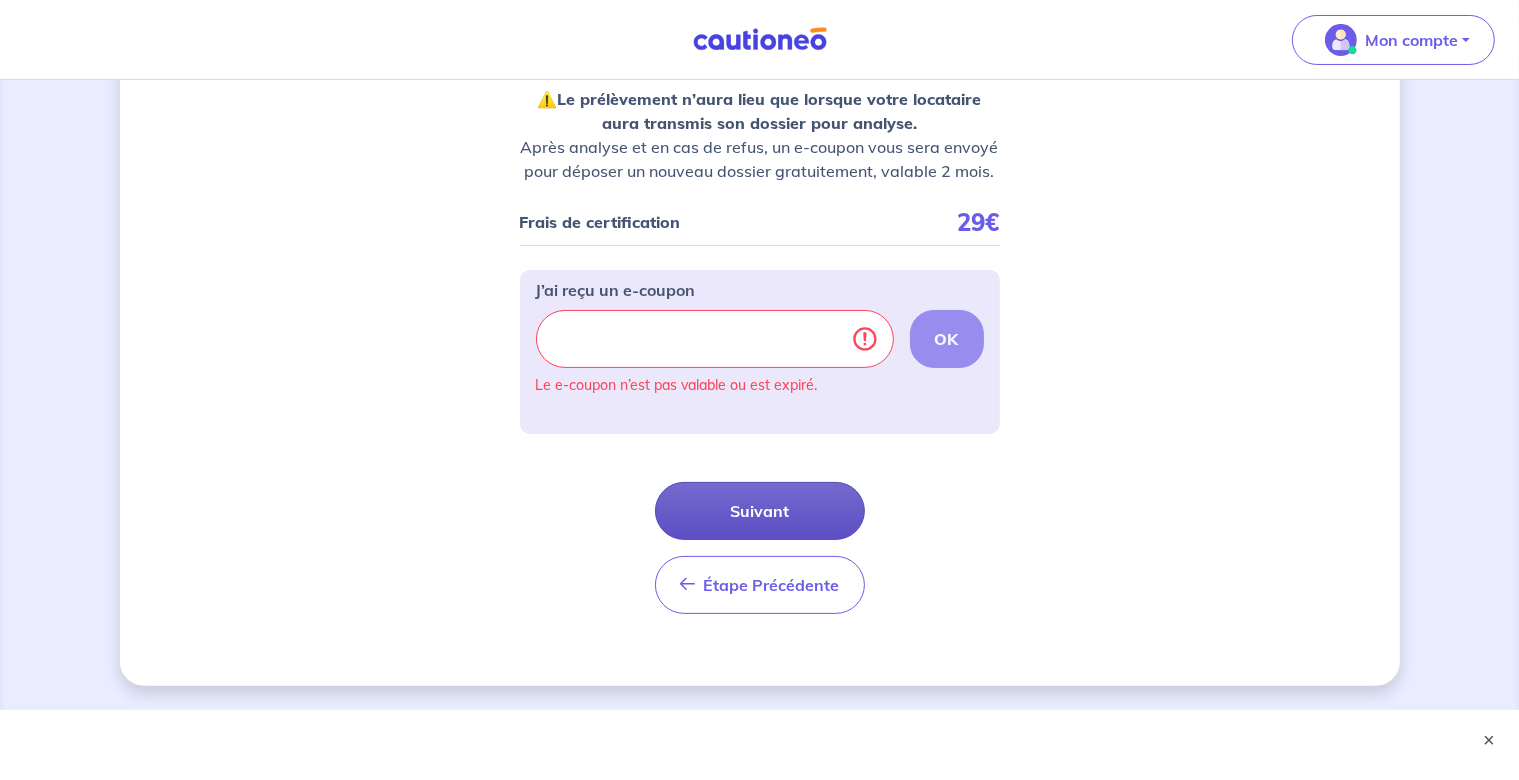 click on "Suivant" at bounding box center [760, 511] 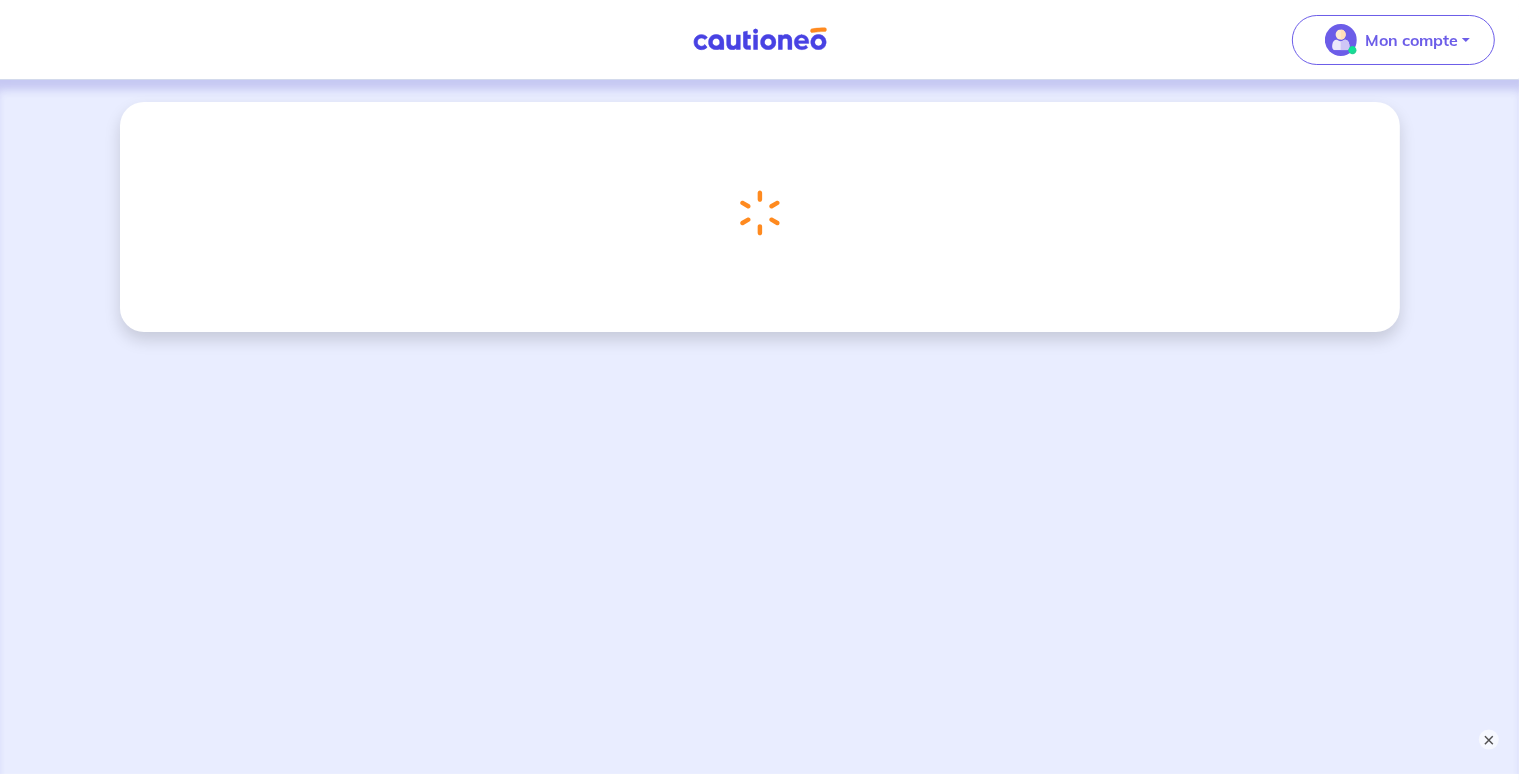 scroll, scrollTop: 0, scrollLeft: 0, axis: both 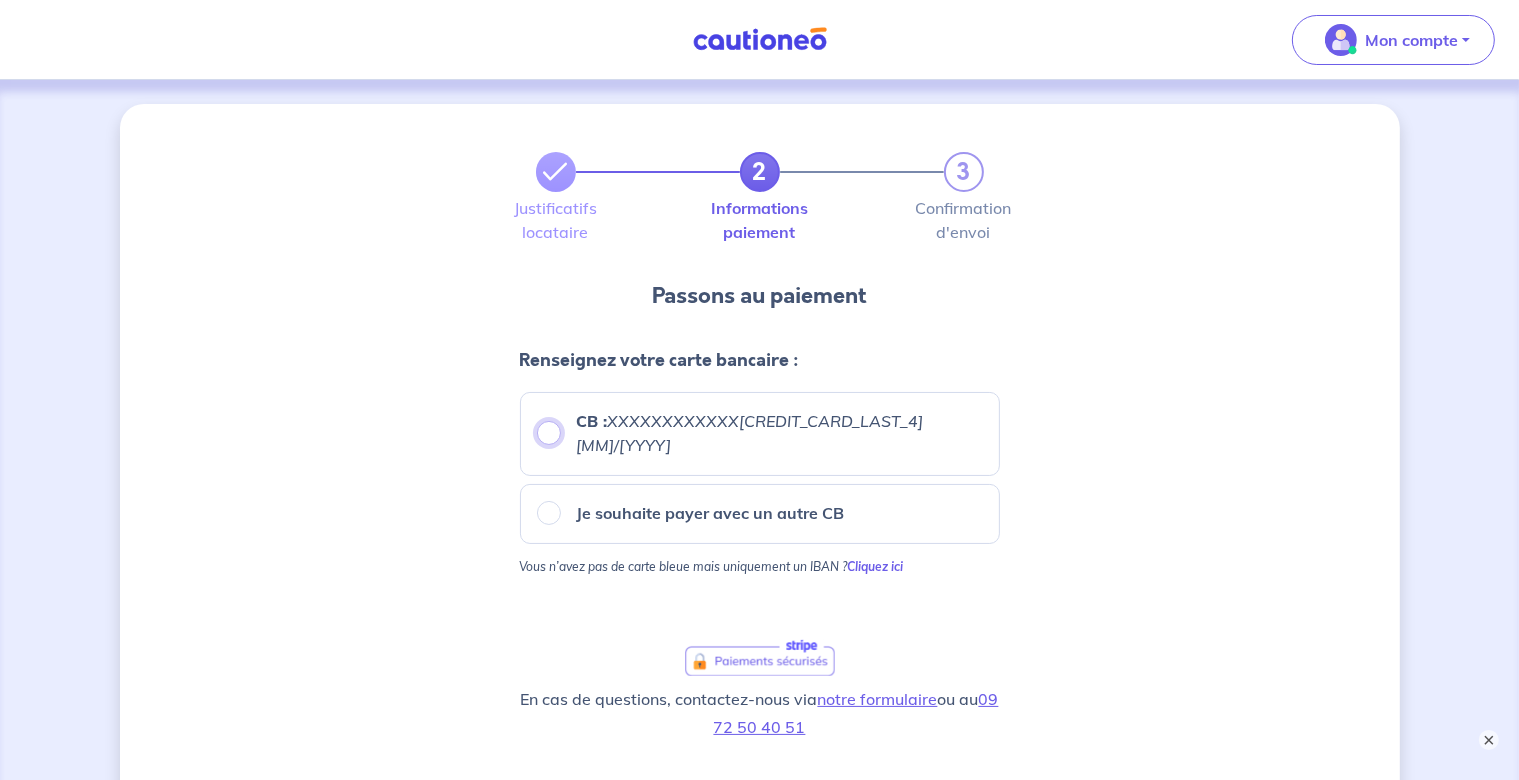 click on "CB :  XXXXXXXXXXXX[NUMBER] [DATE]" at bounding box center [549, 433] 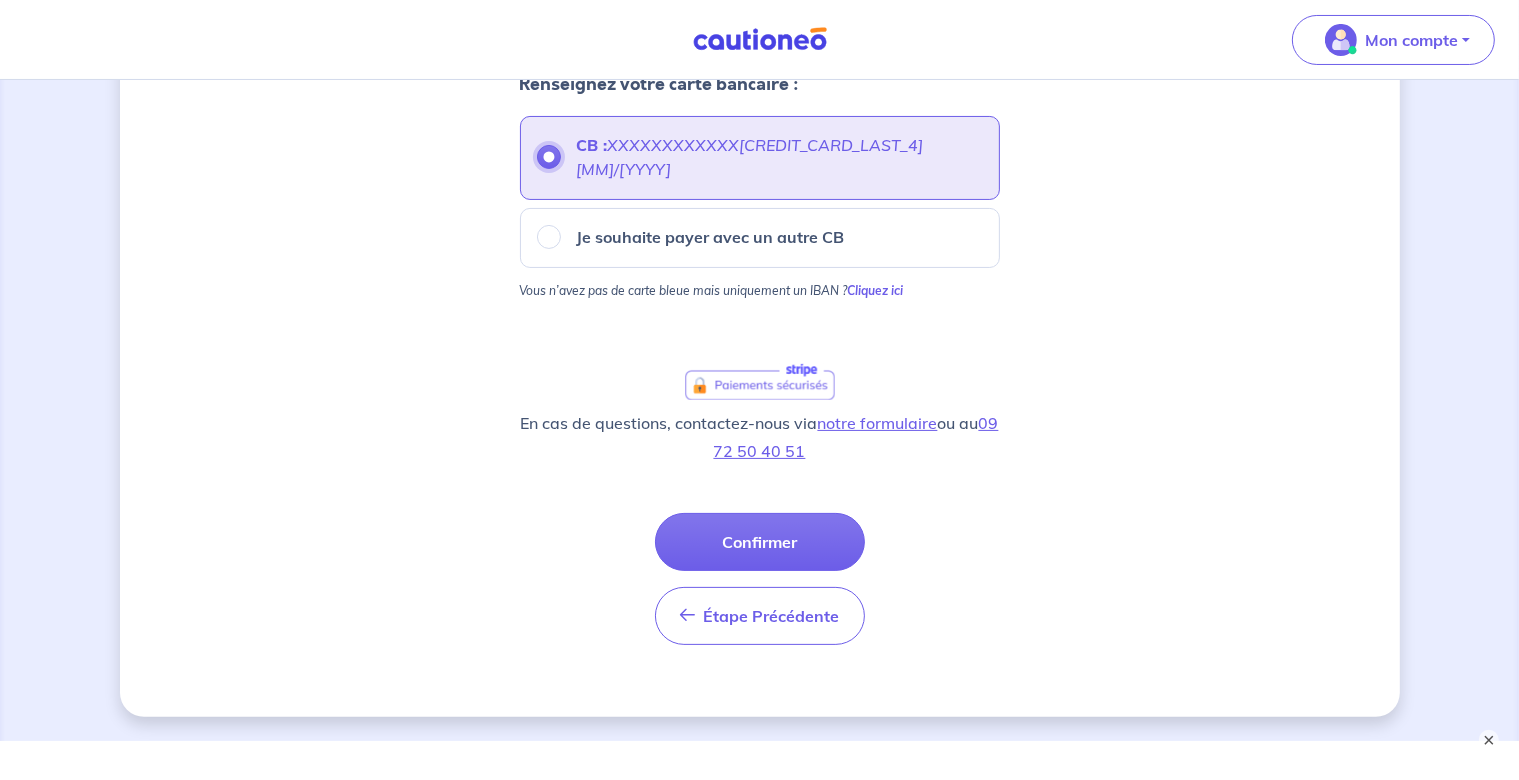 scroll, scrollTop: 291, scrollLeft: 0, axis: vertical 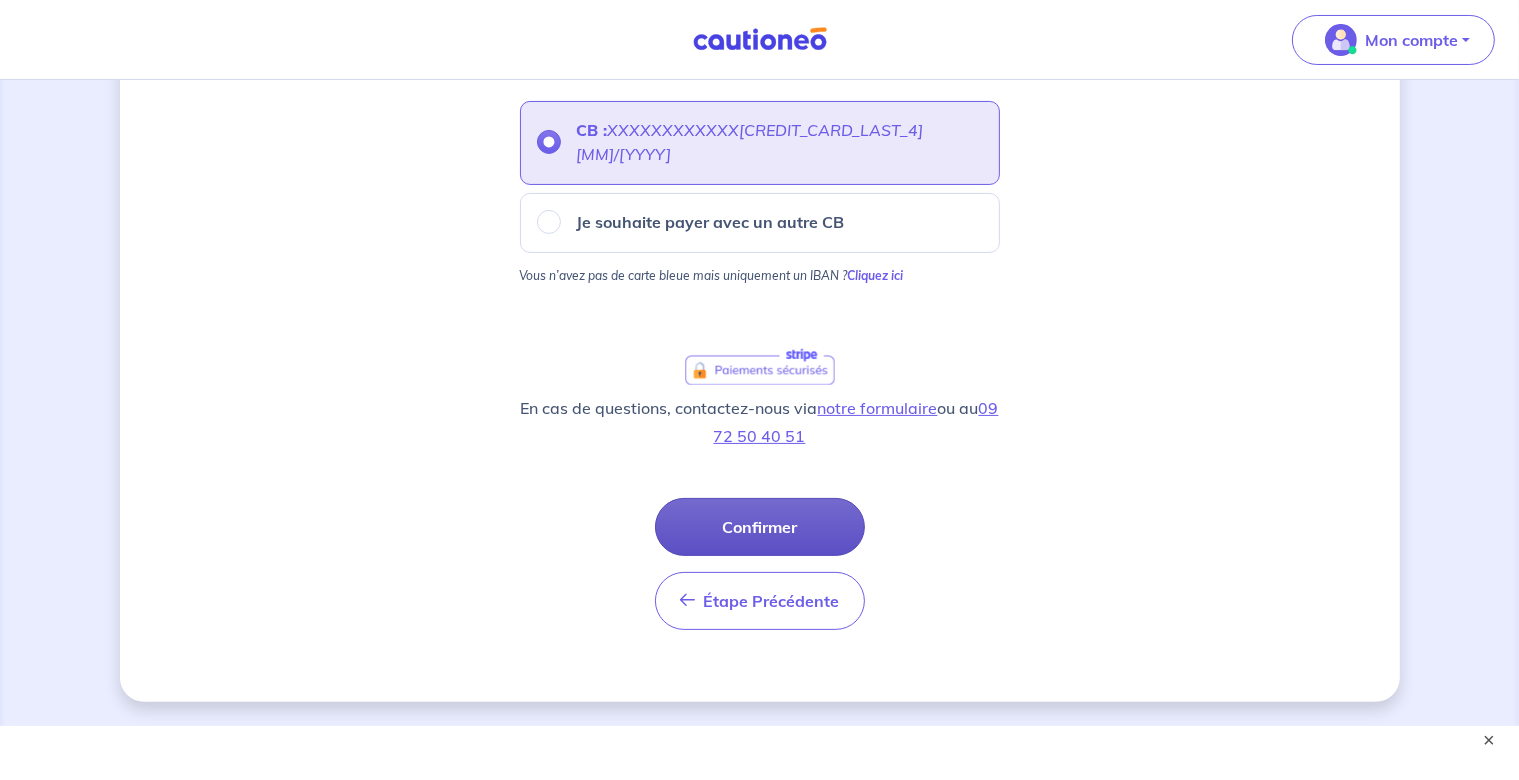 click on "Confirmer" at bounding box center [760, 527] 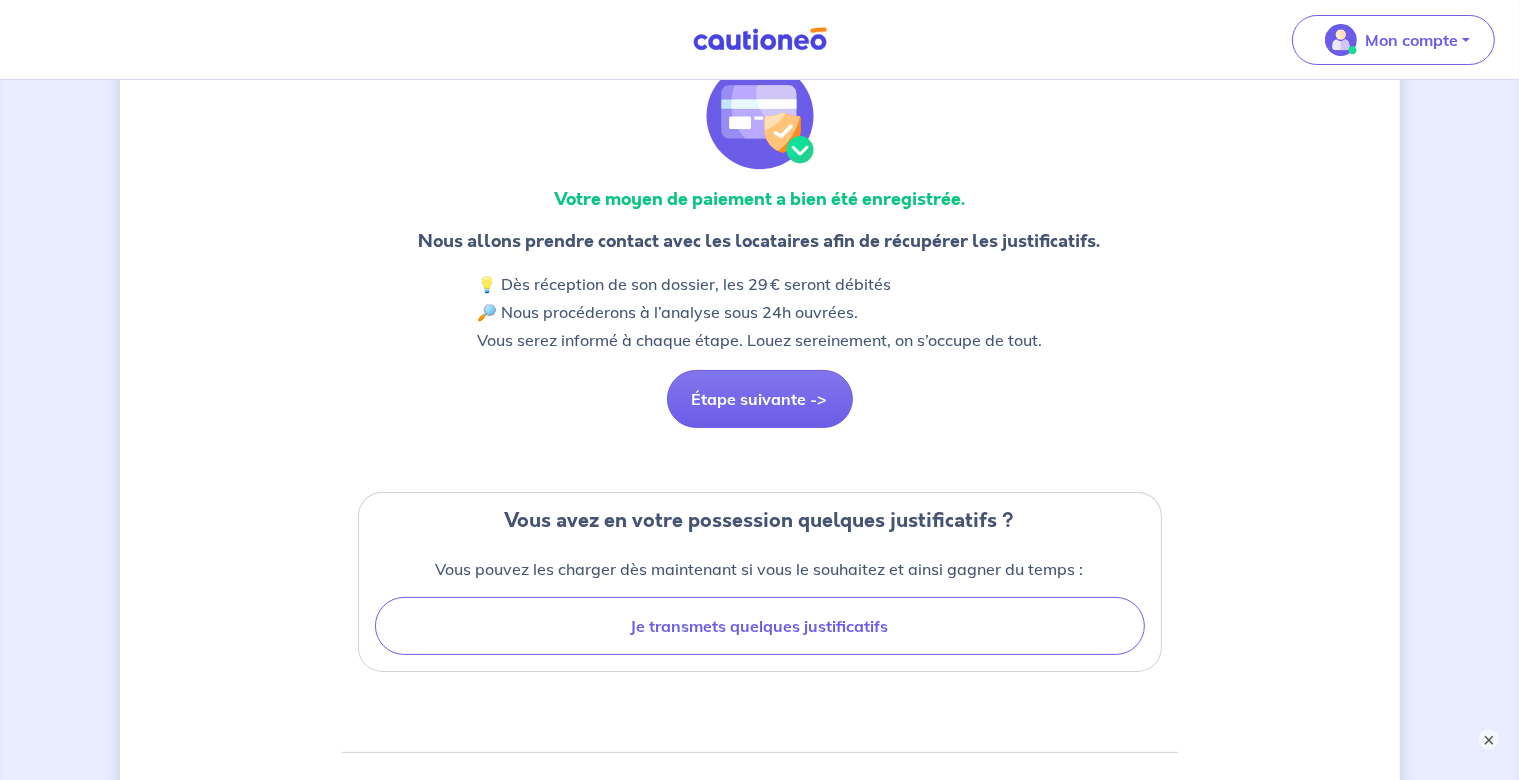 scroll, scrollTop: 140, scrollLeft: 0, axis: vertical 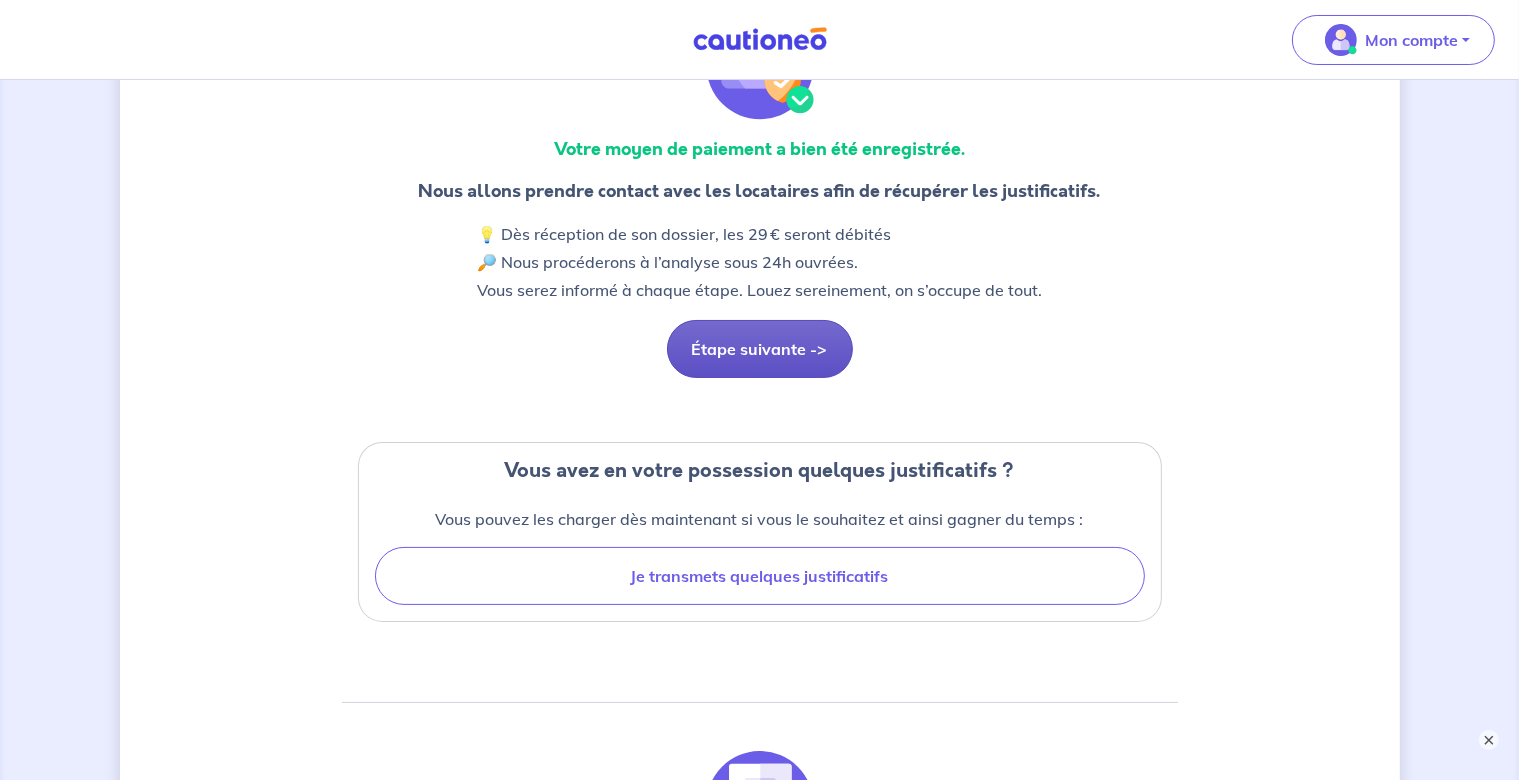 click on "Étape suivante ->" at bounding box center [760, 349] 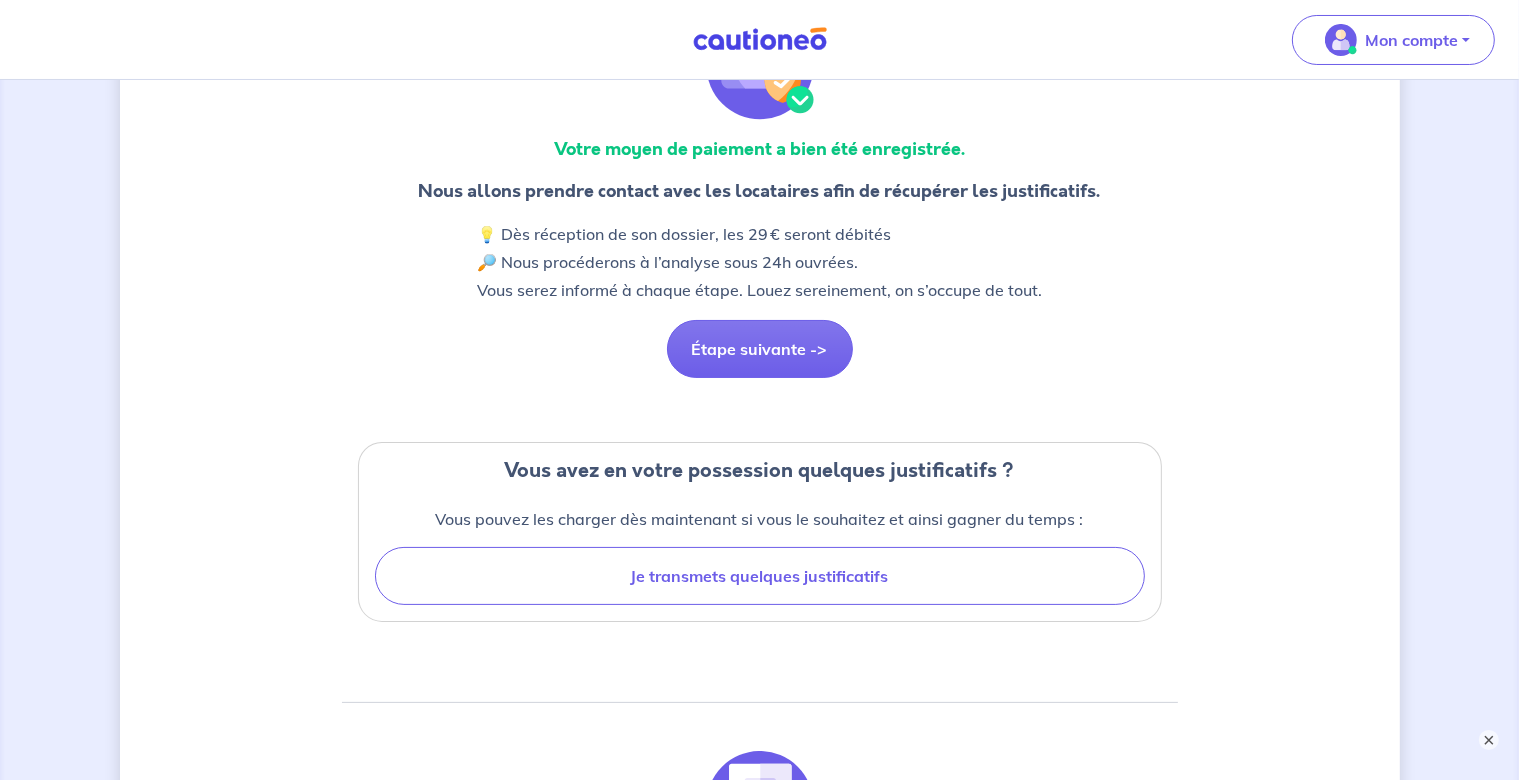 scroll, scrollTop: 0, scrollLeft: 0, axis: both 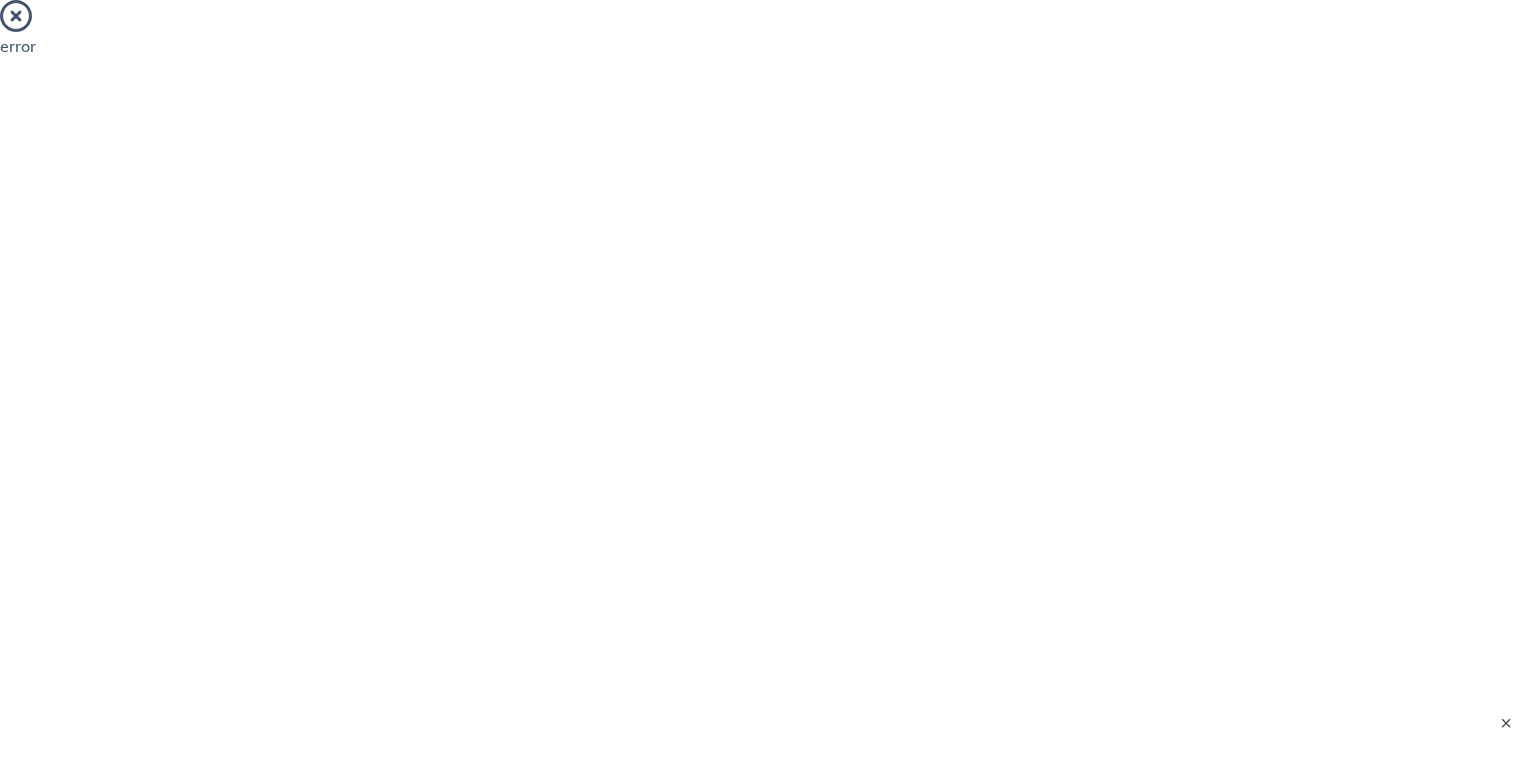 click at bounding box center [16, 16] 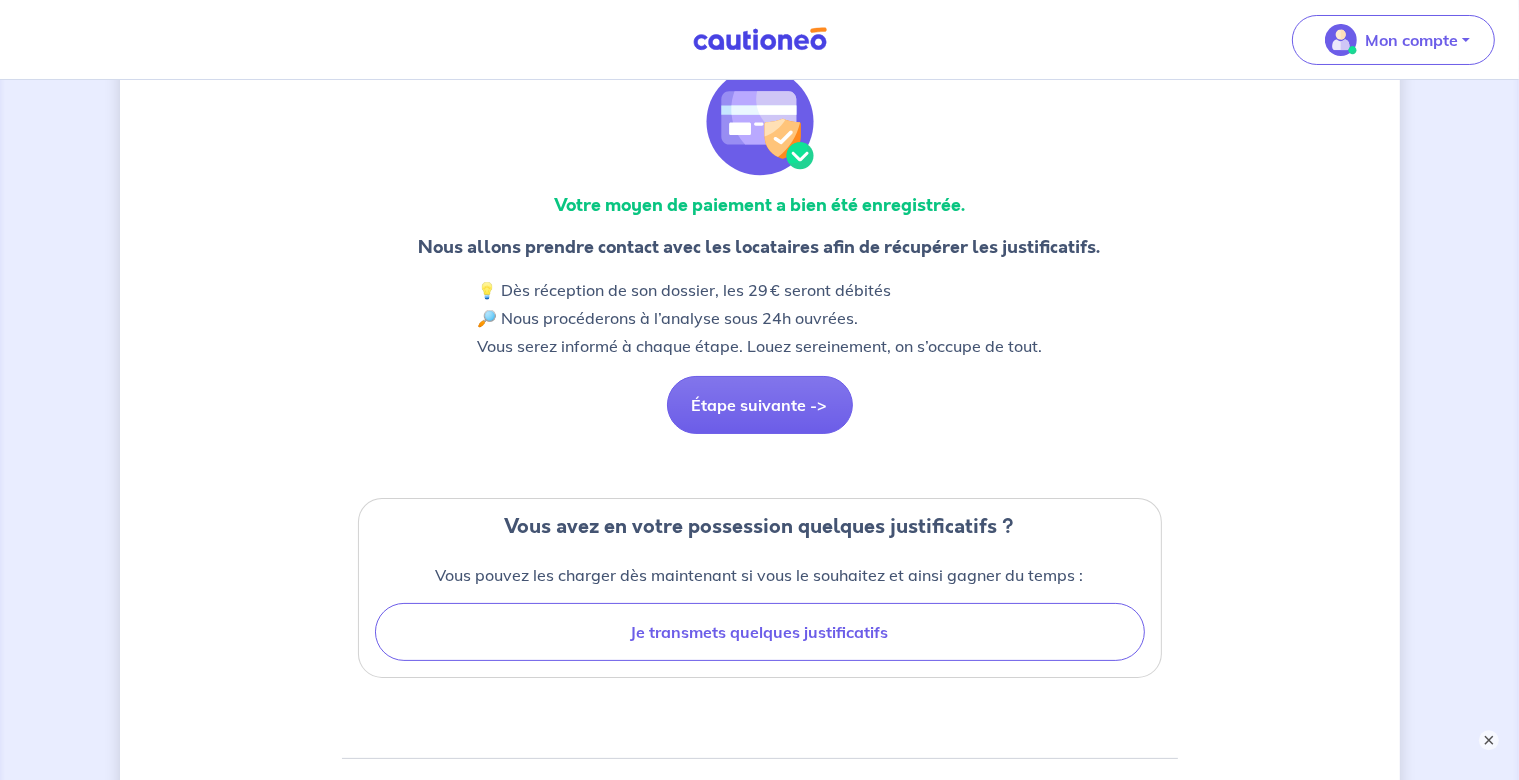 scroll, scrollTop: 140, scrollLeft: 0, axis: vertical 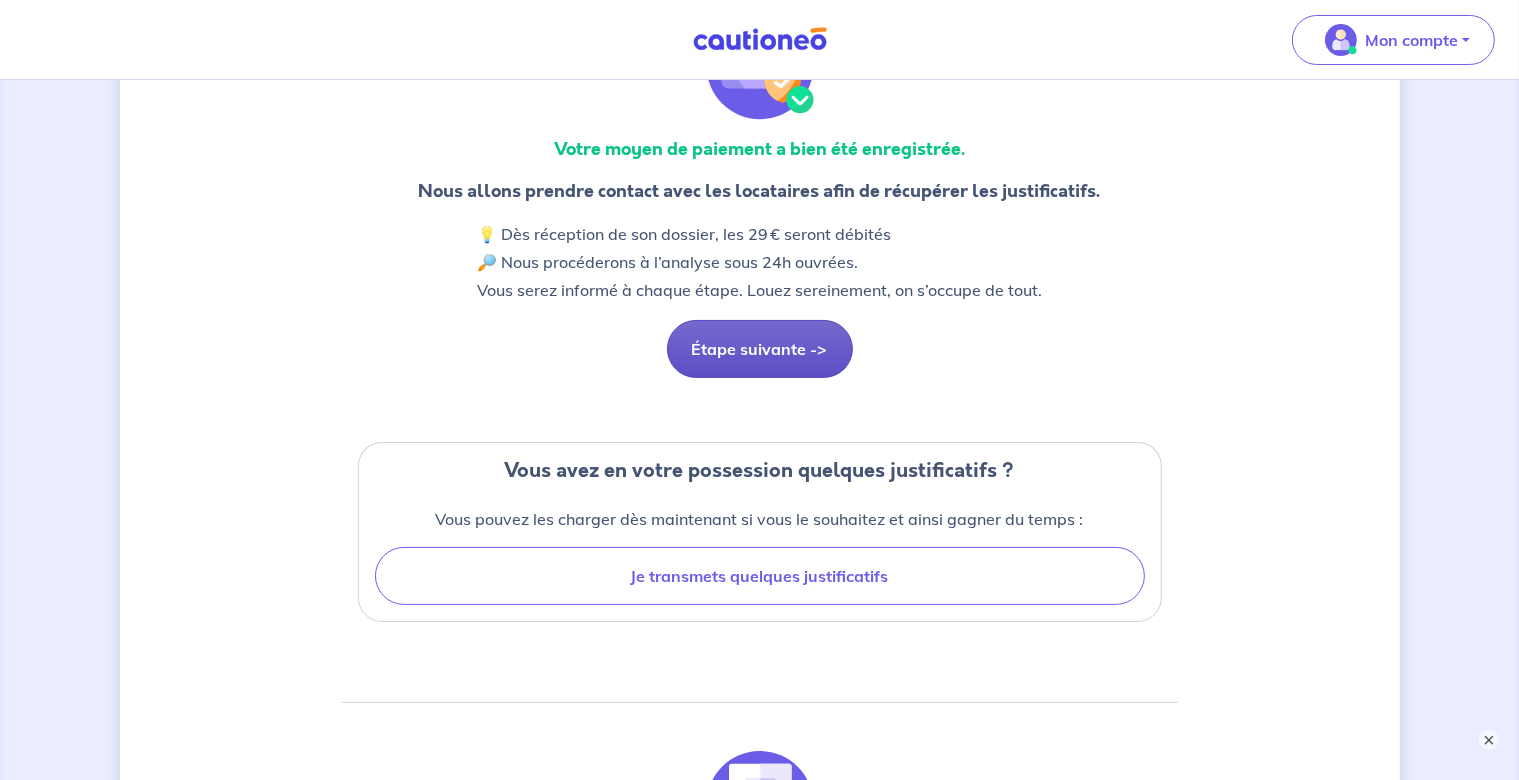 click on "Étape suivante ->" at bounding box center [760, 349] 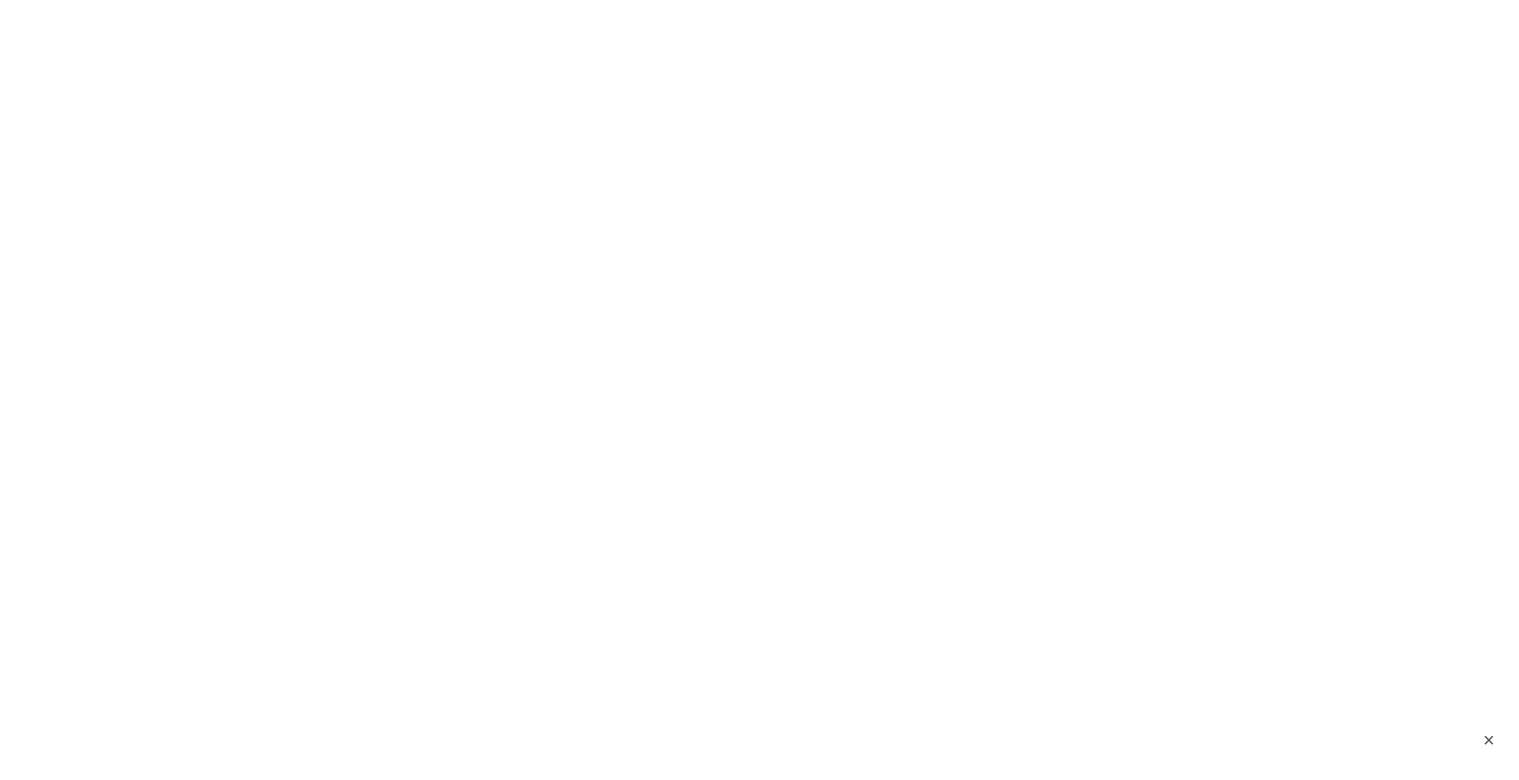 scroll, scrollTop: 0, scrollLeft: 0, axis: both 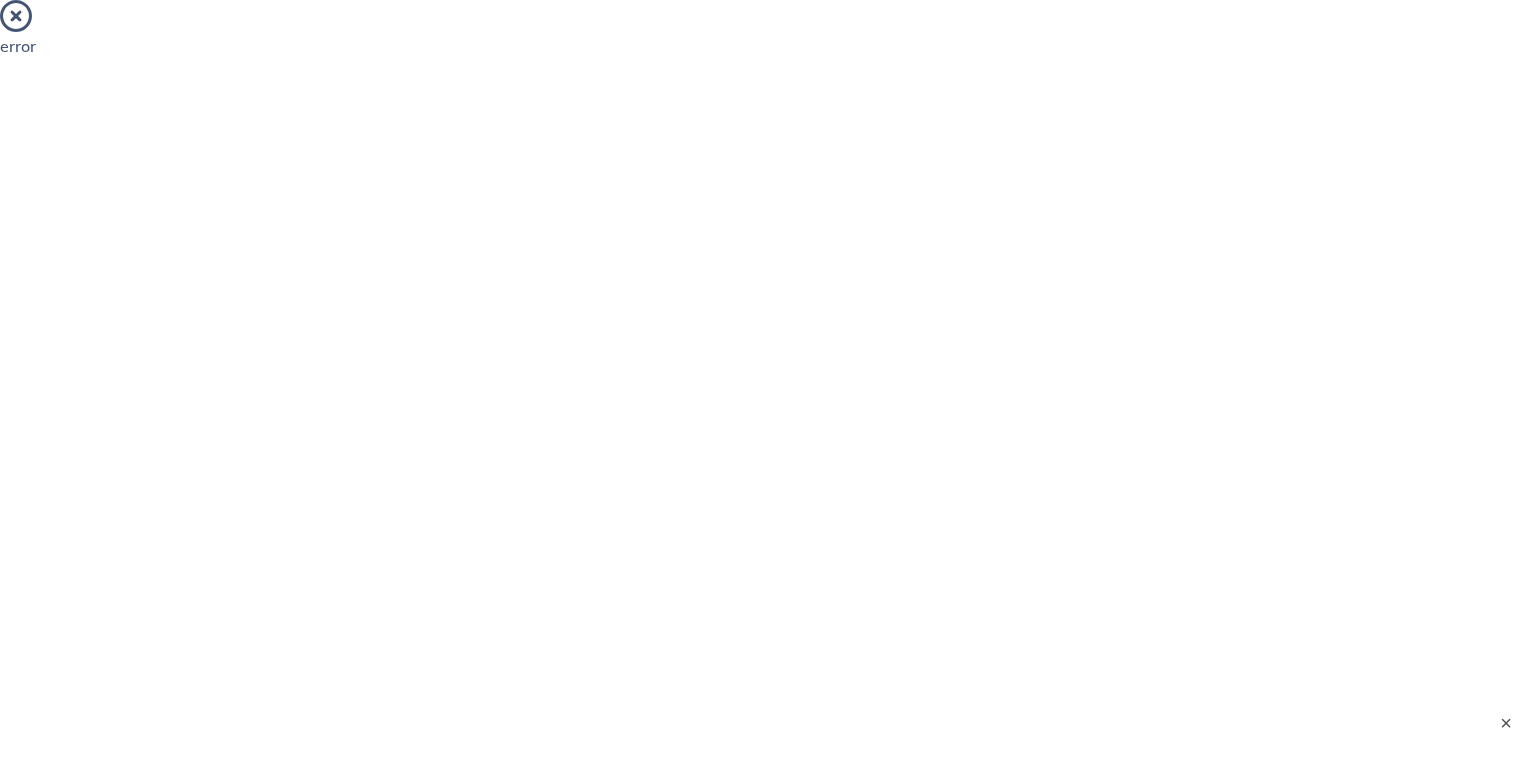 click at bounding box center (16, 16) 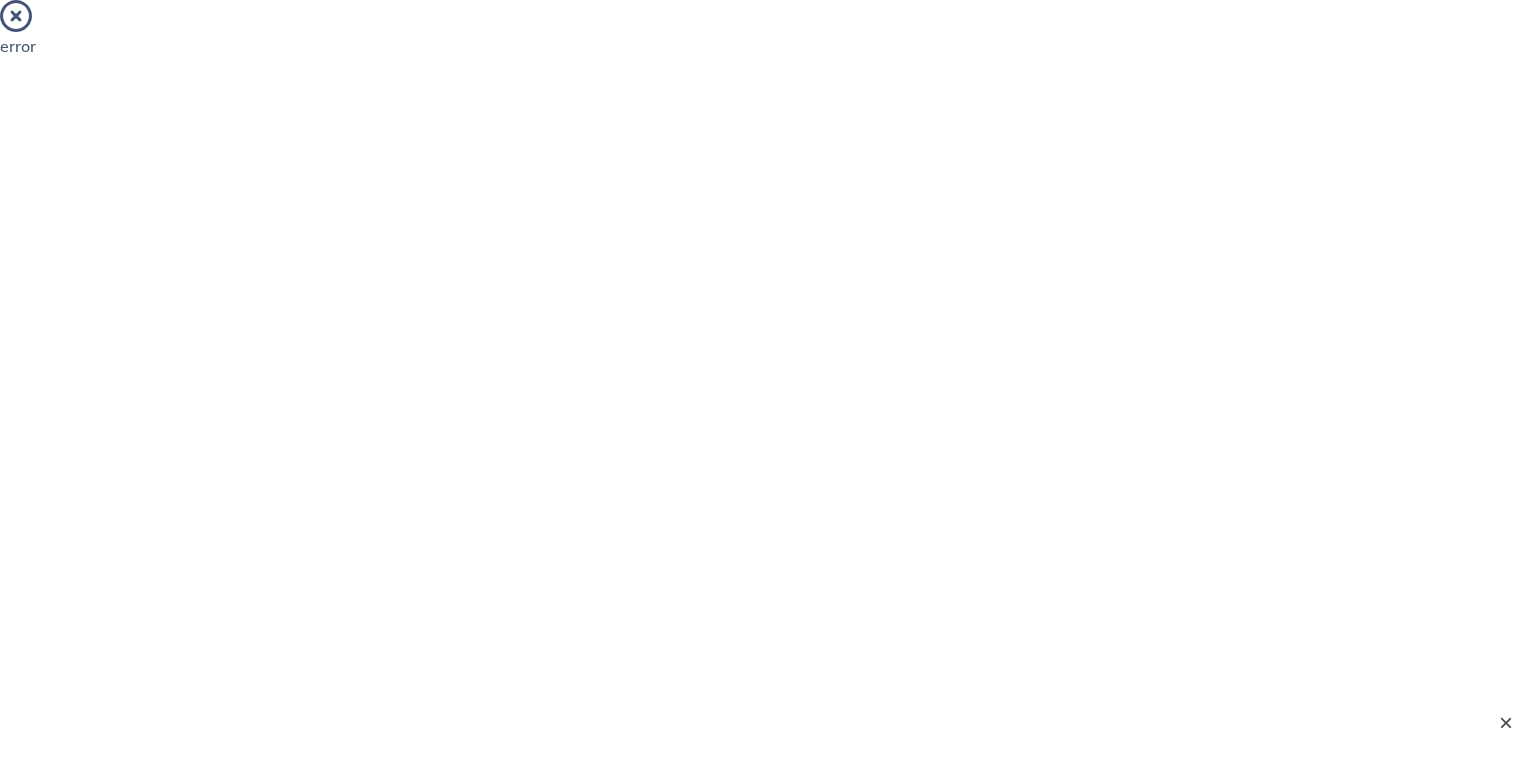 click on "×" at bounding box center (1506, 723) 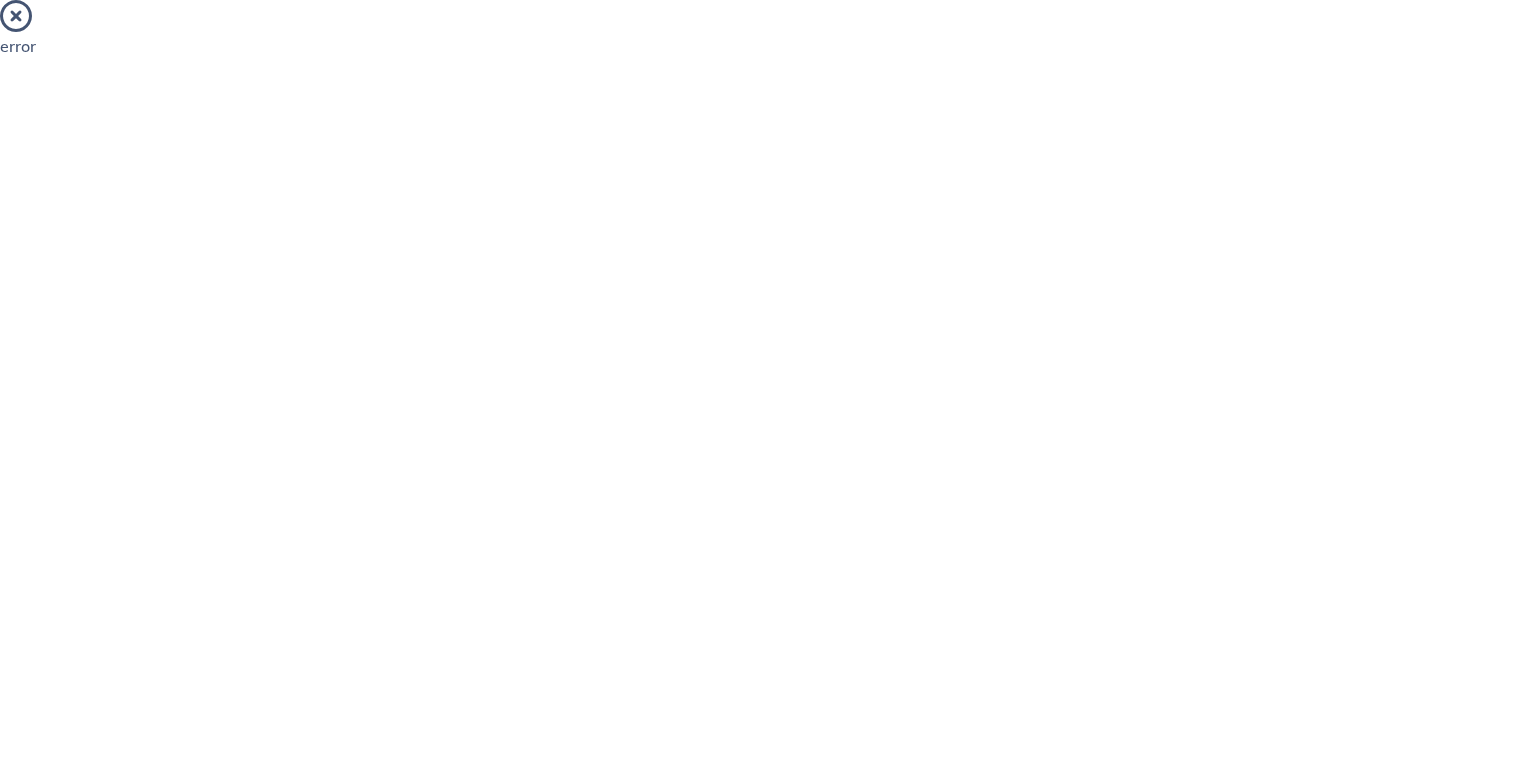 click at bounding box center [16, 16] 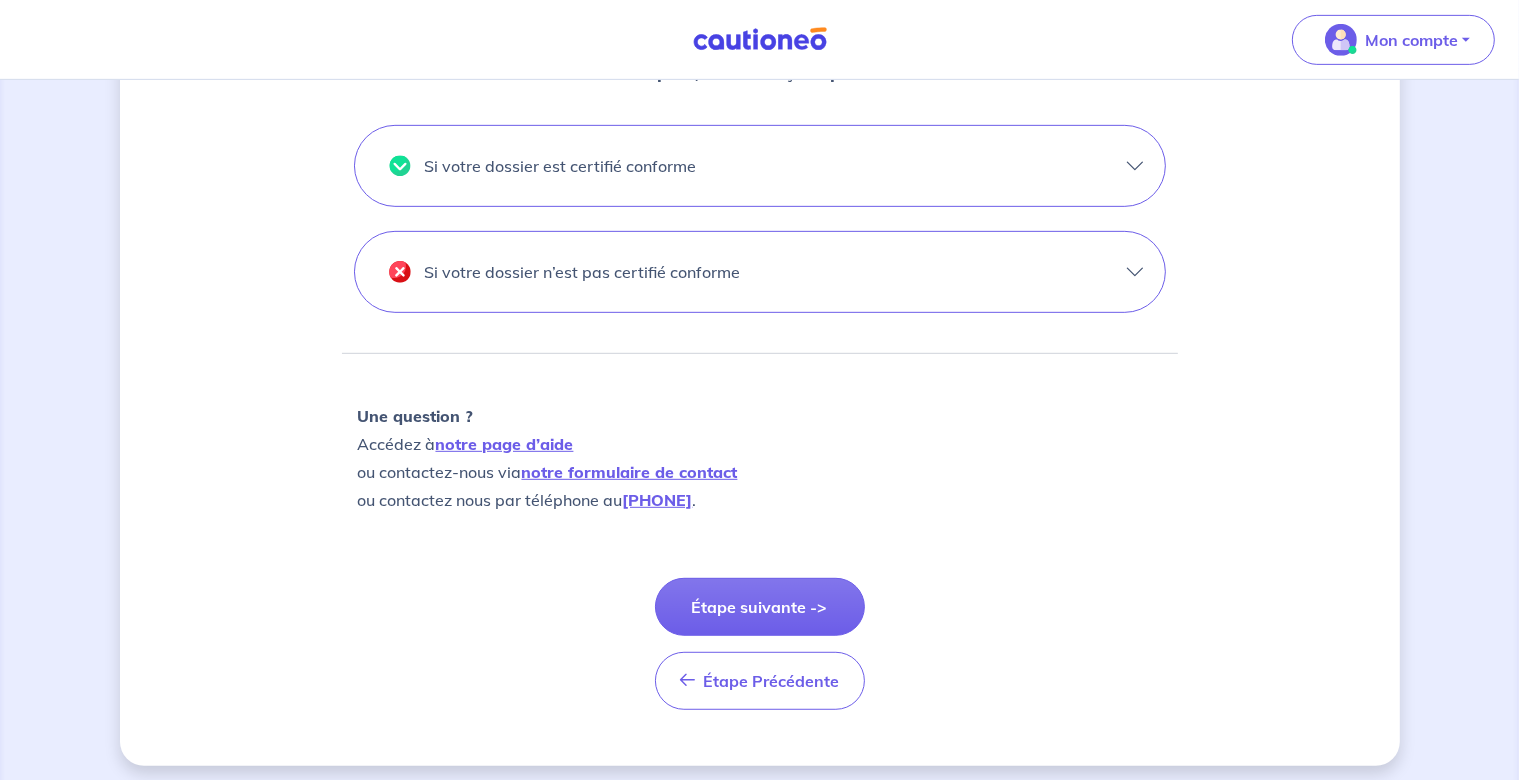 scroll, scrollTop: 963, scrollLeft: 0, axis: vertical 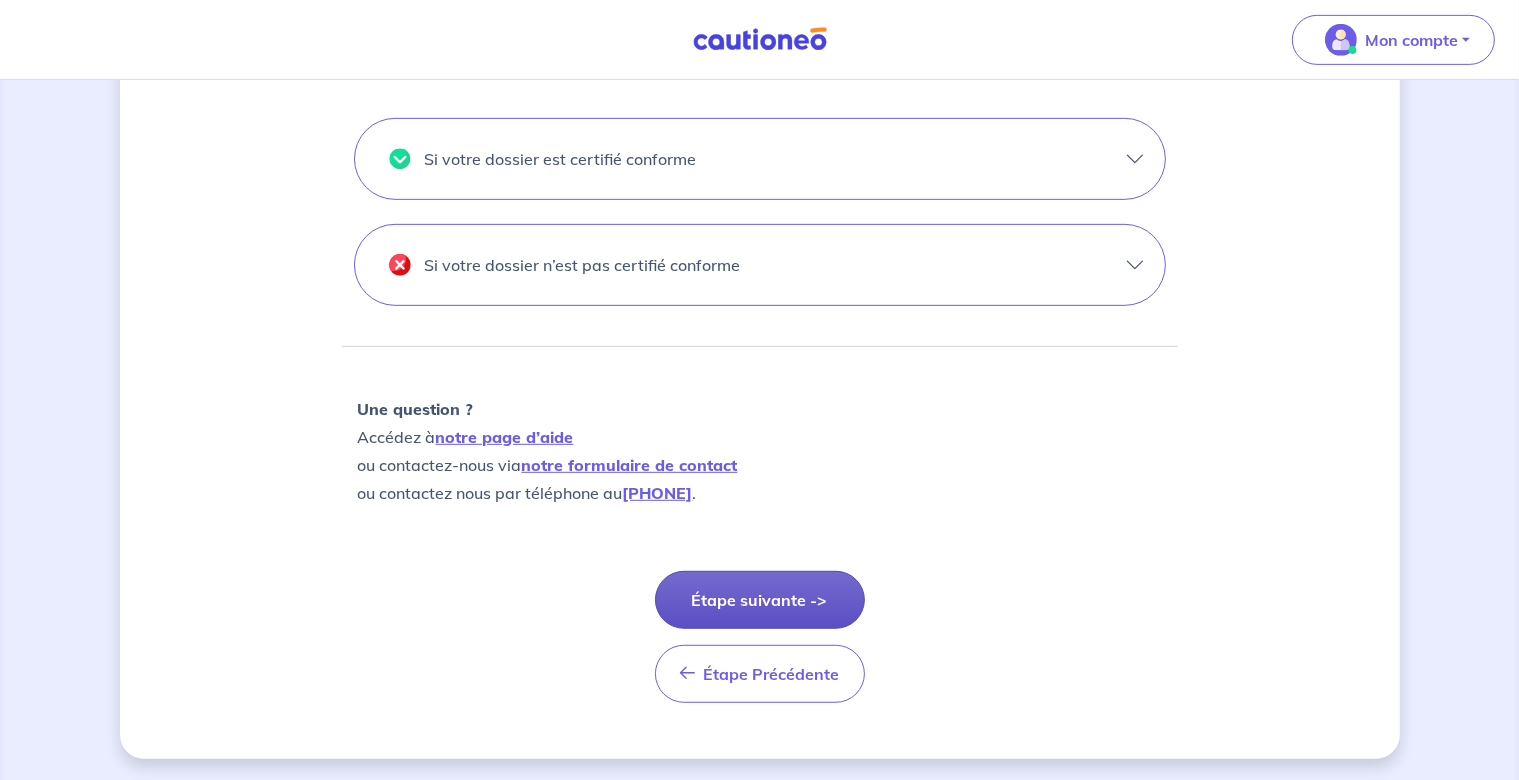 click on "Étape suivante ->" at bounding box center [760, 600] 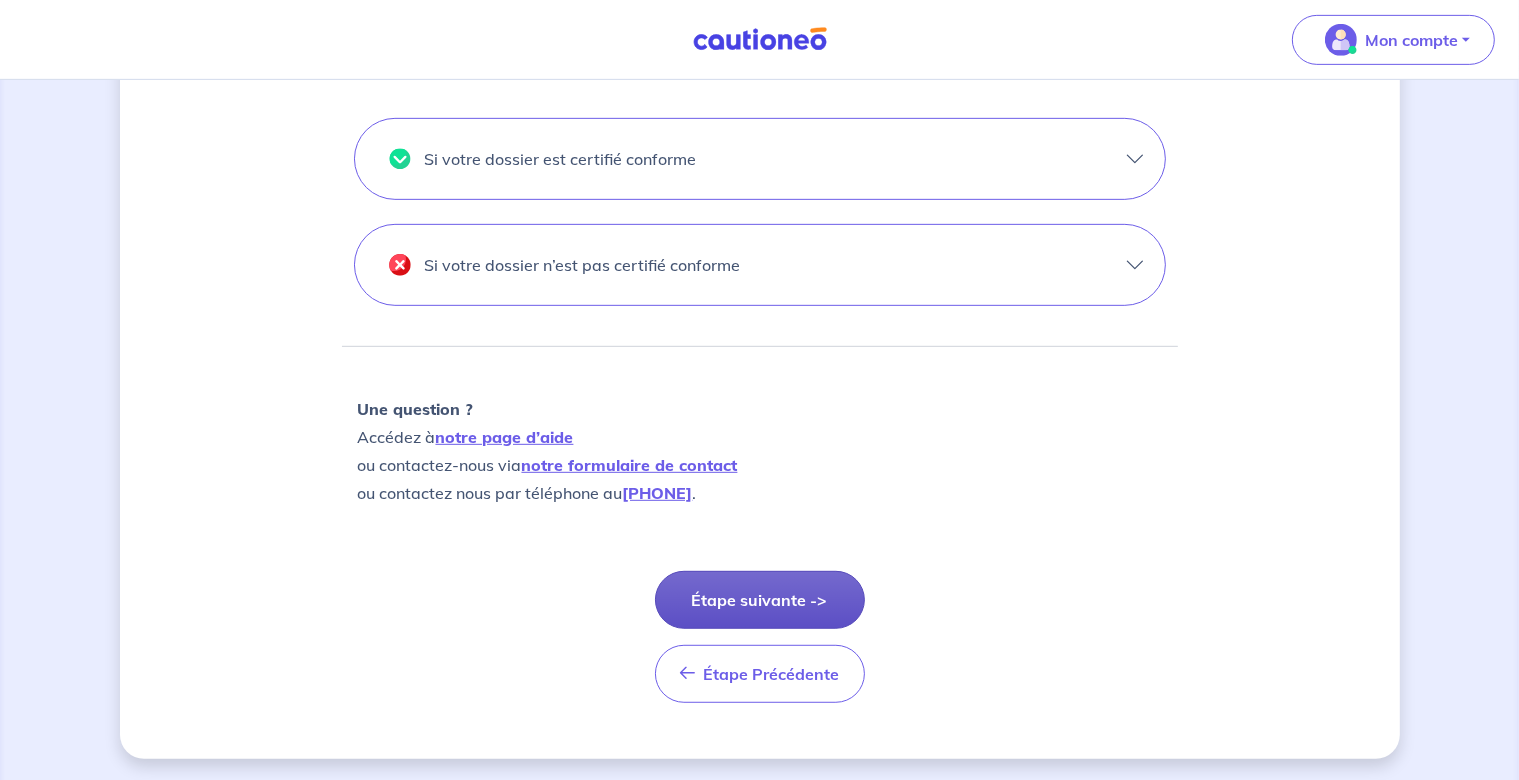 scroll, scrollTop: 0, scrollLeft: 0, axis: both 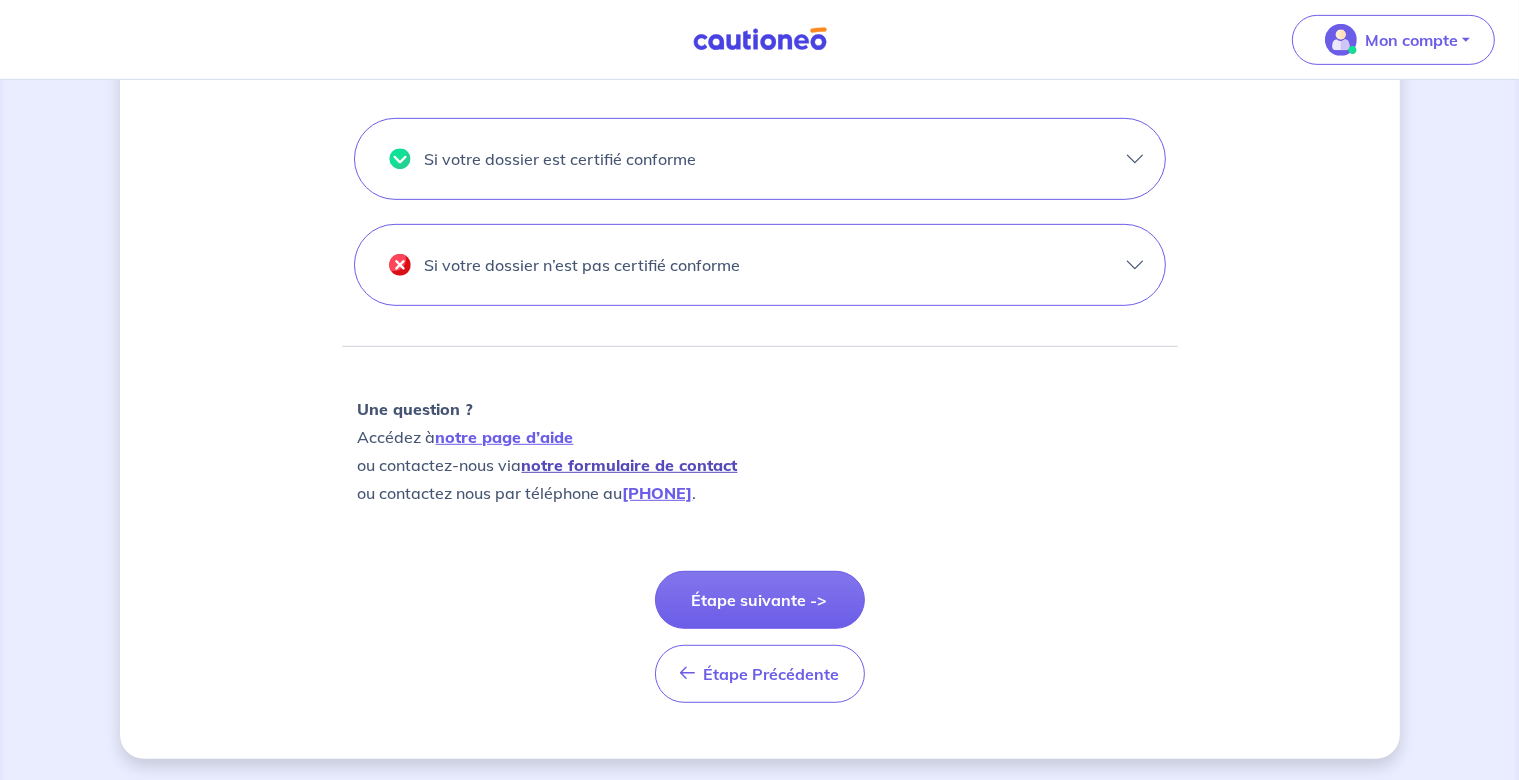 click on "notre formulaire de contact" at bounding box center (630, 465) 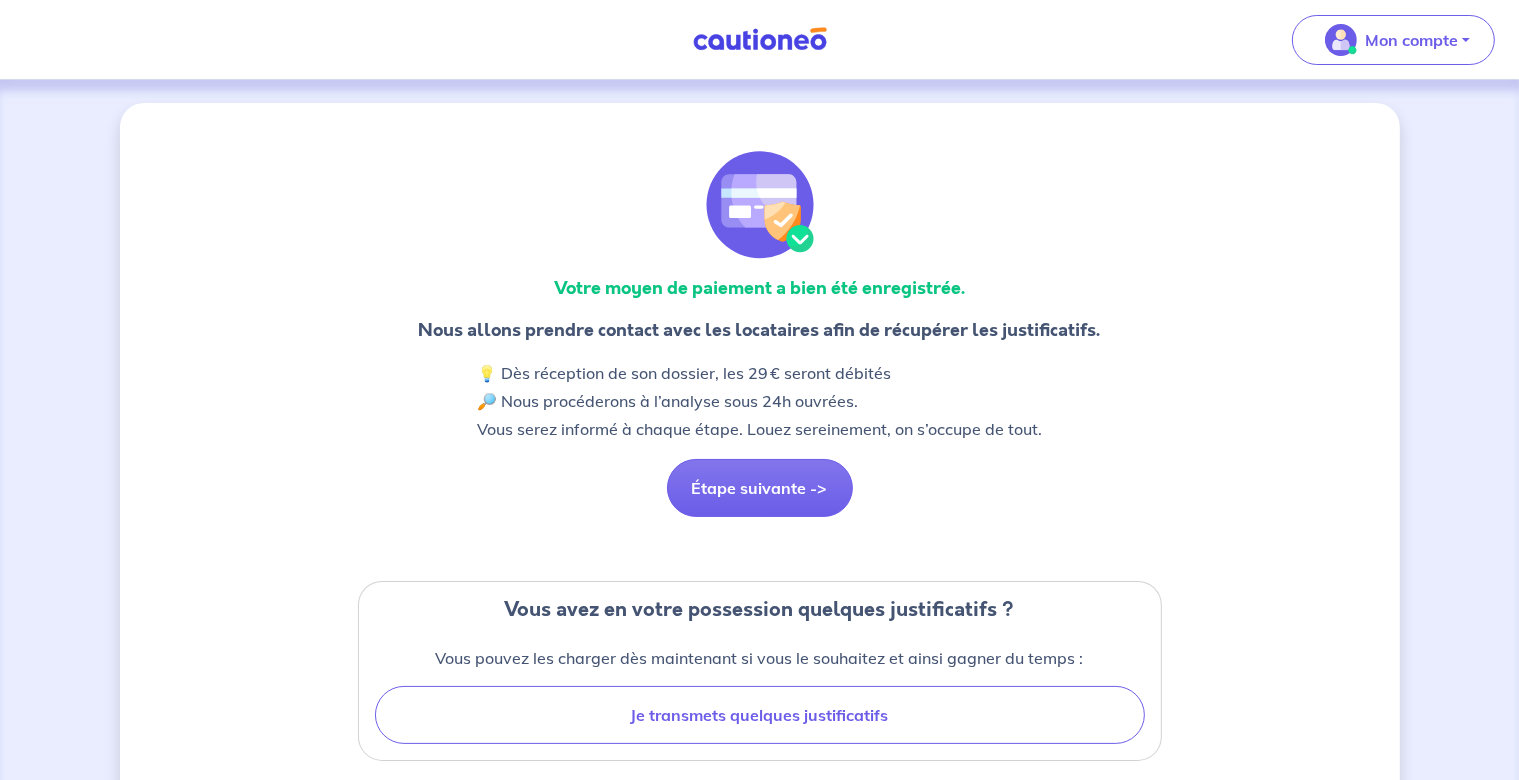 scroll, scrollTop: 0, scrollLeft: 0, axis: both 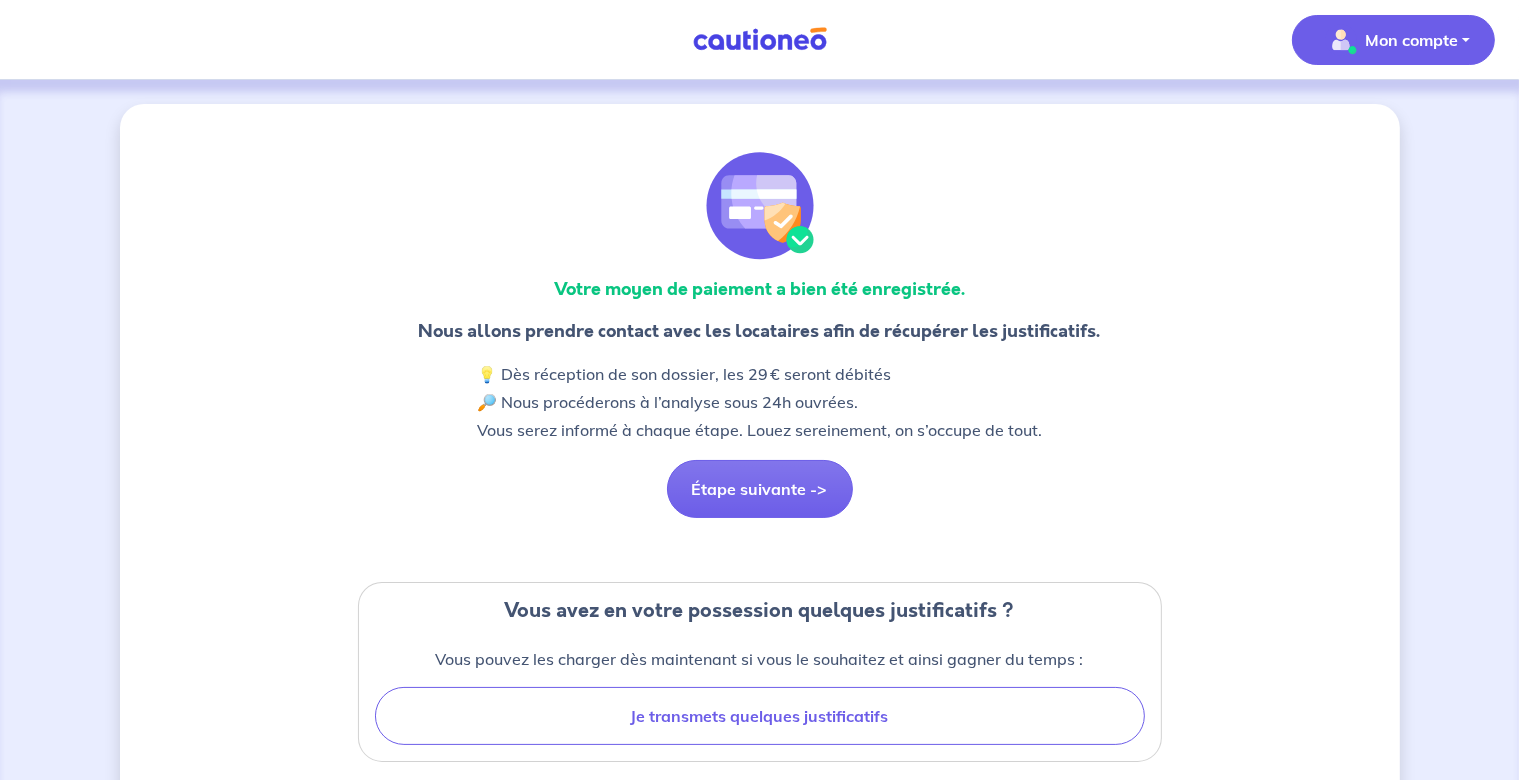 click on "Mon compte" at bounding box center [1387, 40] 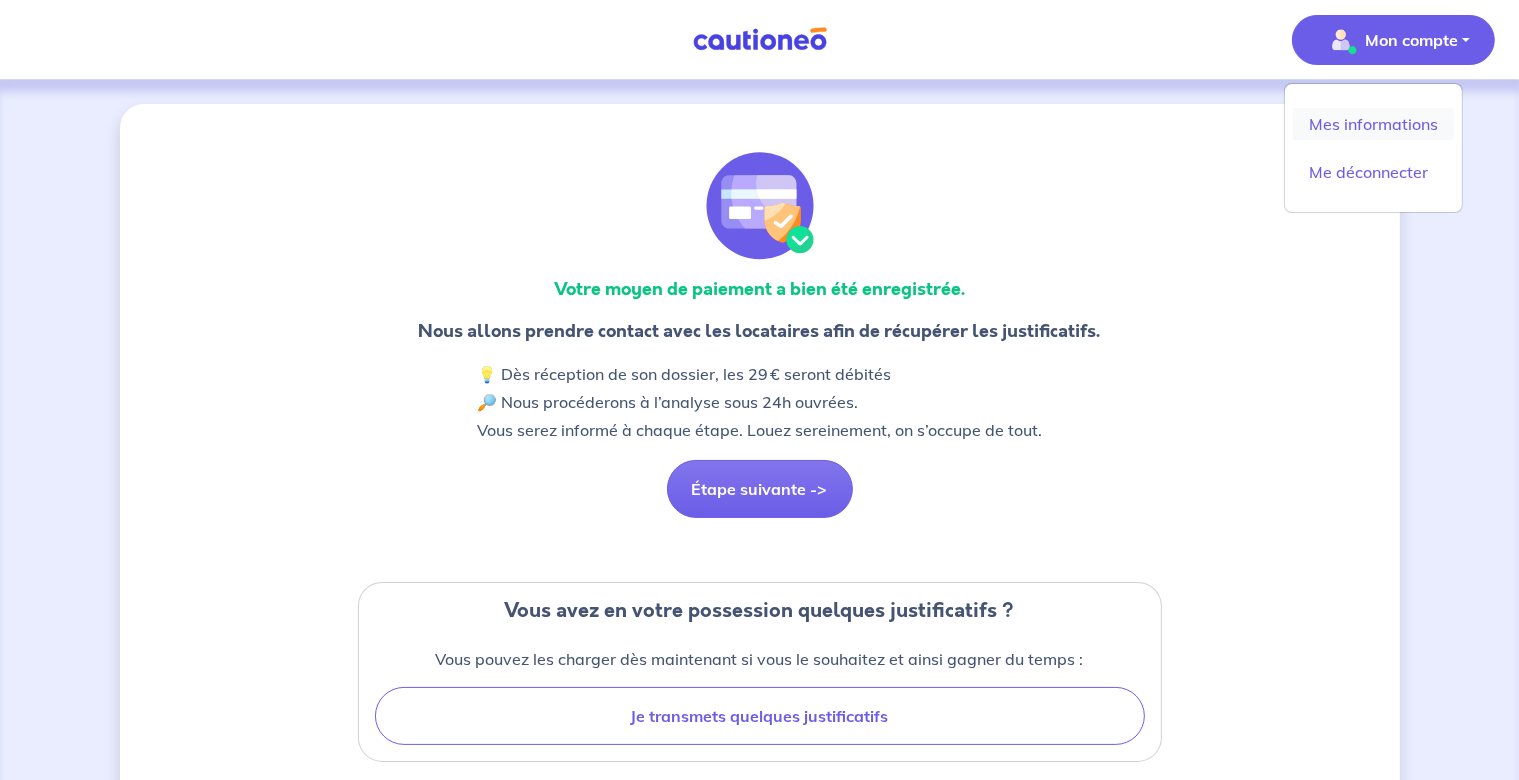 click on "Mes informations" at bounding box center (1373, 124) 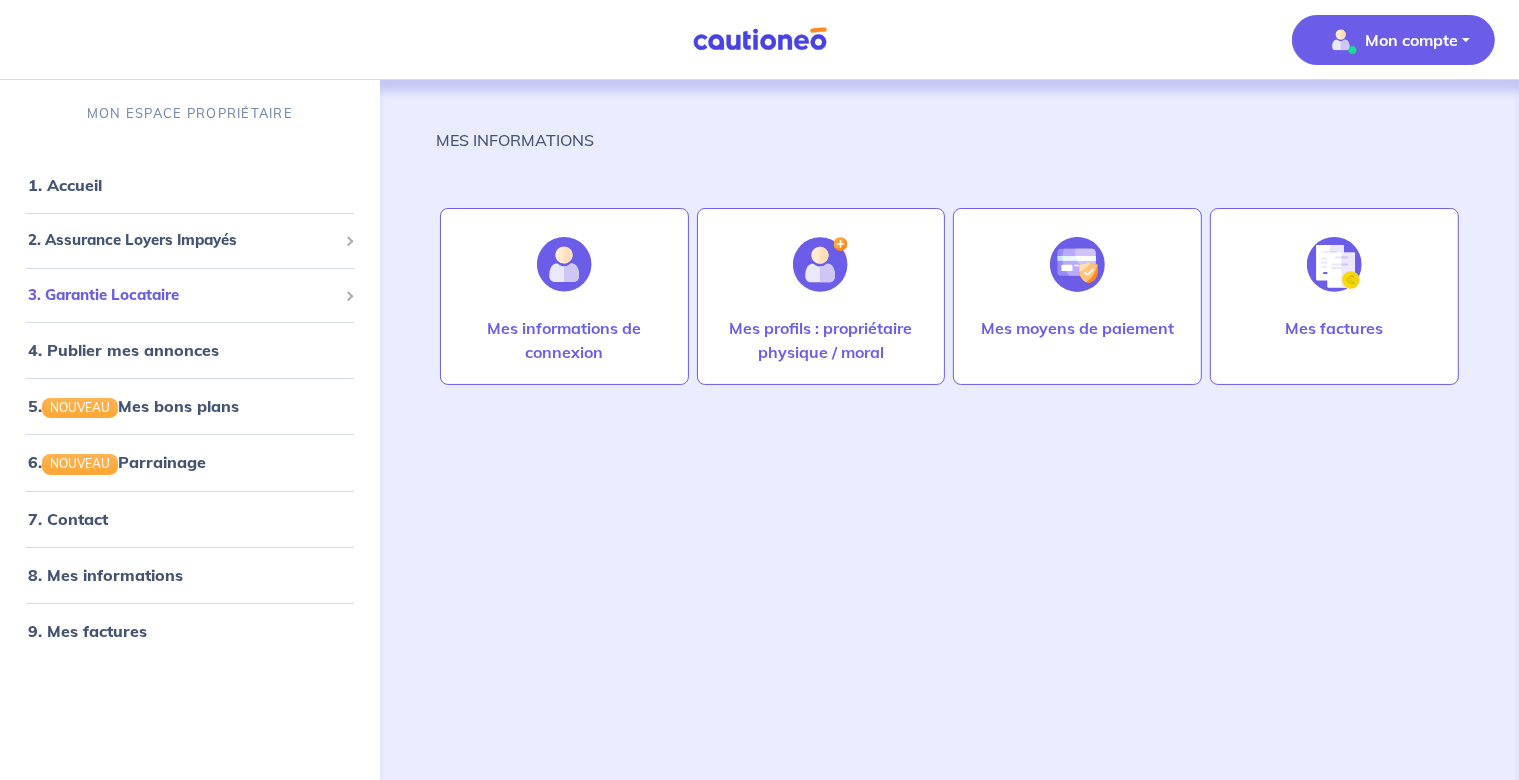 click on "3. Garantie Locataire" at bounding box center [182, 295] 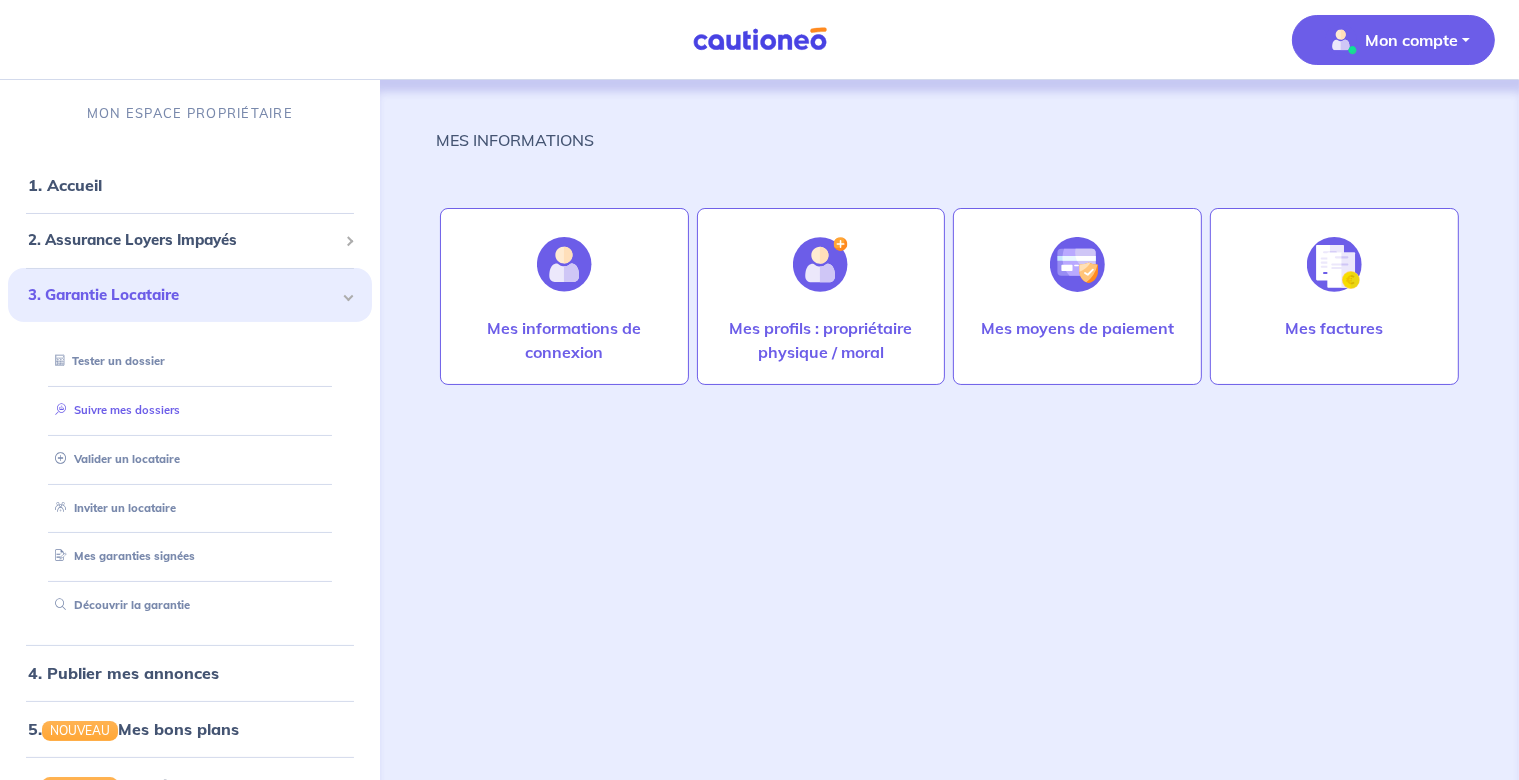 click on "Suivre mes dossiers" at bounding box center (113, 410) 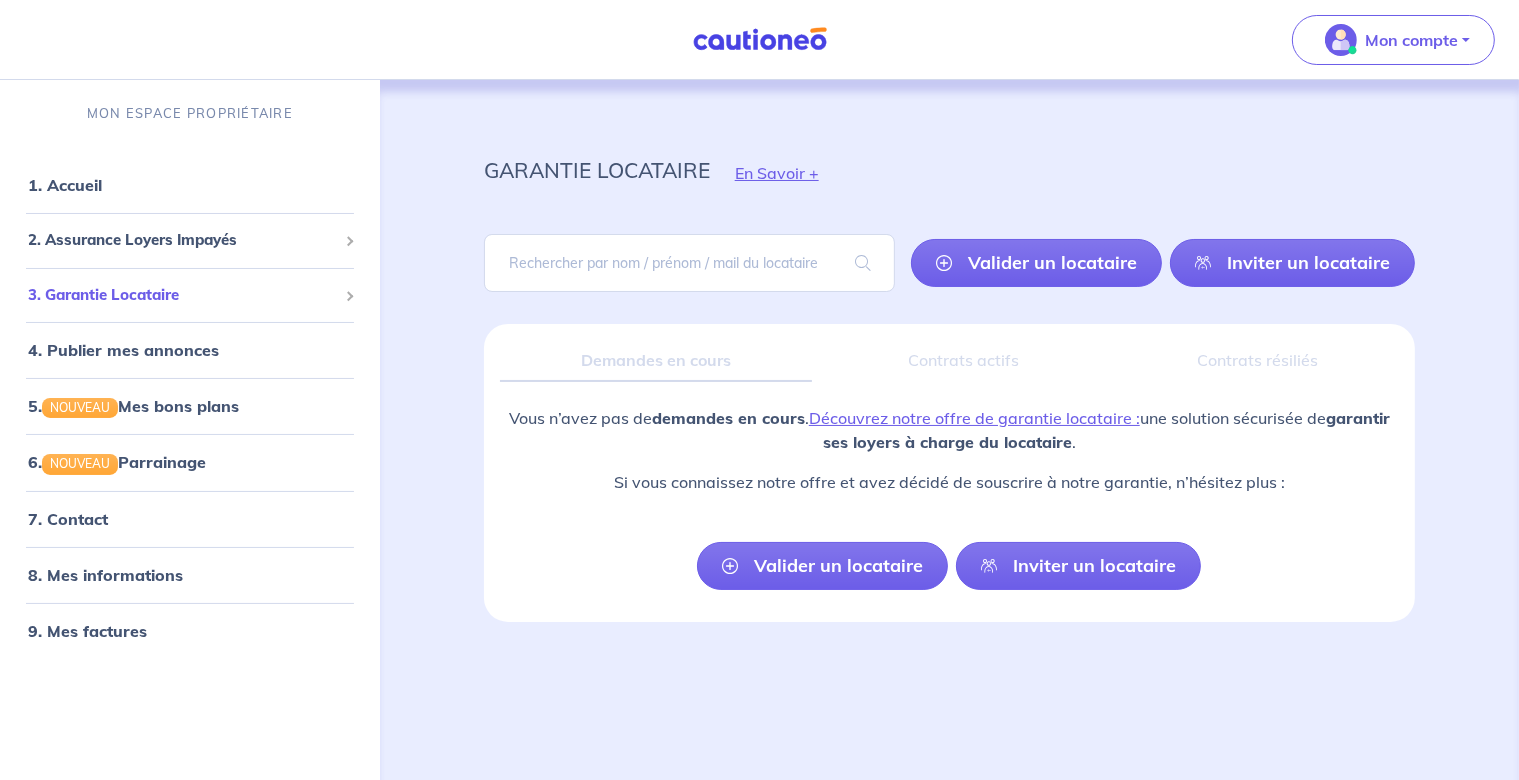 click on "3. Garantie Locataire" at bounding box center (182, 295) 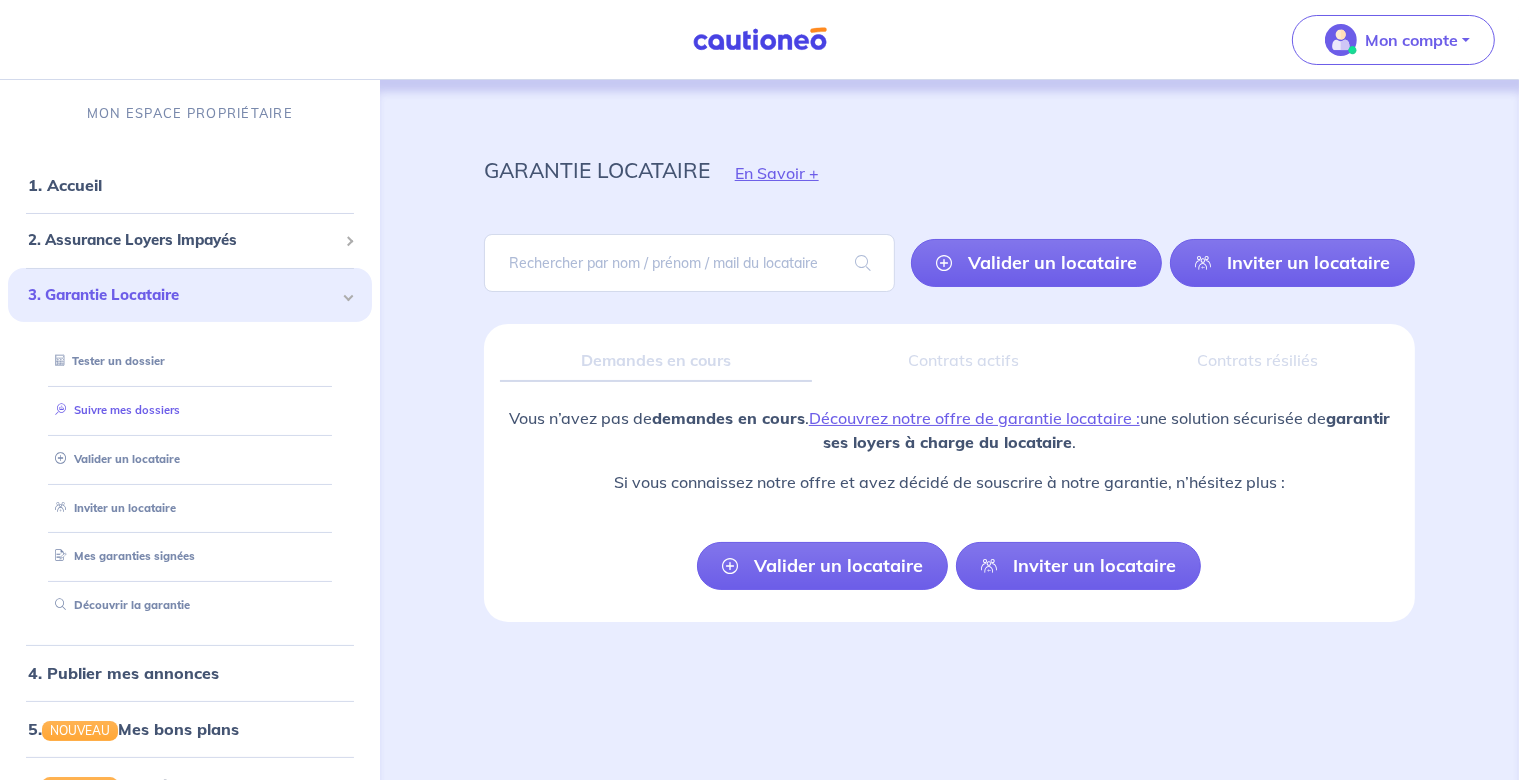 click on "Suivre mes dossiers" at bounding box center (113, 410) 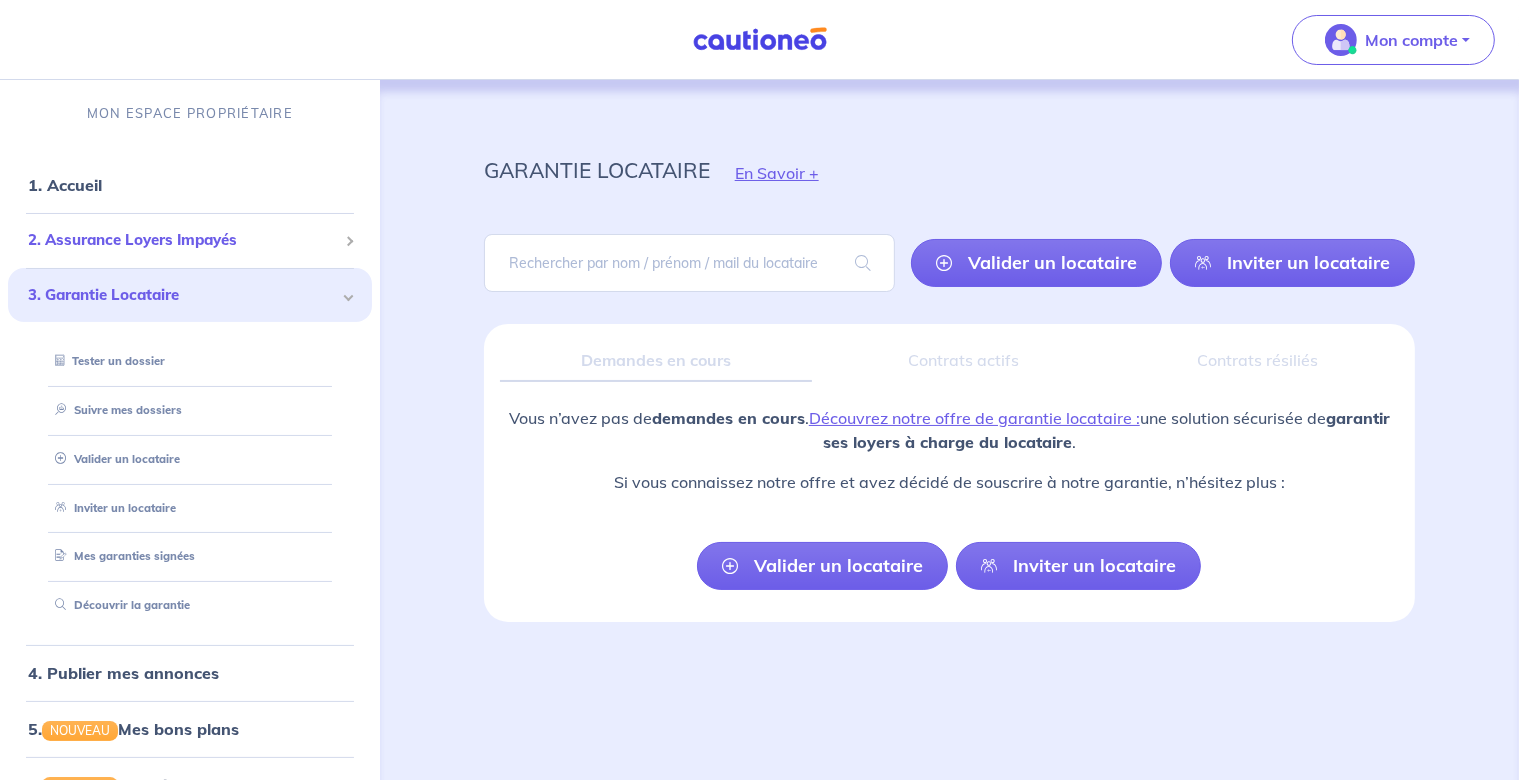 click on "2. Assurance Loyers Impayés" at bounding box center [182, 240] 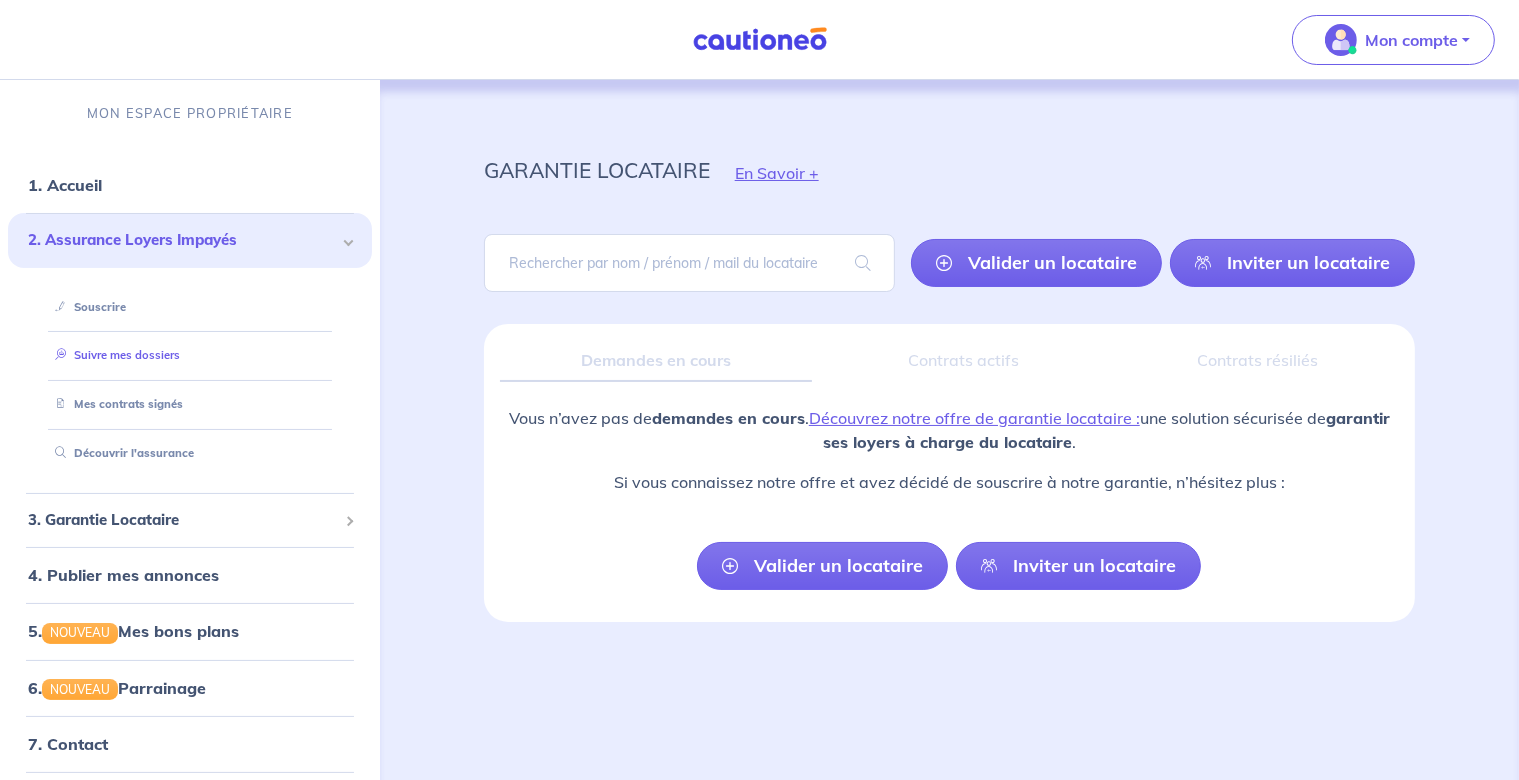 click on "Suivre mes dossiers" at bounding box center (113, 355) 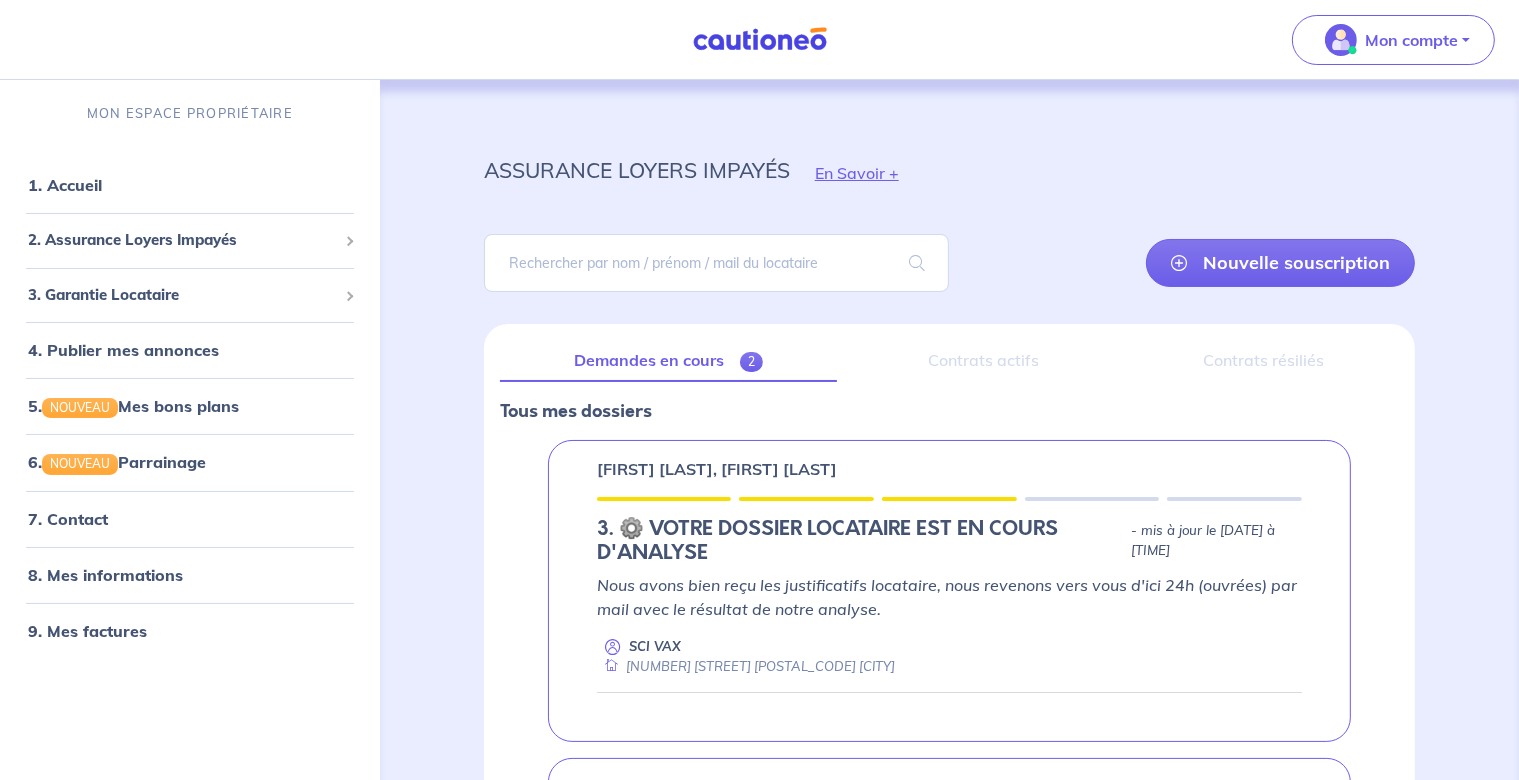 scroll, scrollTop: 140, scrollLeft: 0, axis: vertical 